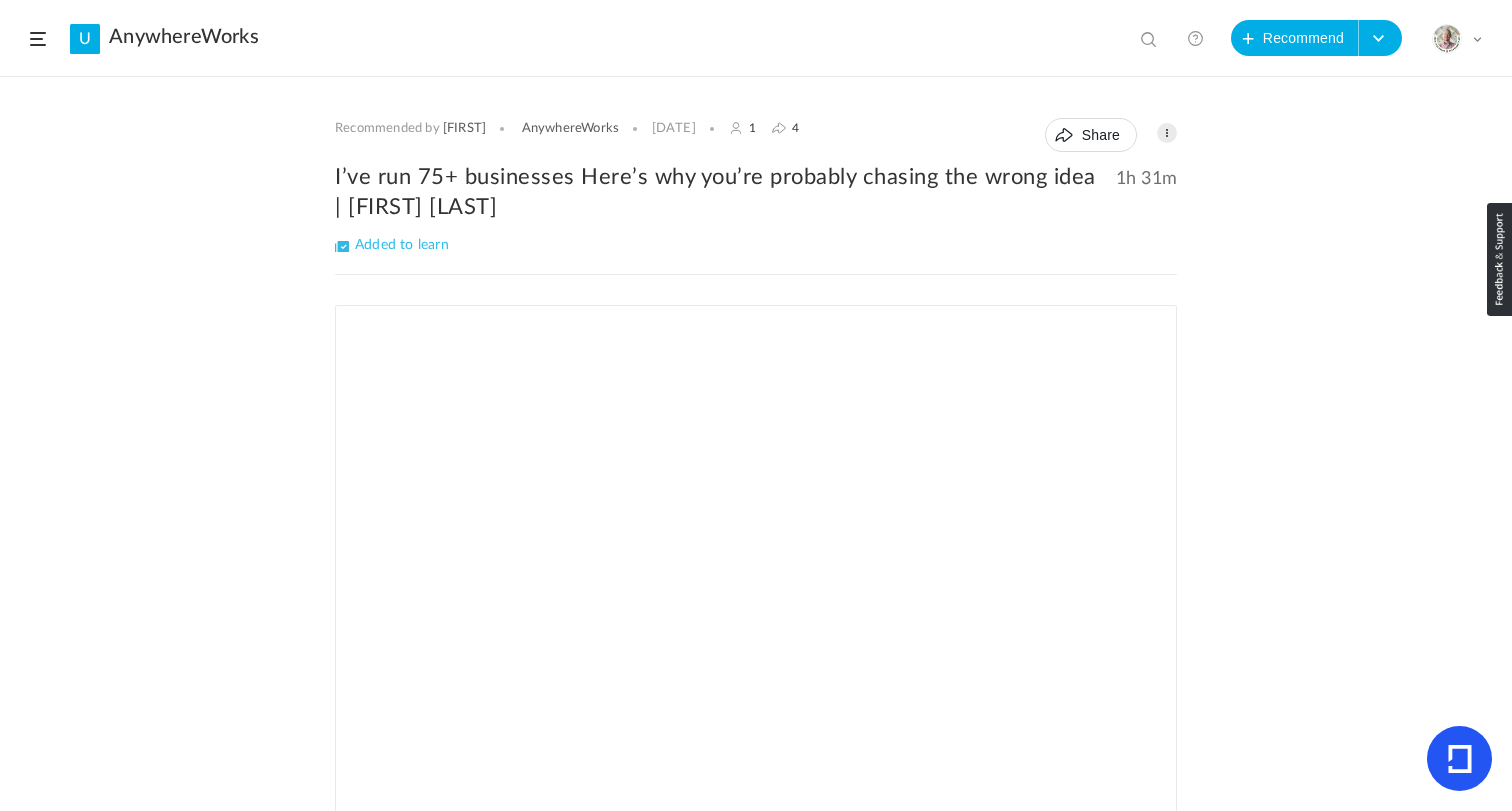 scroll, scrollTop: 0, scrollLeft: 0, axis: both 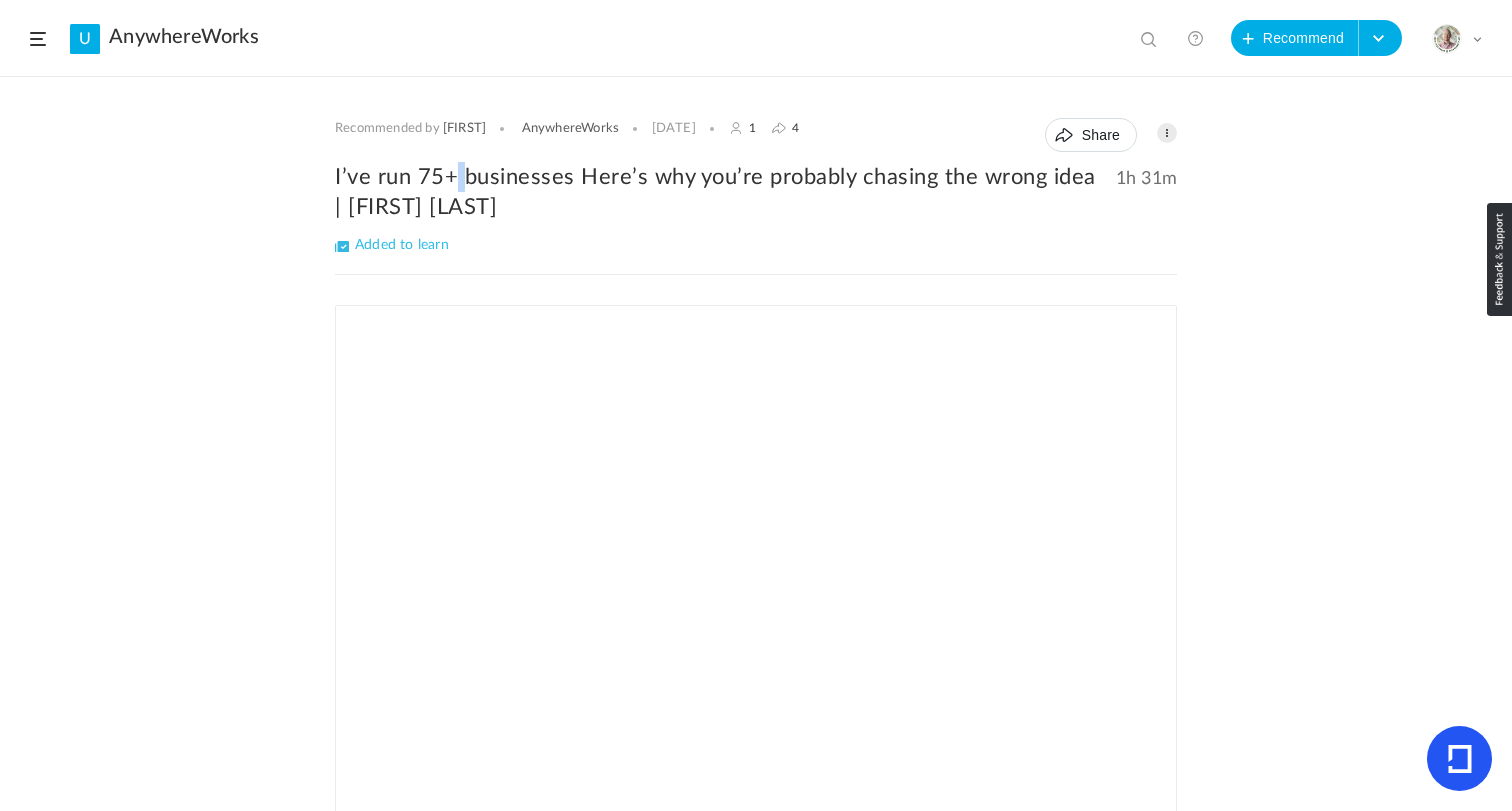 click on "I’ve run 75+ businesses  Here’s why you’re probably chasing the wrong idea  | Andrew Wilkinson" at bounding box center [756, 192] 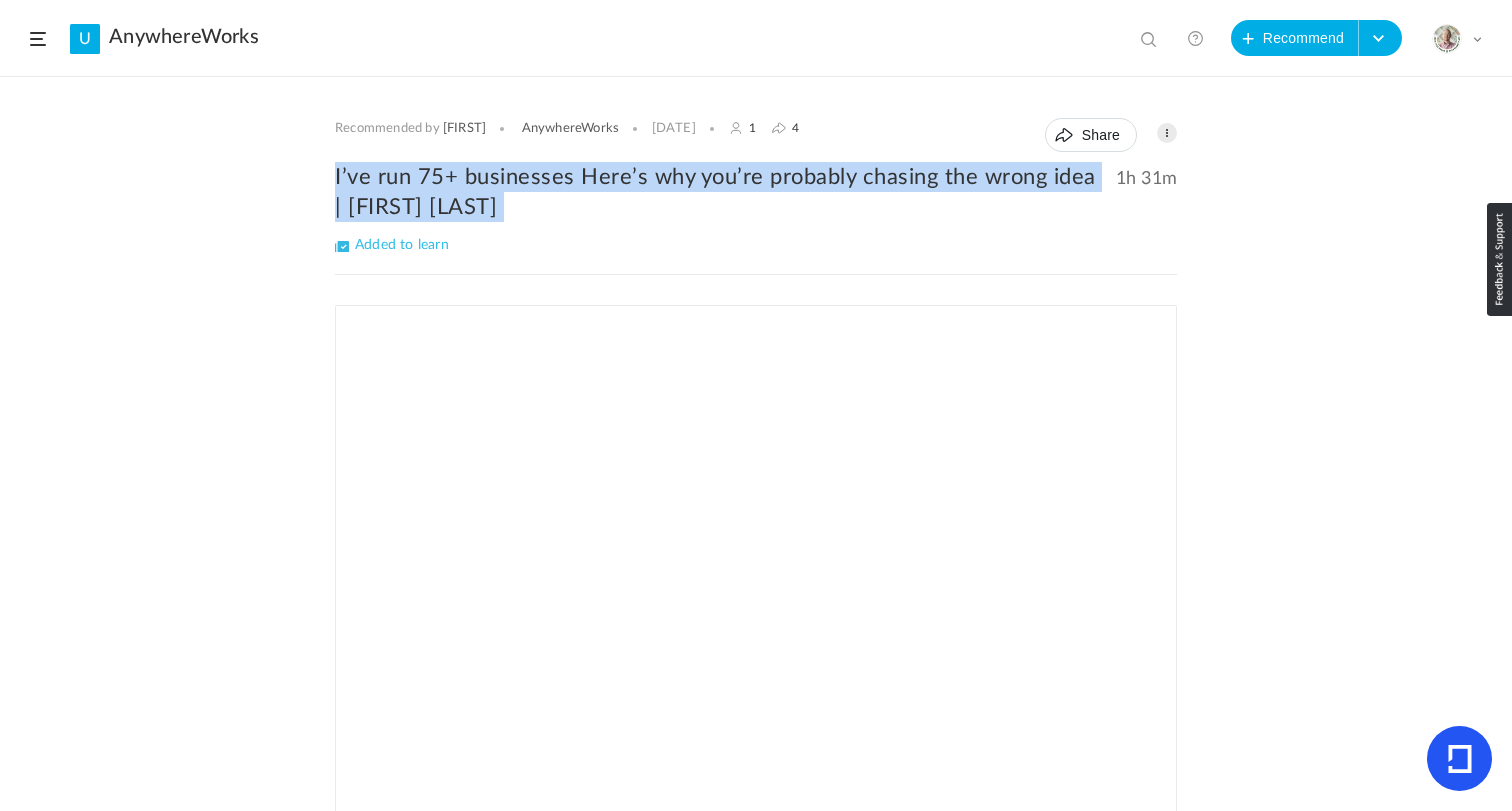 click on "I’ve run 75+ businesses  Here’s why you’re probably chasing the wrong idea  | Andrew Wilkinson" at bounding box center (756, 192) 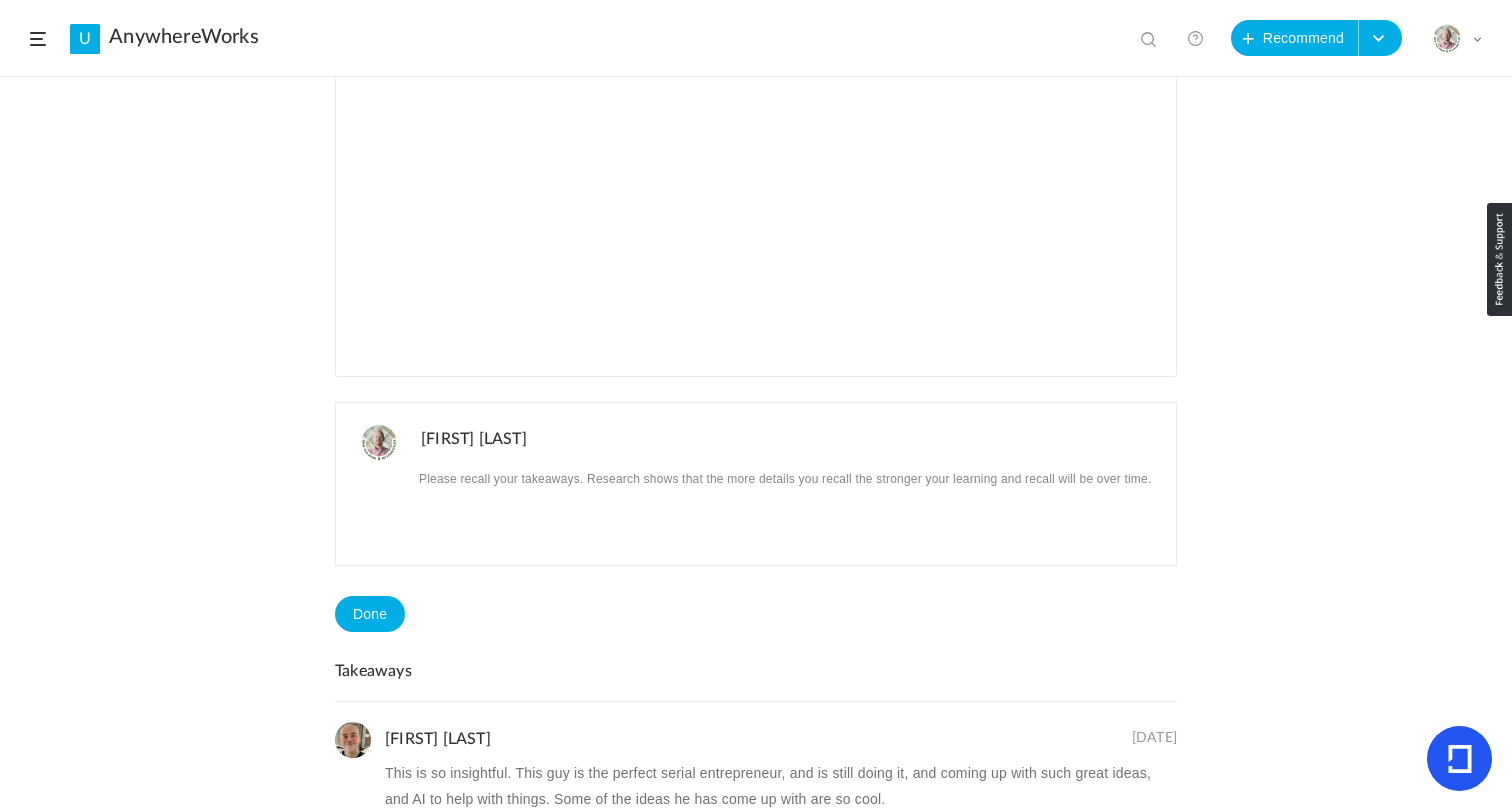 scroll, scrollTop: 522, scrollLeft: 0, axis: vertical 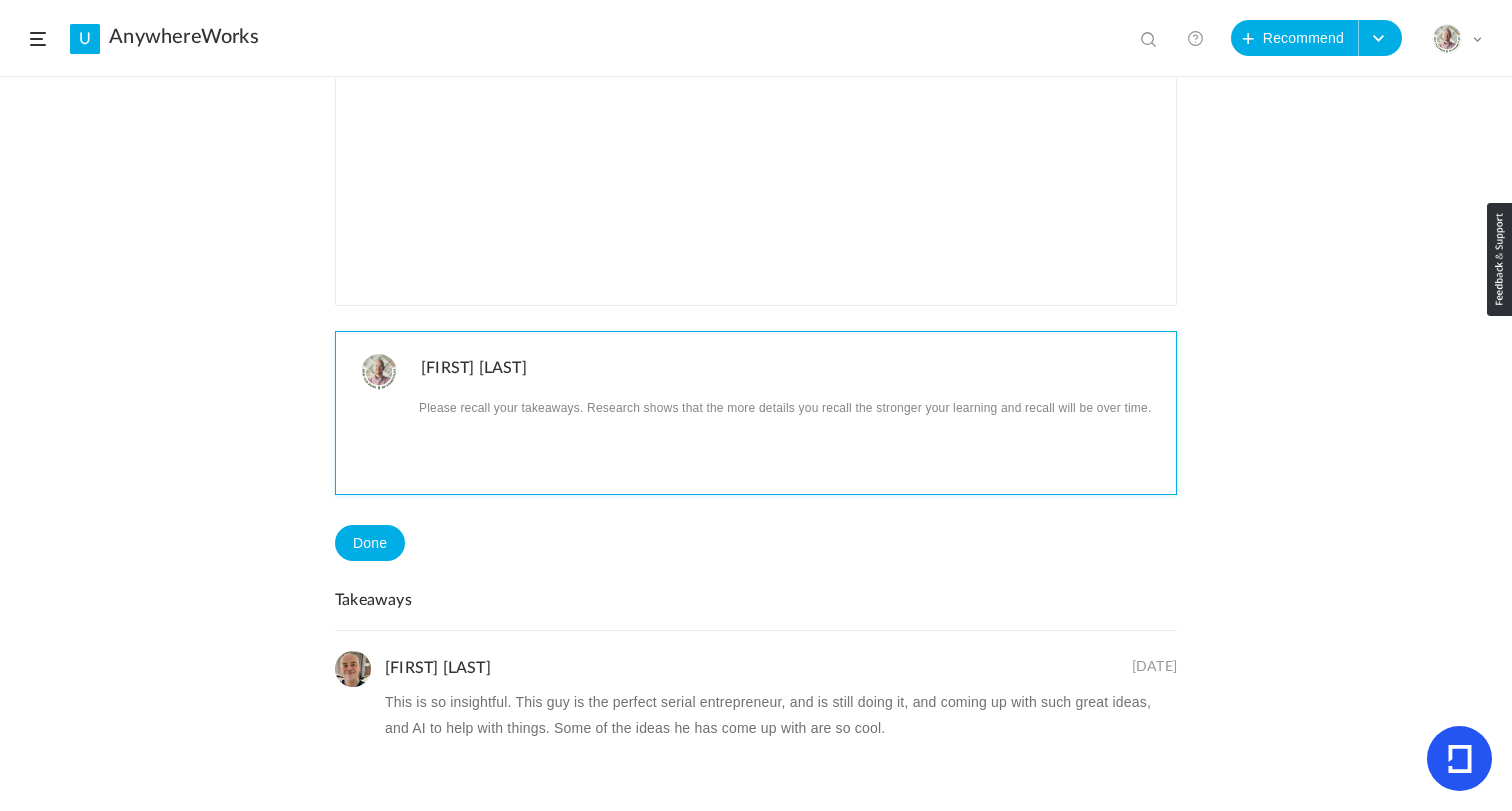 click at bounding box center [791, 407] 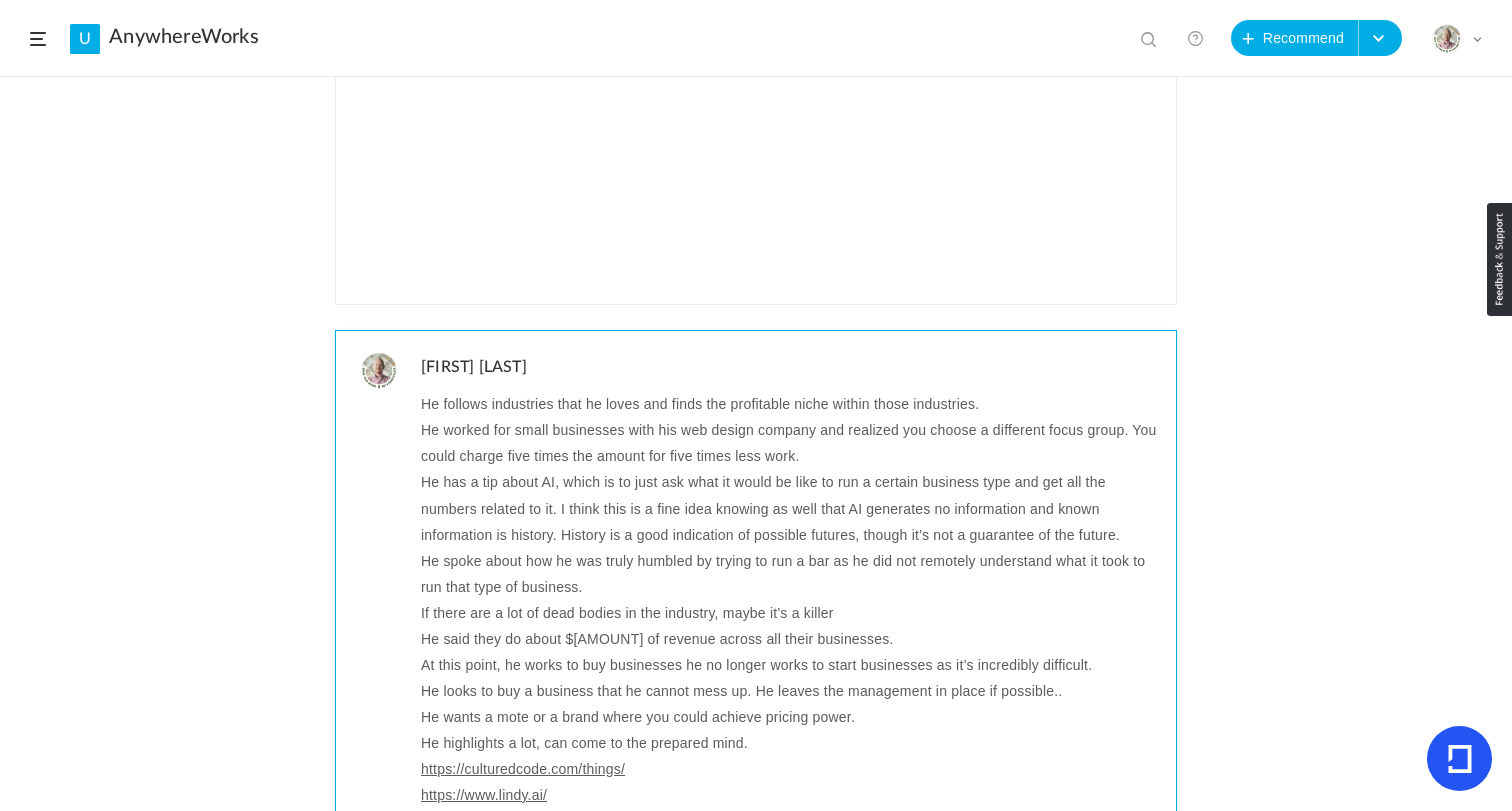 scroll, scrollTop: 0, scrollLeft: 0, axis: both 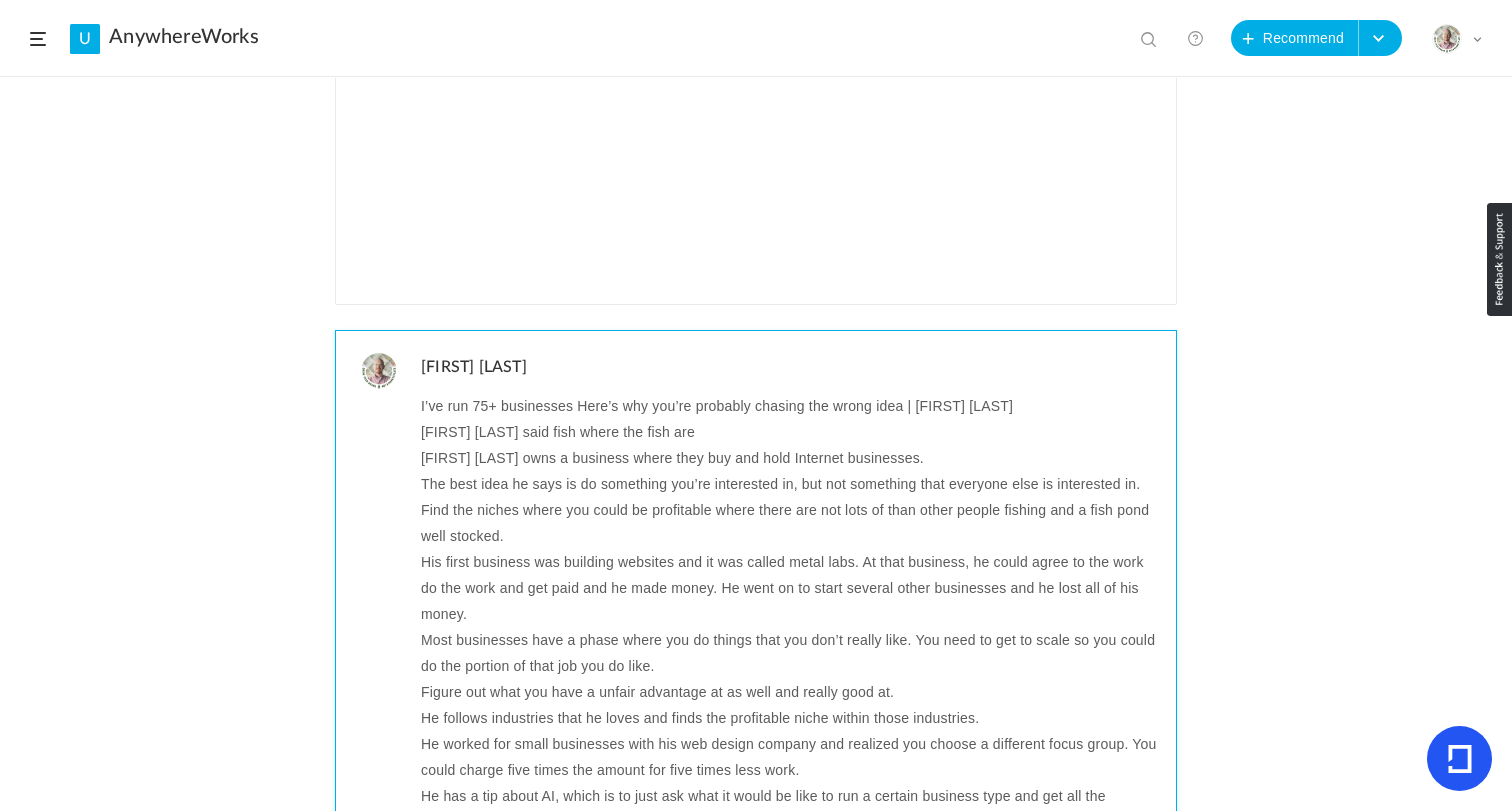 click on "Charlie Munger said fish where the fish are" at bounding box center (791, 432) 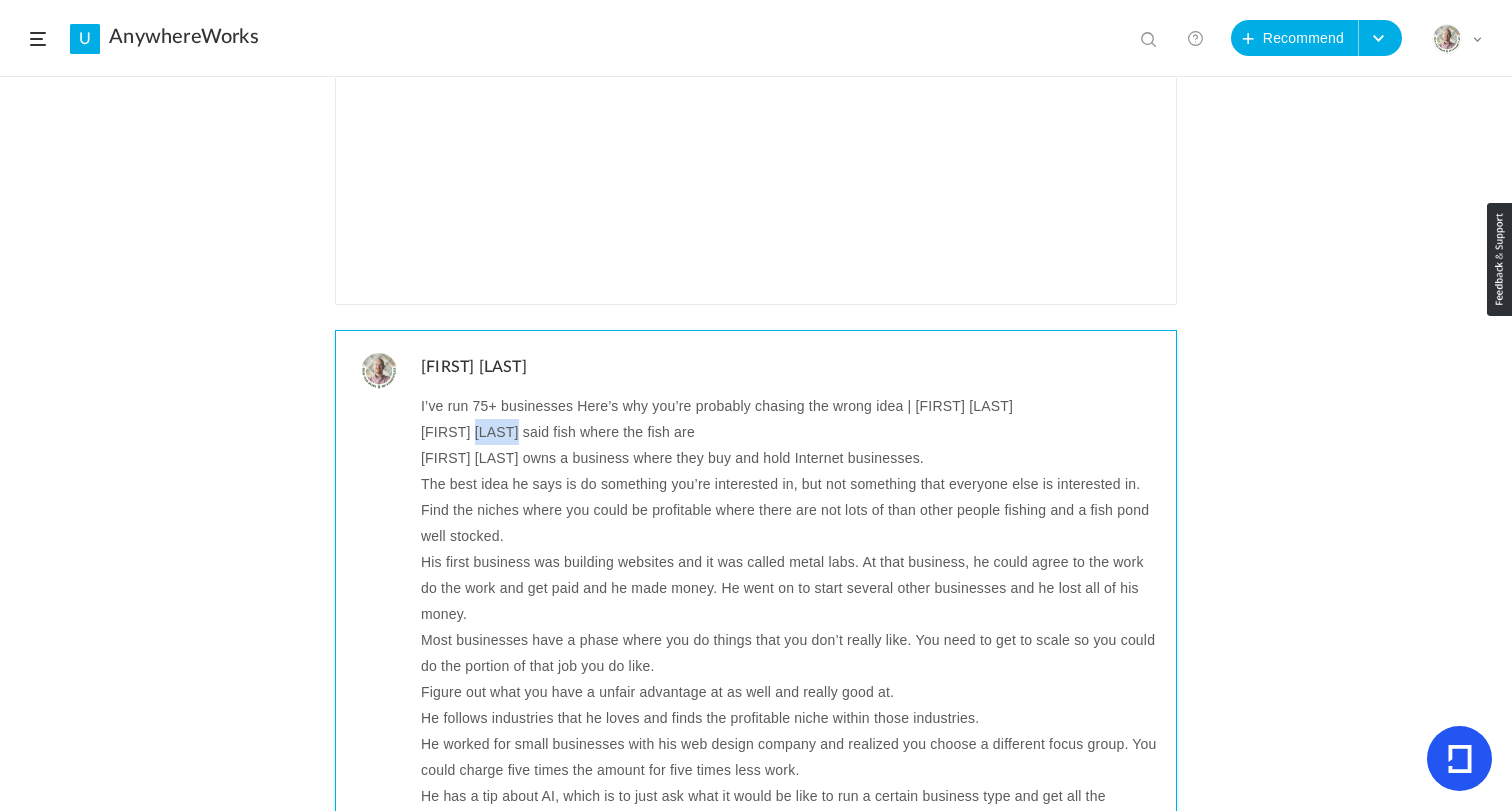 click on "Charlie Munger said fish where the fish are" at bounding box center (791, 432) 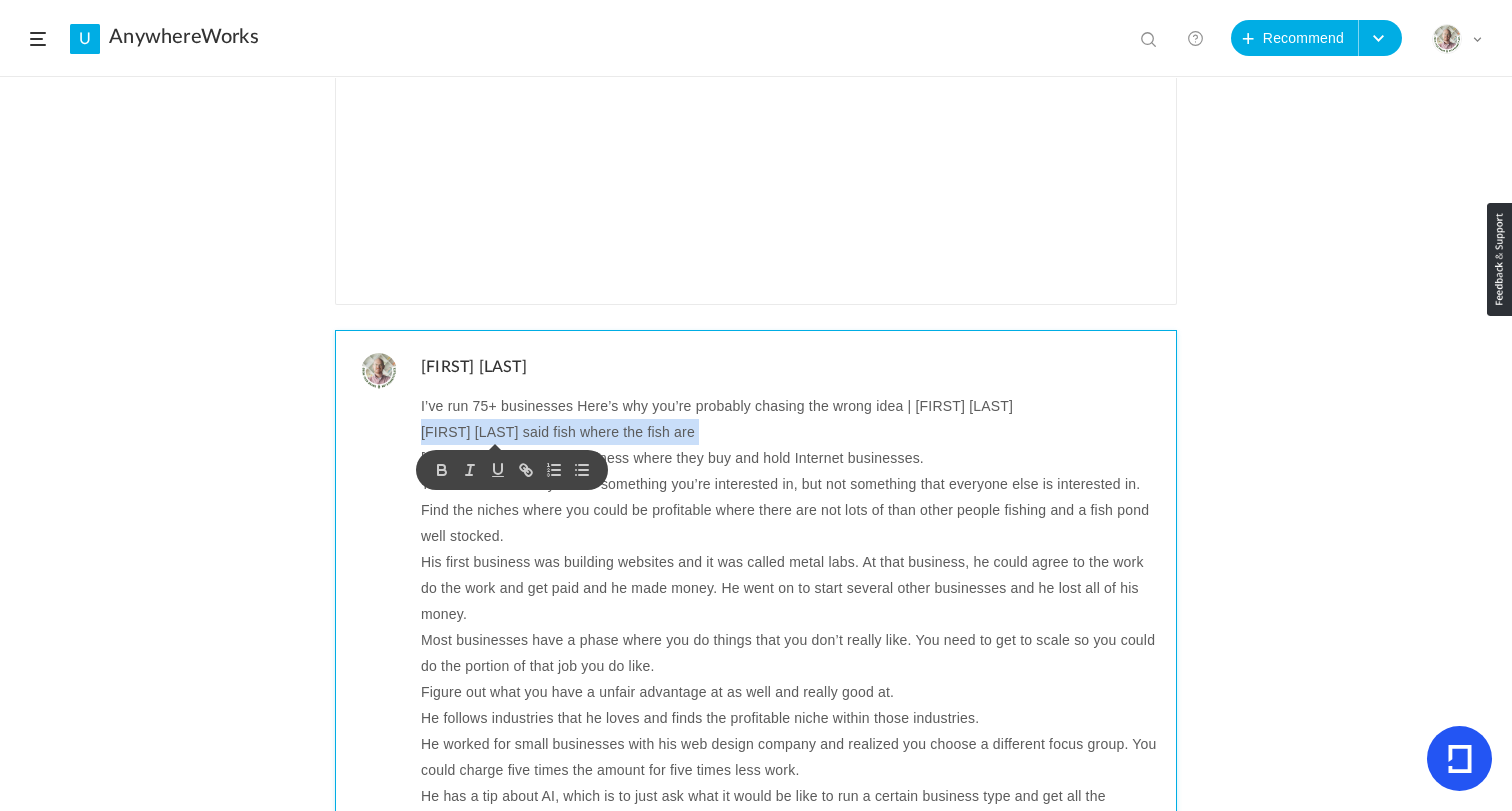 click on "Charlie Munger said fish where the fish are" at bounding box center (791, 432) 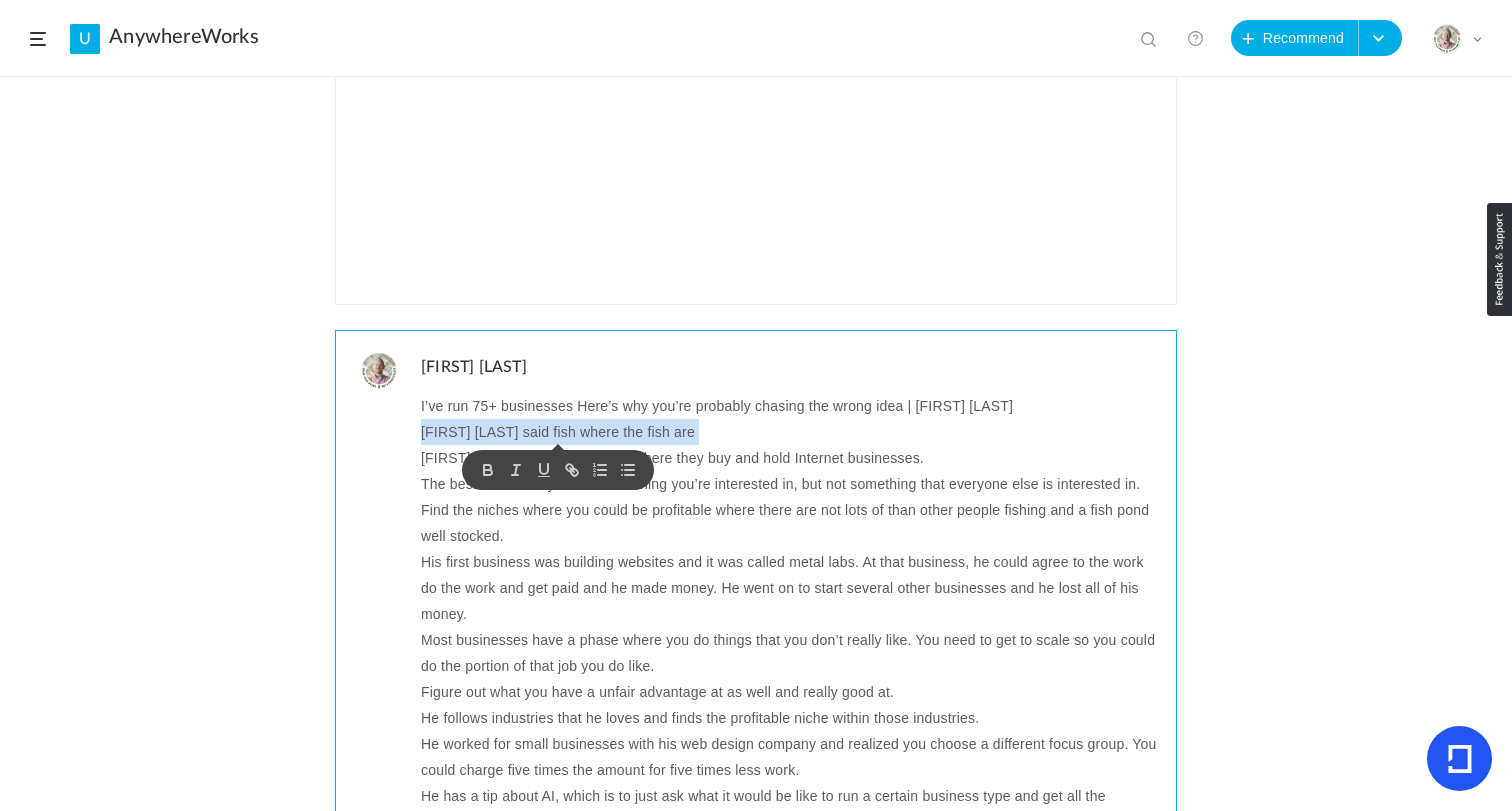 copy on "Charlie Munger said fish where the fish are" 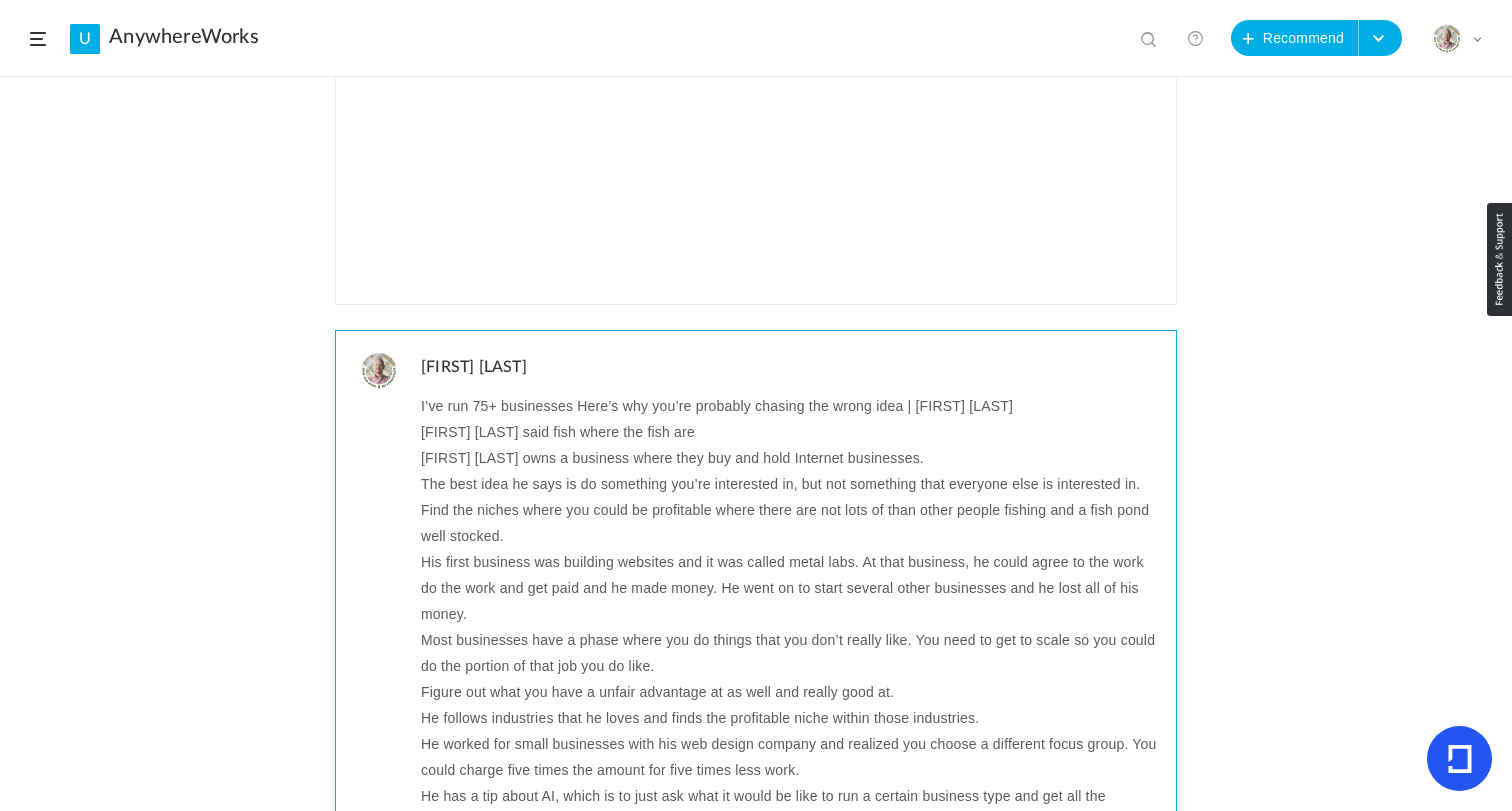 click on "Charlie Munger said fish where the fish are" at bounding box center (791, 432) 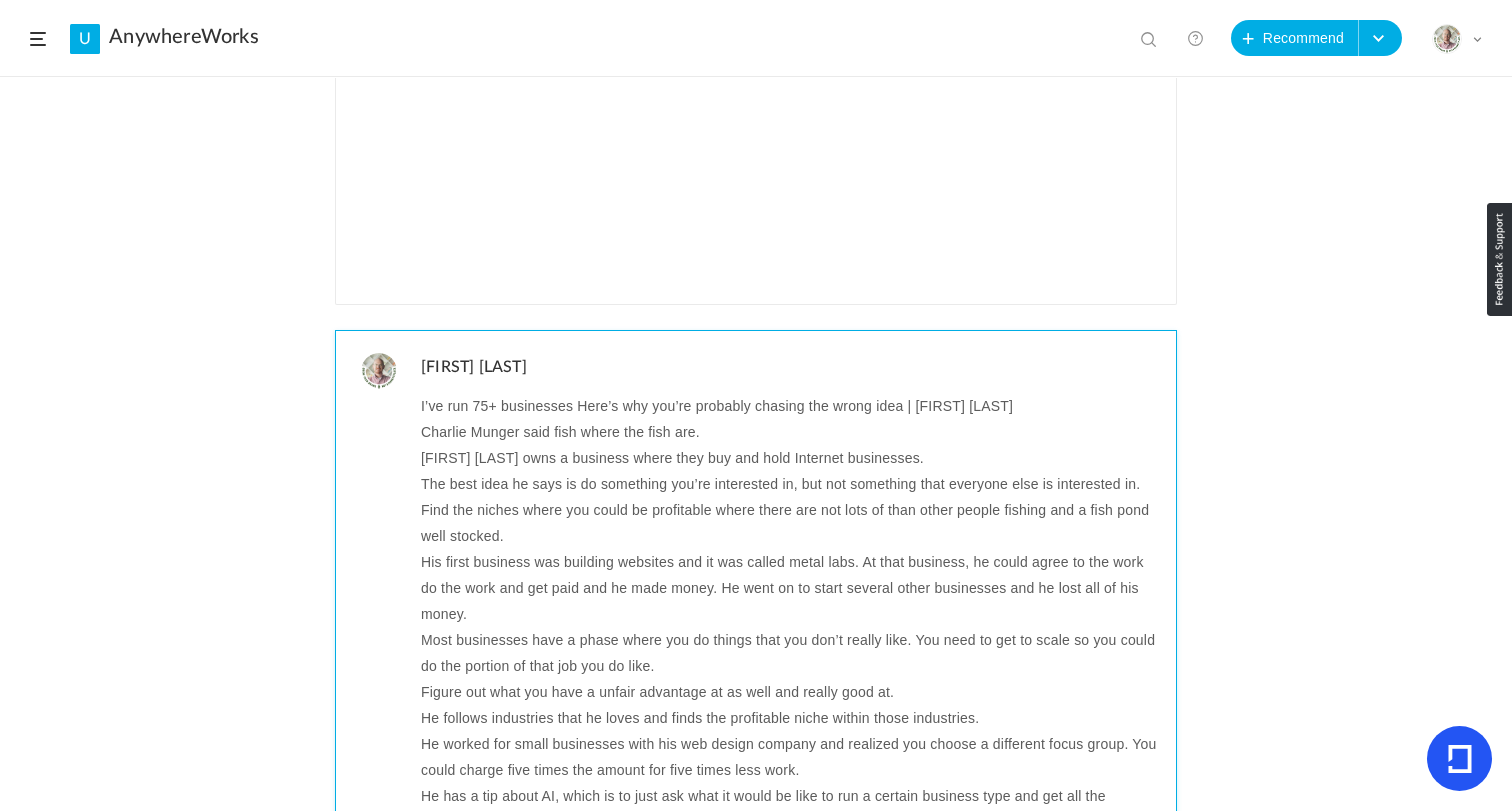 click on "Andrew Wilkinson owns a business where they buy and hold Internet businesses." at bounding box center (791, 458) 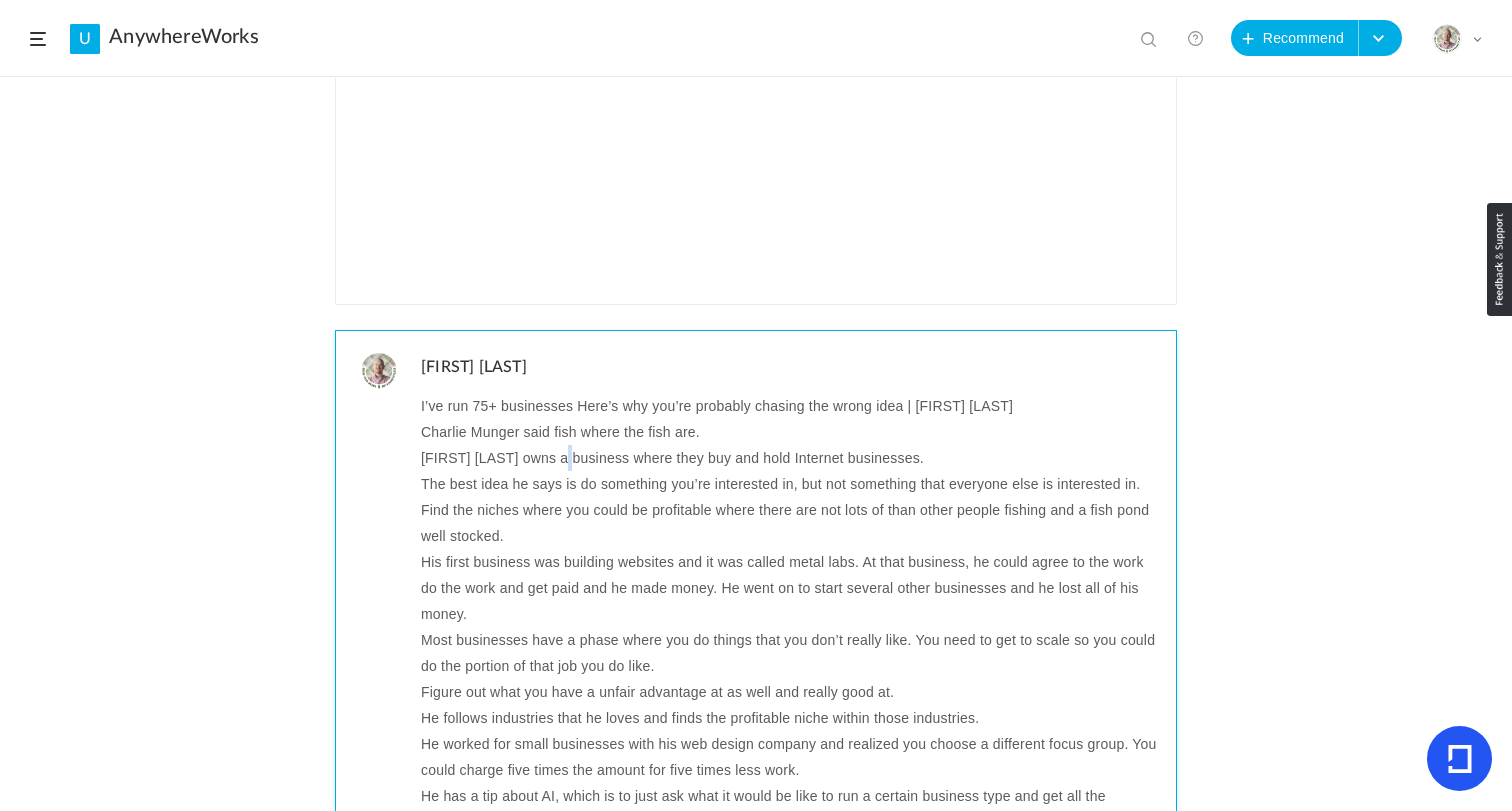 click on "Andrew Wilkinson owns a business where they buy and hold Internet businesses." at bounding box center [791, 458] 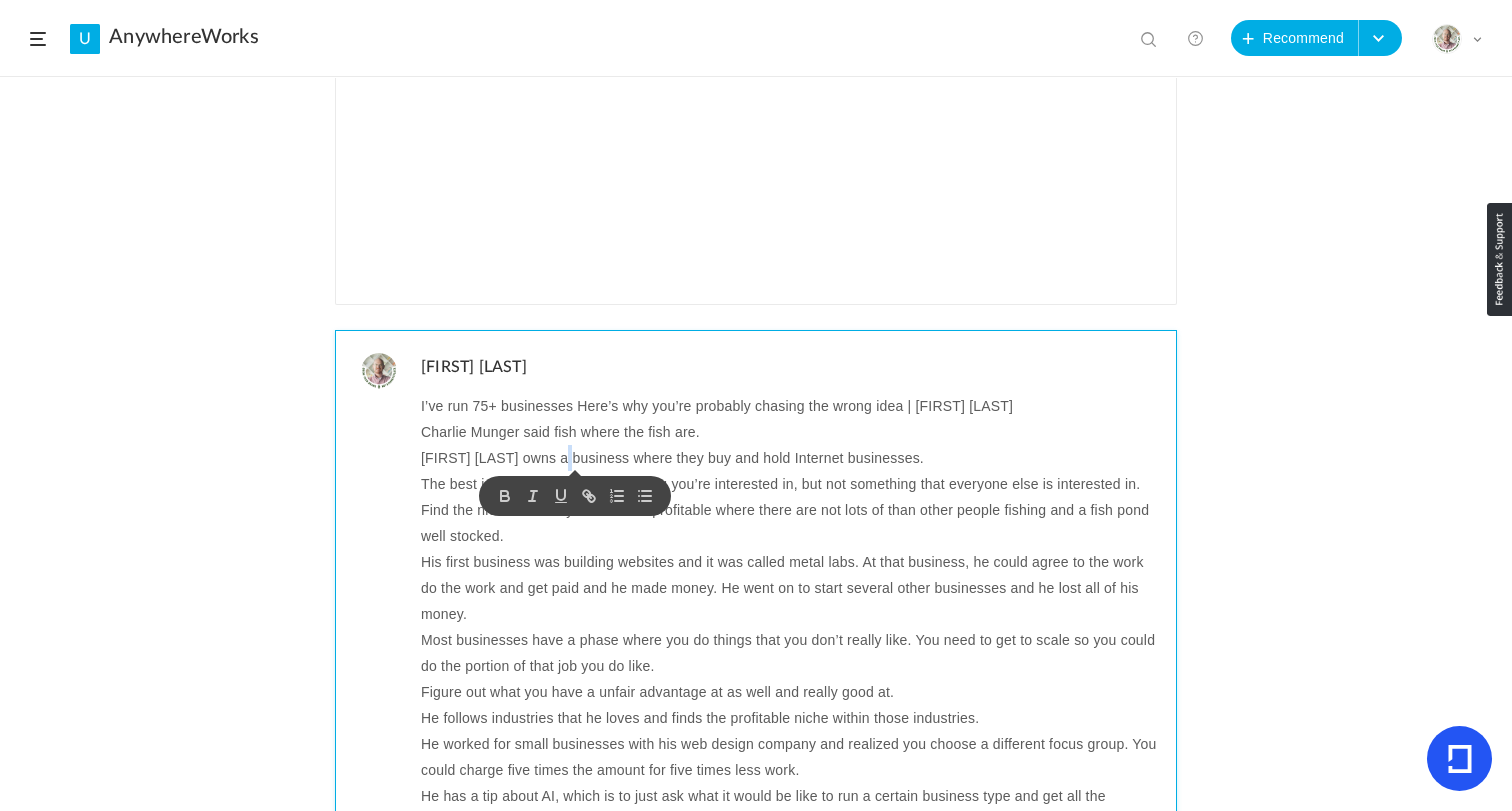 click on "Andrew Wilkinson owns a business where they buy and hold Internet businesses." at bounding box center (791, 458) 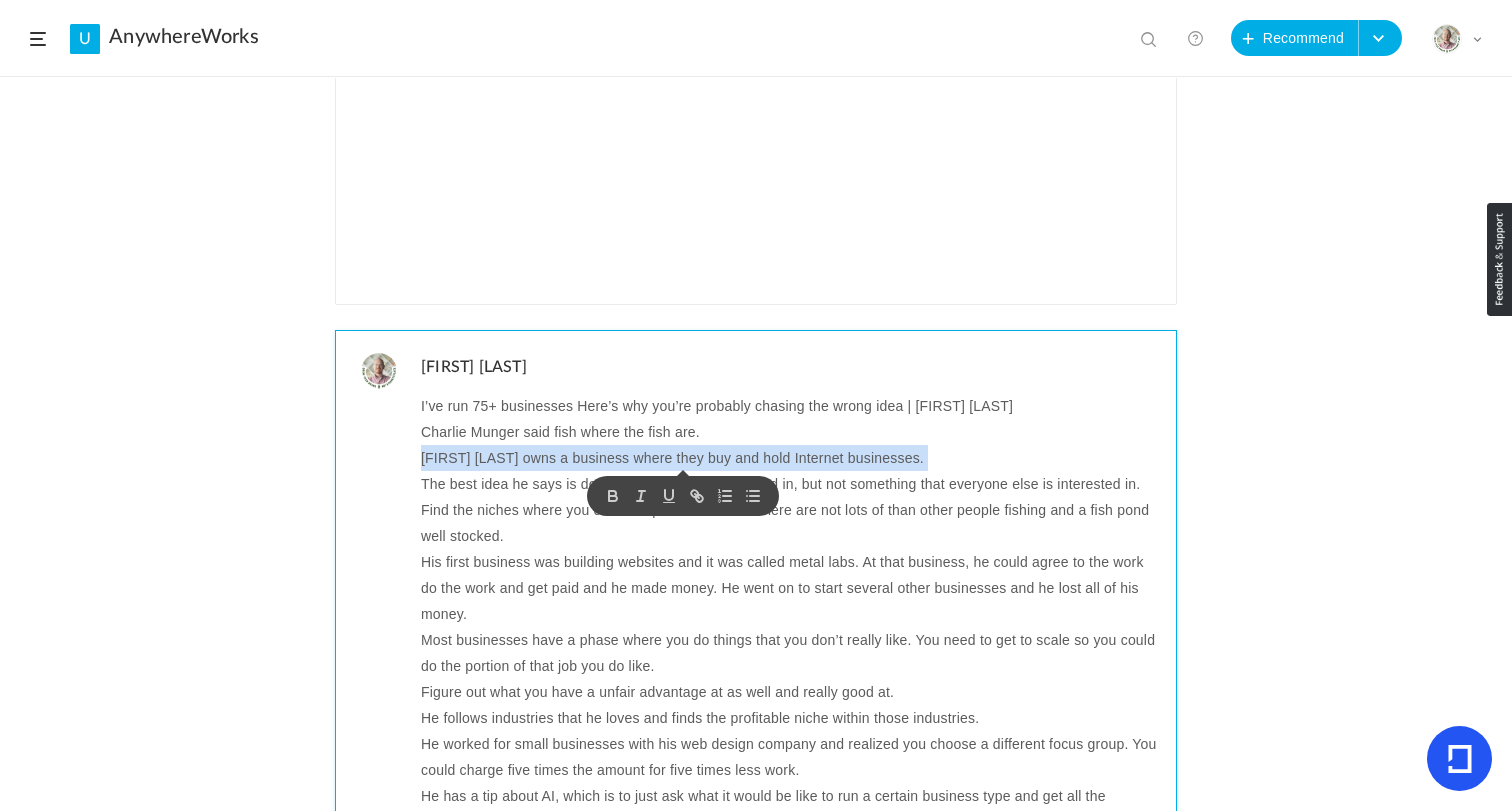 copy on "Andrew Wilkinson owns a business where they buy and hold Internet businesses." 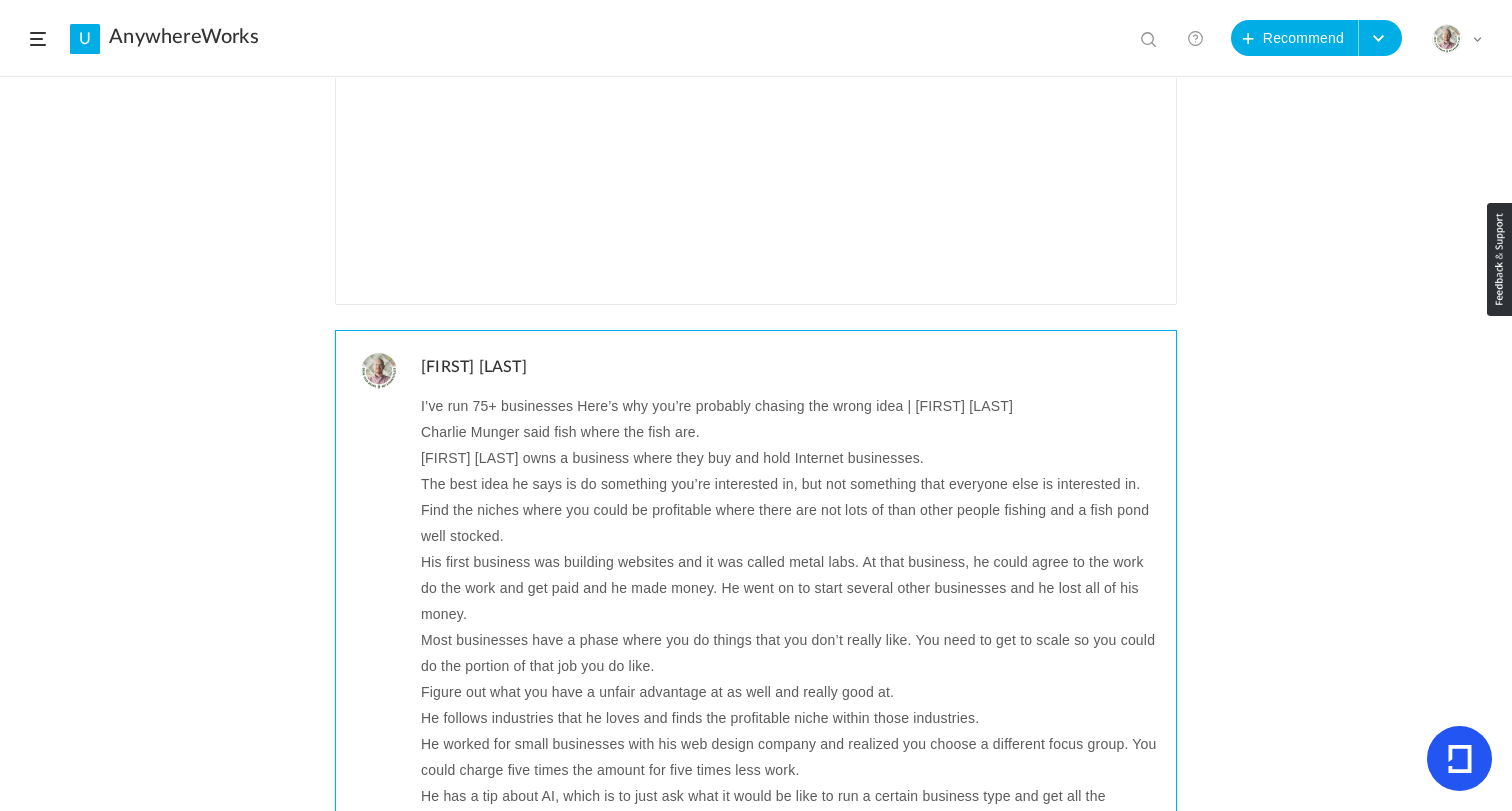click on "Andrew Wilkinson owns a business where they buy and hold Internet businesses." at bounding box center [791, 458] 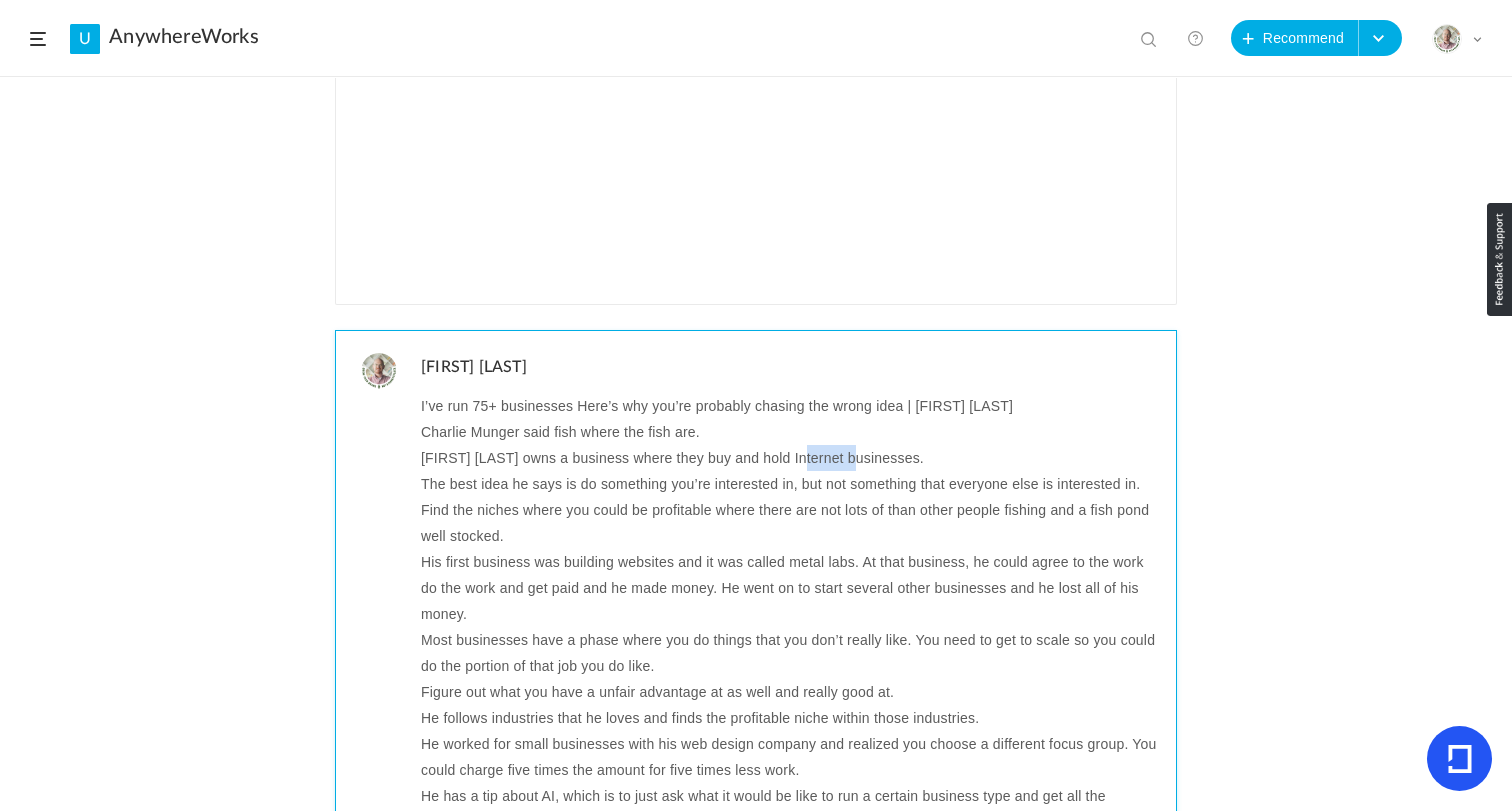 click on "Andrew Wilkinson owns a business where they buy and hold Internet businesses." at bounding box center [791, 458] 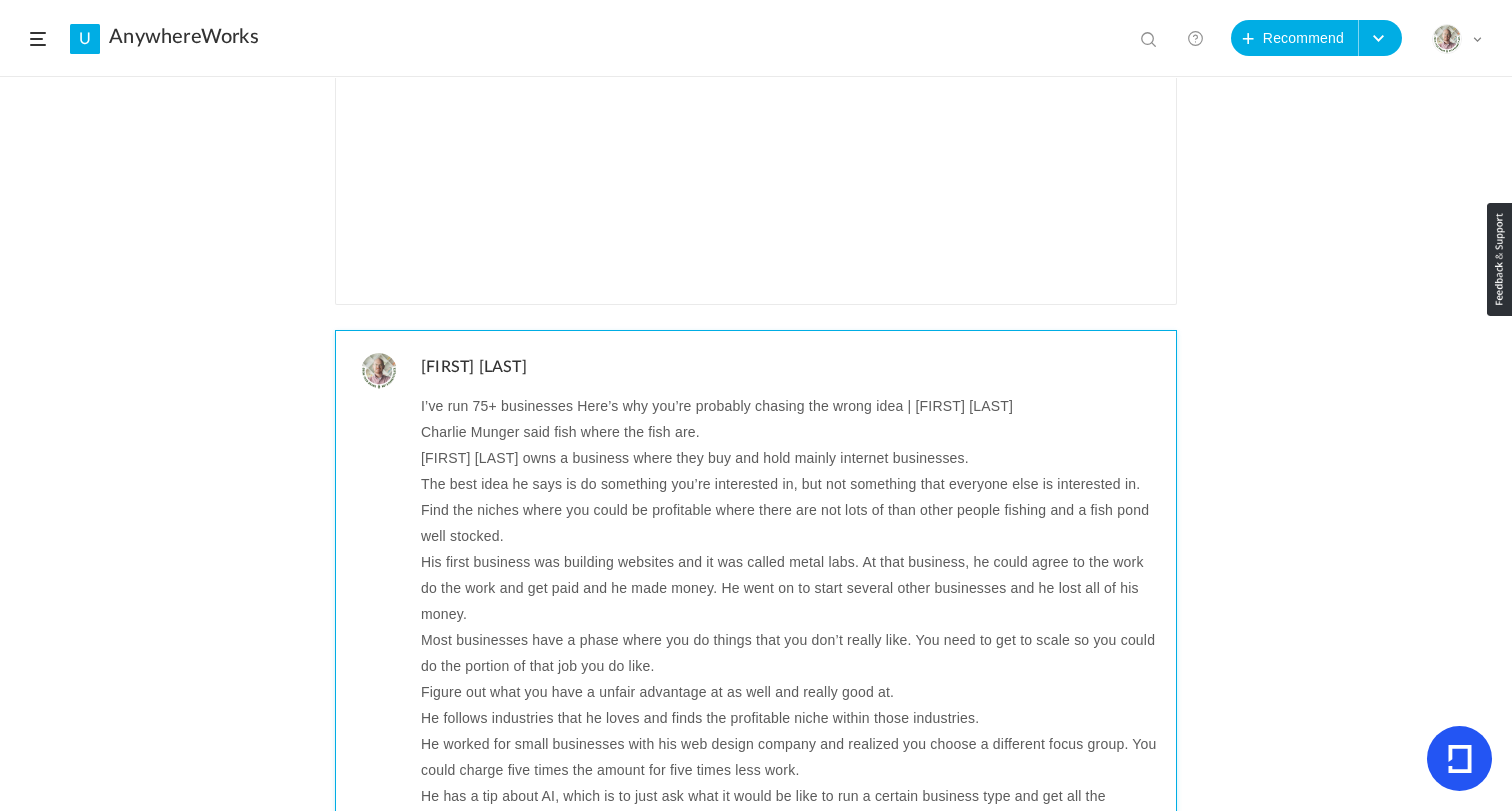 click on "The best idea he says is do something you’re interested in, but not something that everyone else is interested in." at bounding box center [791, 484] 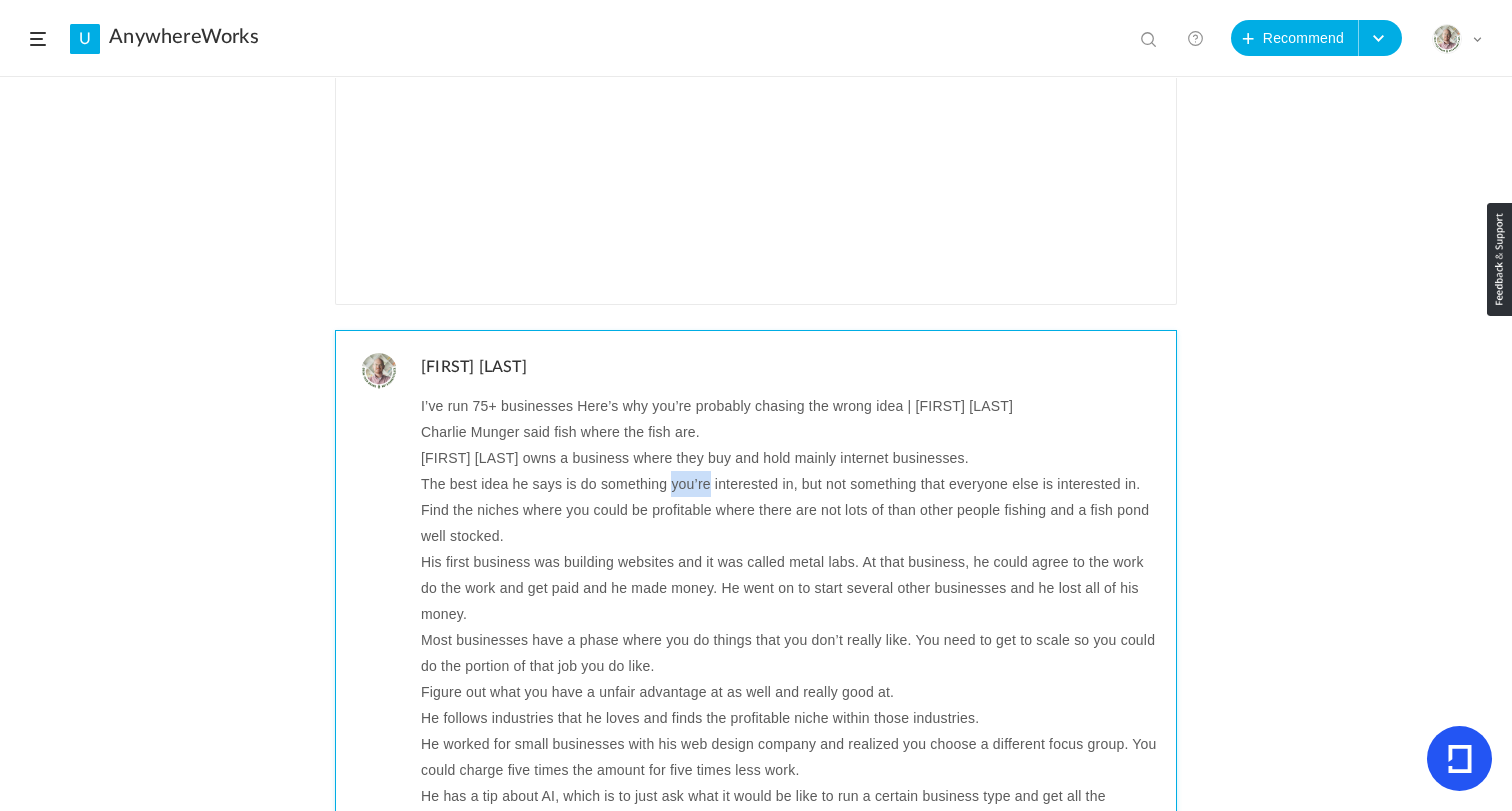 click on "The best idea he says is do something you’re interested in, but not something that everyone else is interested in." at bounding box center (791, 484) 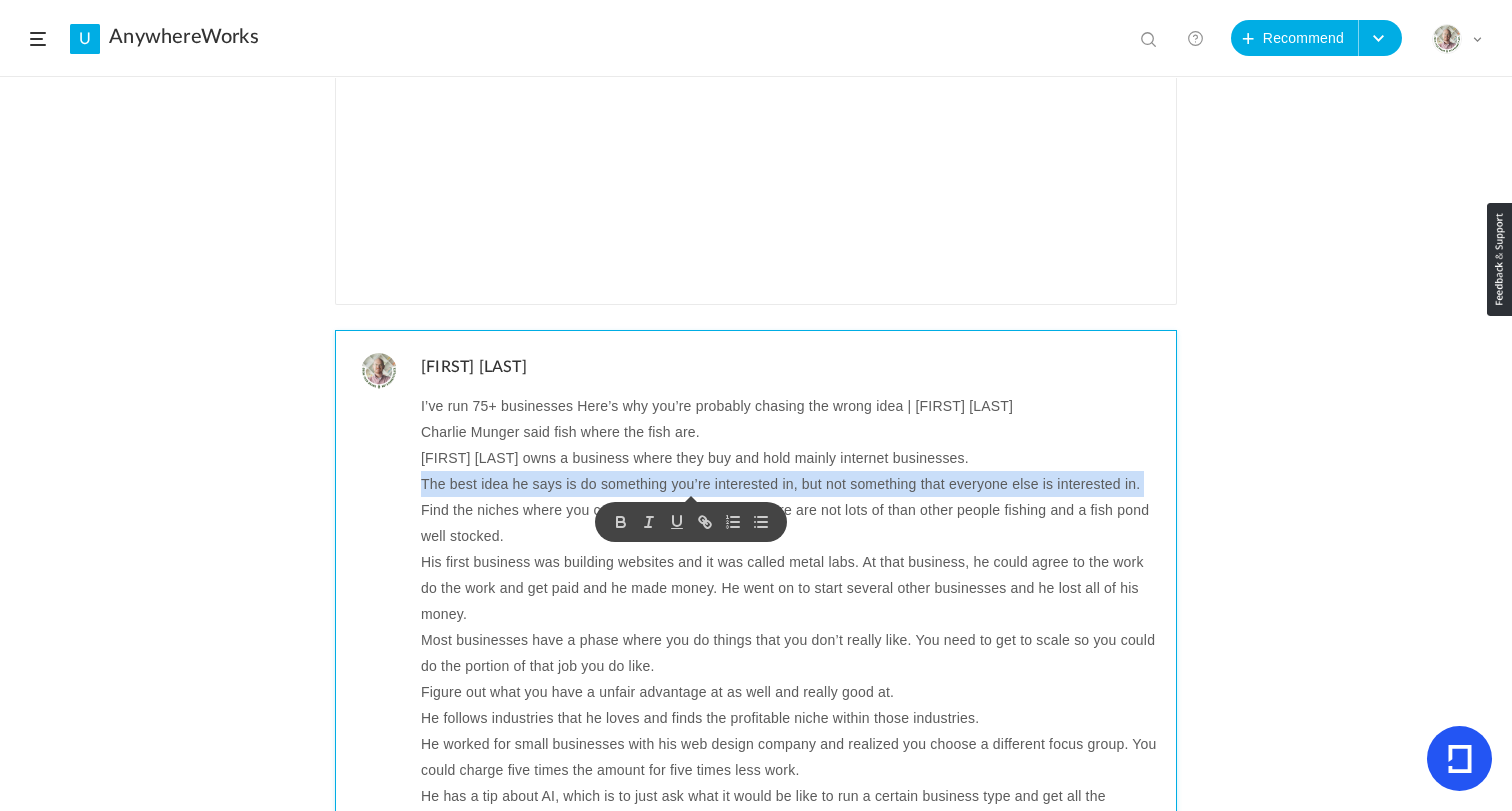 click on "The best idea he says is do something you’re interested in, but not something that everyone else is interested in." at bounding box center [791, 484] 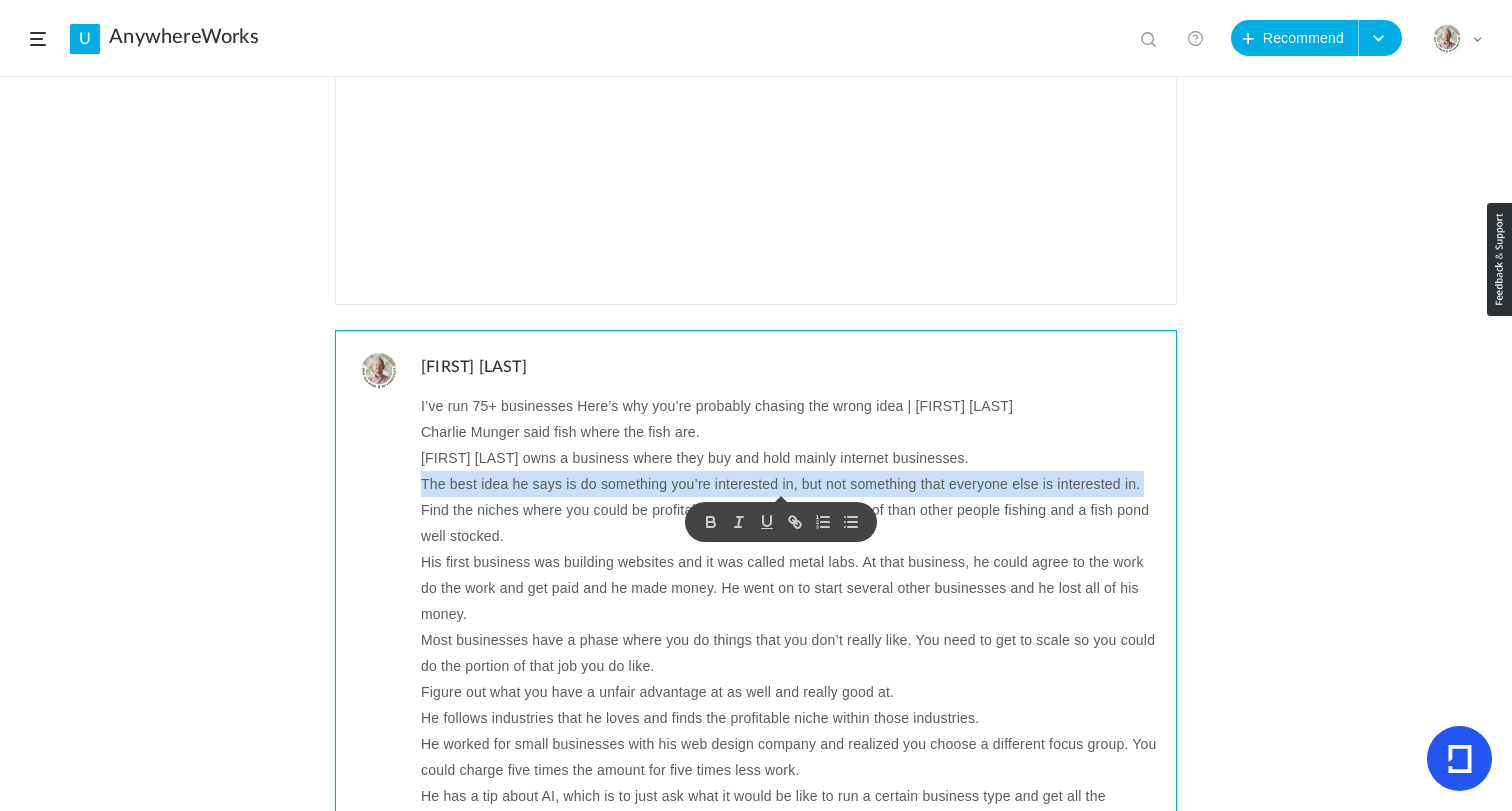 copy on "The best idea he says is do something you’re interested in, but not something that everyone else is interested in." 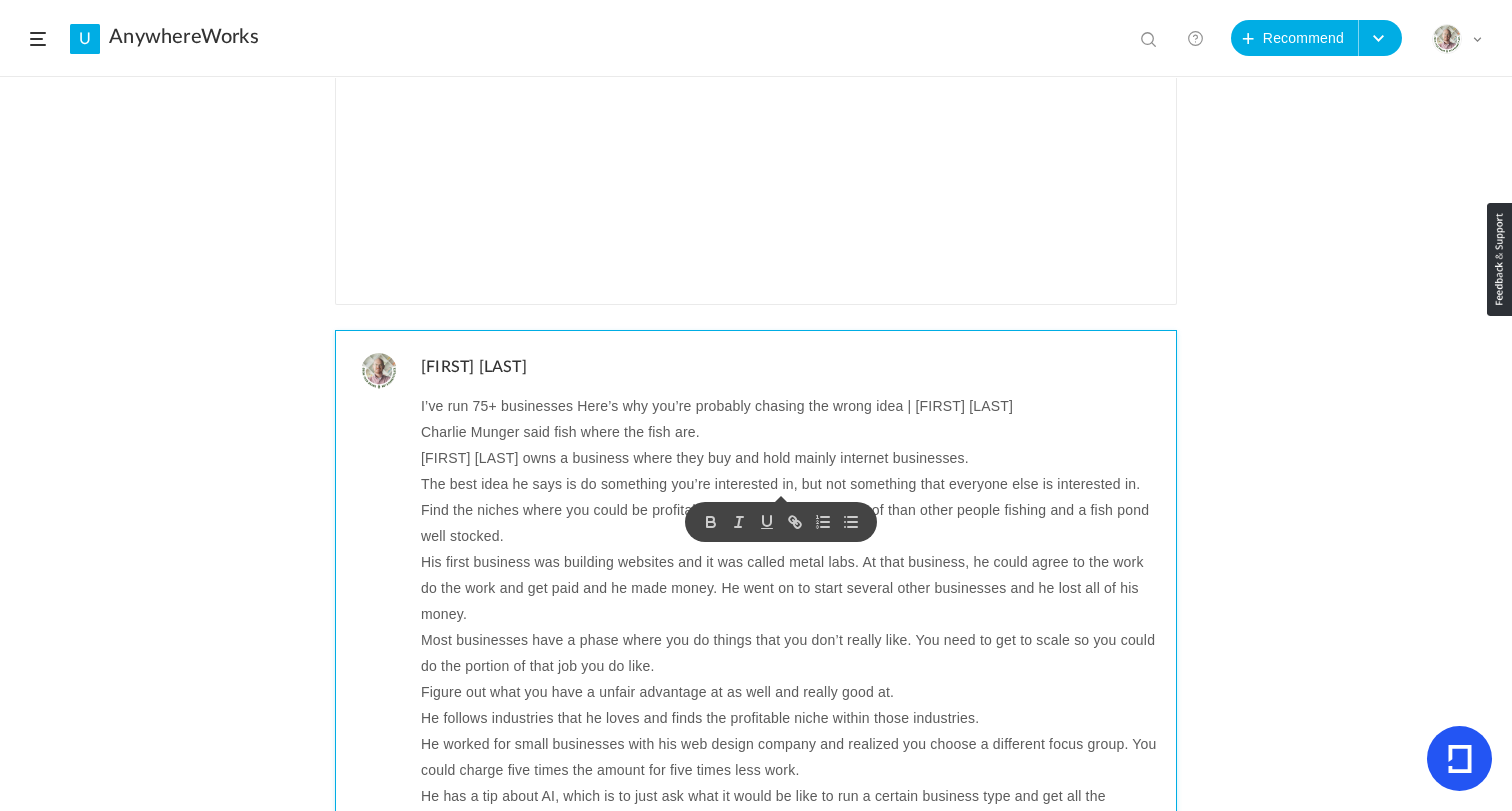 click on "Find the niches where you could be profitable where there are not lots of than other people fishing and a fish pond well stocked." at bounding box center (791, 523) 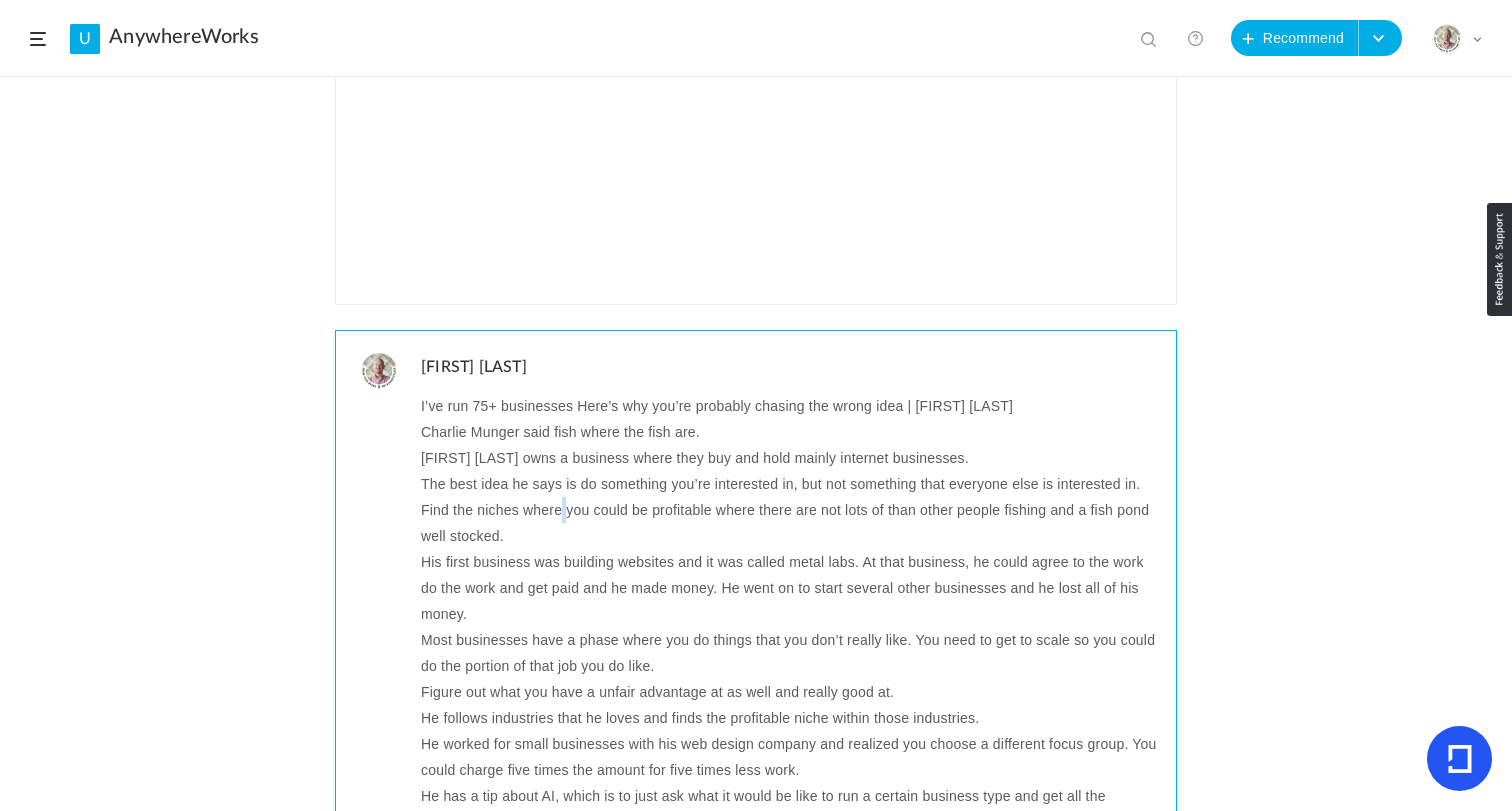 click on "Find the niches where you could be profitable where there are not lots of than other people fishing and a fish pond well stocked." at bounding box center [791, 523] 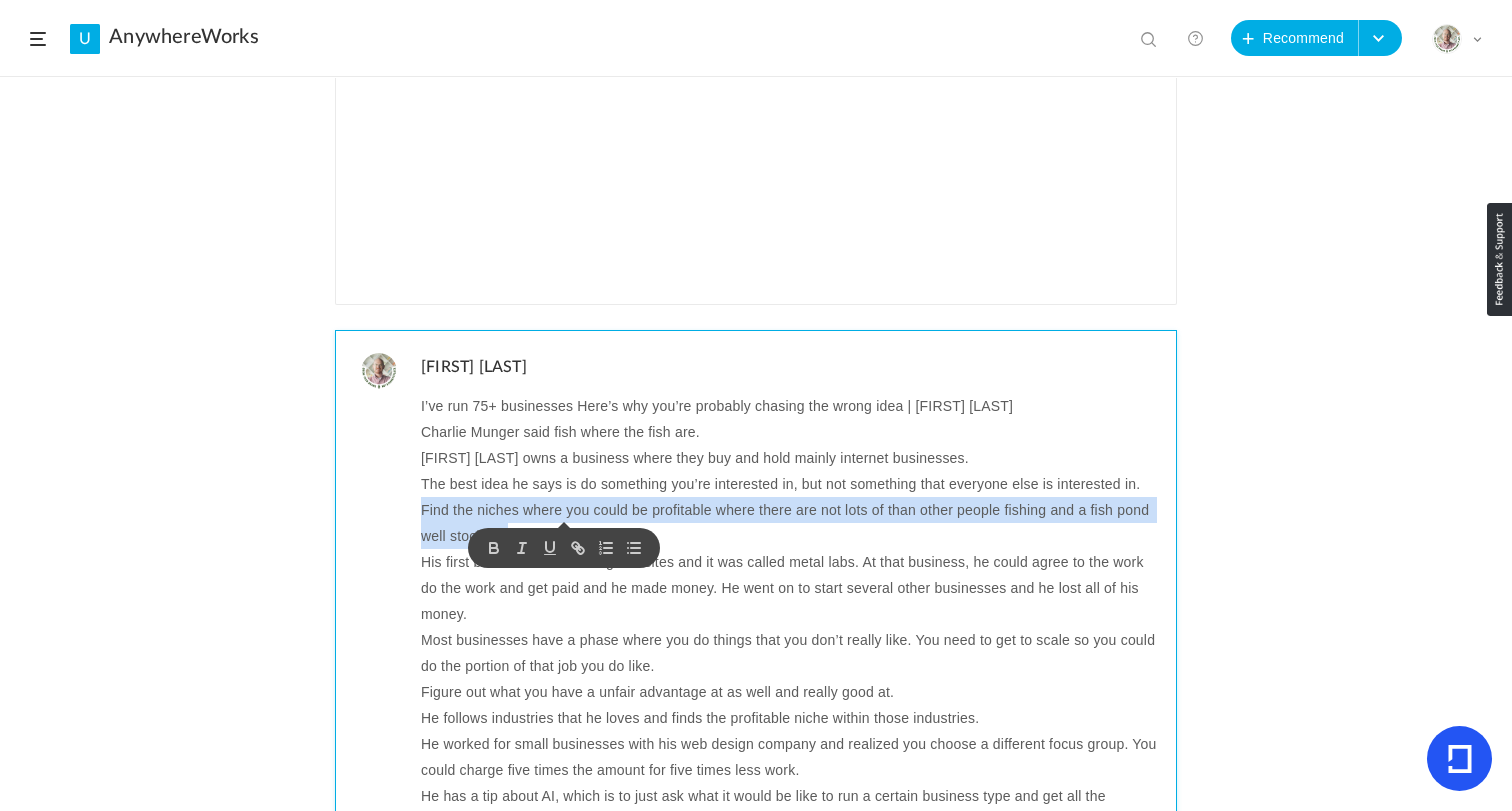 click on "Find the niches where you could be profitable where there are not lots of than other people fishing and a fish pond well stocked." at bounding box center (791, 523) 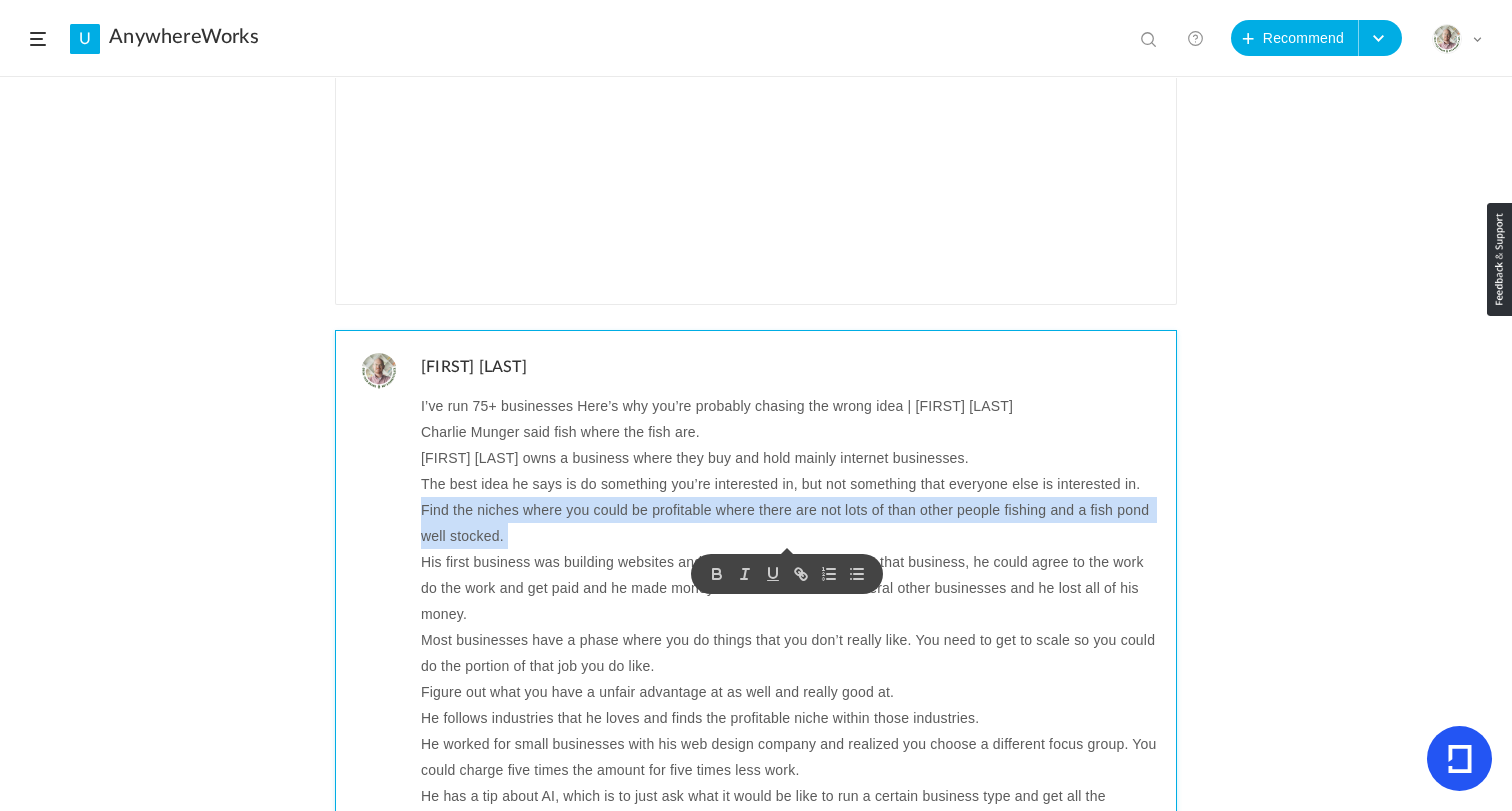 copy on "Find the niches where you could be profitable where there are not lots of than other people fishing and a fish pond well stocked." 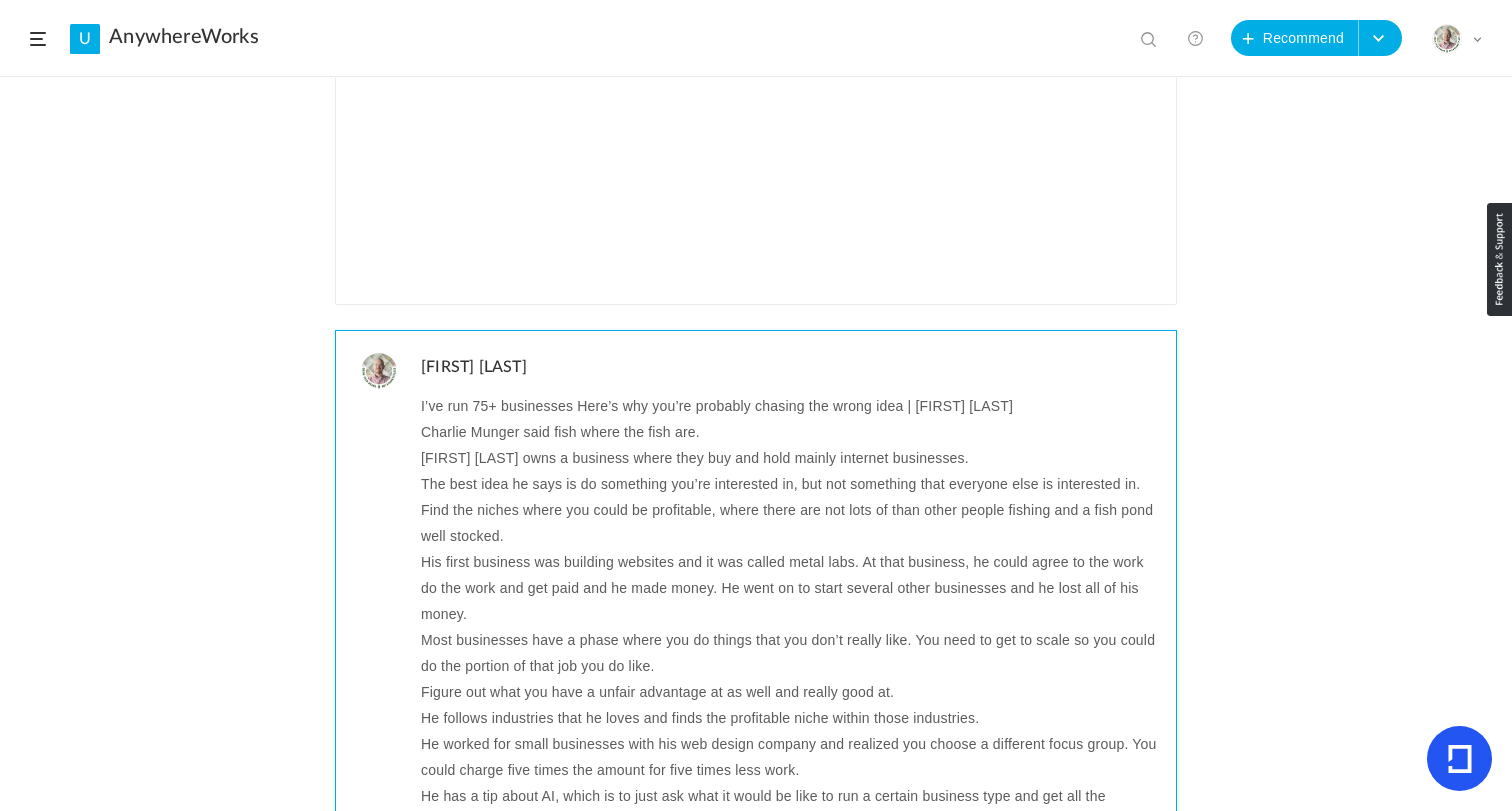 click on "His first business was building websites and it was called metal labs. At that business, he could agree to the work do the work and get paid and he made money. He went on to start several other businesses and he lost all of his money." at bounding box center (791, 588) 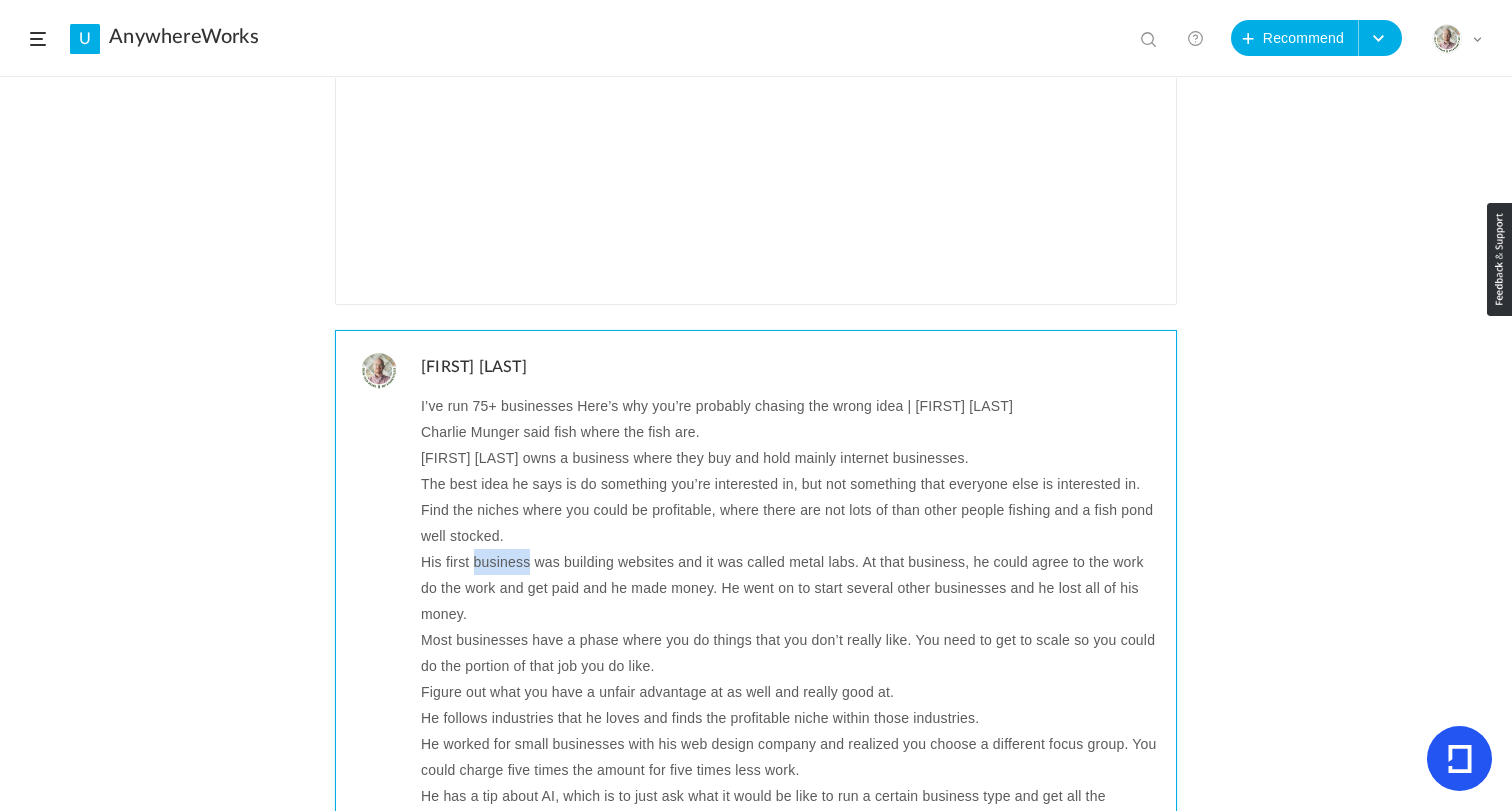 click on "His first business was building websites and it was called metal labs. At that business, he could agree to the work do the work and get paid and he made money. He went on to start several other businesses and he lost all of his money." at bounding box center [791, 588] 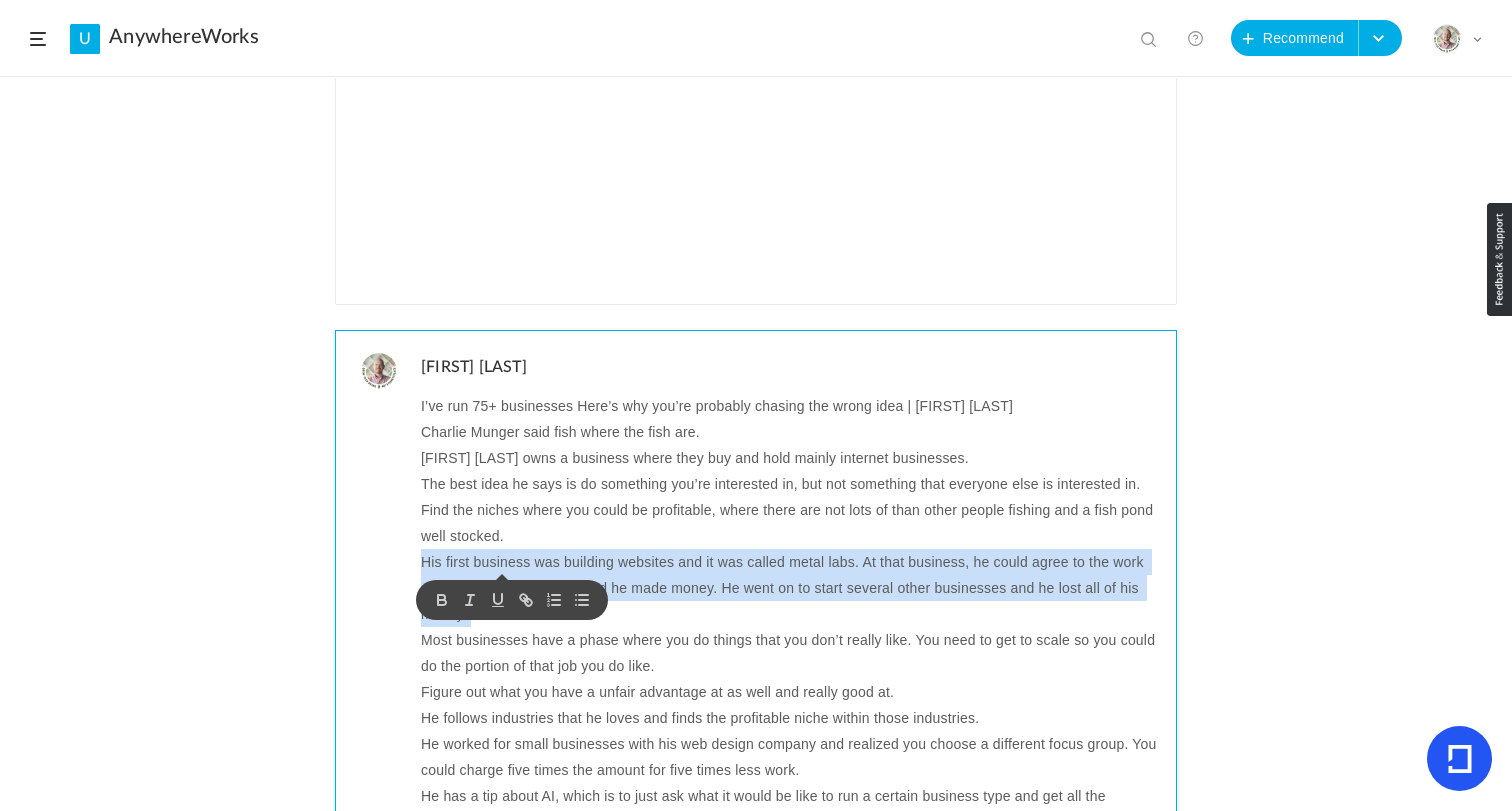 click on "His first business was building websites and it was called metal labs. At that business, he could agree to the work do the work and get paid and he made money. He went on to start several other businesses and he lost all of his money." at bounding box center [791, 588] 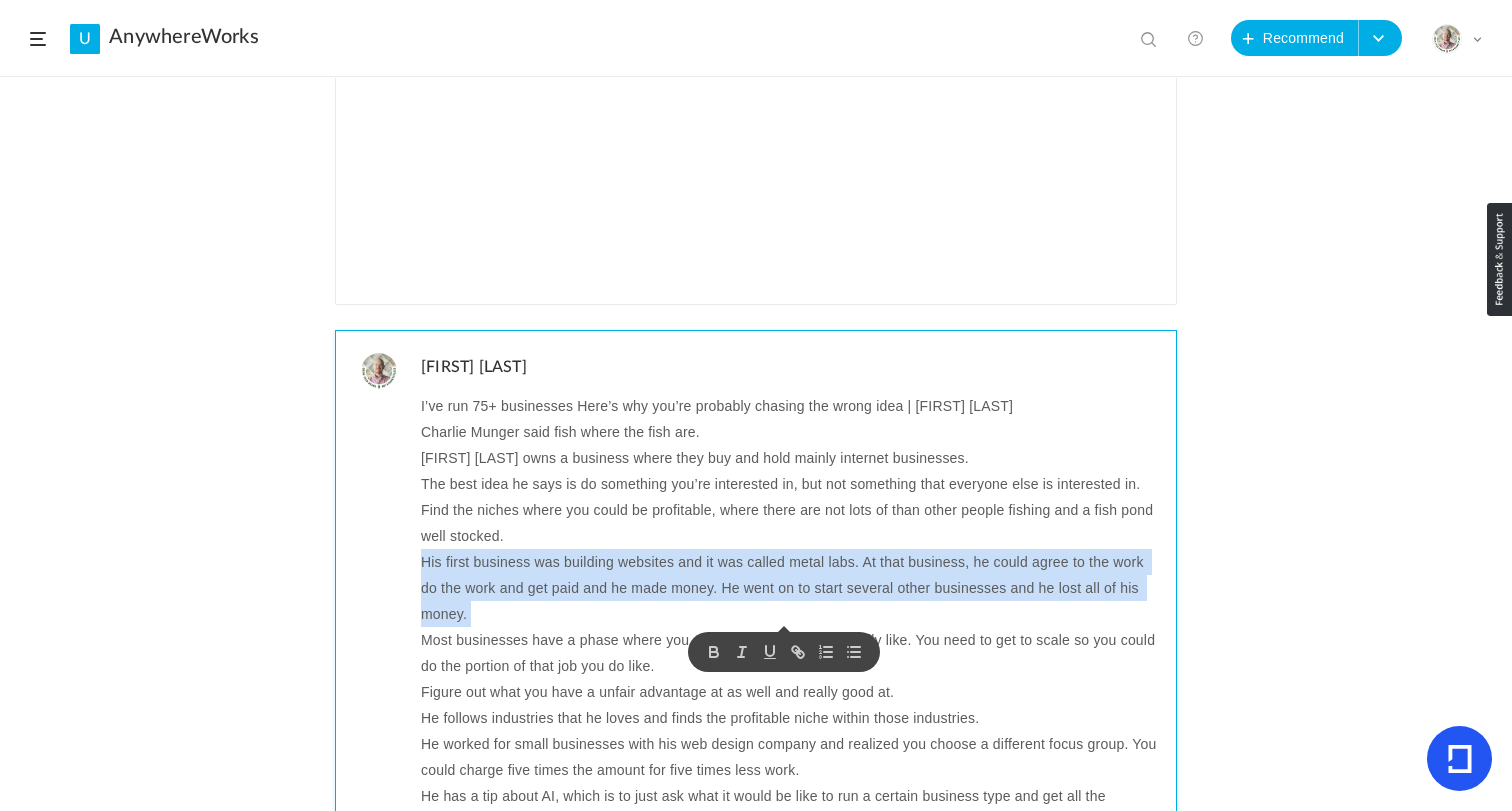 copy on "His first business was building websites and it was called metal labs. At that business, he could agree to the work do the work and get paid and he made money. He went on to start several other businesses and he lost all of his money." 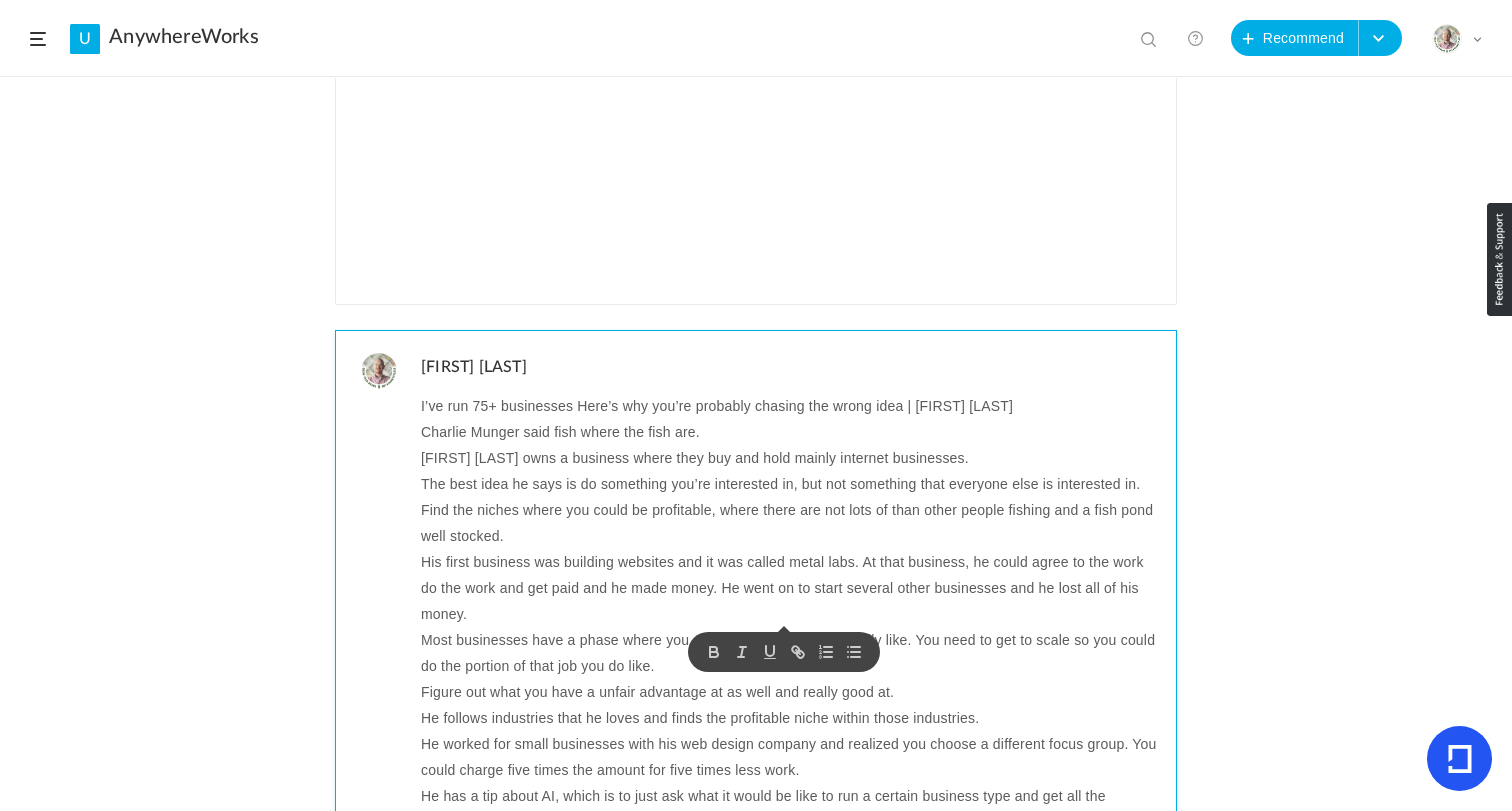 click on "Most businesses have a phase where you do things that you don’t really like. You need to get to scale so you could do the portion of that job you do like." at bounding box center [791, 653] 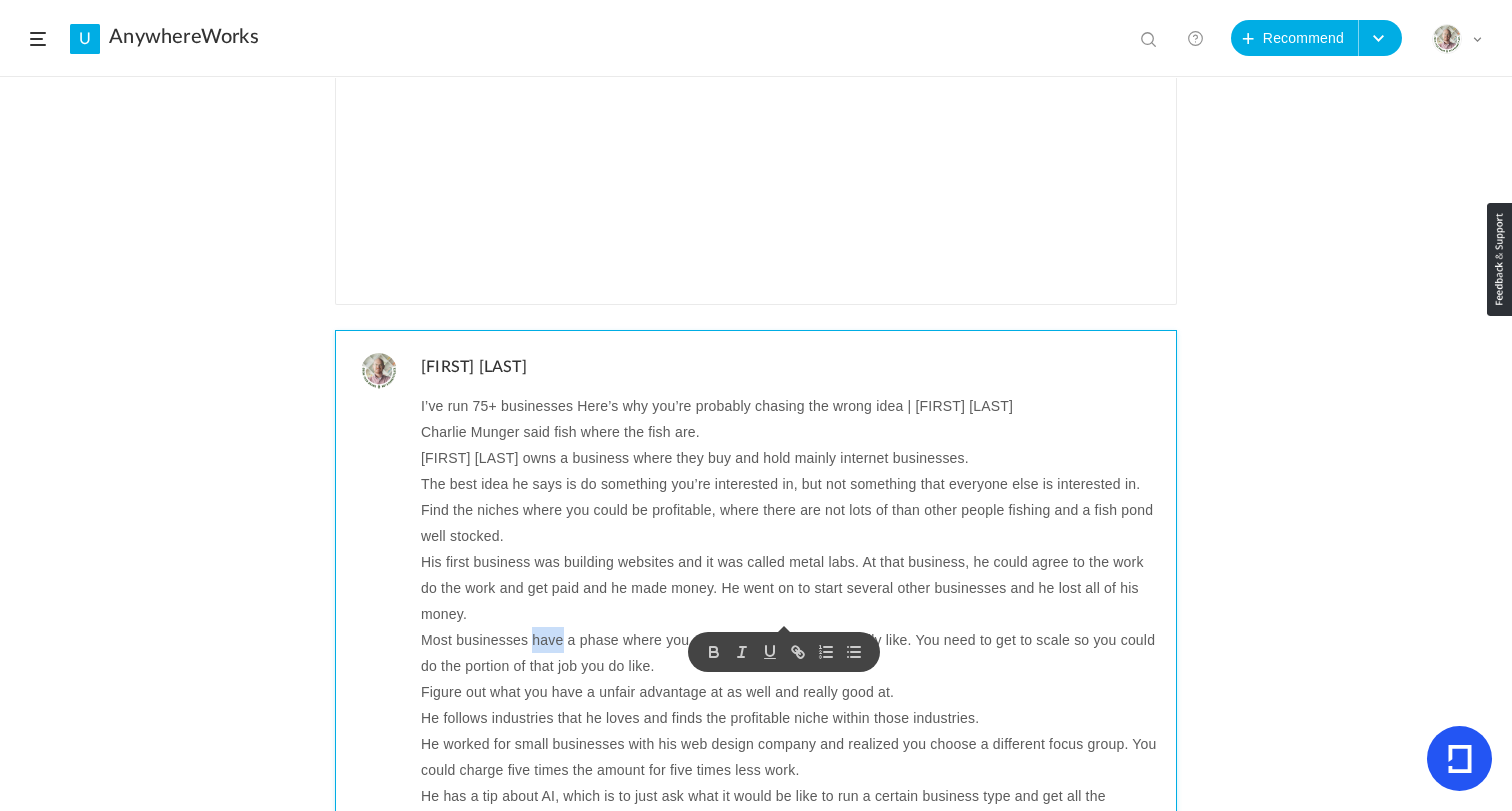 click on "Most businesses have a phase where you do things that you don’t really like. You need to get to scale so you could do the portion of that job you do like." at bounding box center [791, 653] 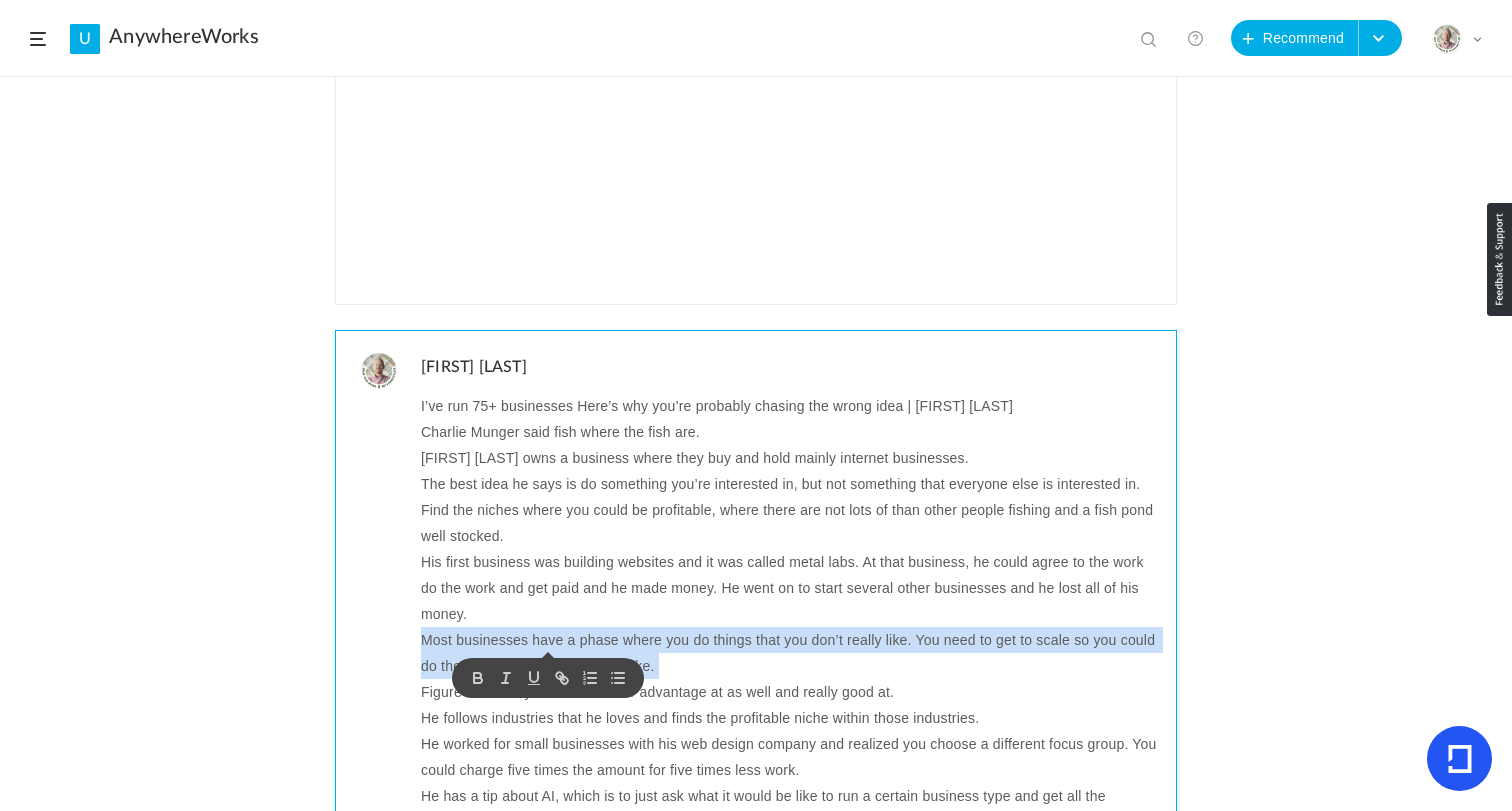 click on "Most businesses have a phase where you do things that you don’t really like. You need to get to scale so you could do the portion of that job you do like." at bounding box center (791, 653) 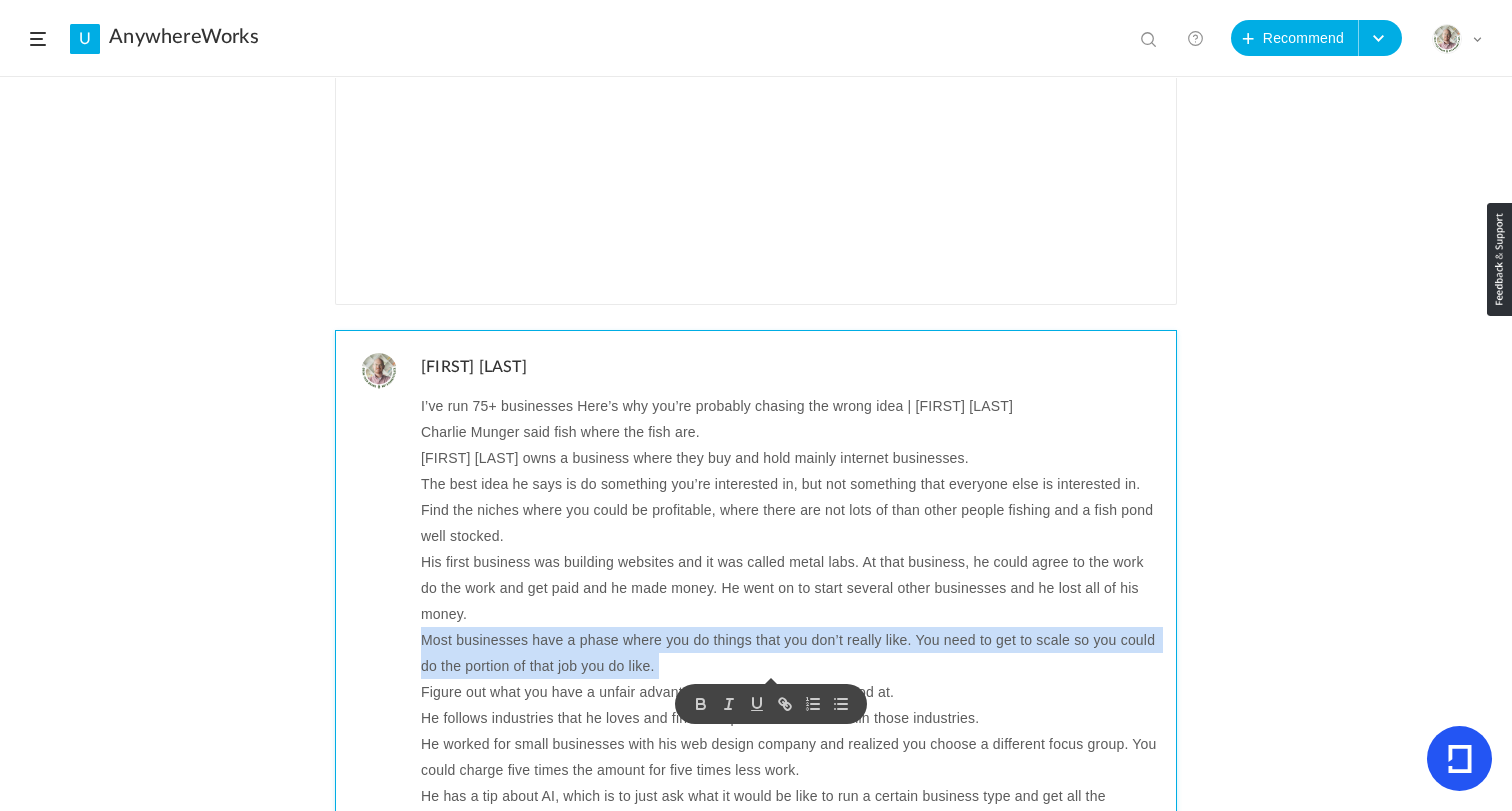 copy on "Most businesses have a phase where you do things that you don’t really like. You need to get to scale so you could do the portion of that job you do like." 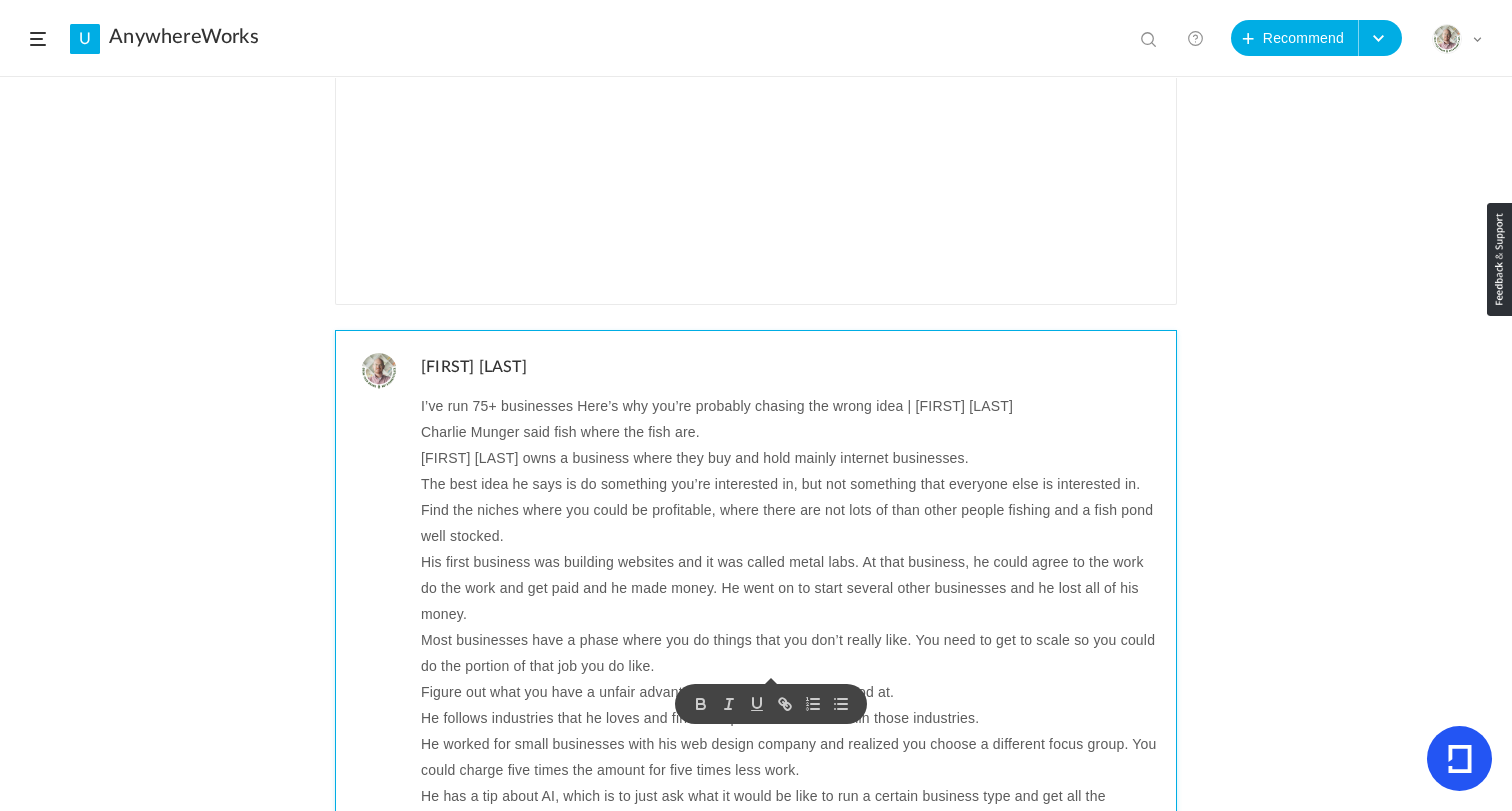 click on "Figure out what you have a unfair advantage at as well and really good at." at bounding box center [791, 692] 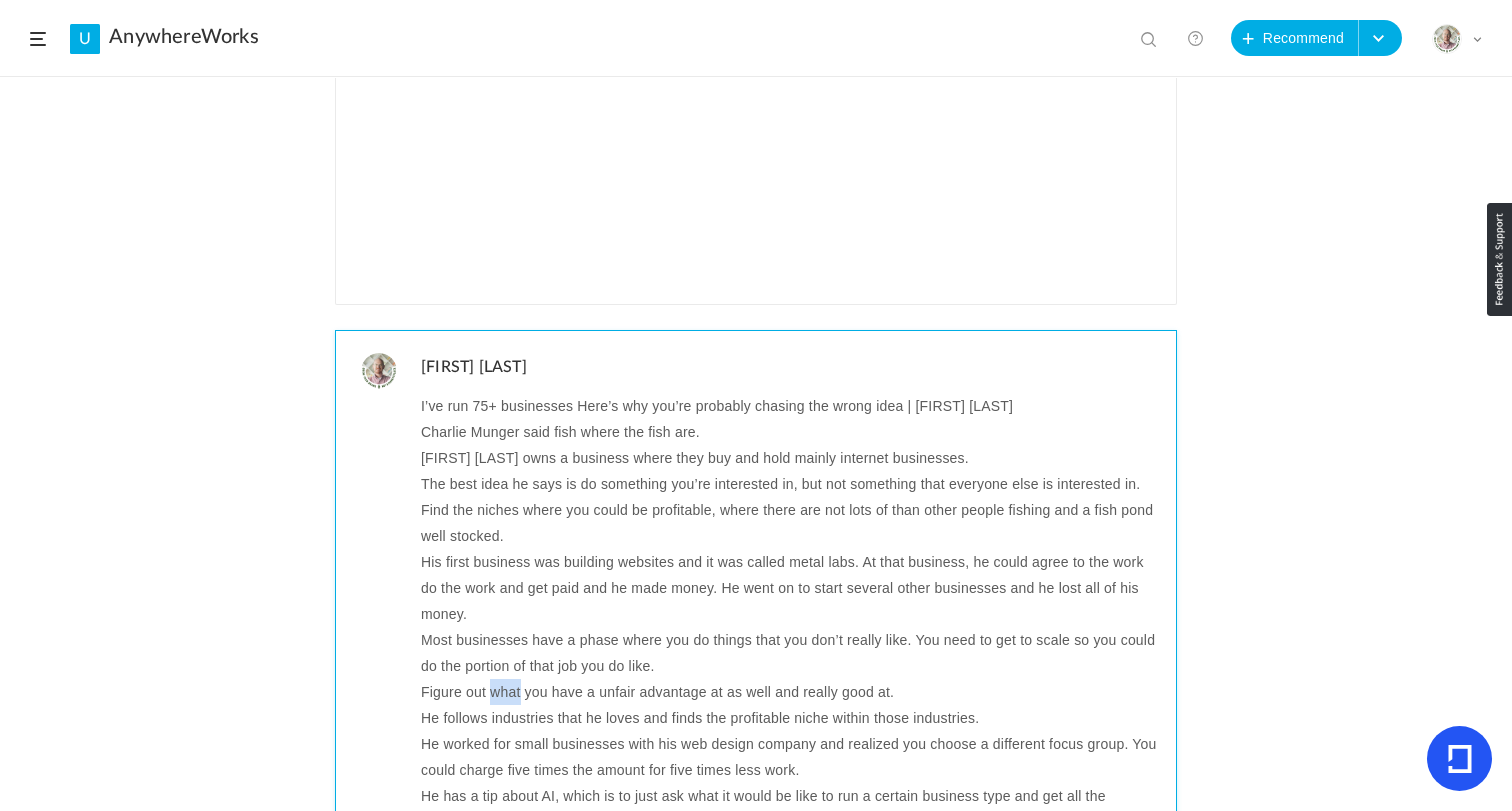 click on "Figure out what you have a unfair advantage at as well and really good at." at bounding box center (791, 692) 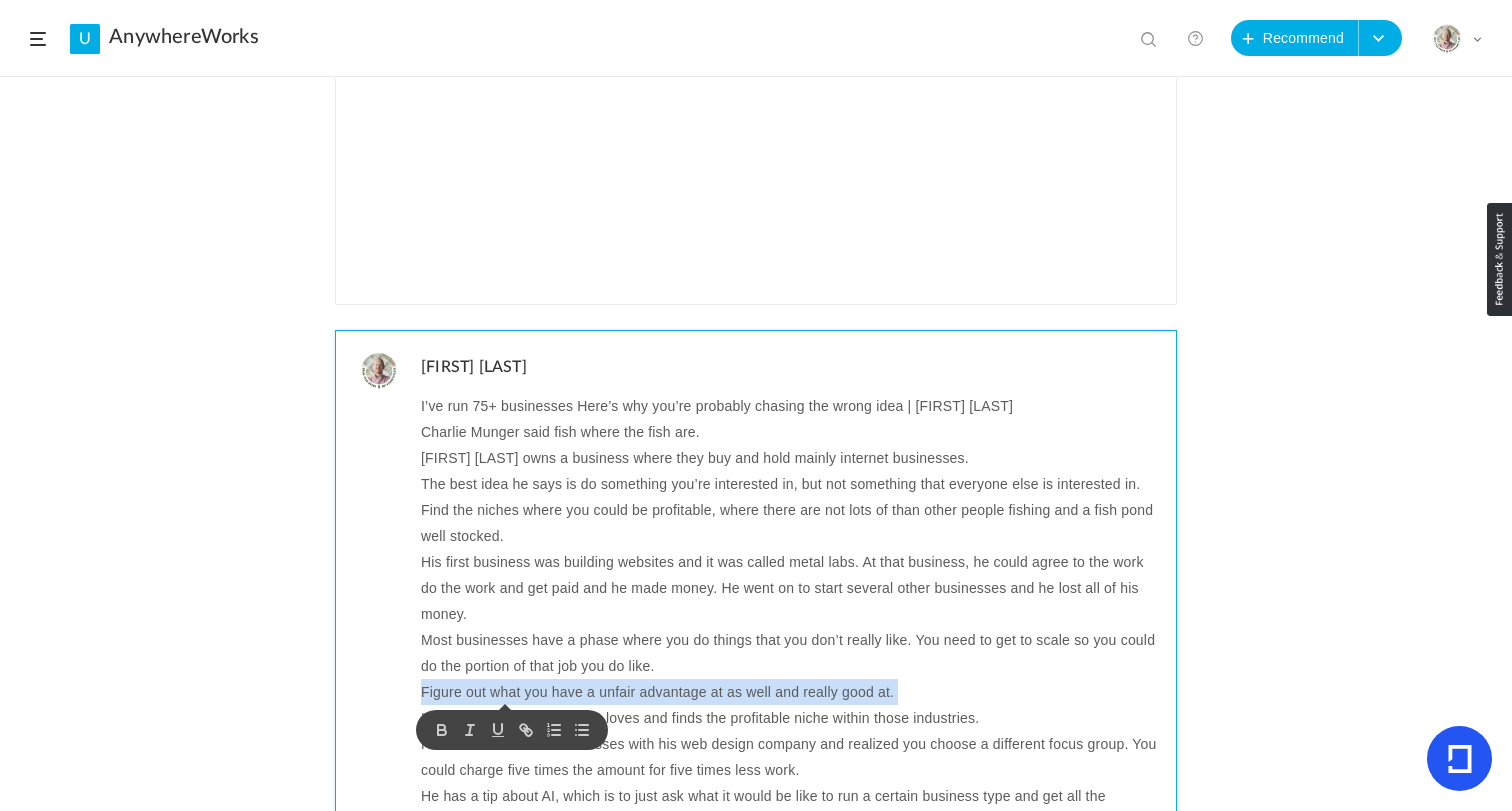 click on "Figure out what you have a unfair advantage at as well and really good at." at bounding box center [791, 692] 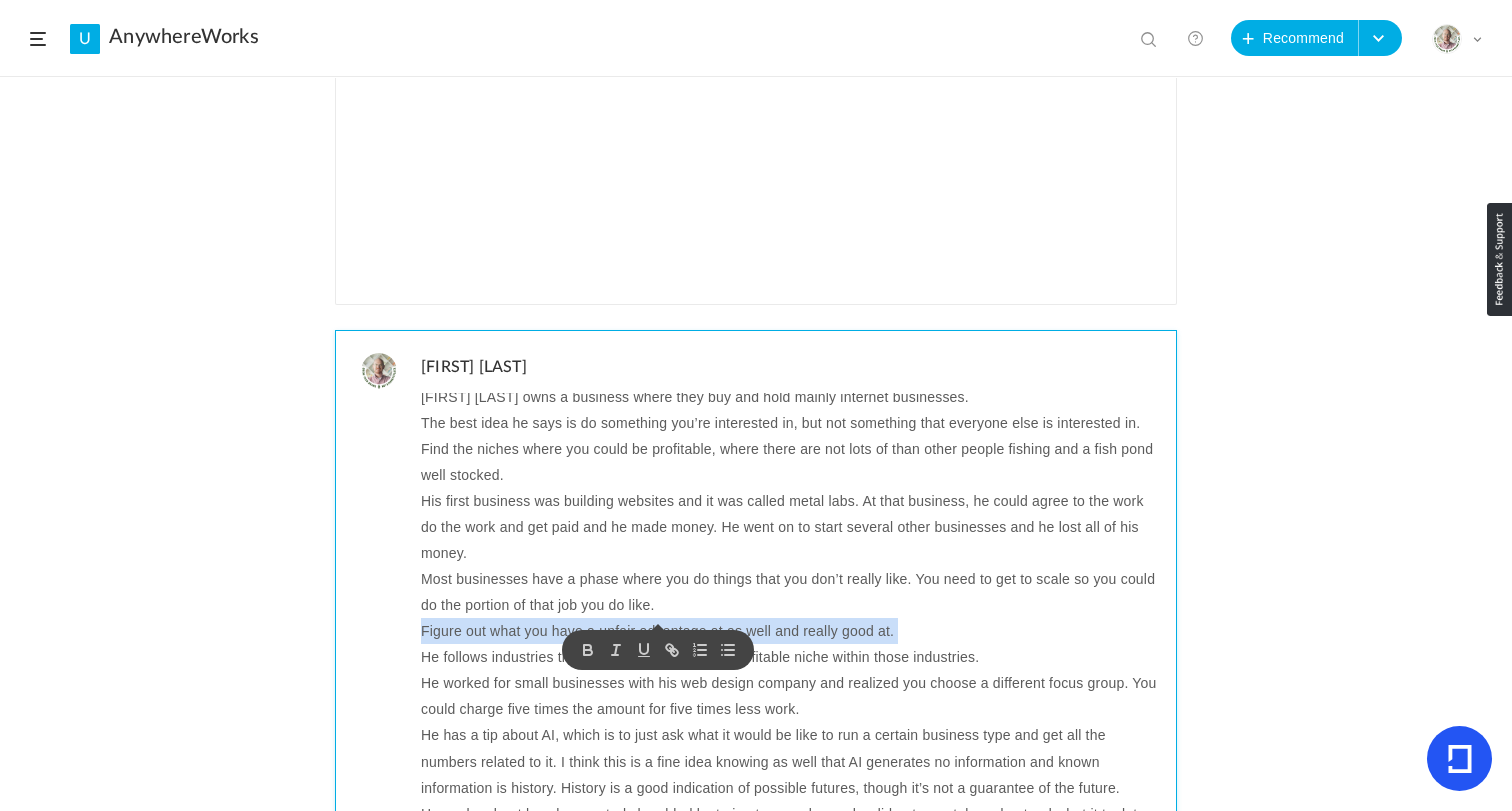 scroll, scrollTop: 80, scrollLeft: 0, axis: vertical 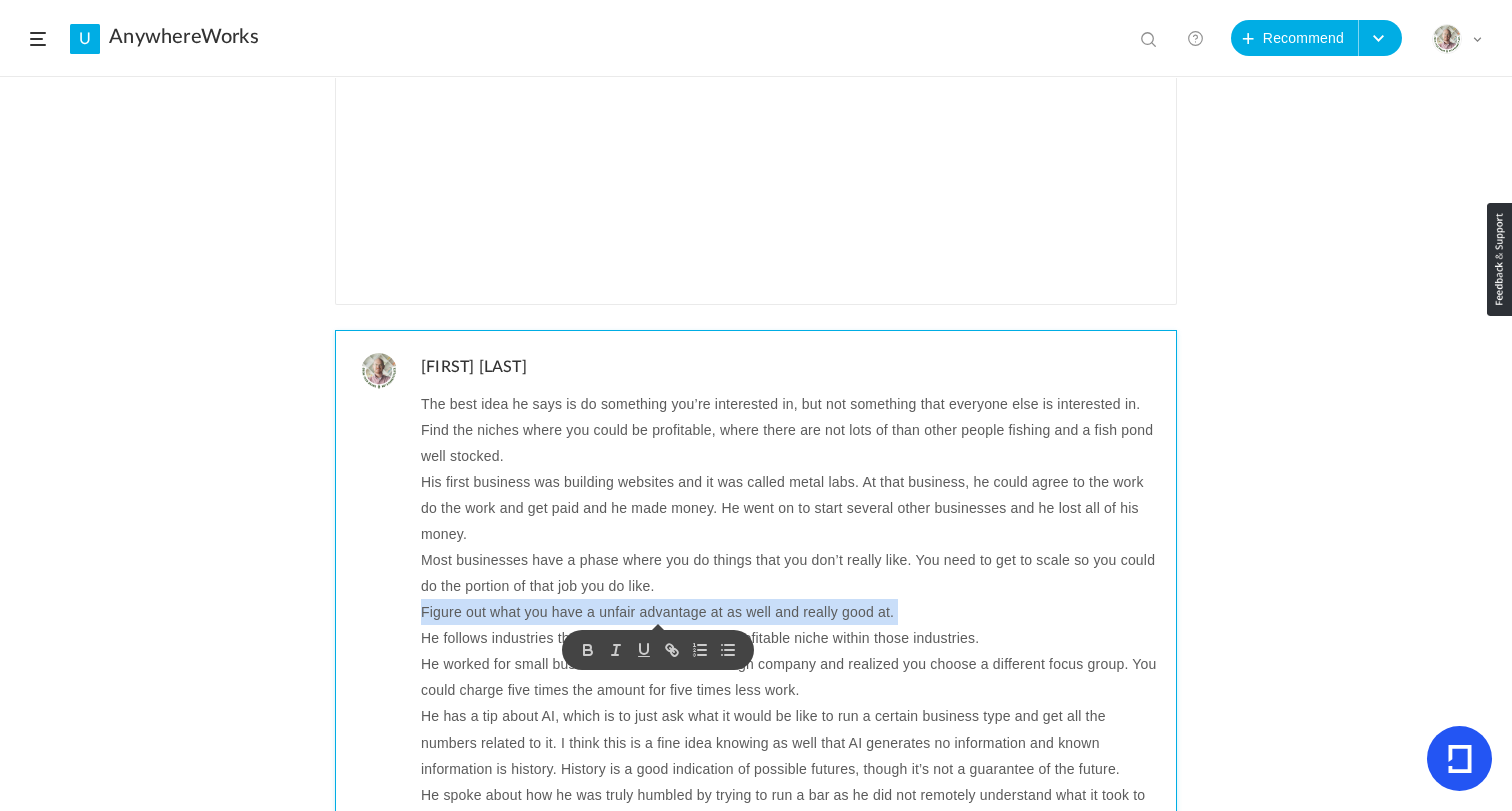 copy on "Figure out what you have a unfair advantage at as well and really good at." 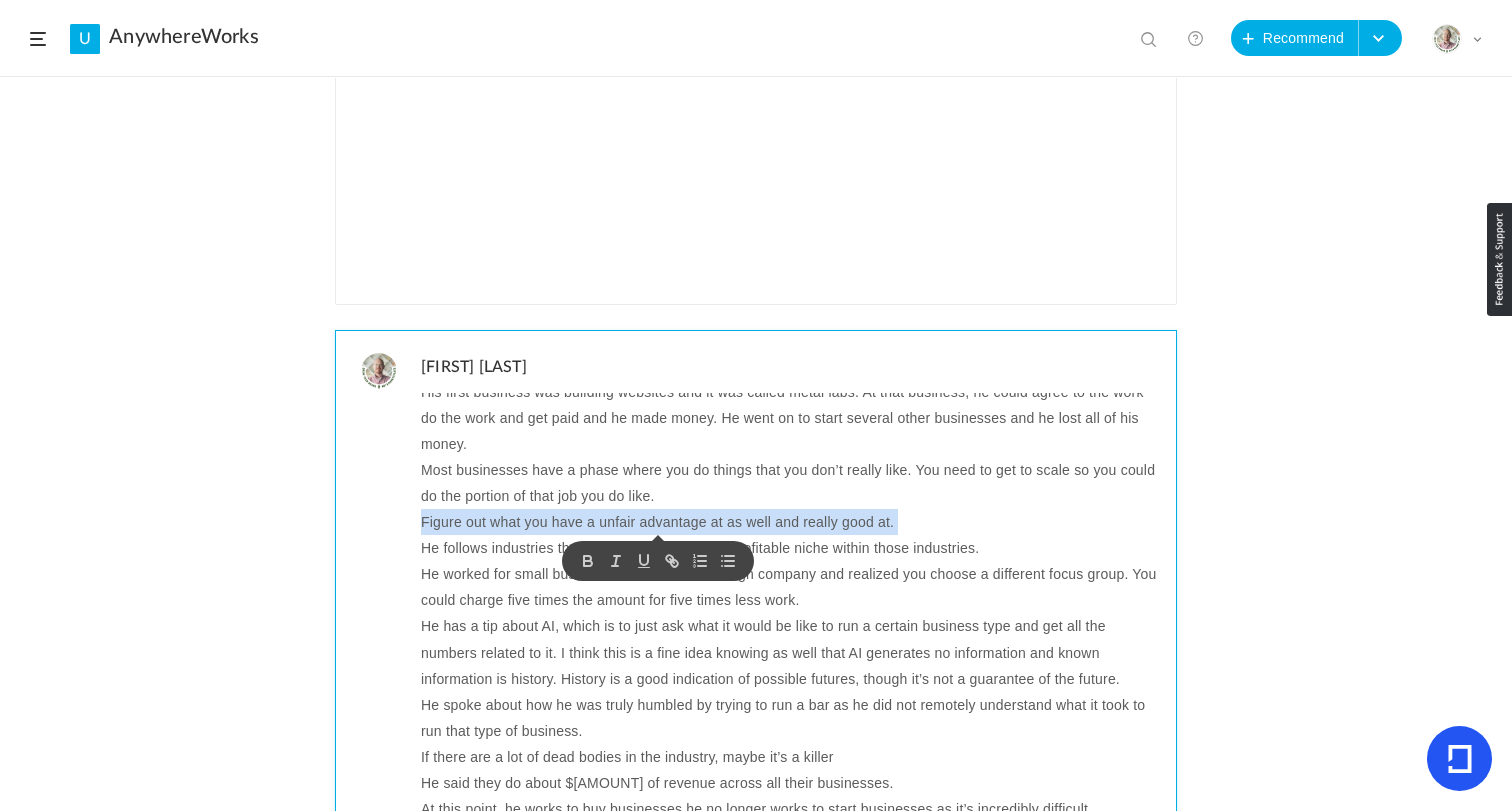 scroll, scrollTop: 169, scrollLeft: 0, axis: vertical 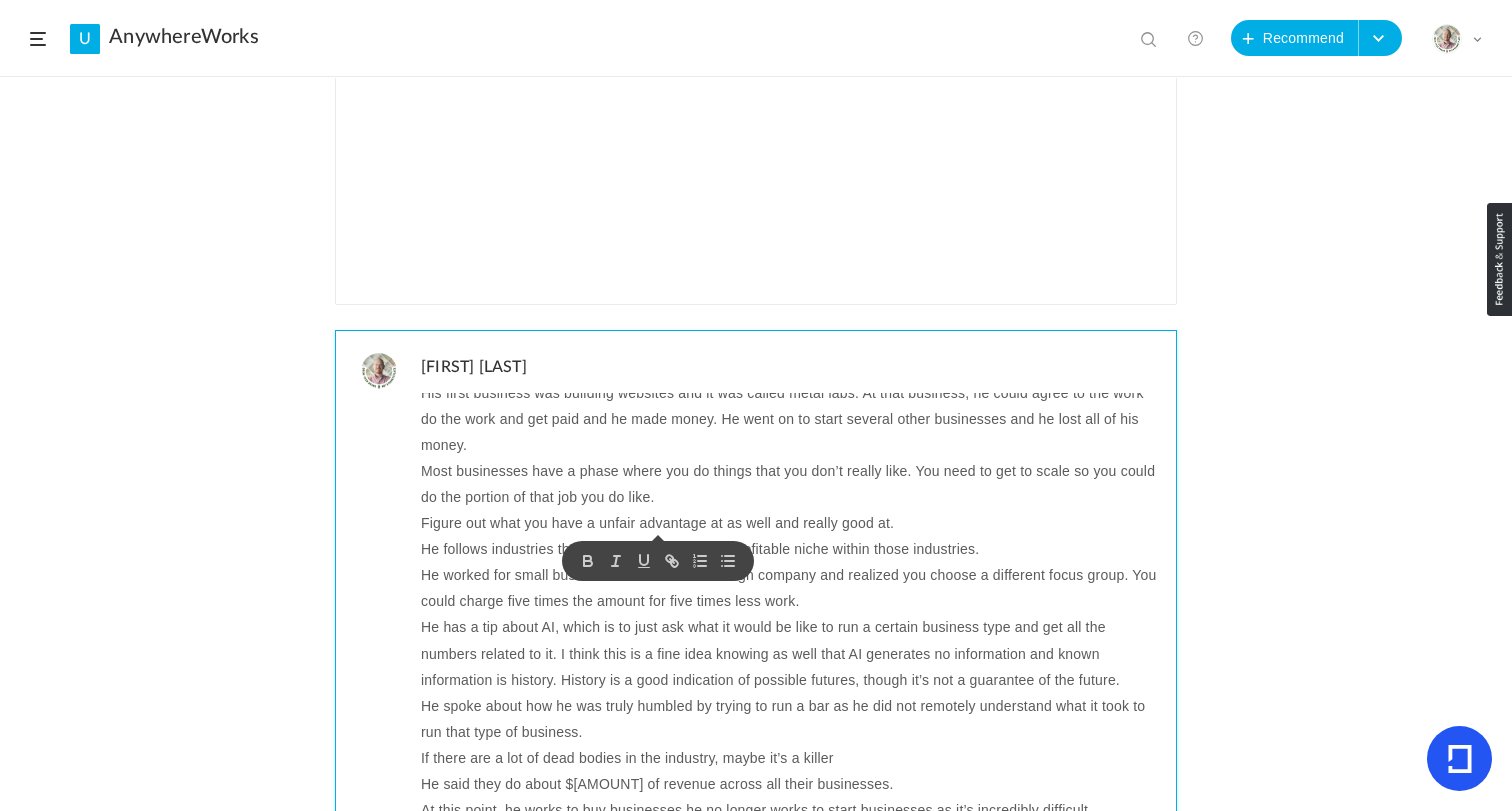 click on "He follows industries that he loves and finds the profitable niche within those industries." at bounding box center [791, 549] 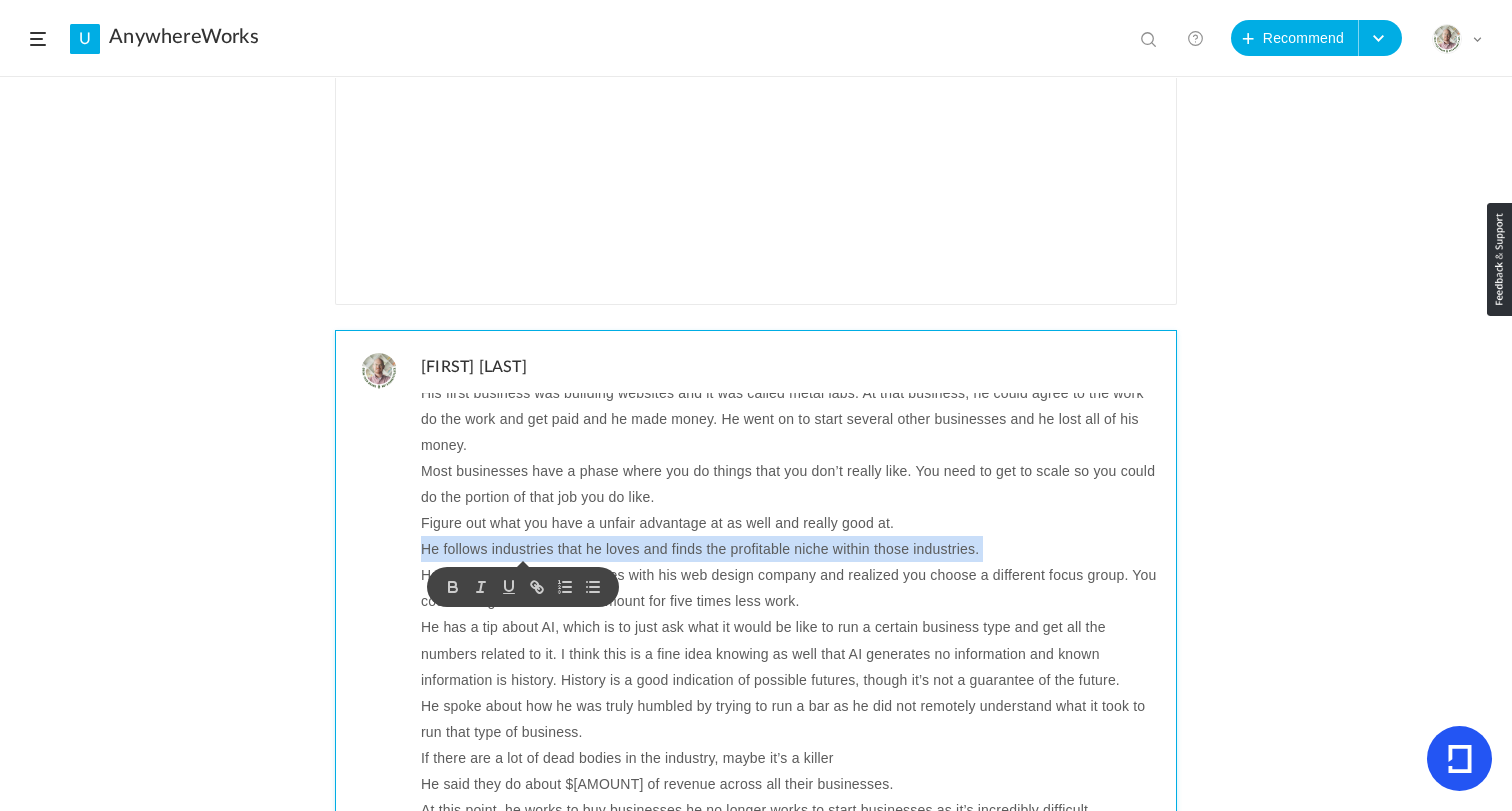 click on "He follows industries that he loves and finds the profitable niche within those industries." at bounding box center [791, 549] 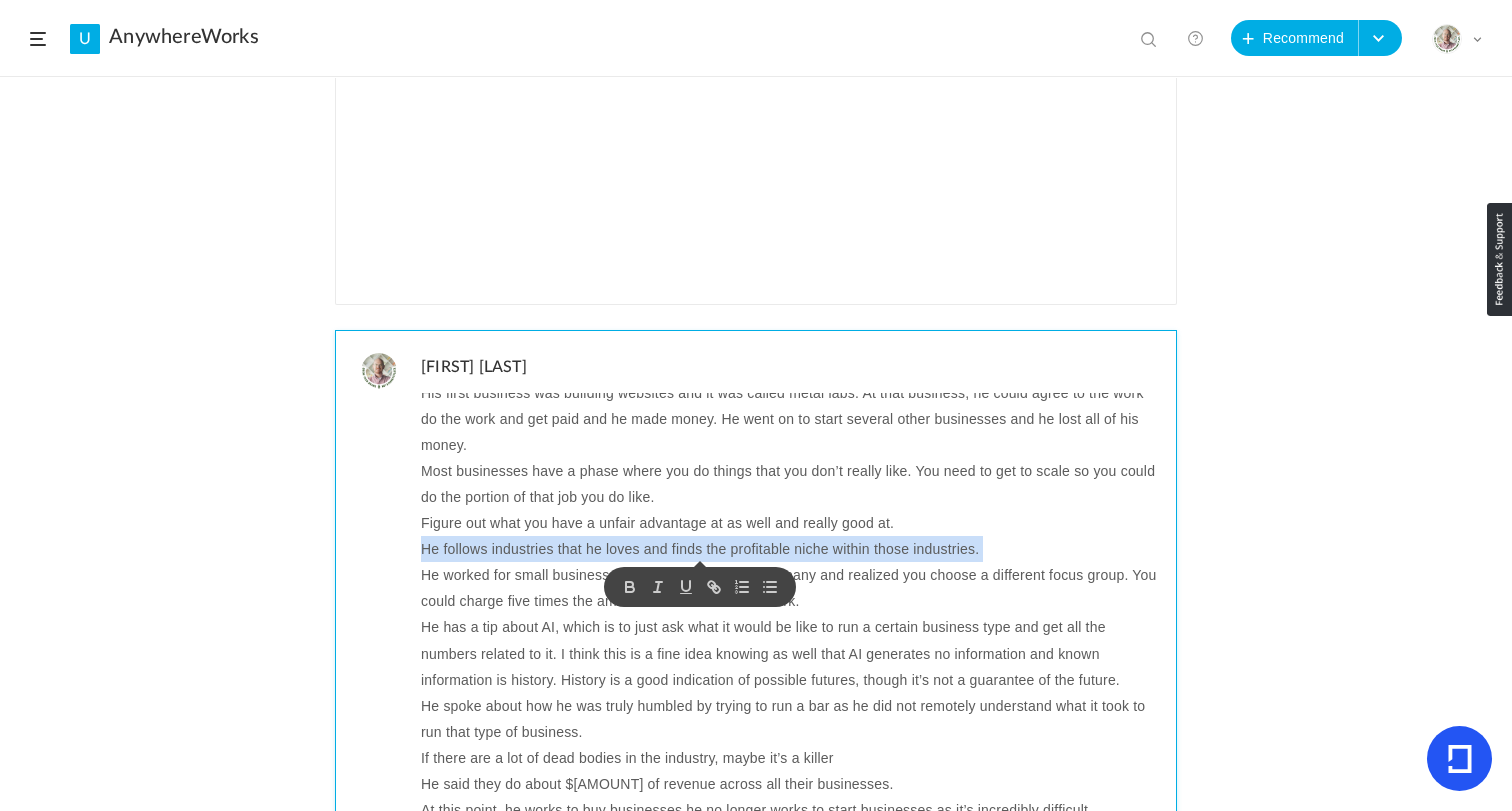 copy on "He follows industries that he loves and finds the profitable niche within those industries." 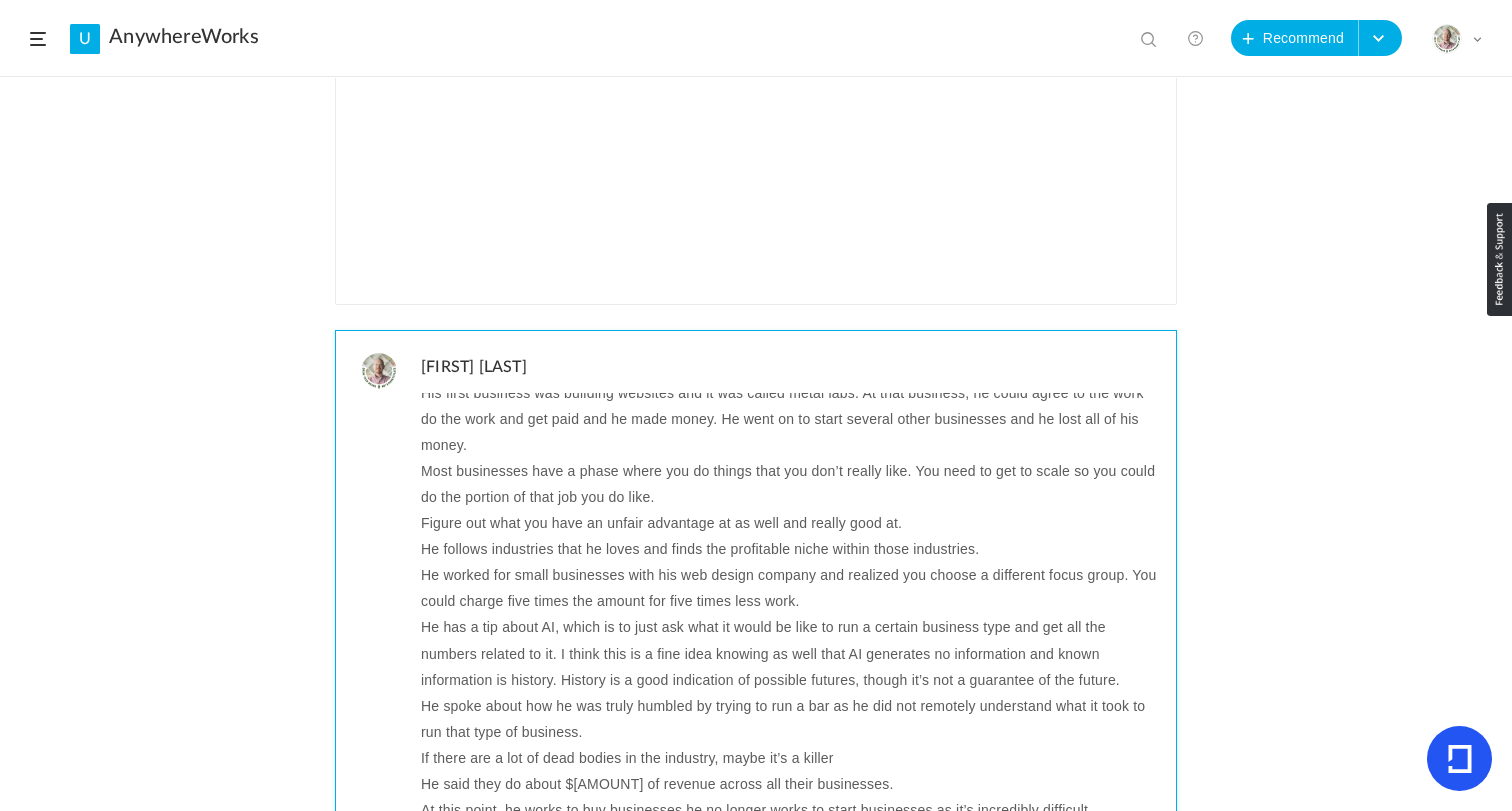 click on "He worked for small businesses with his web design company and realized you choose a different focus group. You could charge five times the amount for five times less work." at bounding box center [791, 588] 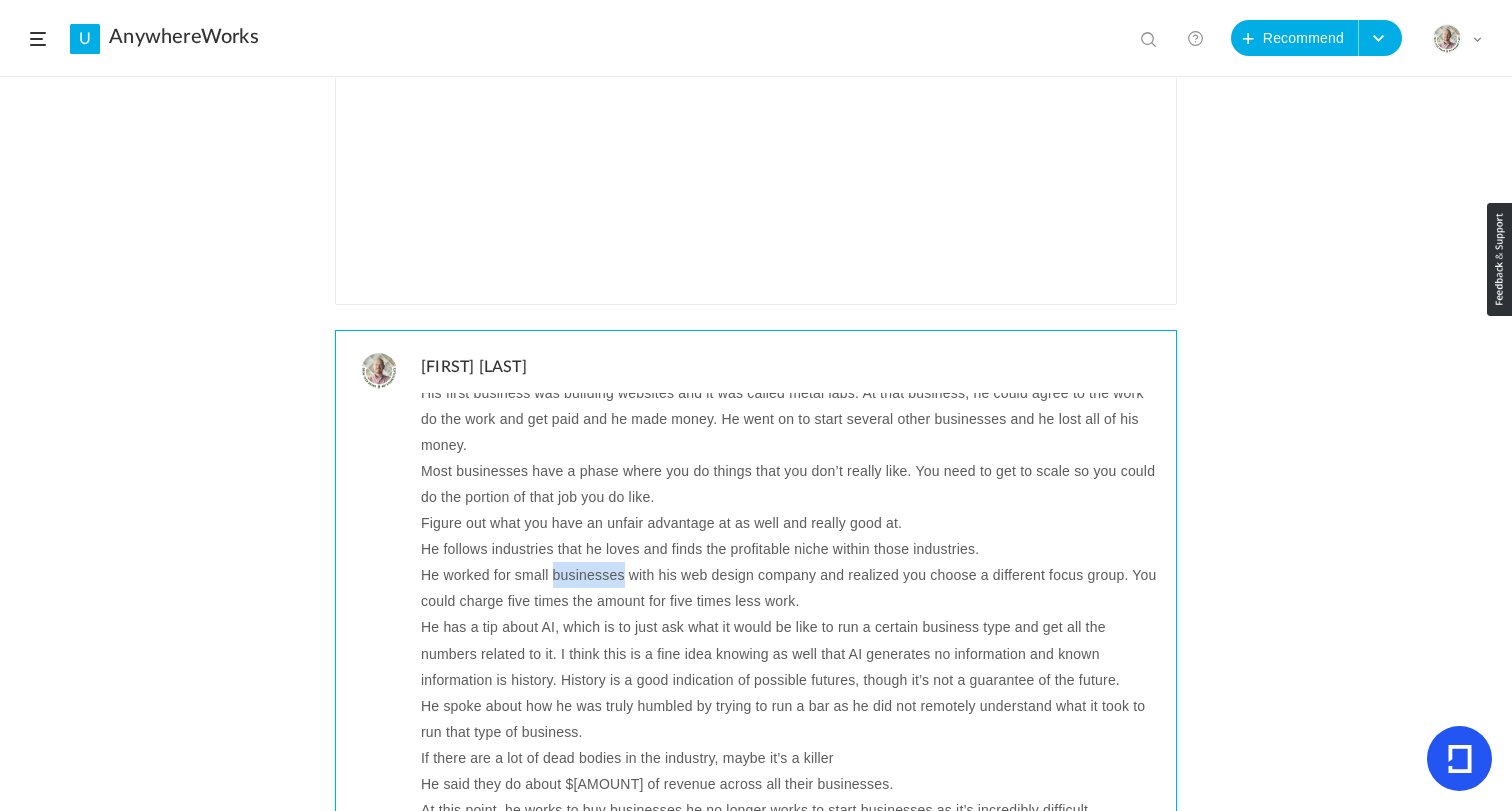 click on "He worked for small businesses with his web design company and realized you choose a different focus group. You could charge five times the amount for five times less work." at bounding box center (791, 588) 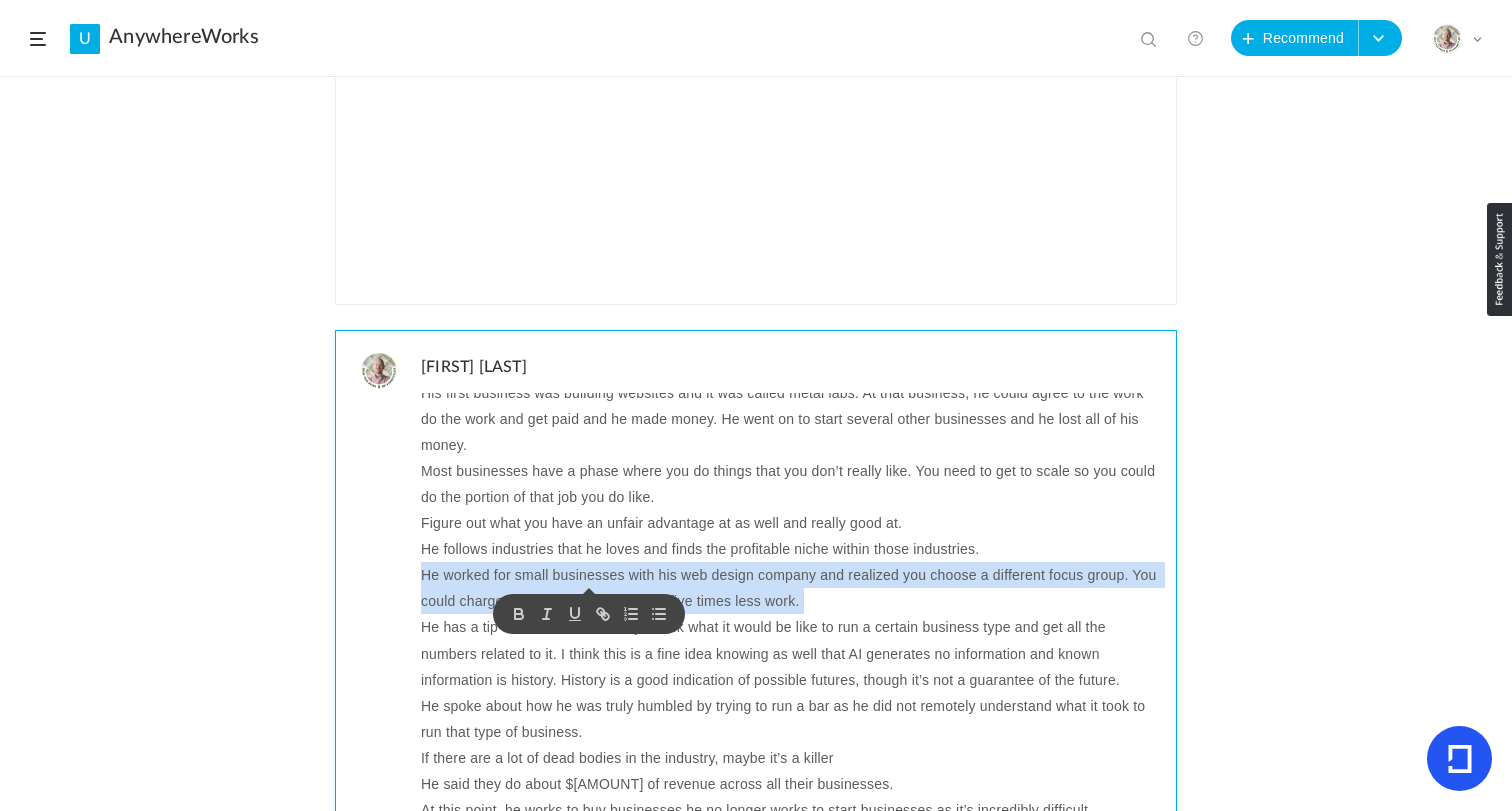 click on "He worked for small businesses with his web design company and realized you choose a different focus group. You could charge five times the amount for five times less work." at bounding box center (791, 588) 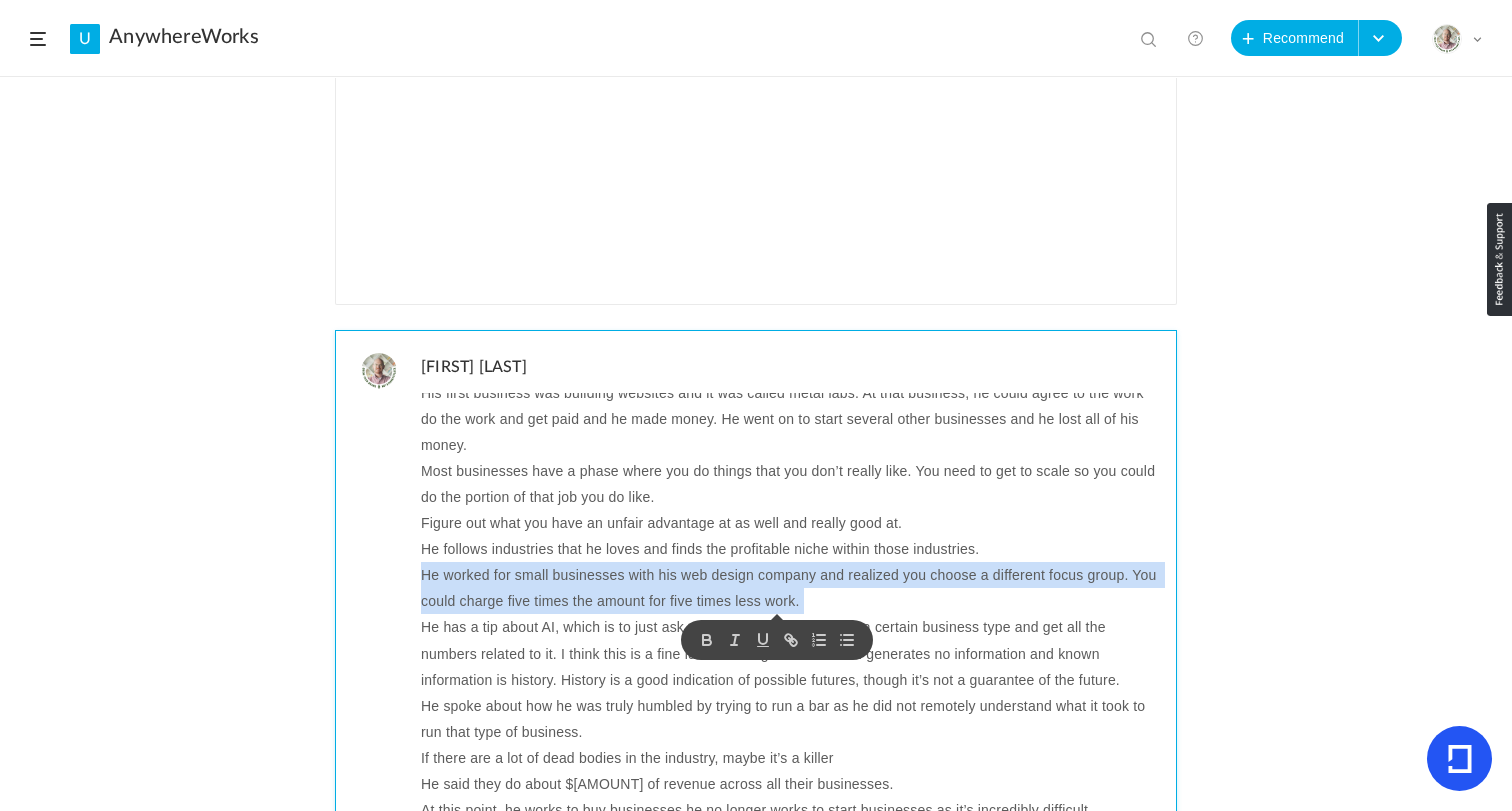 copy on "He worked for small businesses with his web design company and realized you choose a different focus group. You could charge five times the amount for five times less work." 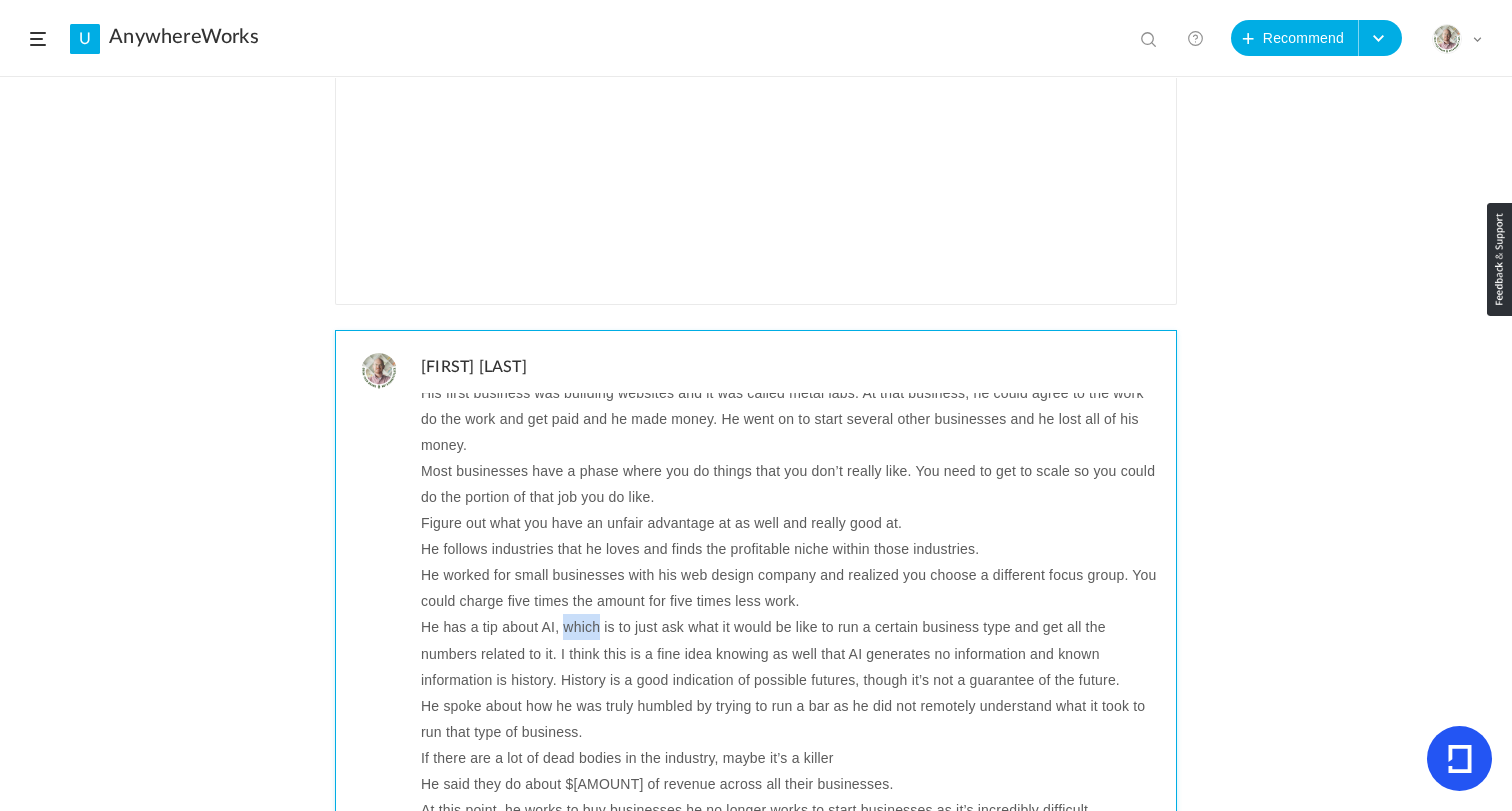 click on "He has a tip about AI, which is to just ask what it would be like to run a certain business type and get all the numbers related to it. I think this is a fine idea knowing as well that AI generates no information and known information is history. History is a good indication of possible futures, though it’s not a guarantee of the future." at bounding box center [791, 653] 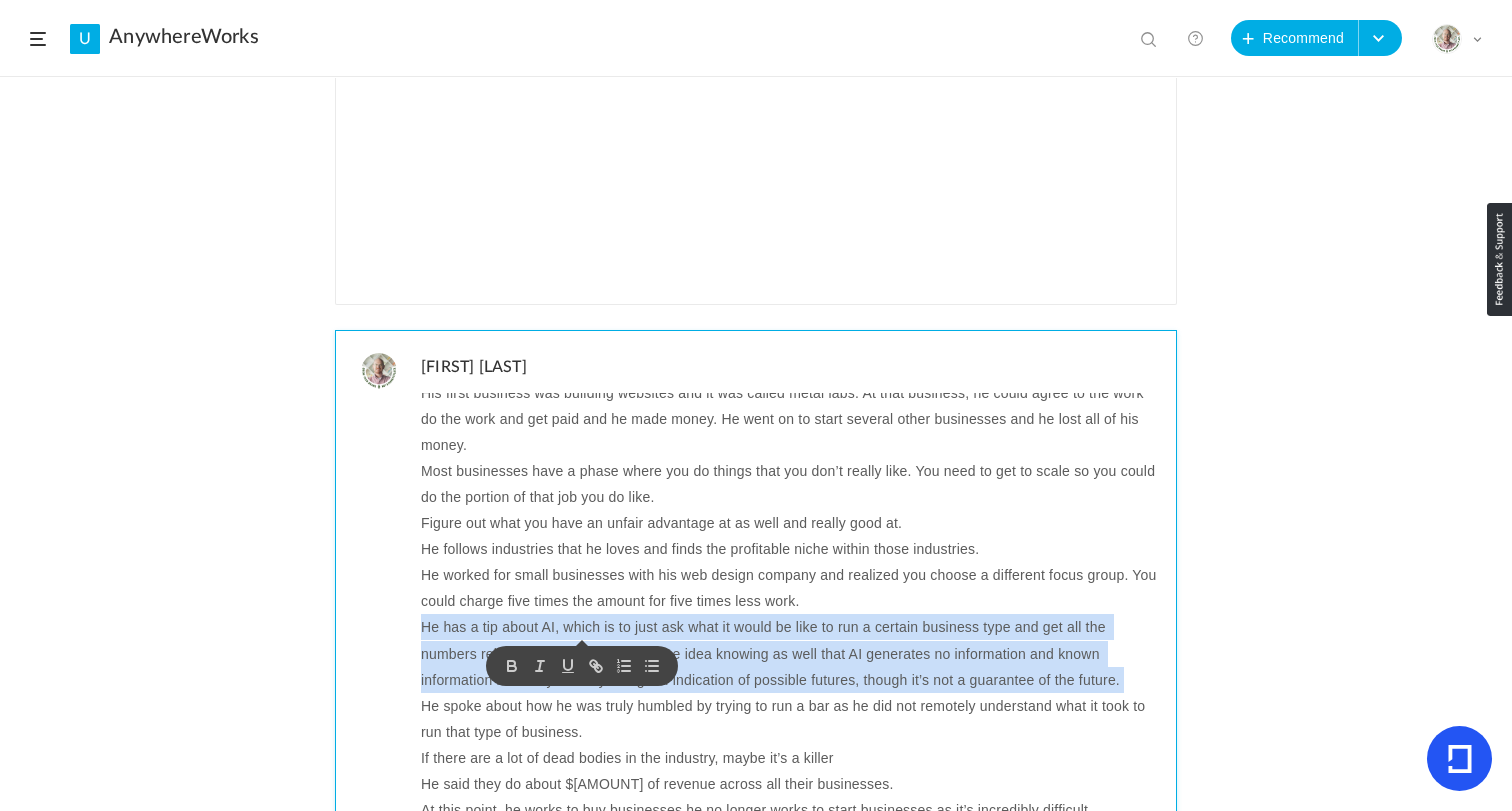 click on "He has a tip about AI, which is to just ask what it would be like to run a certain business type and get all the numbers related to it. I think this is a fine idea knowing as well that AI generates no information and known information is history. History is a good indication of possible futures, though it’s not a guarantee of the future." at bounding box center (791, 653) 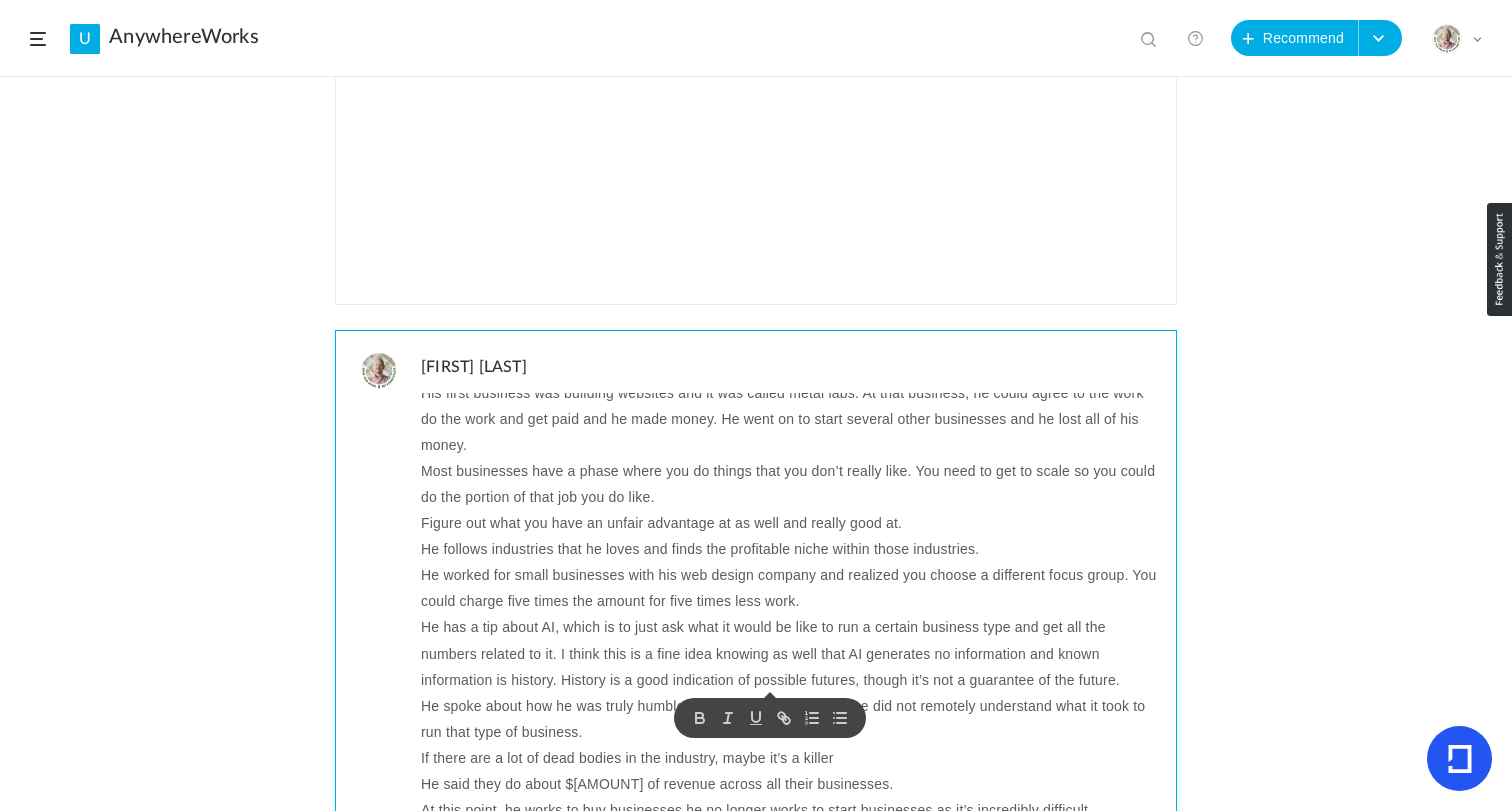 click on "He worked for small businesses with his web design company and realized you choose a different focus group. You could charge five times the amount for five times less work." at bounding box center [791, 588] 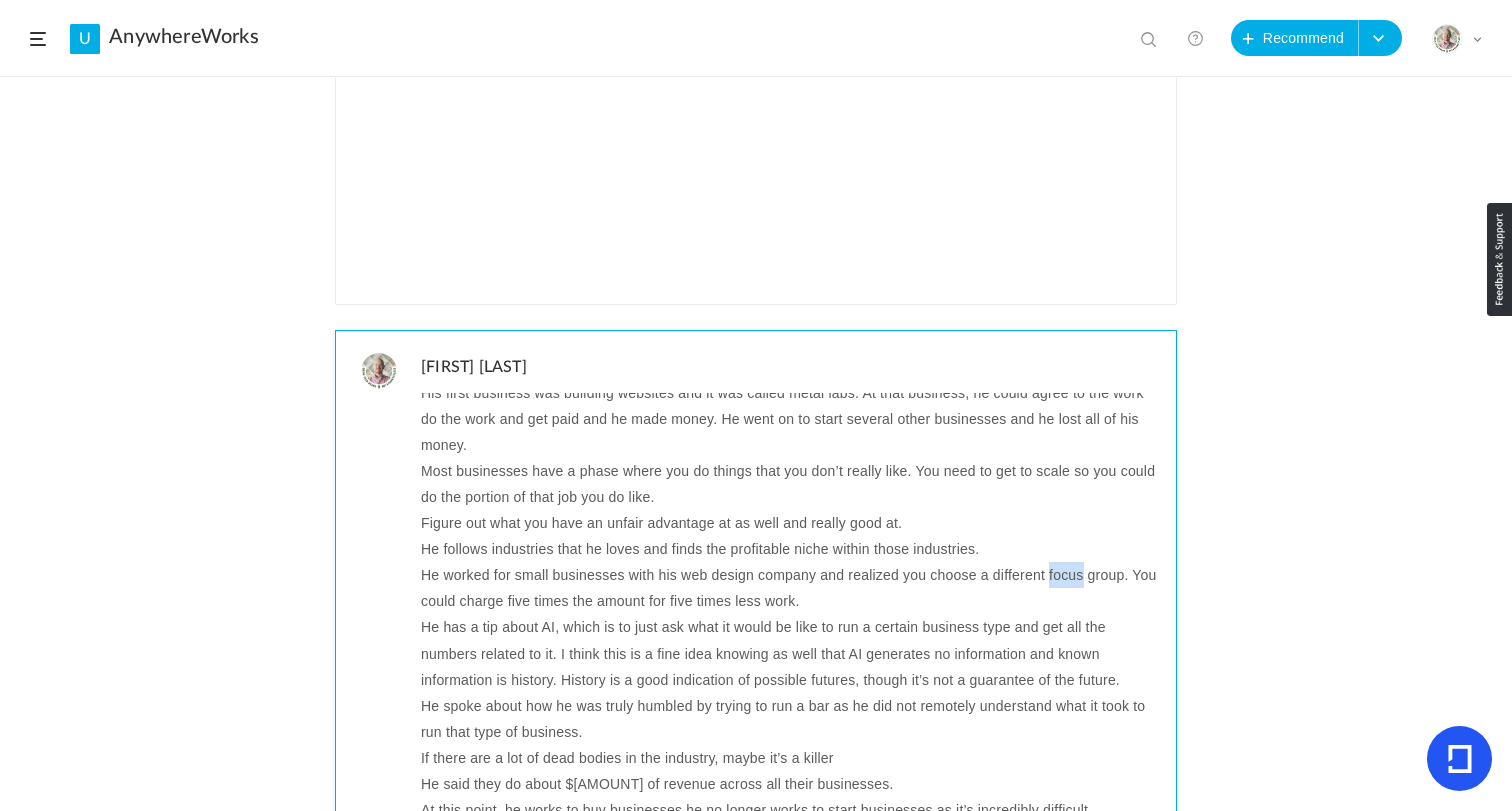 click on "He worked for small businesses with his web design company and realized you choose a different focus group. You could charge five times the amount for five times less work." at bounding box center (791, 588) 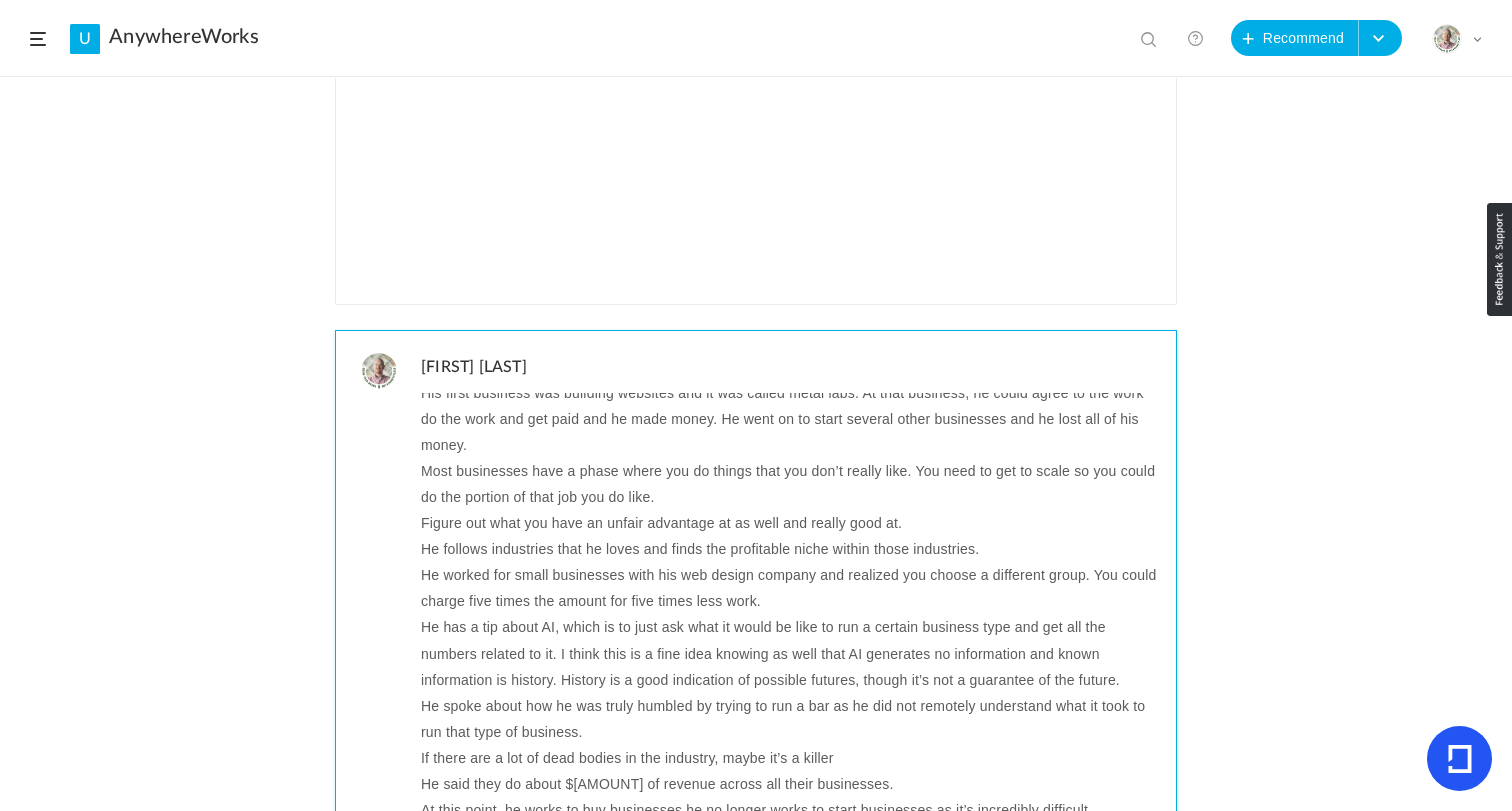 click on "He worked for small businesses with his web design company and realized you choose a different group. You could charge five times the amount for five times less work." at bounding box center (791, 588) 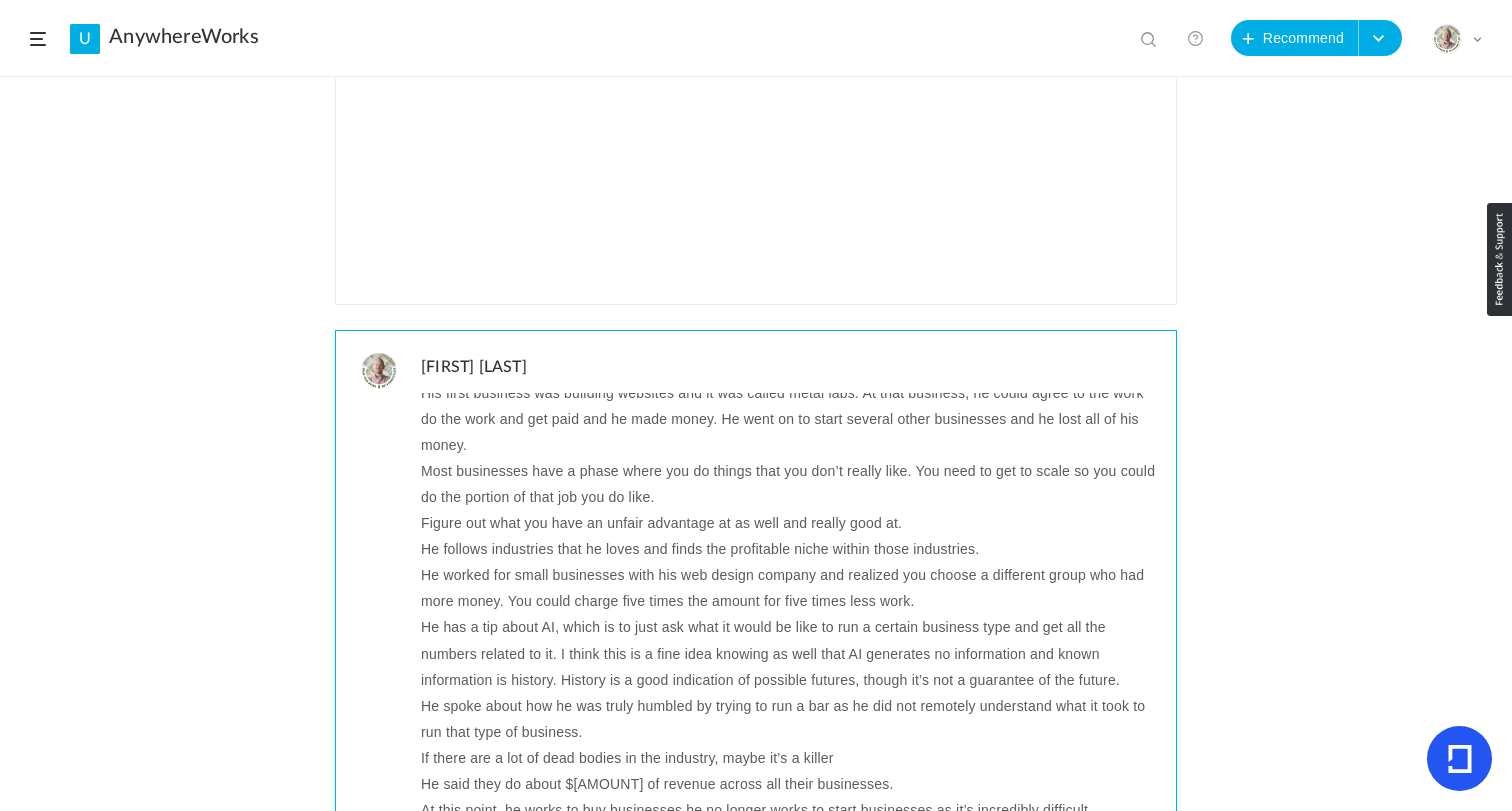 click on "He has a tip about AI, which is to just ask what it would be like to run a certain business type and get all the numbers related to it. I think this is a fine idea knowing as well that AI generates no information and known information is history. History is a good indication of possible futures, though it’s not a guarantee of the future." at bounding box center [791, 653] 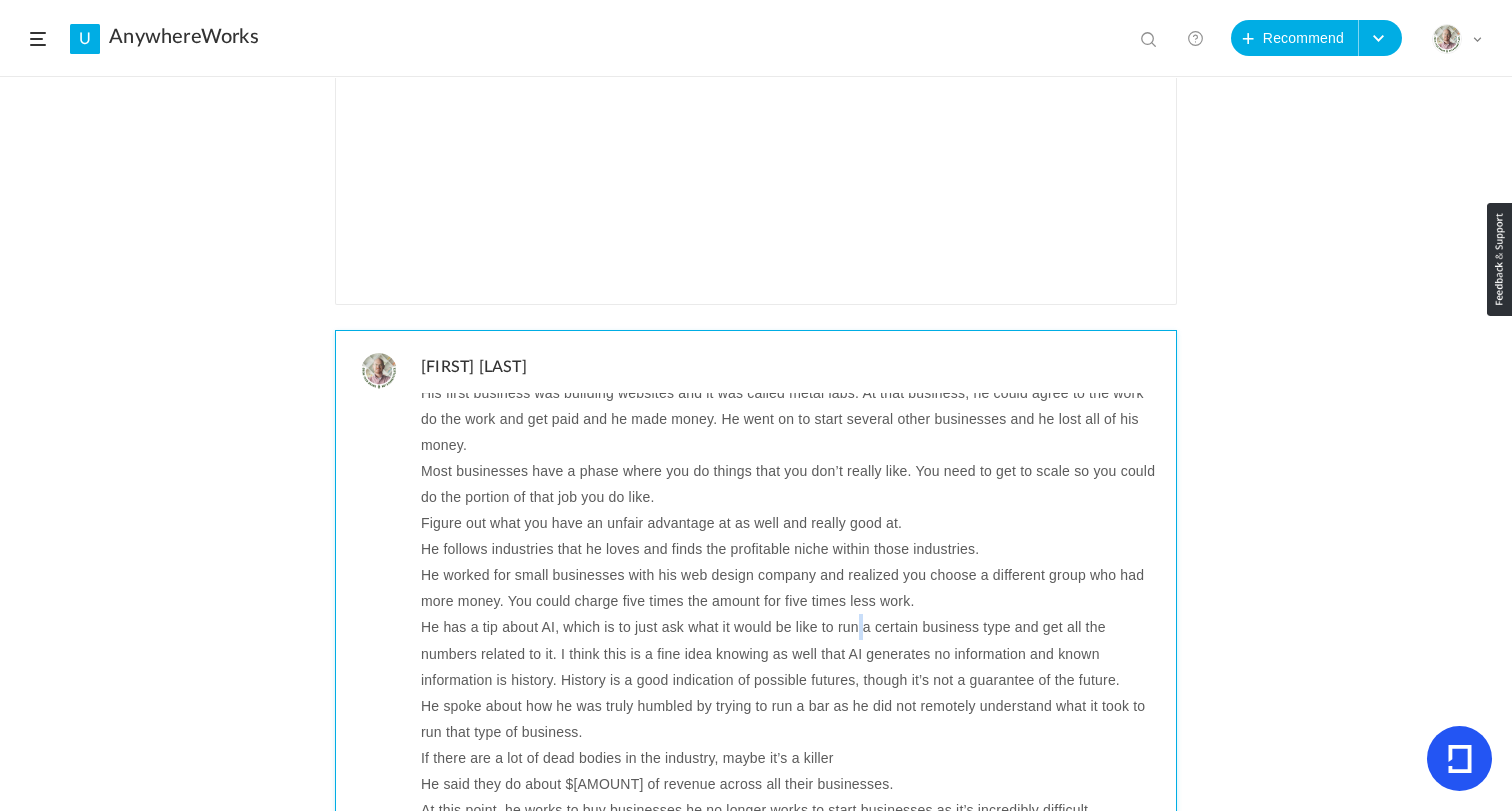 click on "He has a tip about AI, which is to just ask what it would be like to run a certain business type and get all the numbers related to it. I think this is a fine idea knowing as well that AI generates no information and known information is history. History is a good indication of possible futures, though it’s not a guarantee of the future." at bounding box center (791, 653) 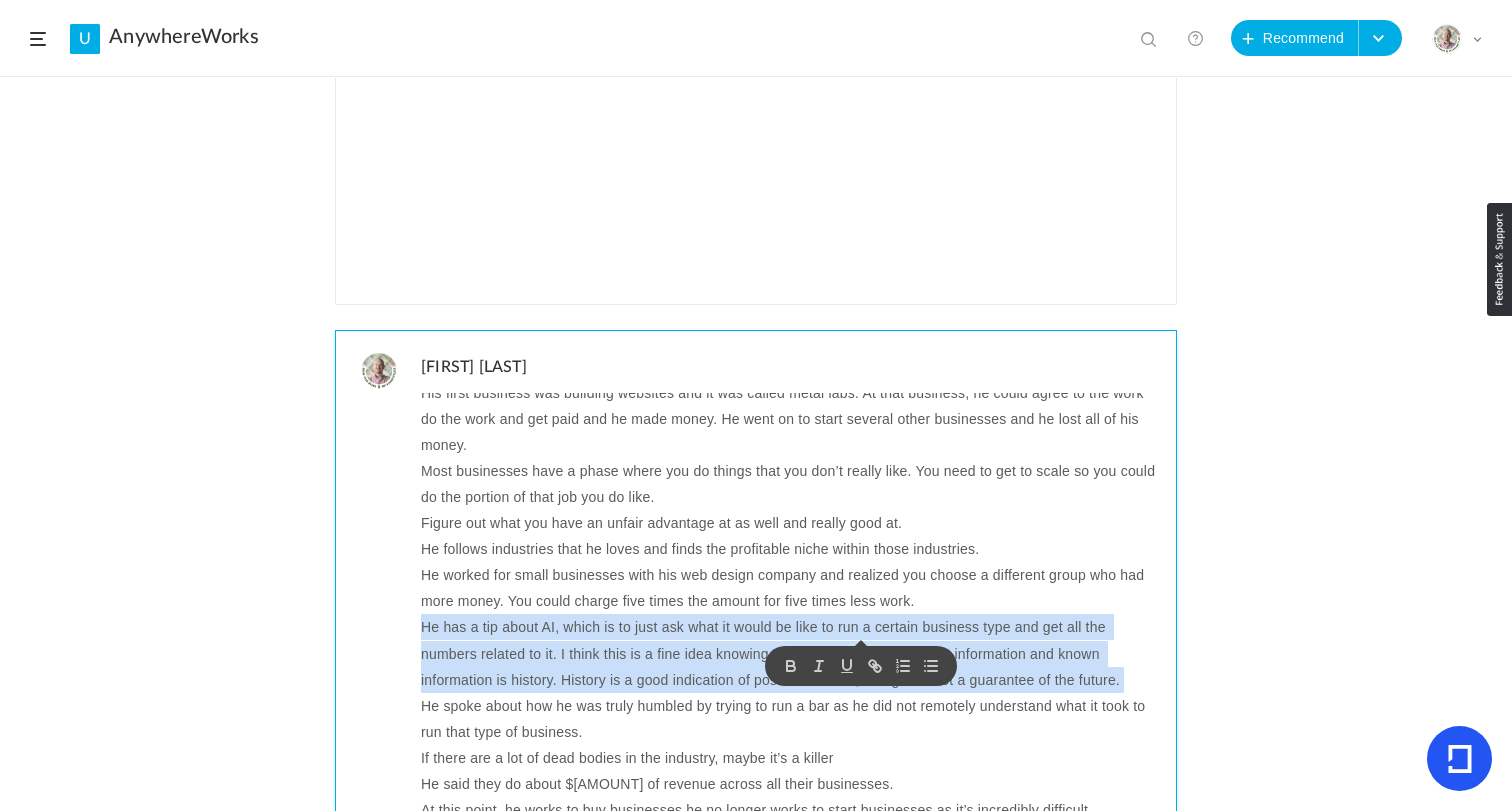 click on "He has a tip about AI, which is to just ask what it would be like to run a certain business type and get all the numbers related to it. I think this is a fine idea knowing as well that AI generates no information and known information is history. History is a good indication of possible futures, though it’s not a guarantee of the future." at bounding box center [791, 653] 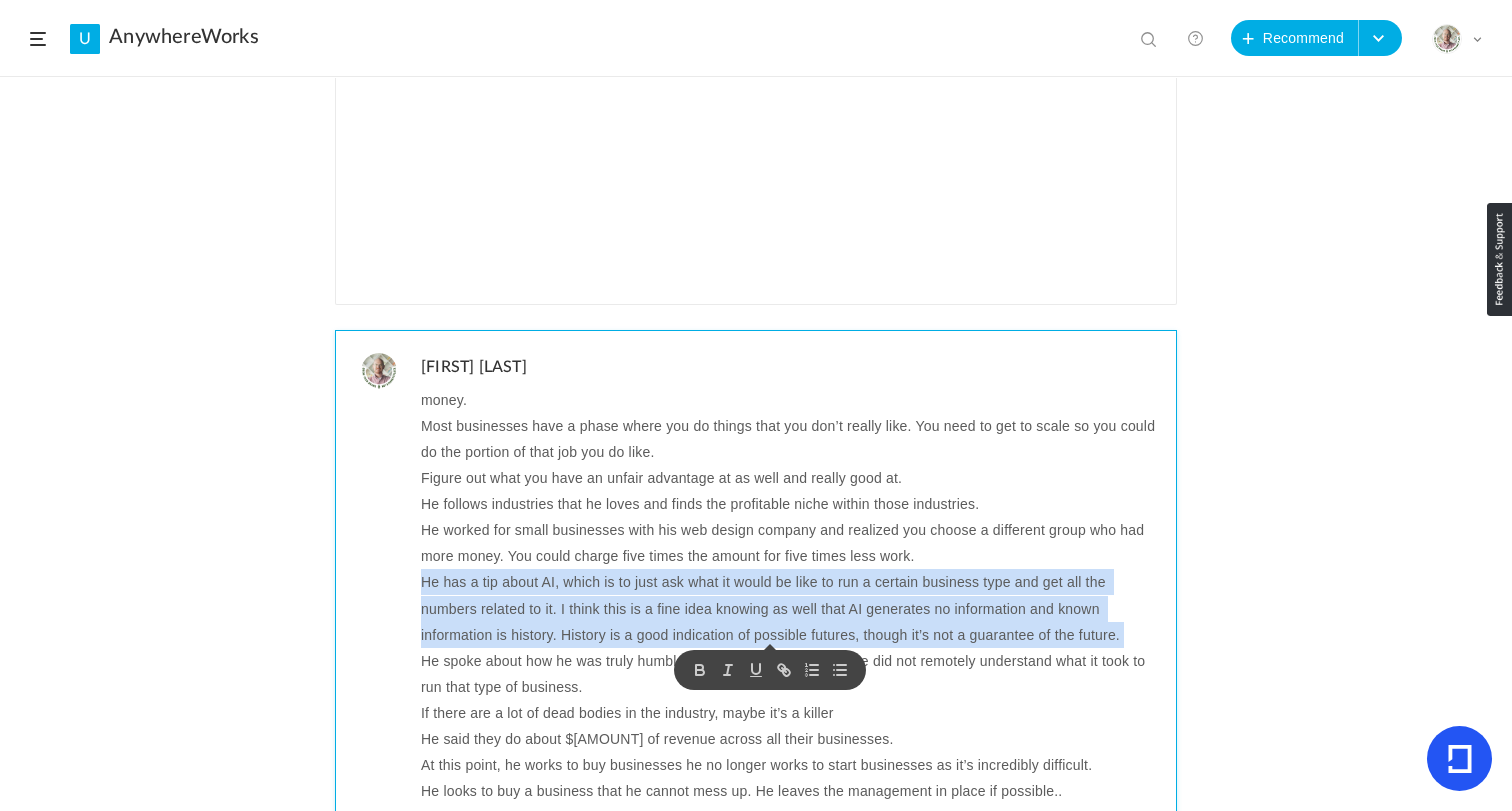 scroll, scrollTop: 217, scrollLeft: 0, axis: vertical 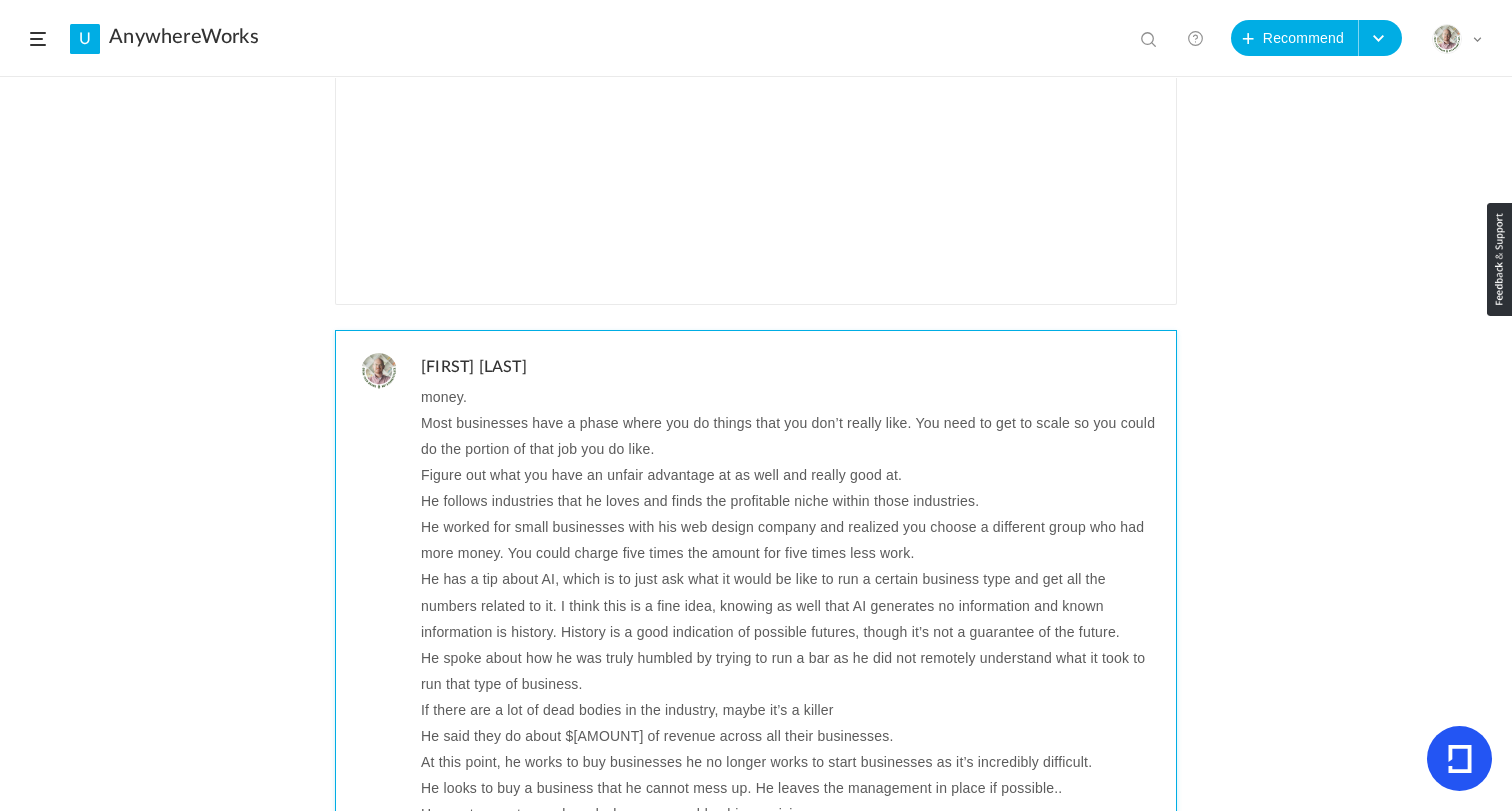 click on "He has a tip about AI, which is to just ask what it would be like to run a certain business type and get all the numbers related to it. I think this is a fine idea, knowing as well that AI generates no information and known information is history. History is a good indication of possible futures, though it’s not a guarantee of the future." at bounding box center (791, 605) 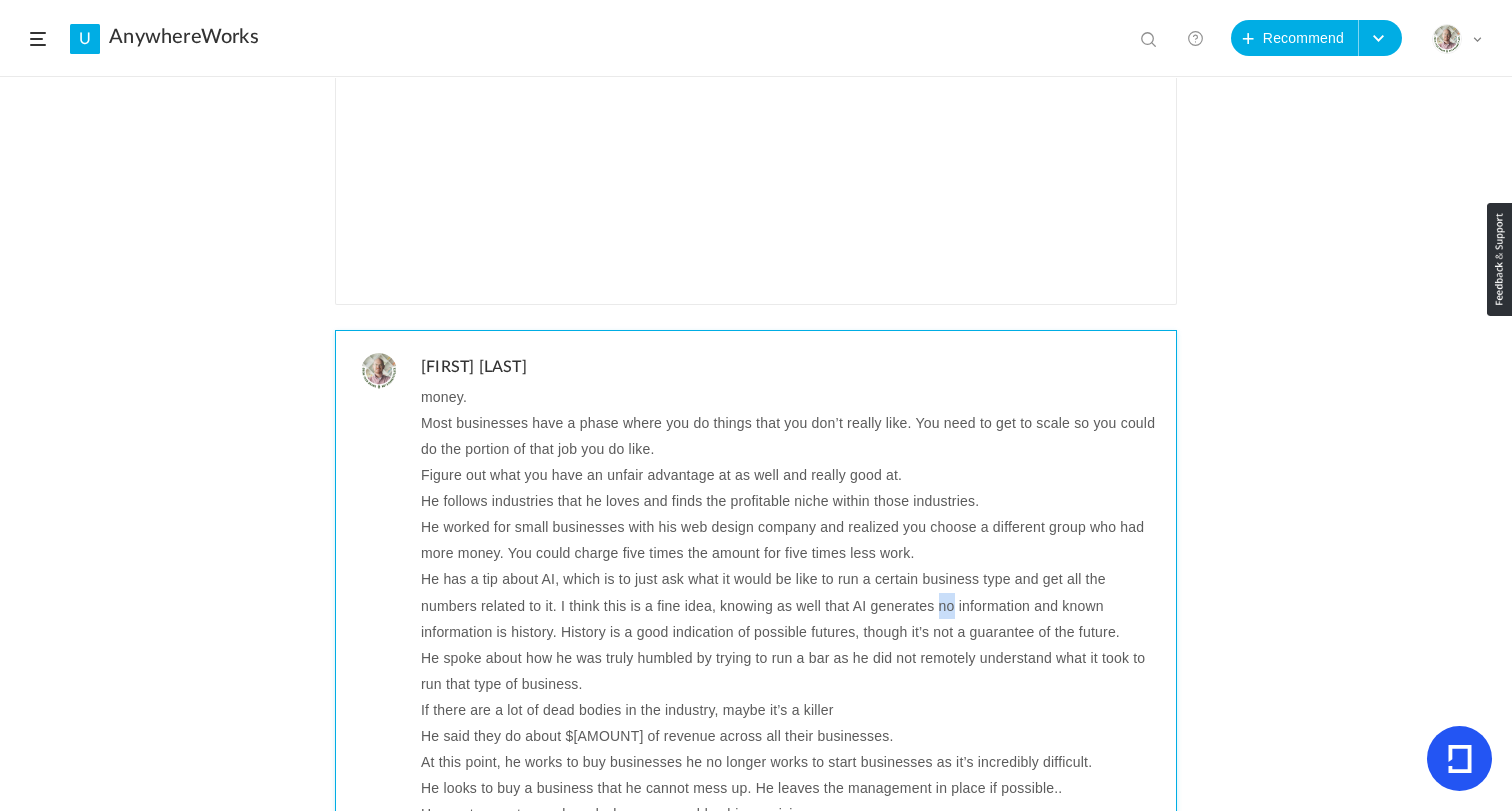 click on "He has a tip about AI, which is to just ask what it would be like to run a certain business type and get all the numbers related to it. I think this is a fine idea, knowing as well that AI generates no information and known information is history. History is a good indication of possible futures, though it’s not a guarantee of the future." at bounding box center [791, 605] 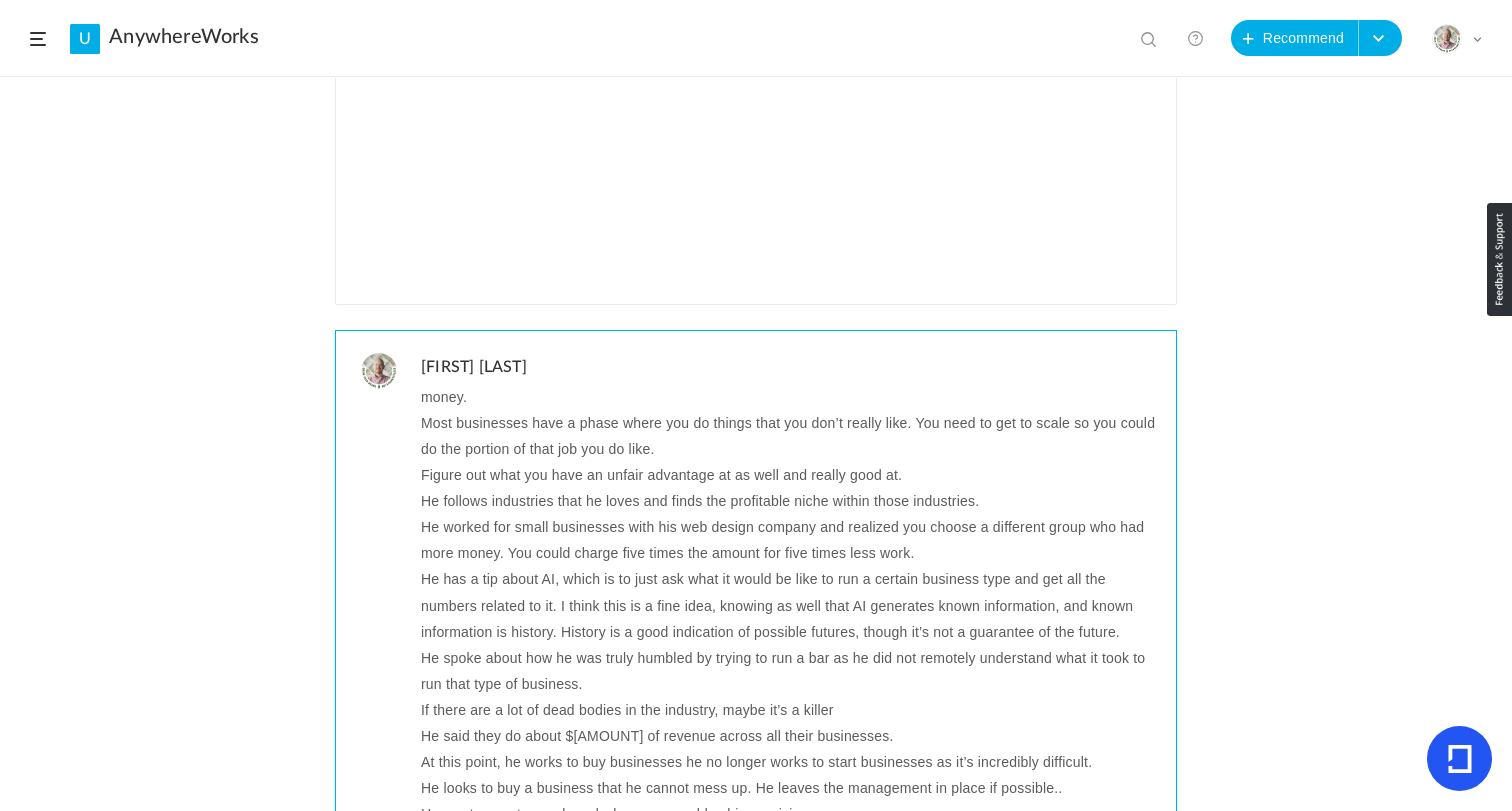 click on "He has a tip about AI, which is to just ask what it would be like to run a certain business type and get all the numbers related to it. I think this is a fine idea, knowing as well that AI generates known information, and known information is history. History is a good indication of possible futures, though it’s not a guarantee of the future." at bounding box center (791, 605) 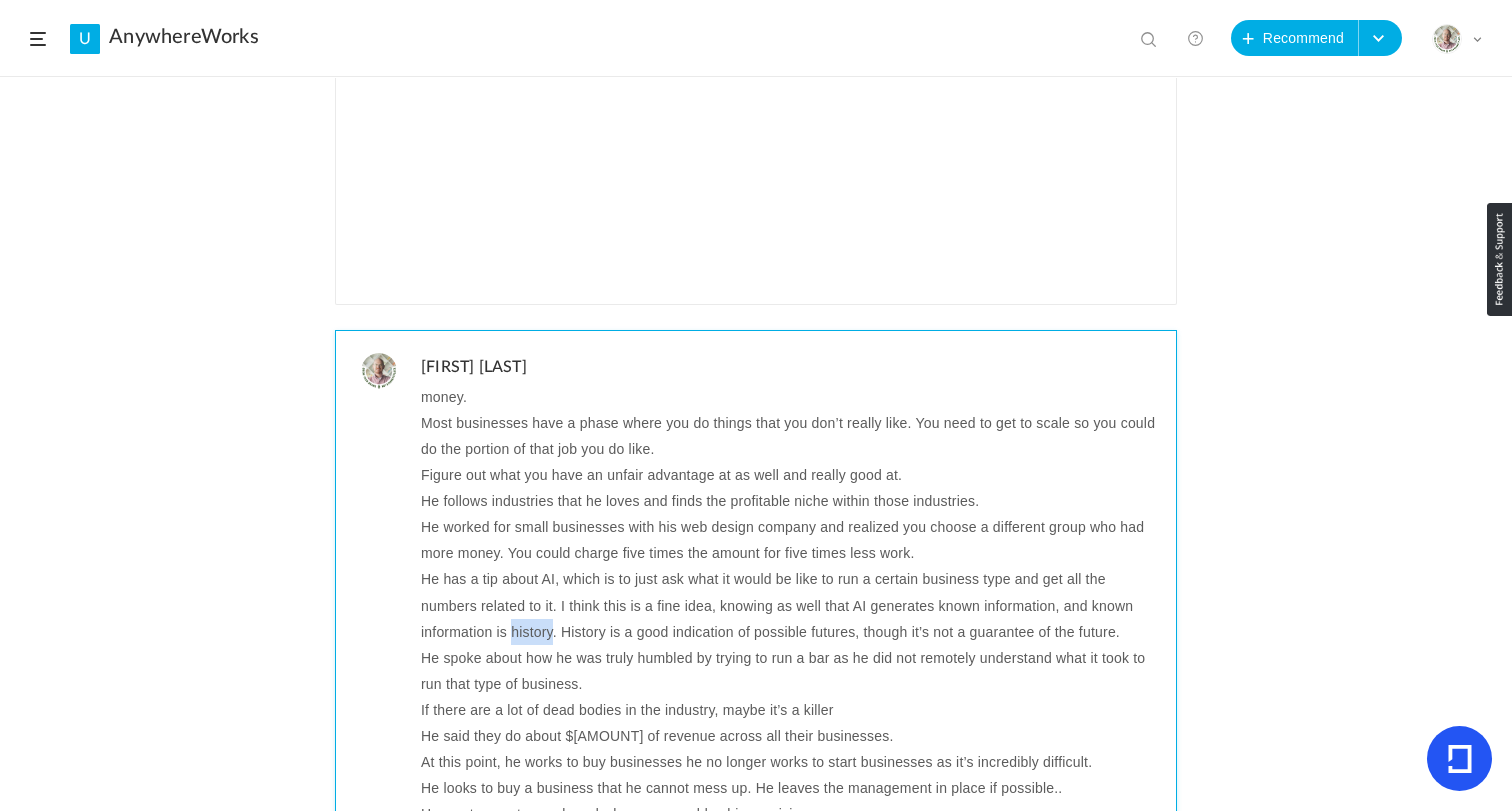 click on "He has a tip about AI, which is to just ask what it would be like to run a certain business type and get all the numbers related to it. I think this is a fine idea, knowing as well that AI generates known information, and known information is history. History is a good indication of possible futures, though it’s not a guarantee of the future." at bounding box center (791, 605) 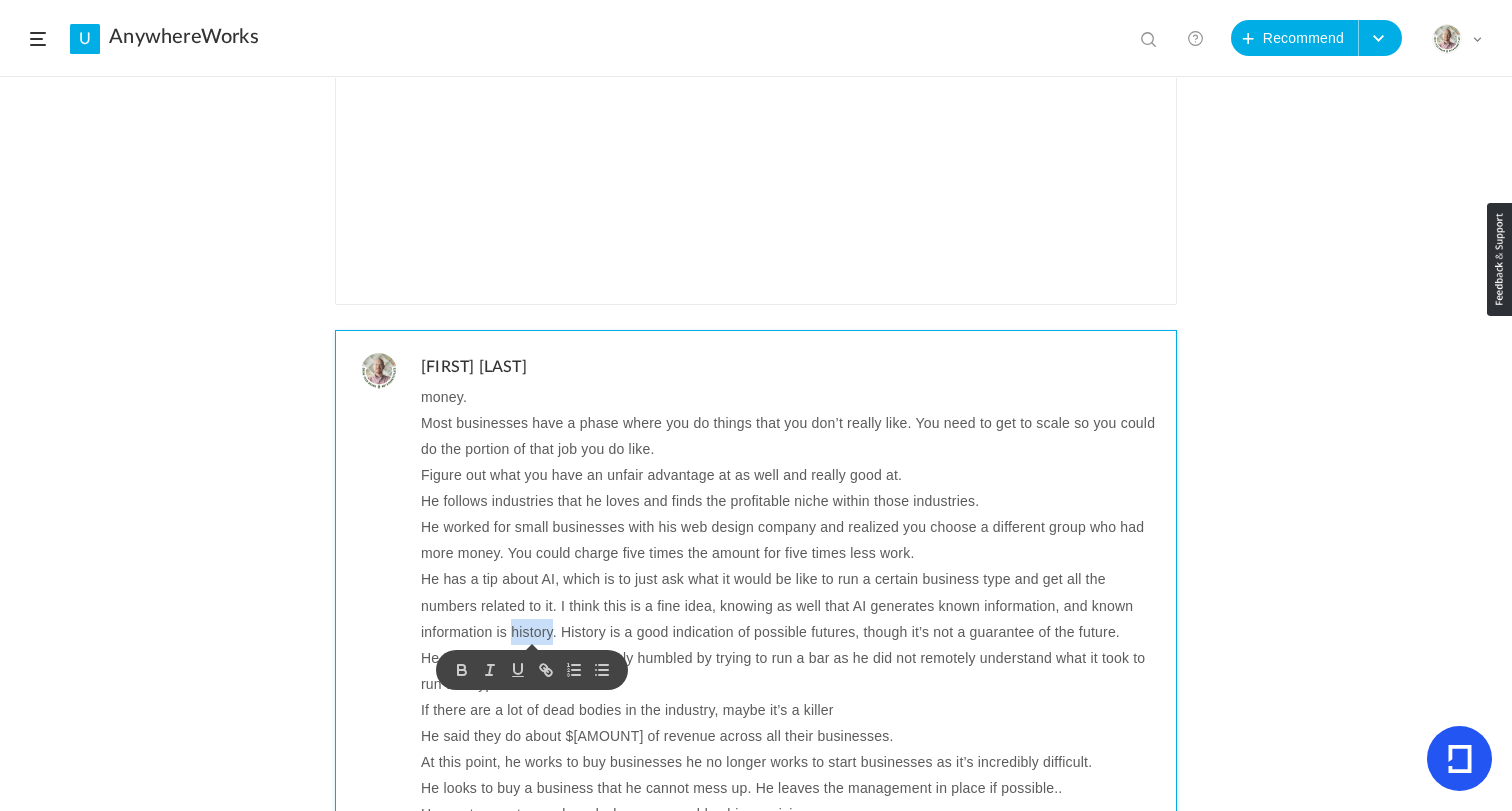 click on "He has a tip about AI, which is to just ask what it would be like to run a certain business type and get all the numbers related to it. I think this is a fine idea, knowing as well that AI generates known information, and known information is history. History is a good indication of possible futures, though it’s not a guarantee of the future." at bounding box center (791, 605) 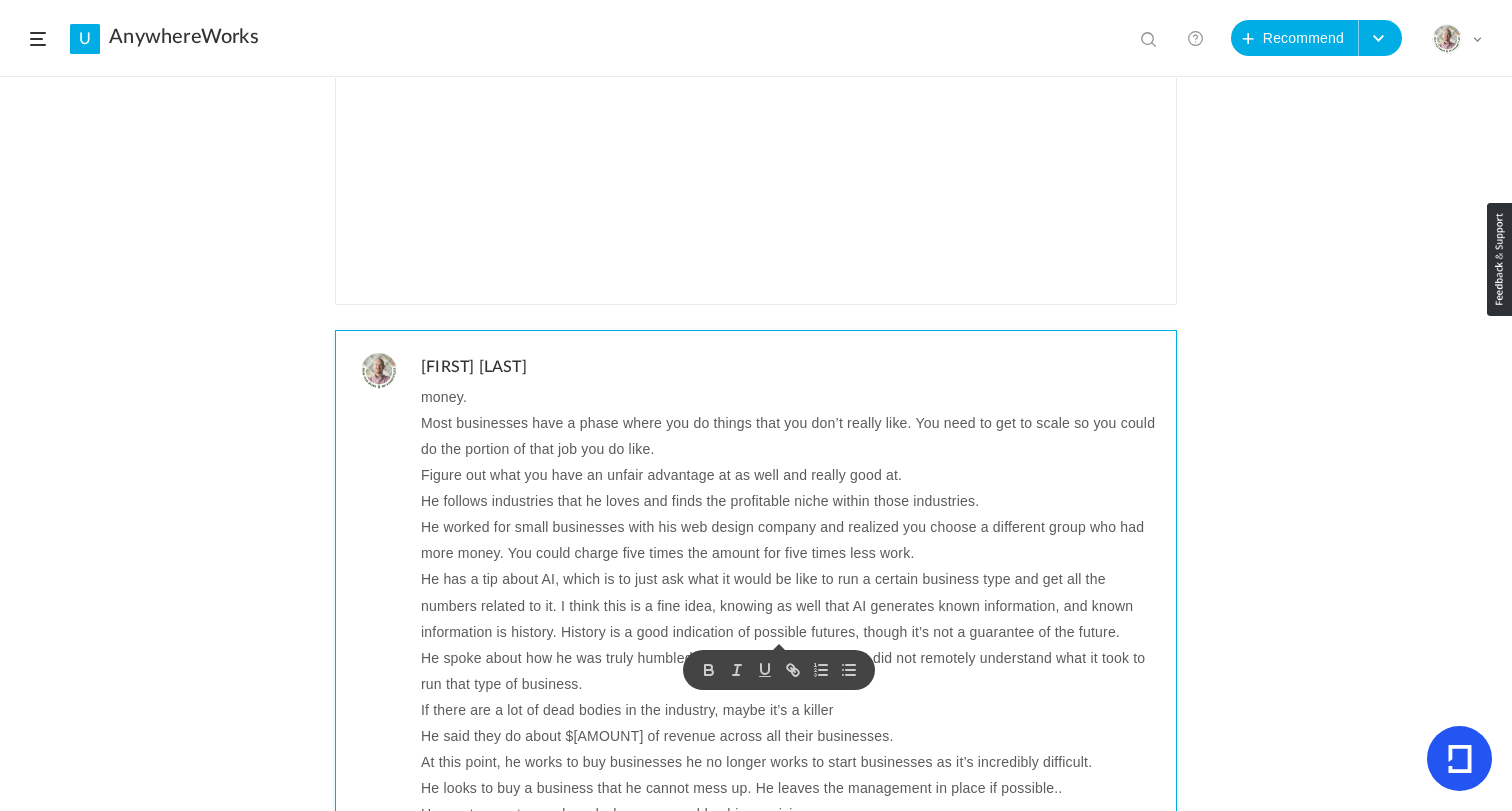click on "He spoke about how he was truly humbled by trying to run a bar as he did not remotely understand what it took to run that type of business." at bounding box center (791, 671) 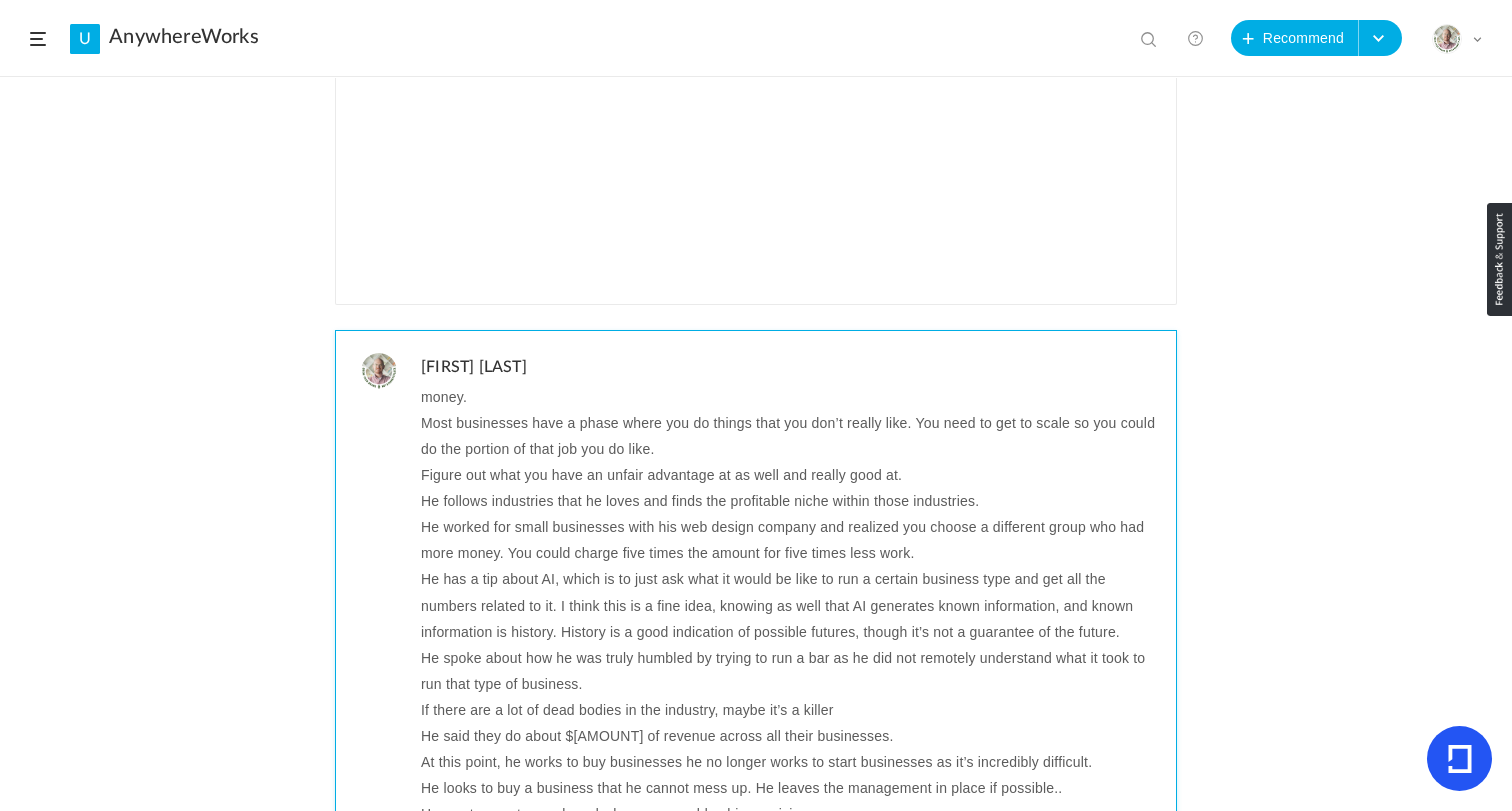 click on "He spoke about how he was truly humbled by trying to run a bar as he did not remotely understand what it took to run that type of business." at bounding box center [791, 671] 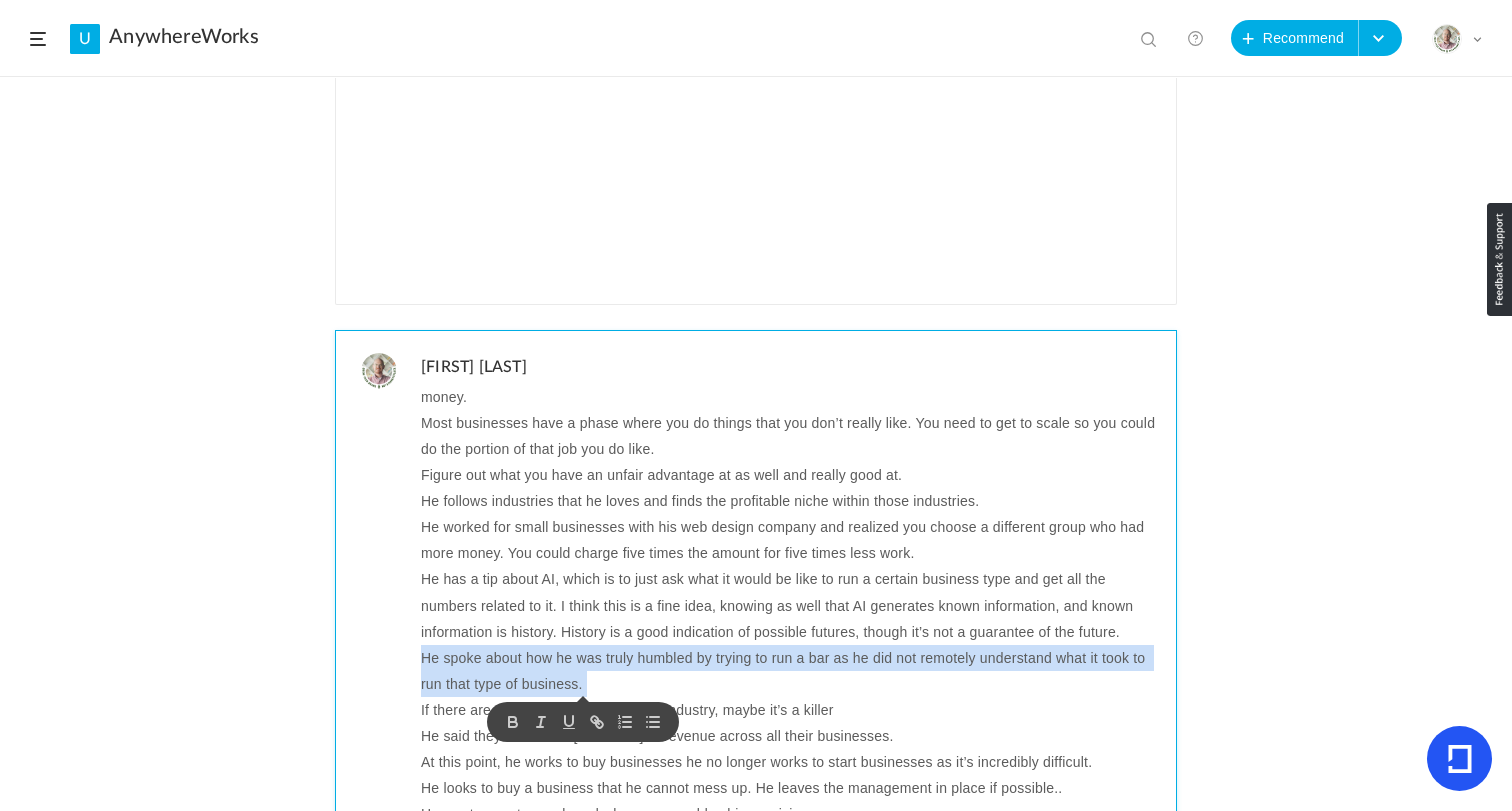 click on "He spoke about how he was truly humbled by trying to run a bar as he did not remotely understand what it took to run that type of business." at bounding box center [791, 671] 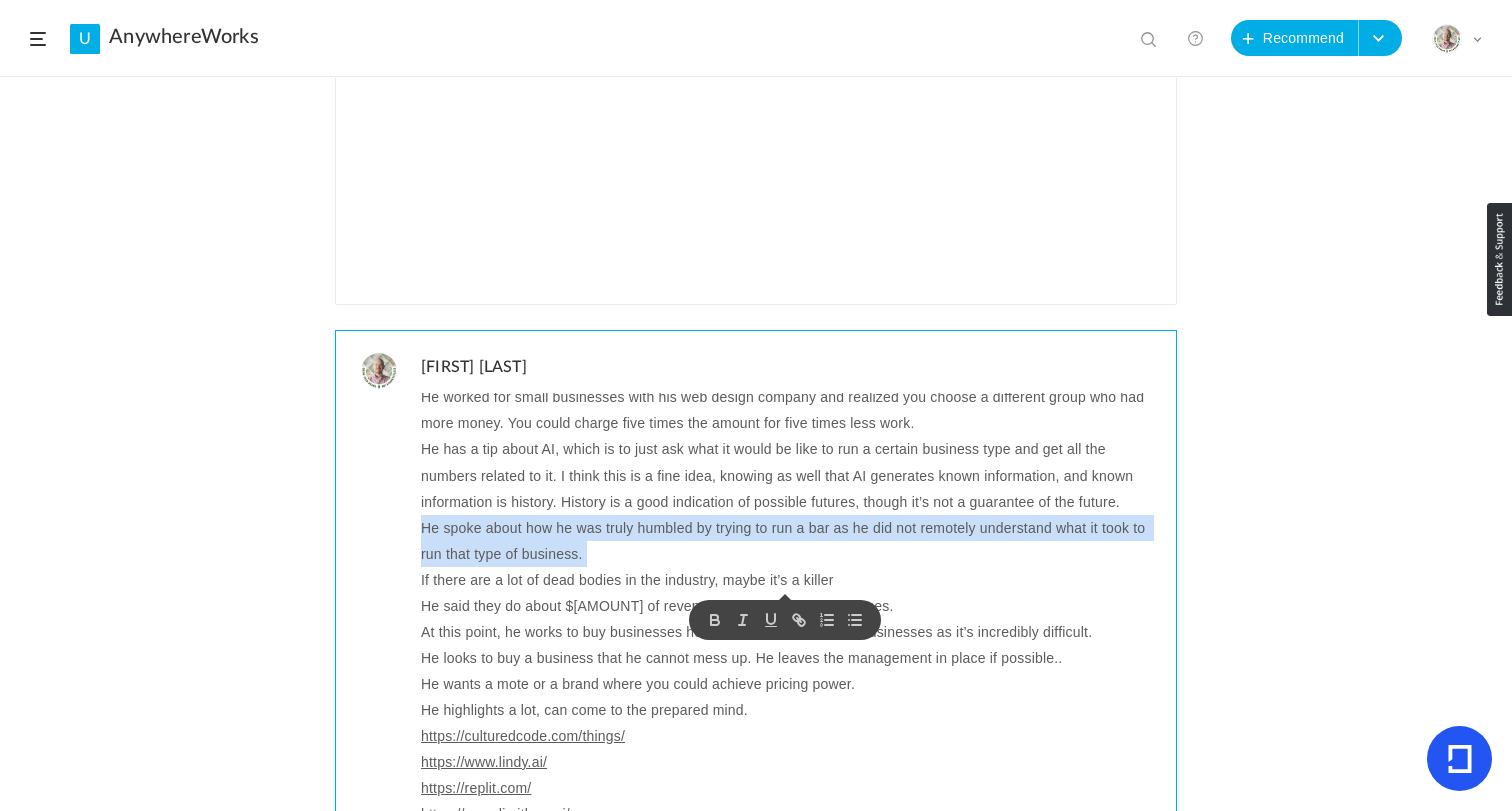 scroll, scrollTop: 384, scrollLeft: 0, axis: vertical 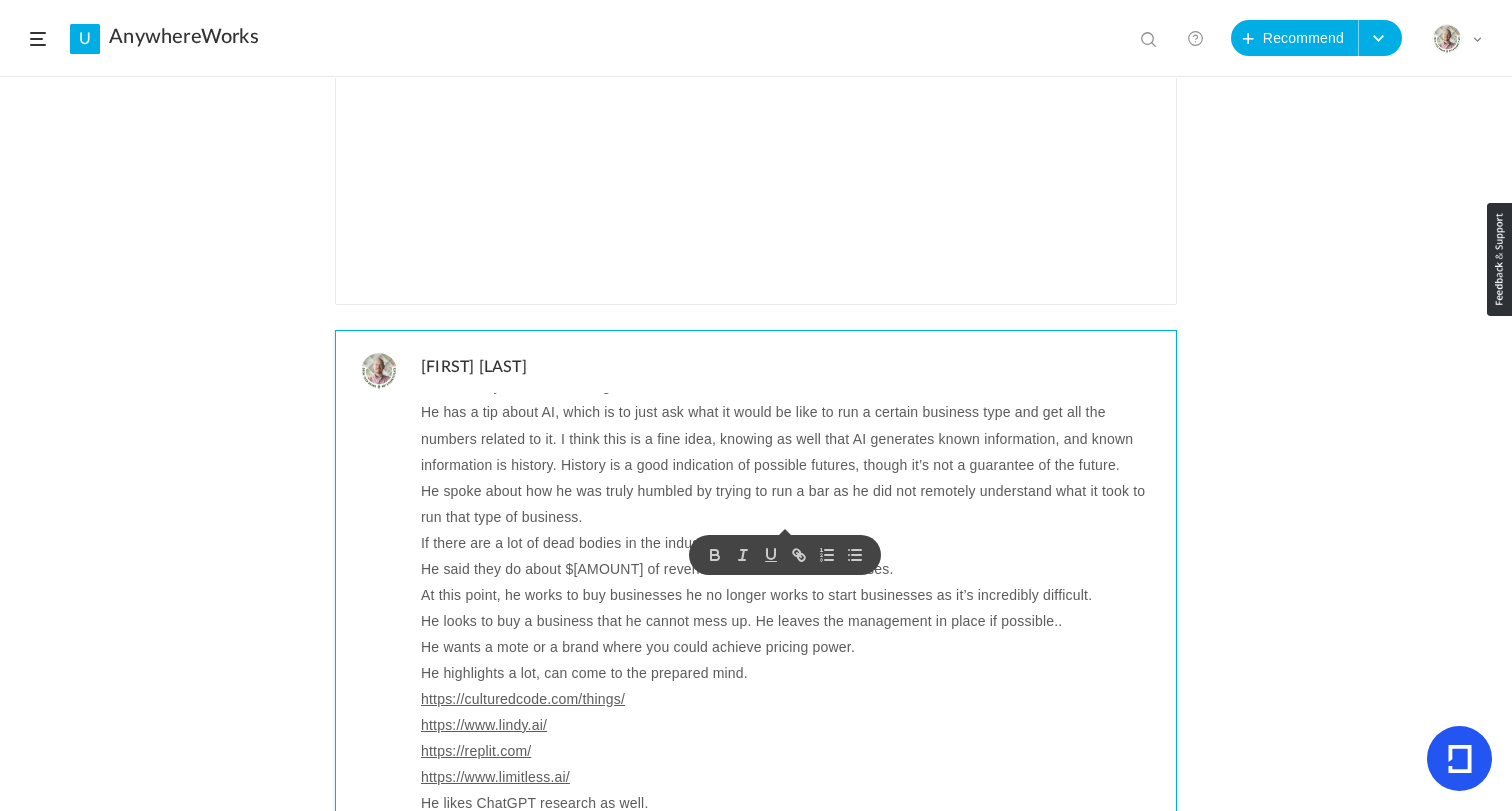 click on "If there are a lot of dead bodies in the industry, maybe it’s a killer" at bounding box center (791, 543) 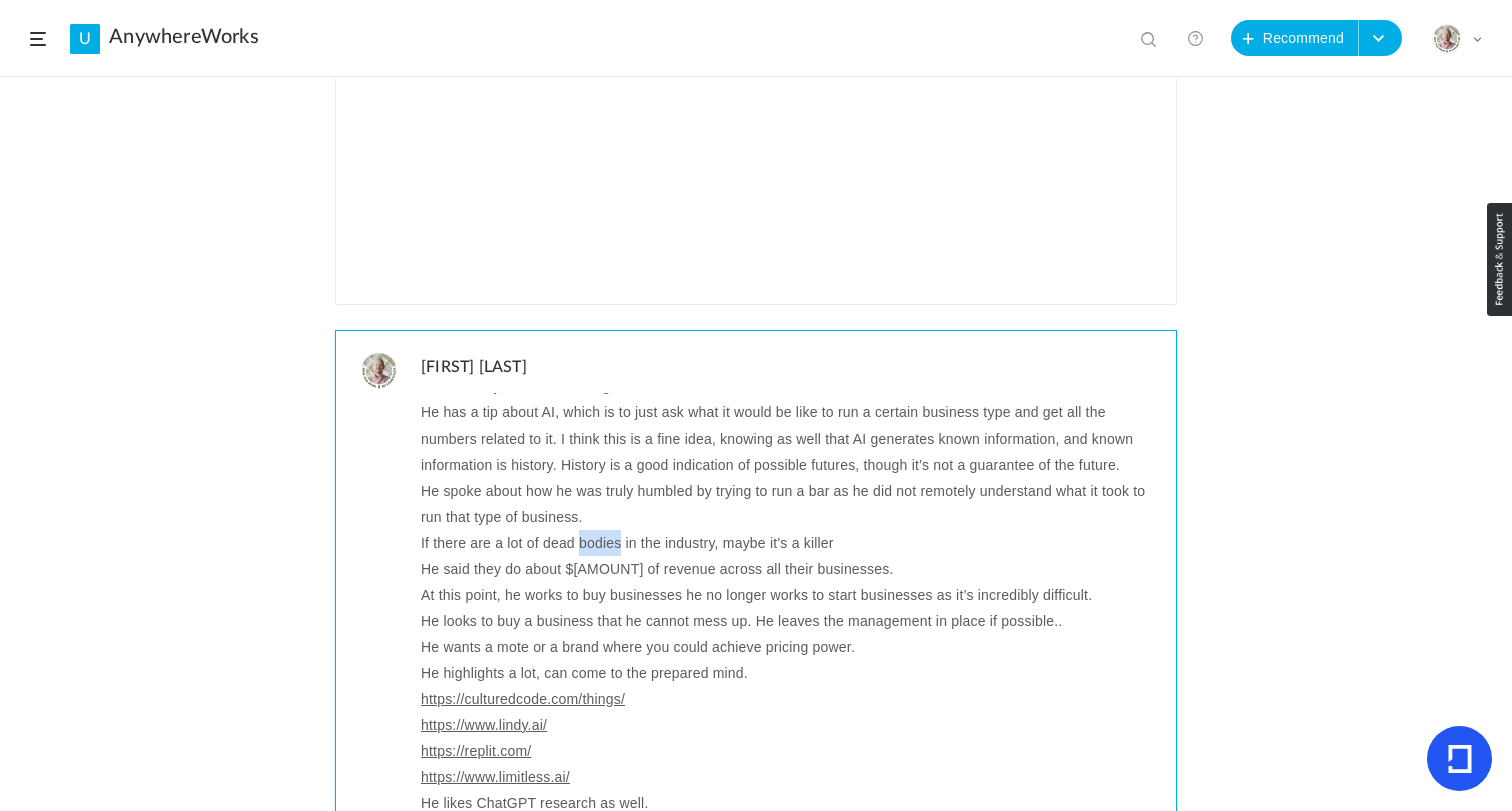 click on "If there are a lot of dead bodies in the industry, maybe it’s a killer" at bounding box center [791, 543] 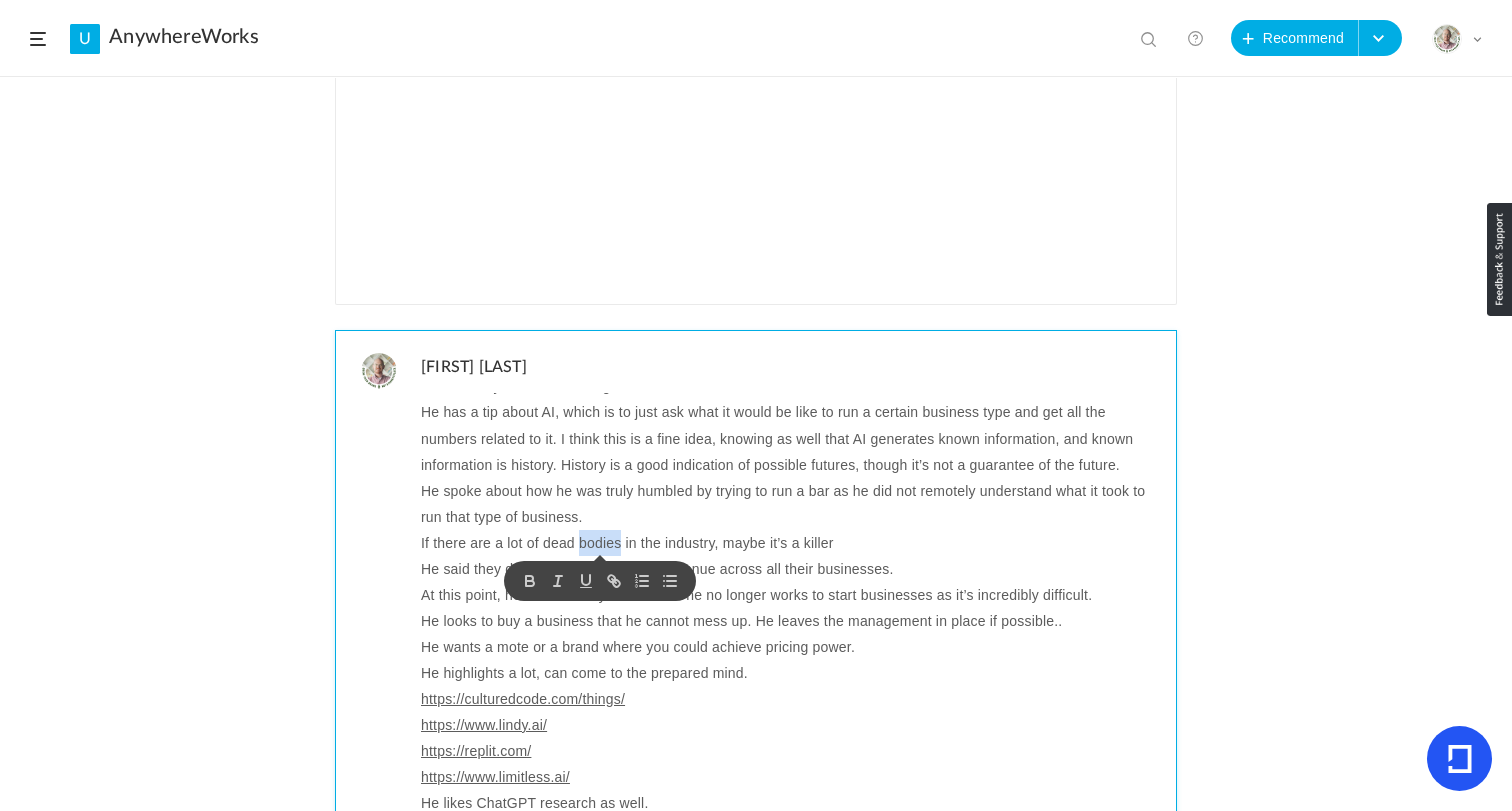 click on "If there are a lot of dead bodies in the industry, maybe it’s a killer" at bounding box center (791, 543) 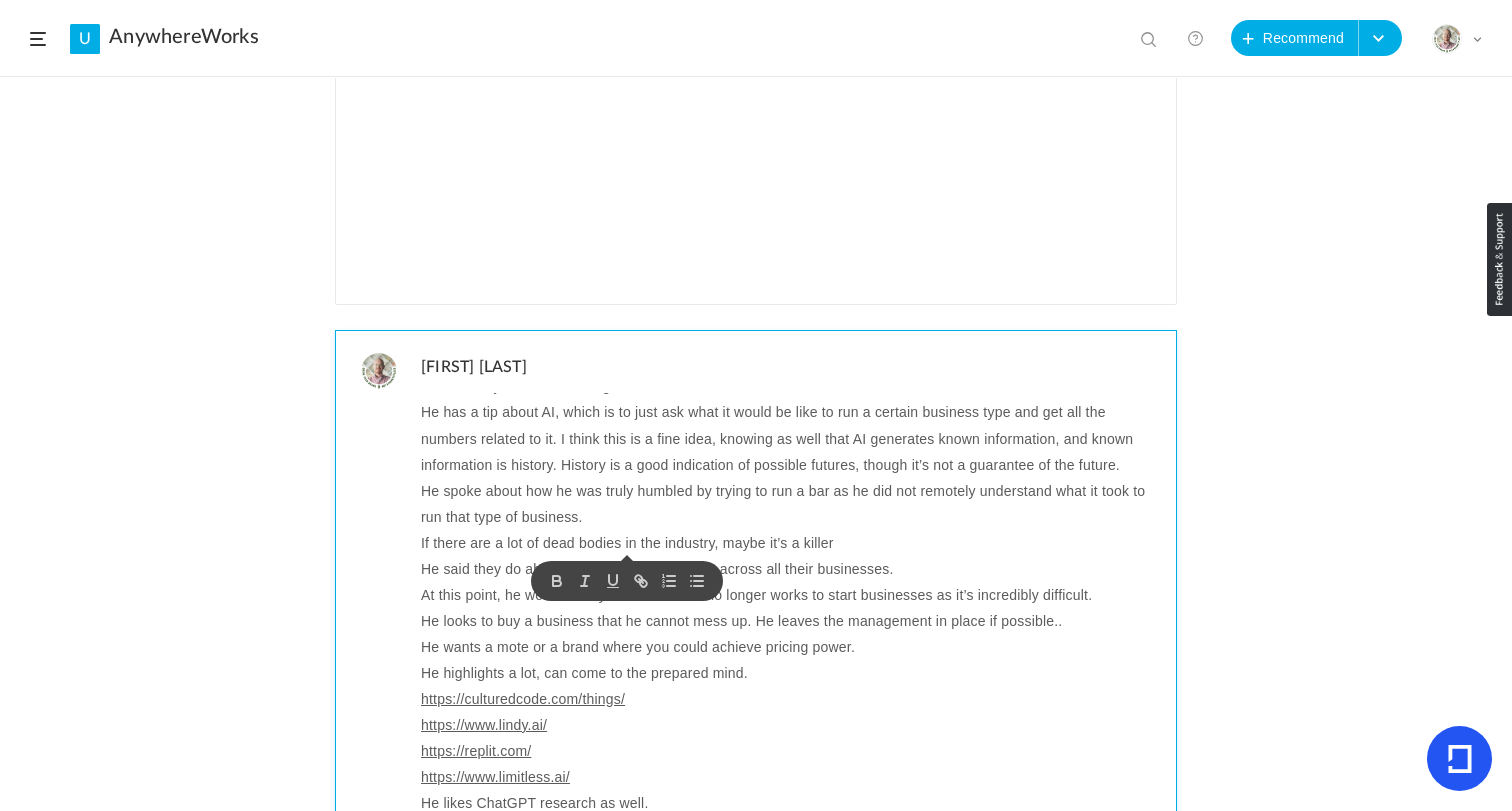 click on "He said they do about $300 million of revenue across all their businesses." at bounding box center (791, 569) 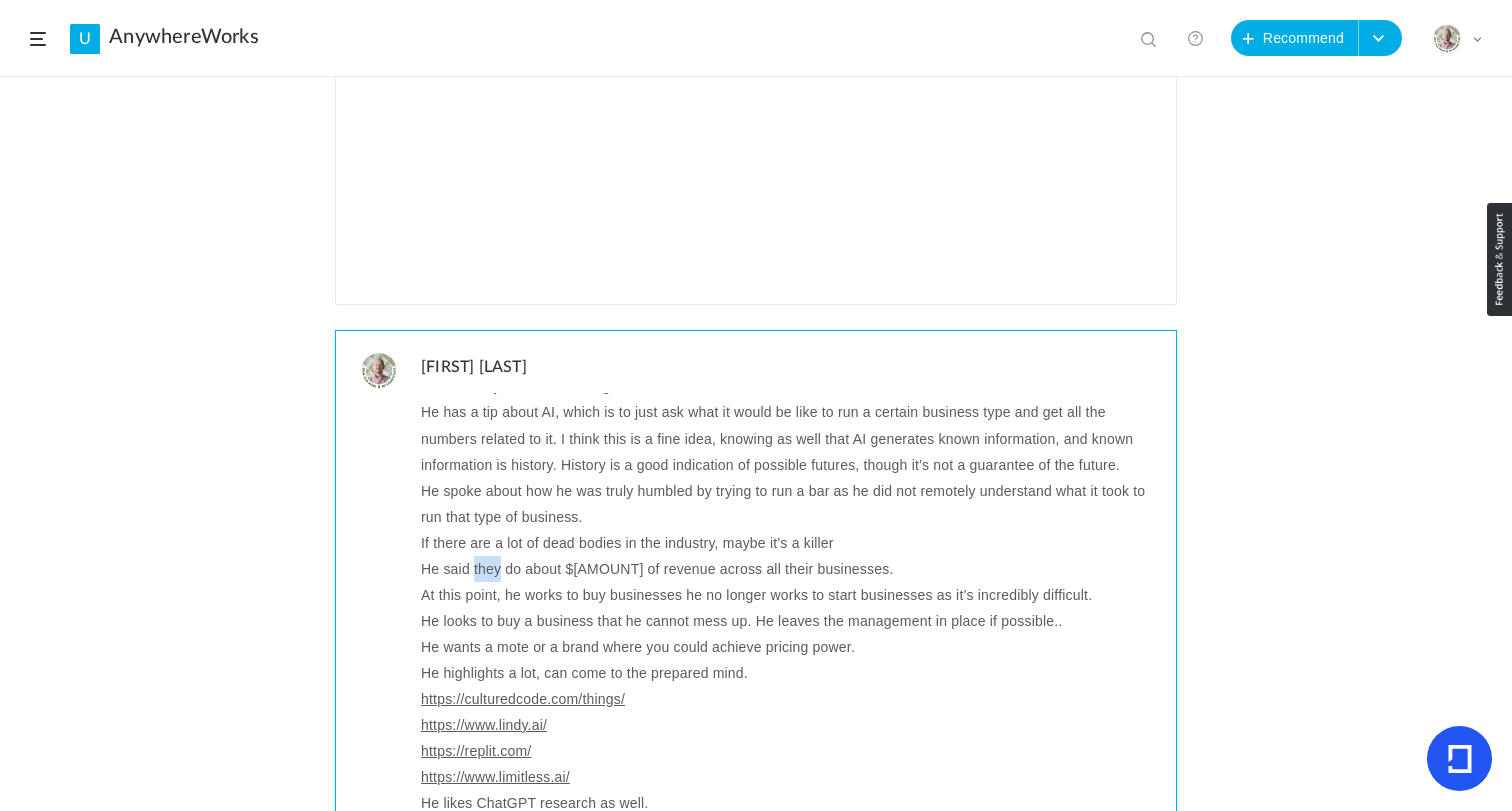 click on "He said they do about $300 million of revenue across all their businesses." at bounding box center (791, 569) 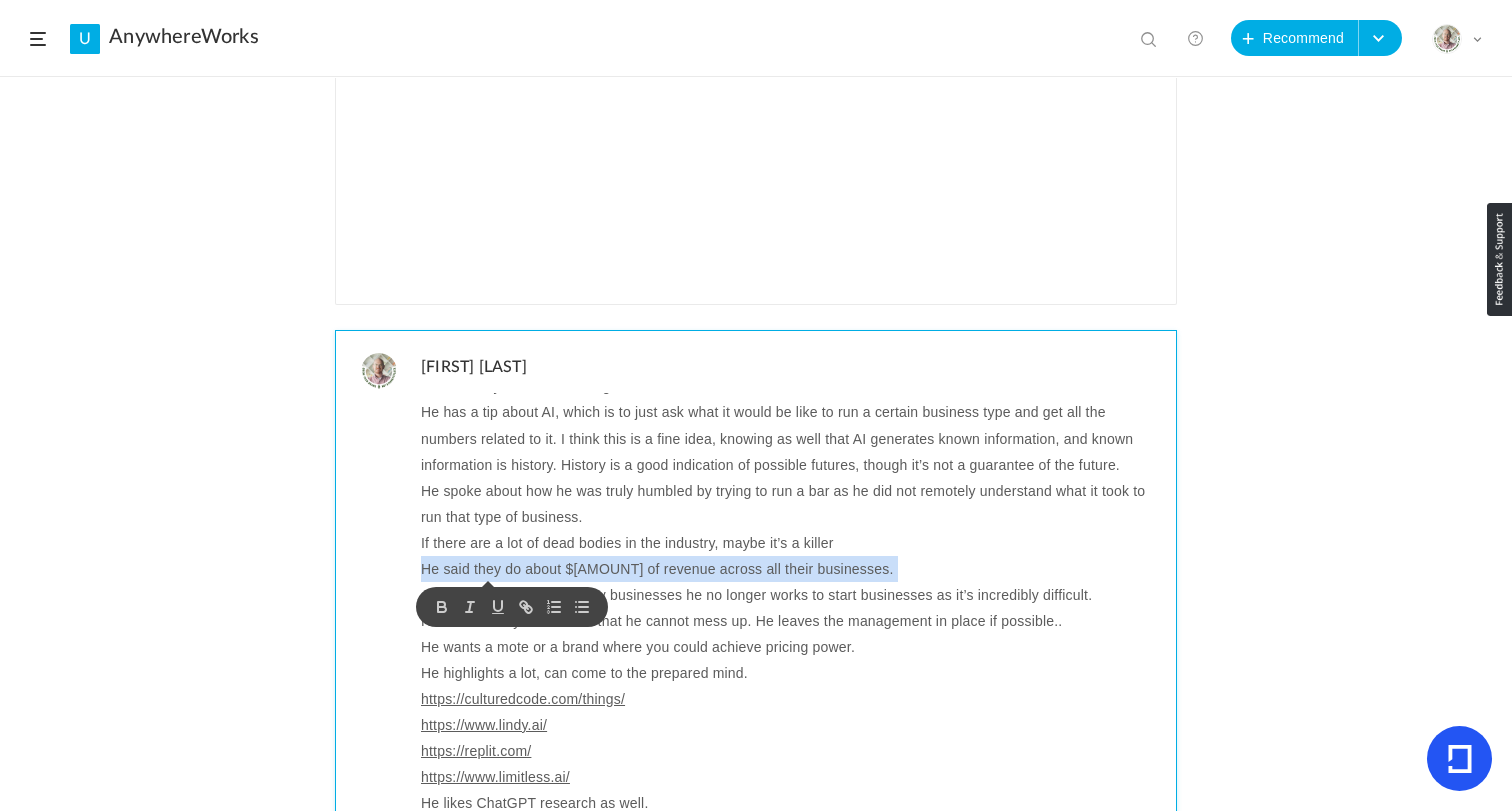 click on "He said they do about $300 million of revenue across all their businesses." at bounding box center (791, 569) 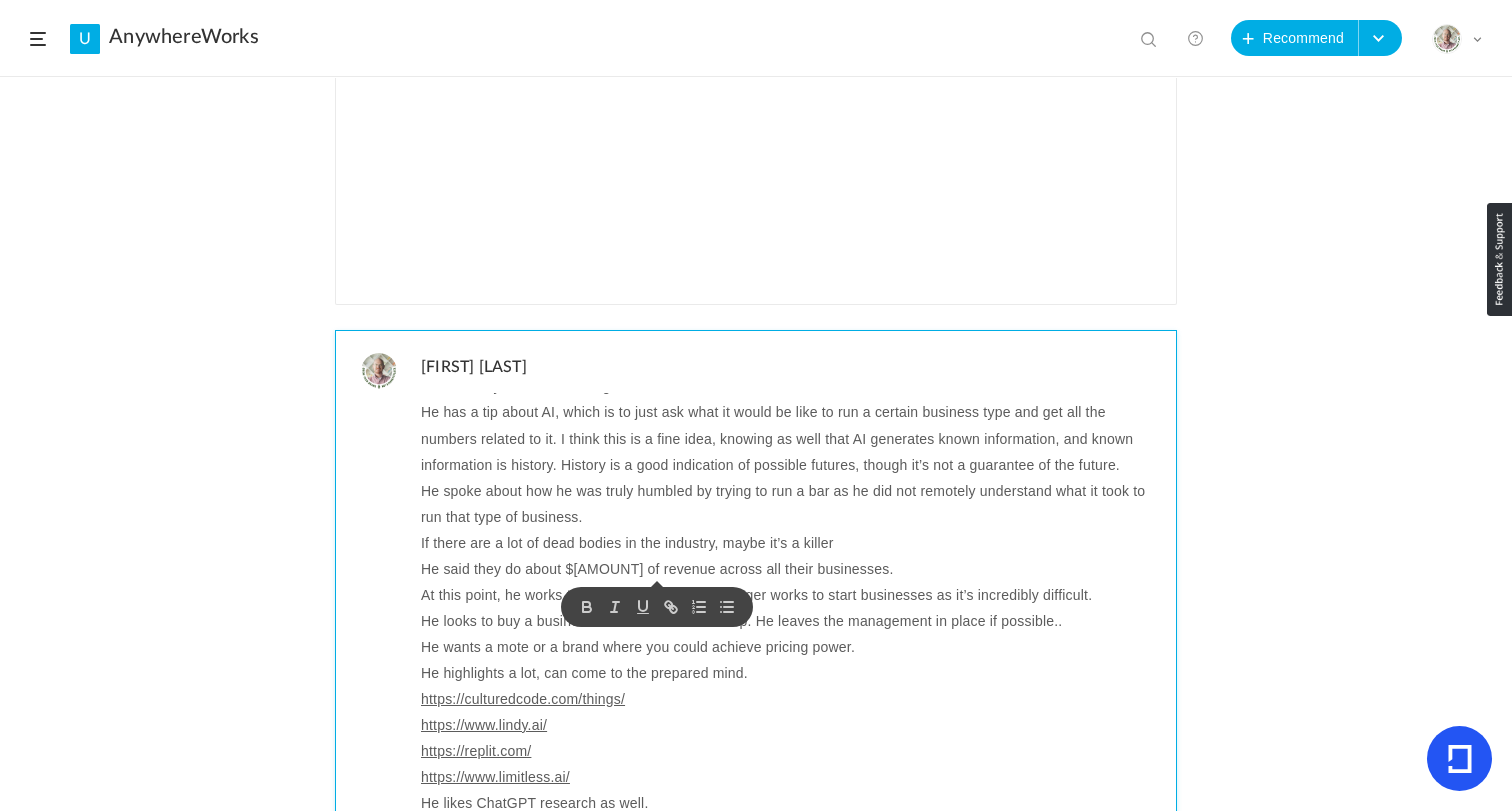click on "At this point, he works to buy businesses he no longer works to start businesses as it’s incredibly difficult." at bounding box center [791, 595] 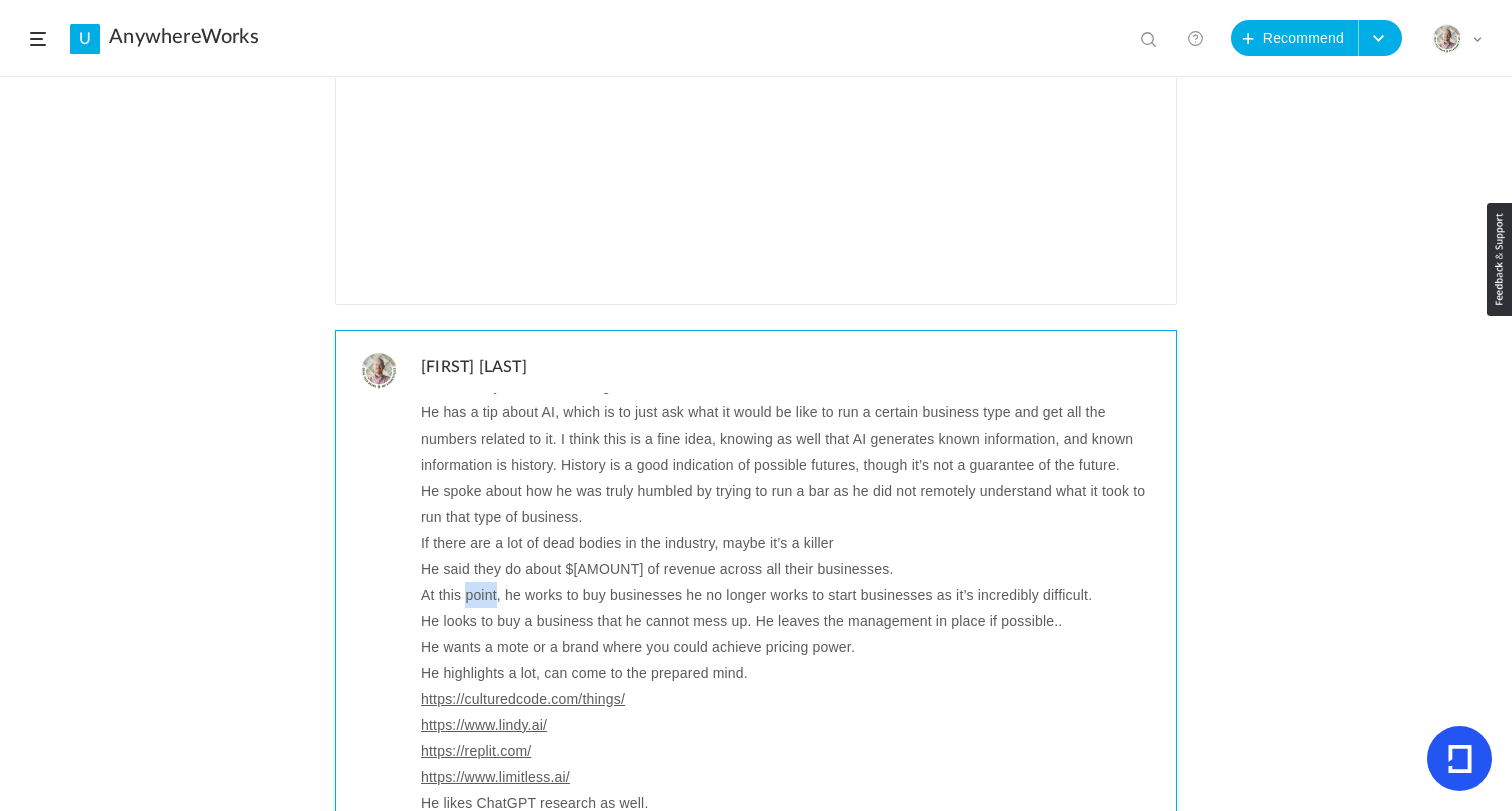 click on "At this point, he works to buy businesses he no longer works to start businesses as it’s incredibly difficult." at bounding box center [791, 595] 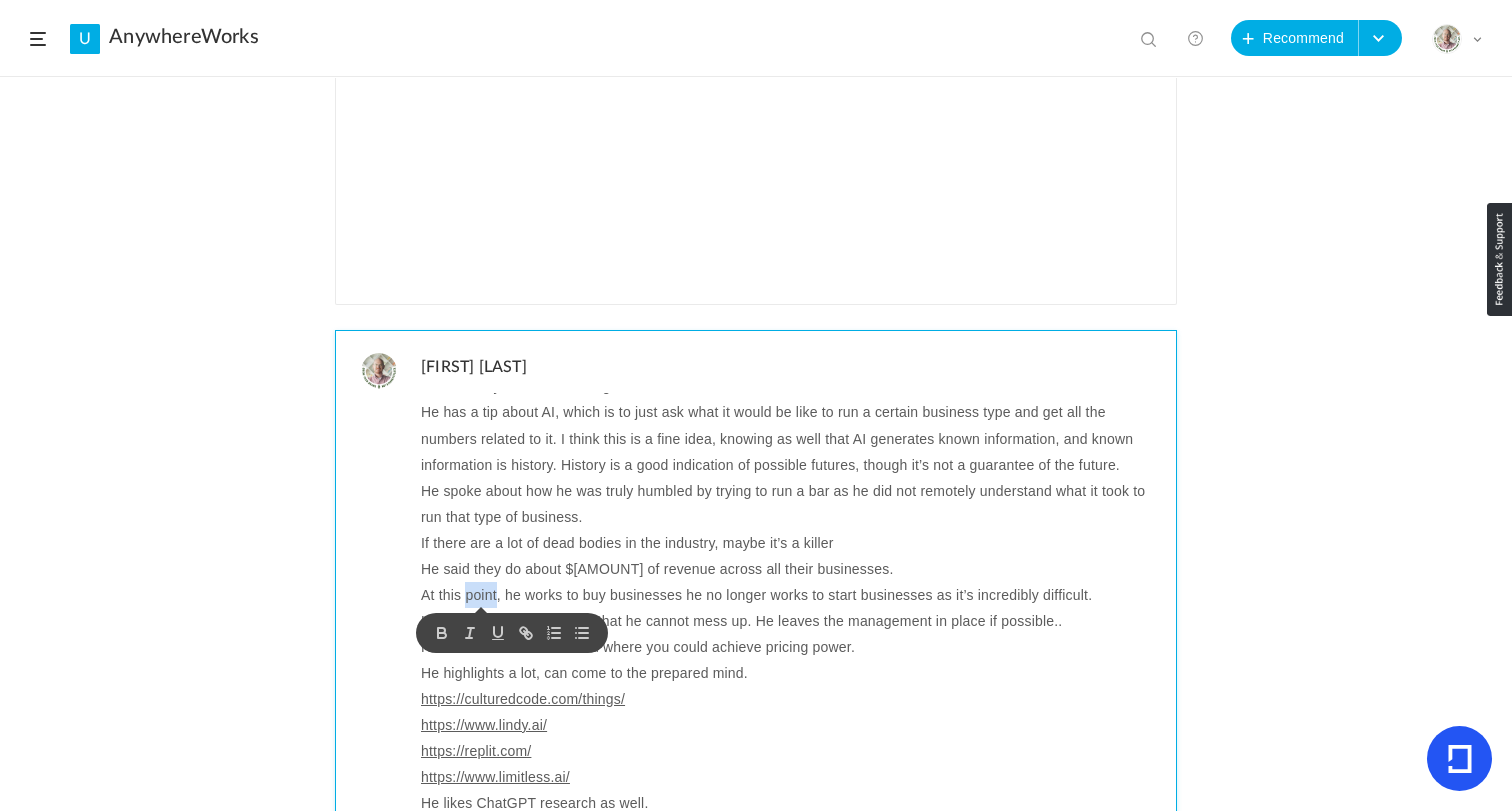 click on "At this point, he works to buy businesses he no longer works to start businesses as it’s incredibly difficult." at bounding box center (791, 595) 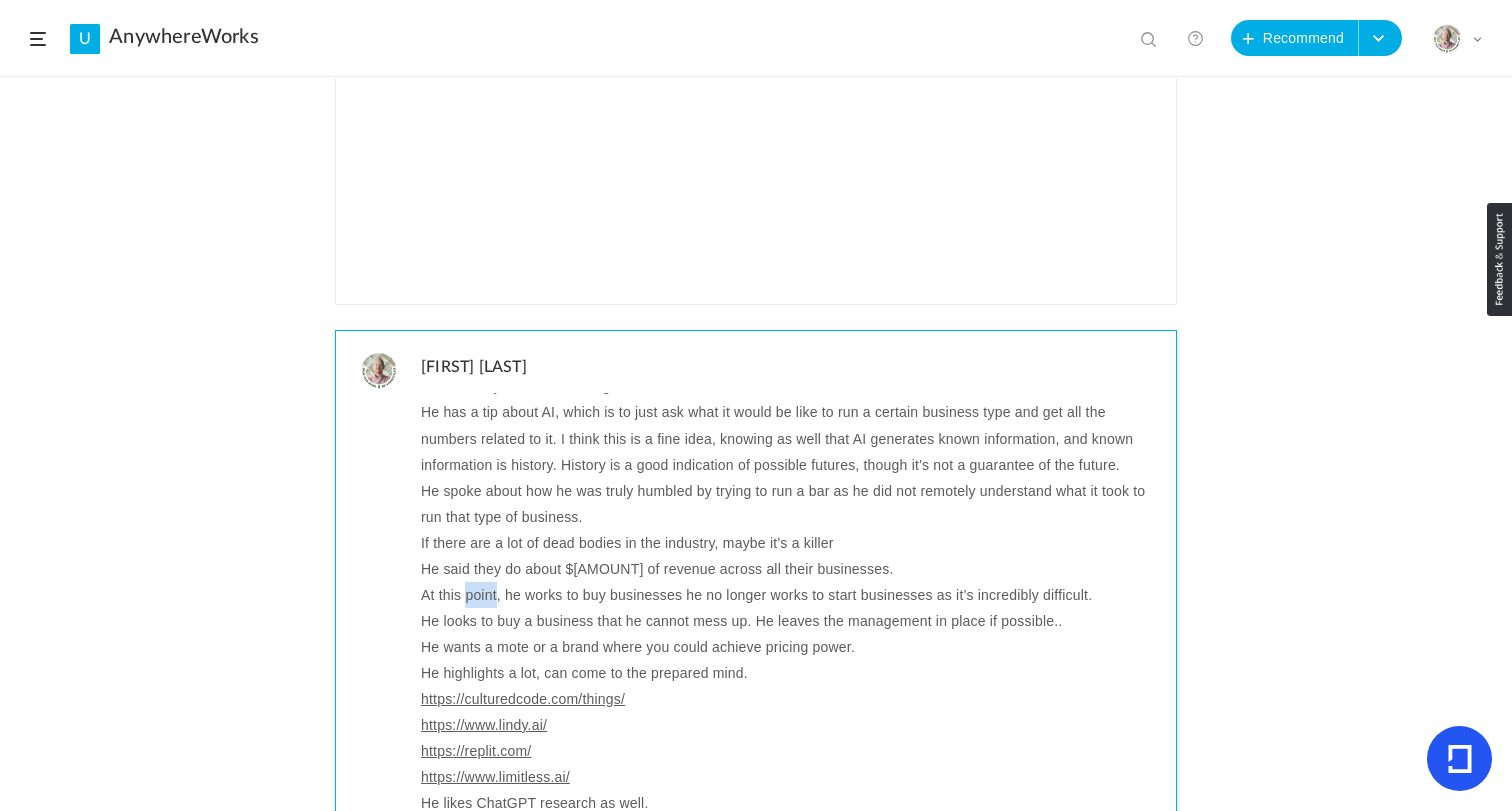 click on "At this point, he works to buy businesses he no longer works to start businesses as it’s incredibly difficult." at bounding box center [791, 595] 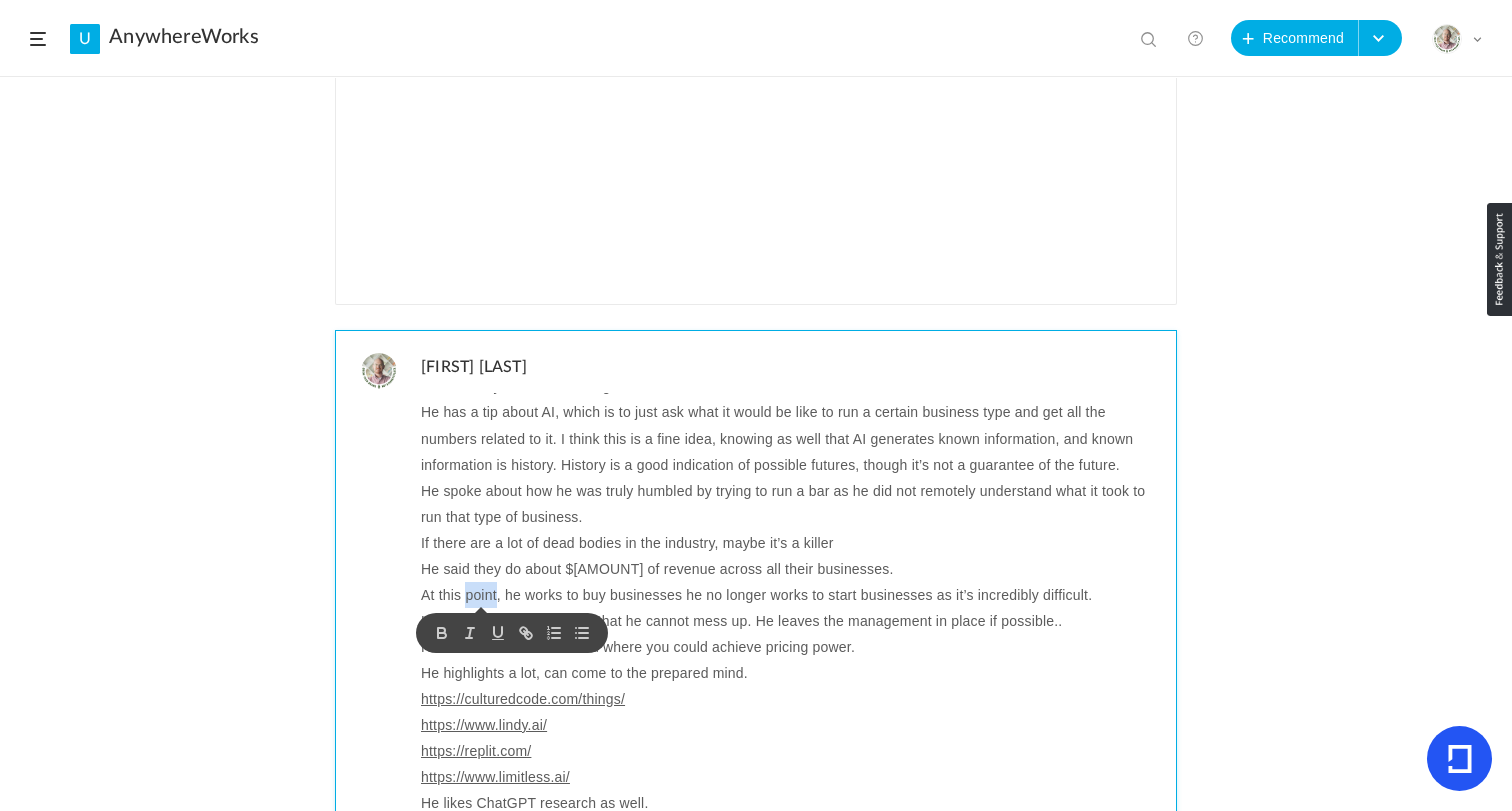 click on "At this point, he works to buy businesses he no longer works to start businesses as it’s incredibly difficult." at bounding box center (791, 595) 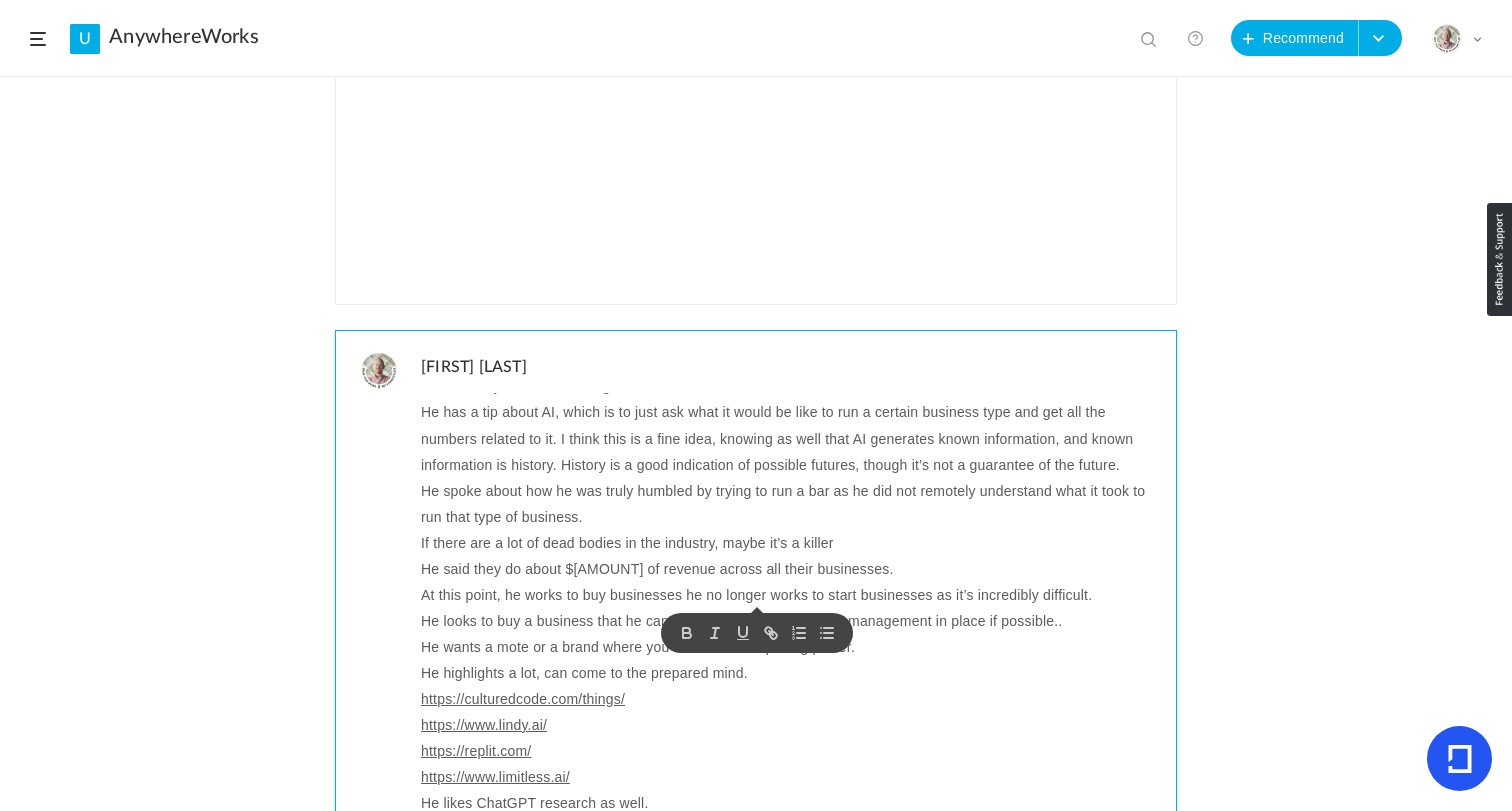 click on "He looks to buy a business that he cannot mess up. He leaves the management in place if possible.." at bounding box center [791, 621] 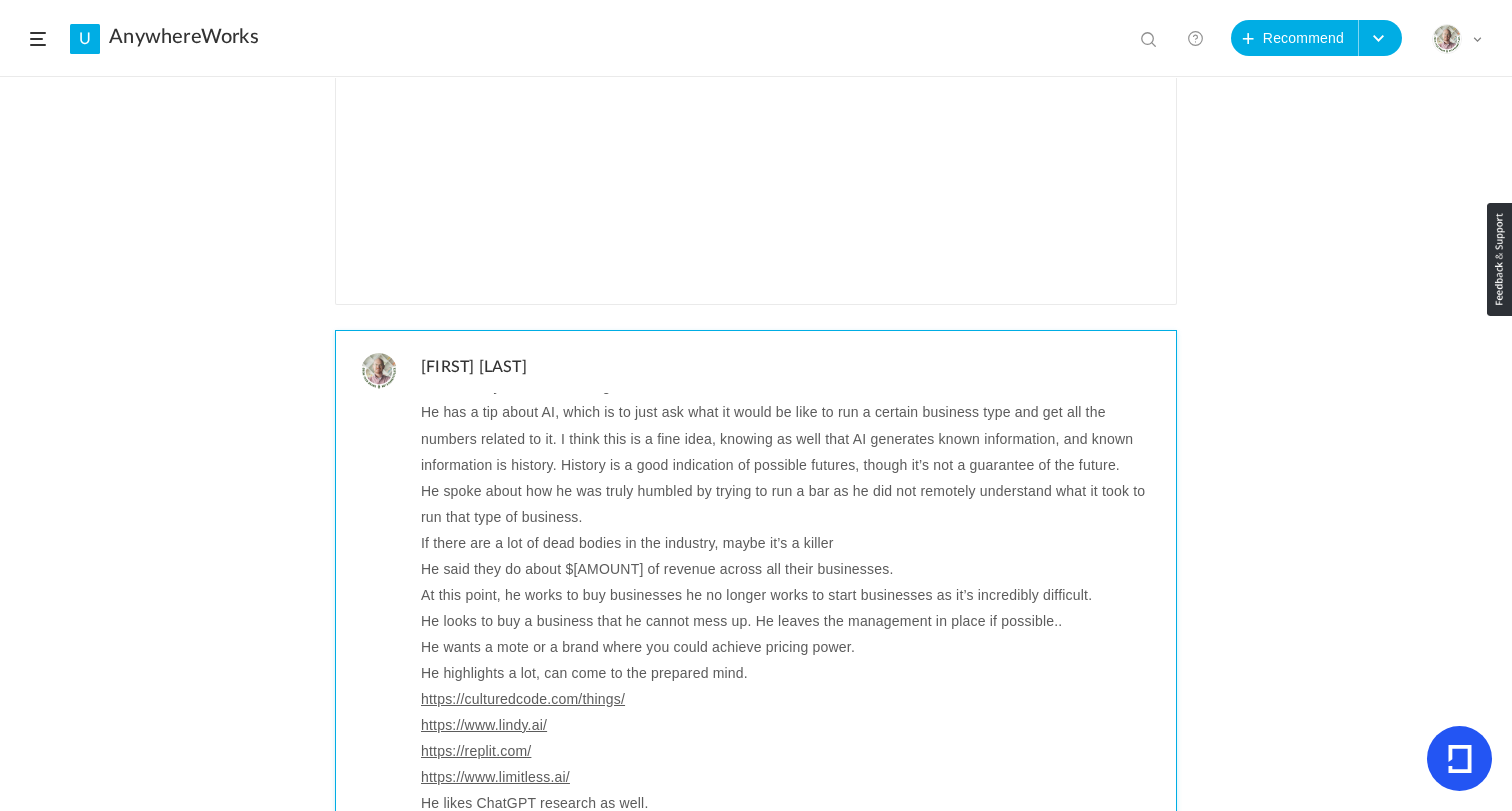 click on "He looks to buy a business that he cannot mess up. He leaves the management in place if possible.." at bounding box center (791, 621) 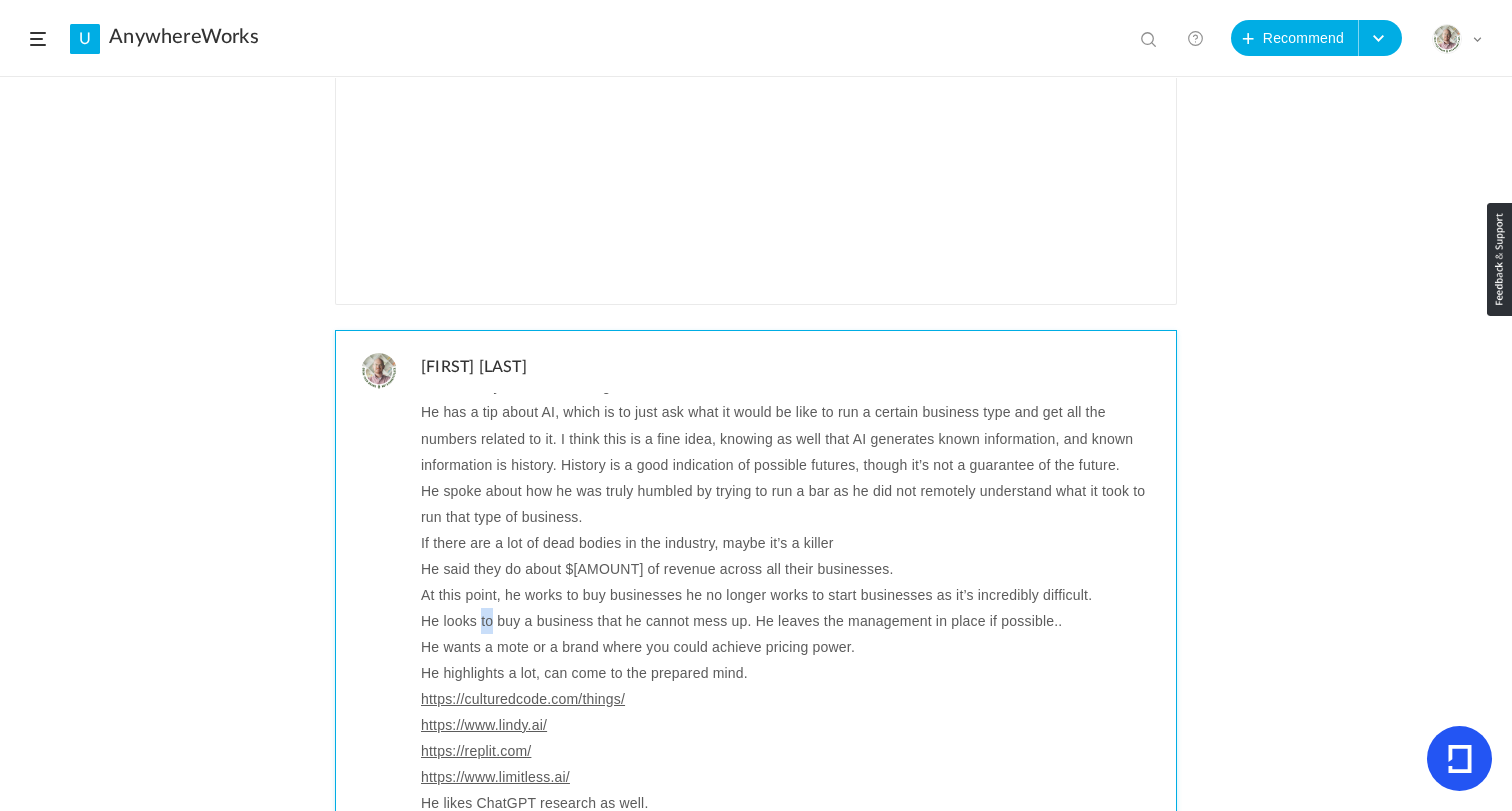 click on "He looks to buy a business that he cannot mess up. He leaves the management in place if possible.." at bounding box center (791, 621) 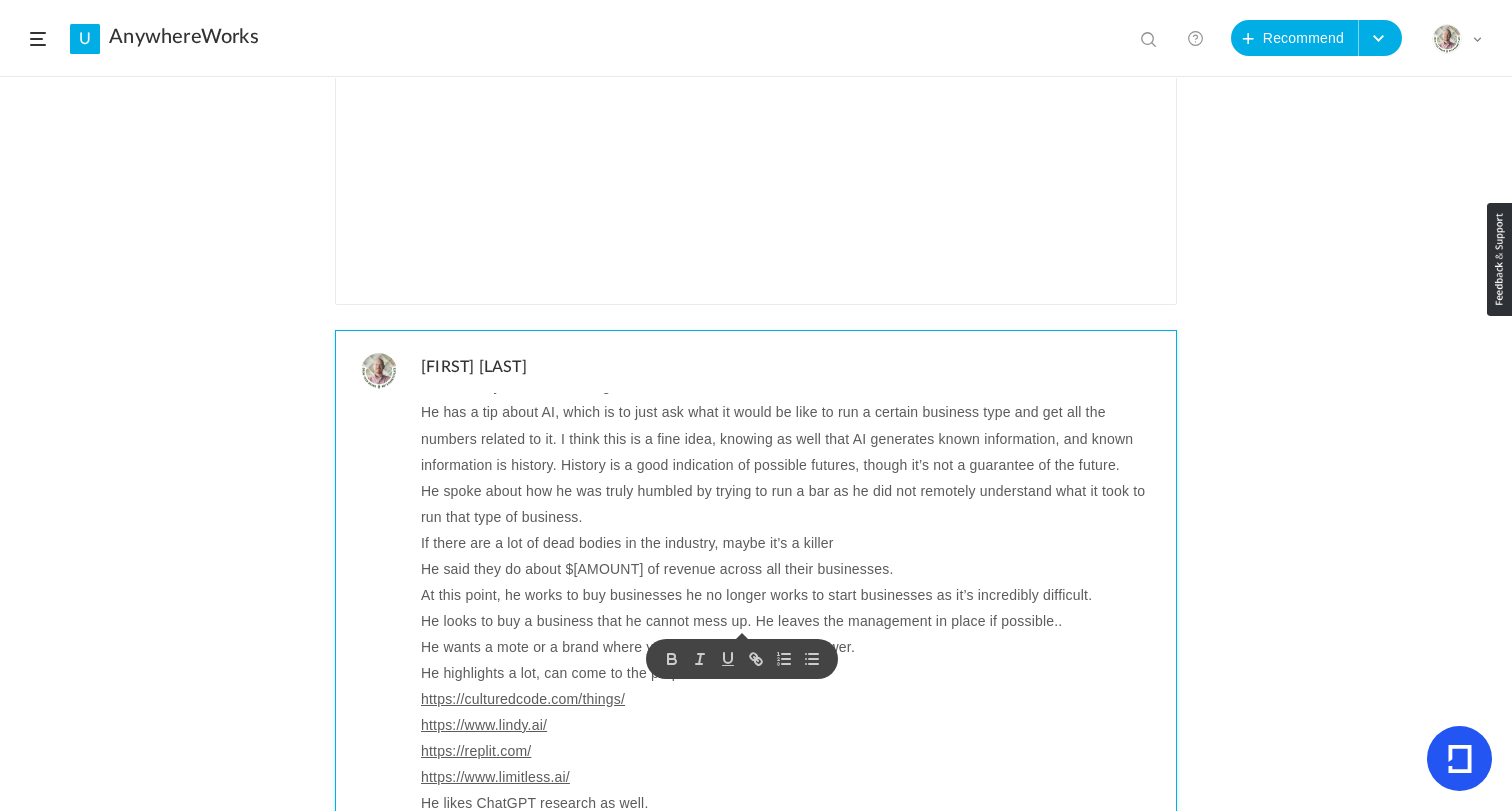 click on "He wants a mote or a brand where you could achieve pricing power." at bounding box center (791, 647) 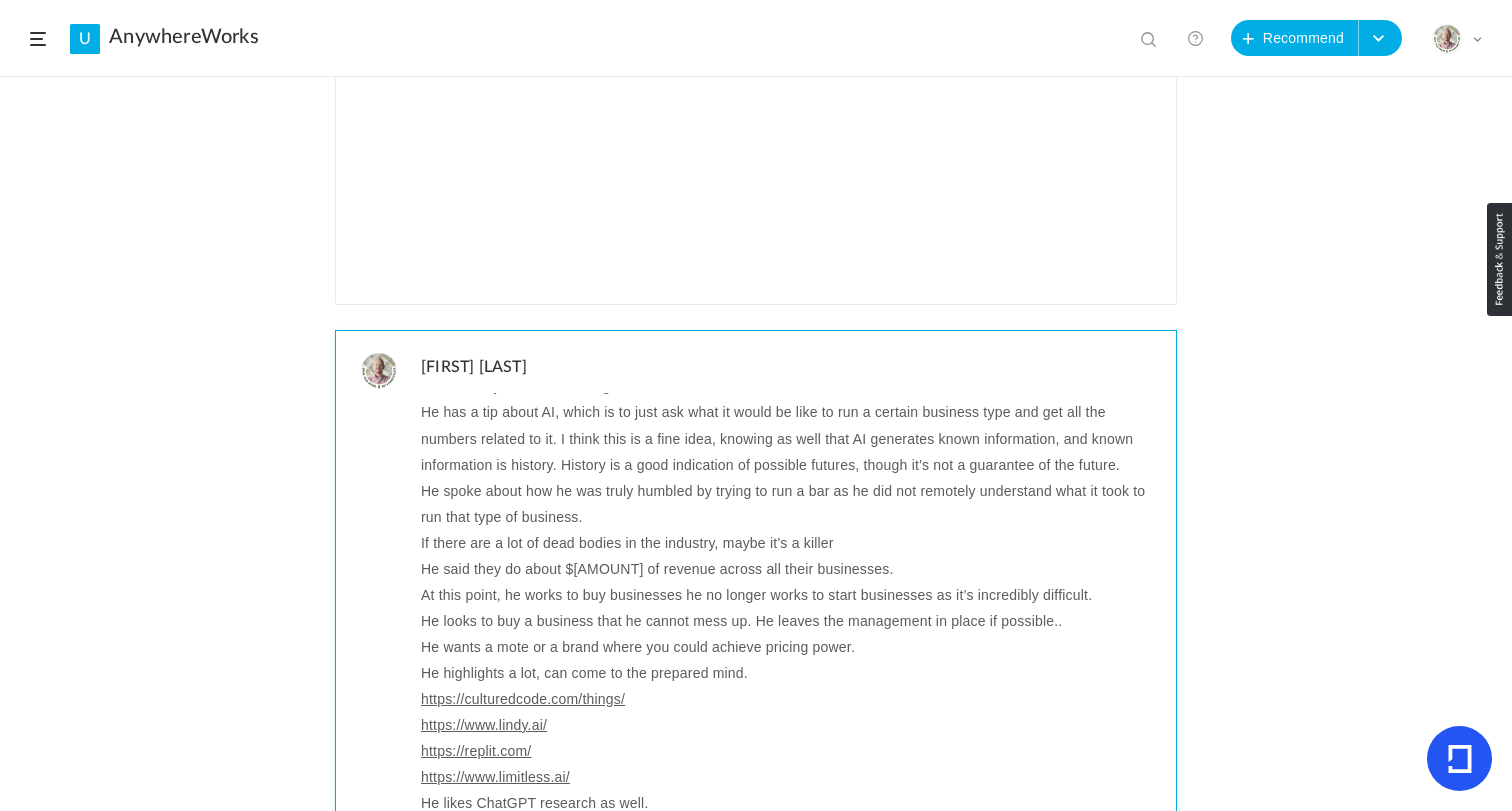 click on "He wants a mote or a brand where you could achieve pricing power." at bounding box center [791, 647] 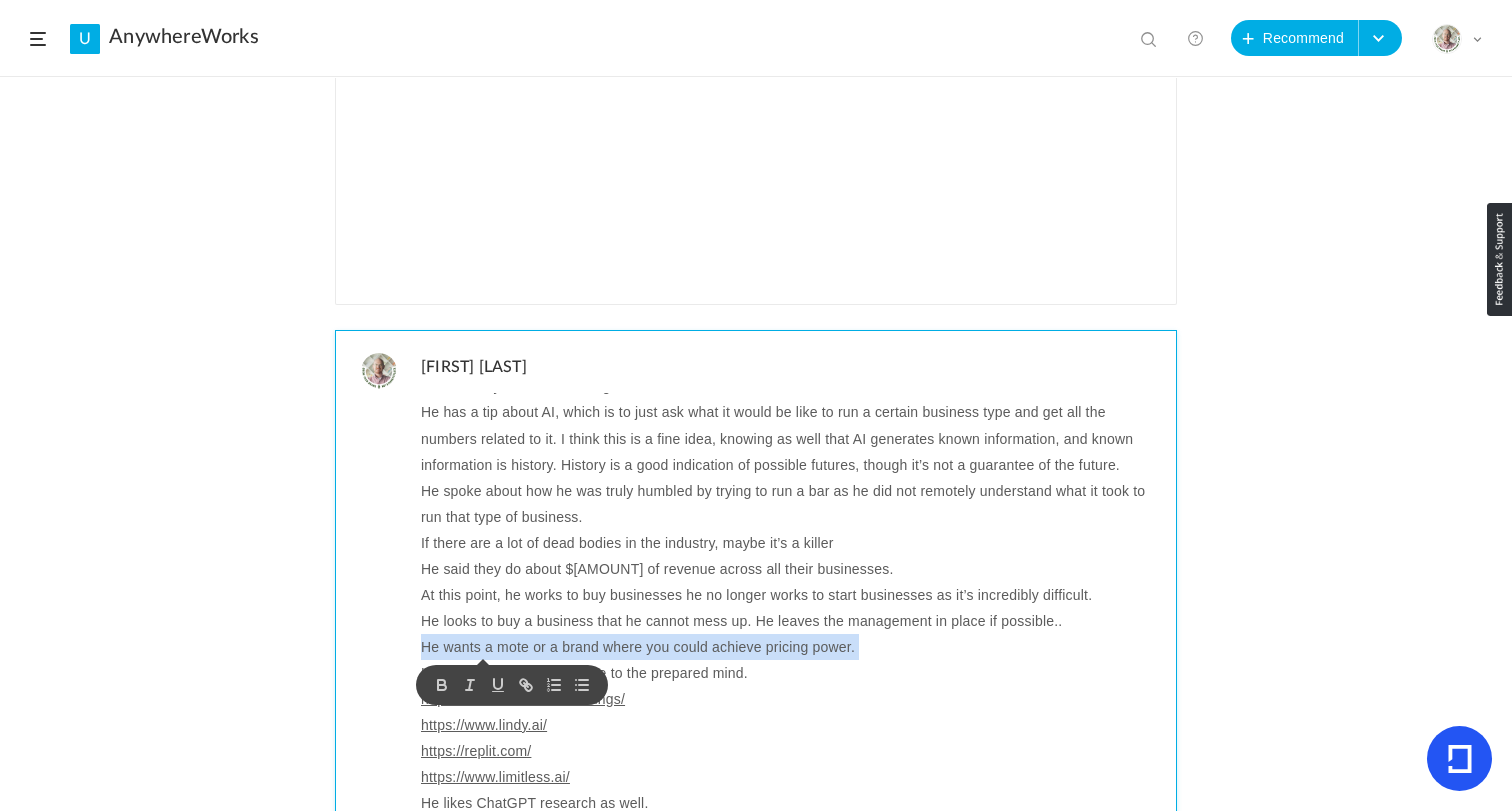 click on "He wants a mote or a brand where you could achieve pricing power." at bounding box center [791, 647] 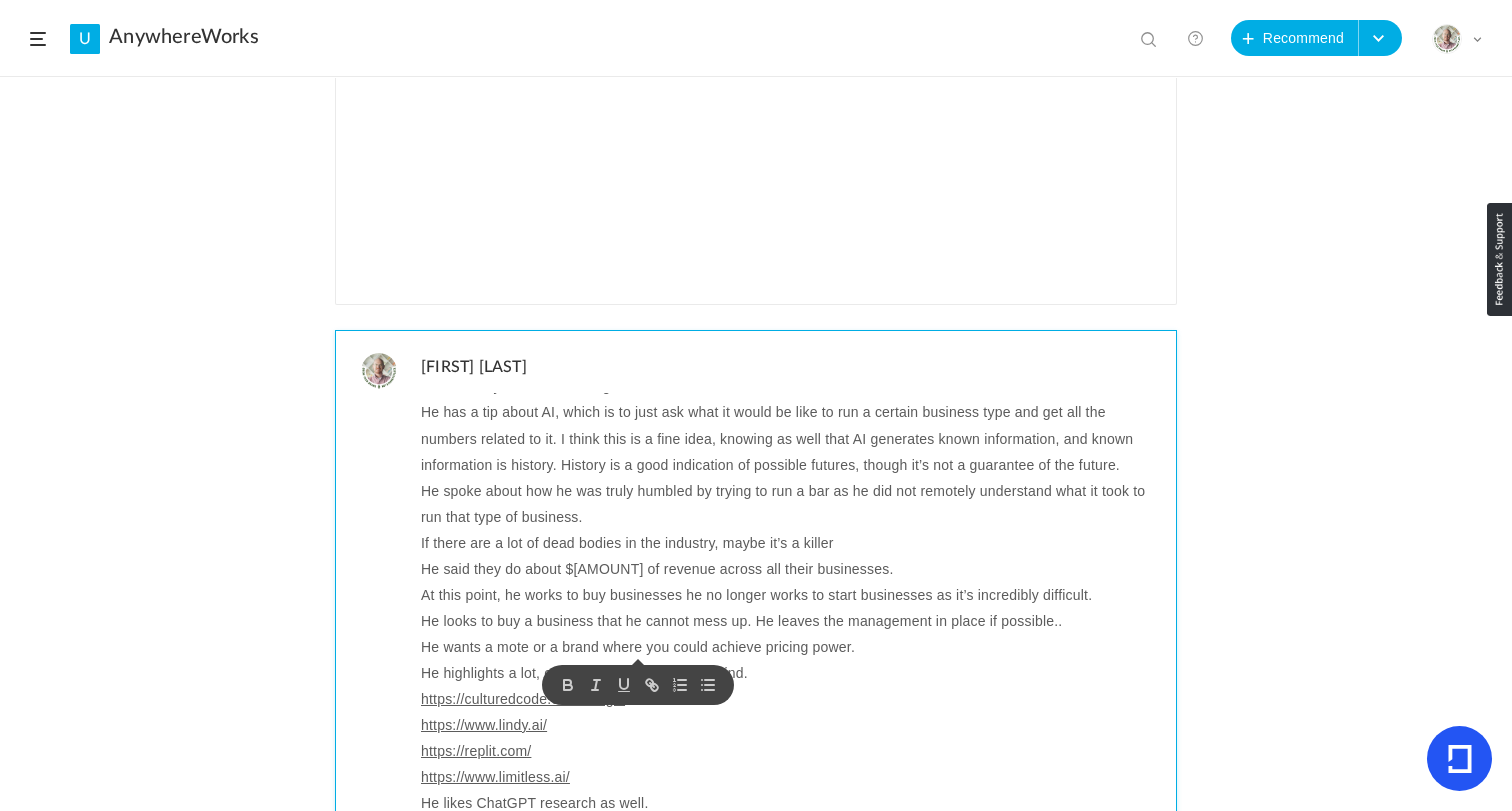 click on "He highlights a lot, can come to the prepared mind." at bounding box center [791, 673] 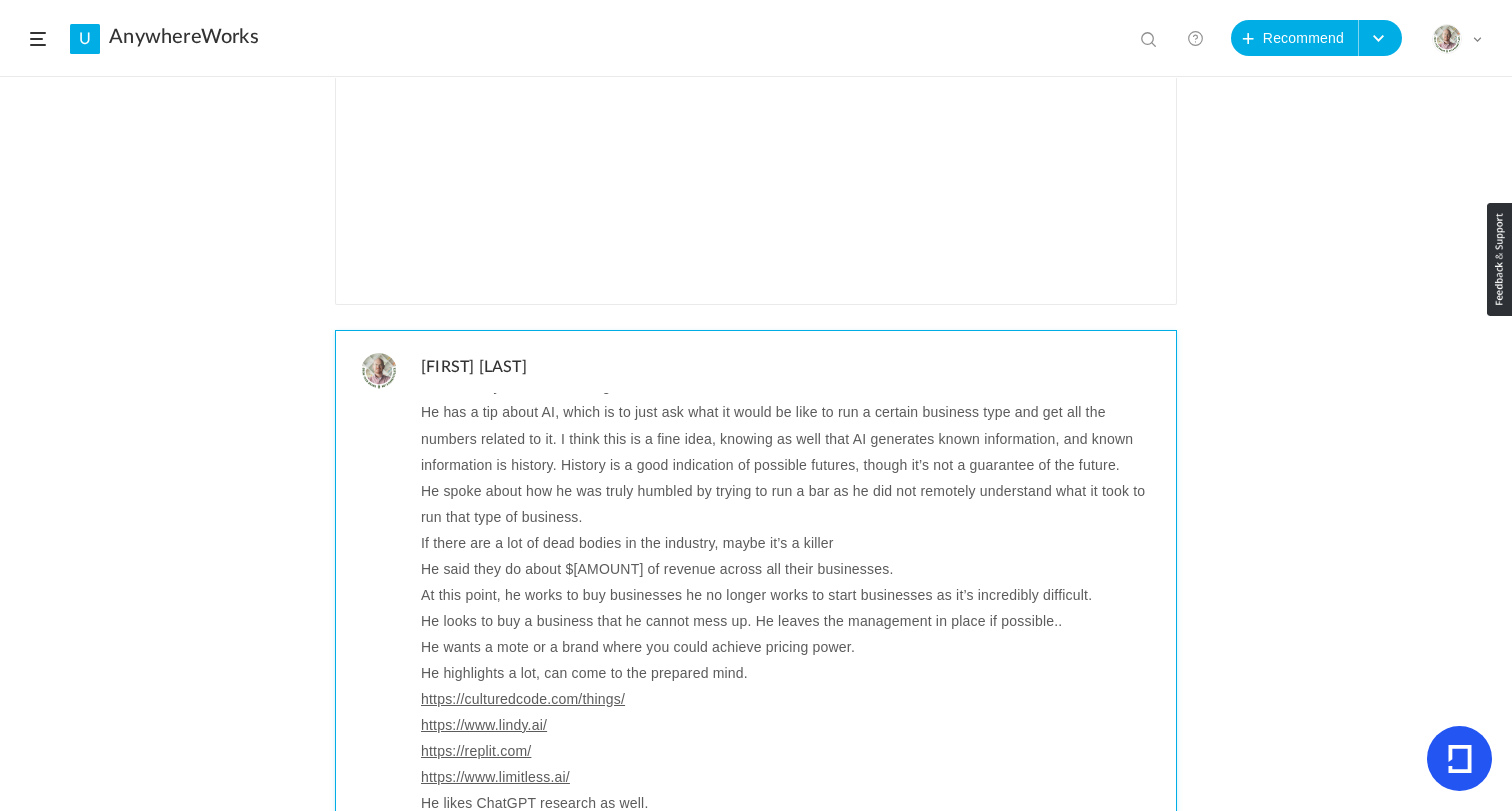 click on "He highlights a lot, can come to the prepared mind." at bounding box center [791, 673] 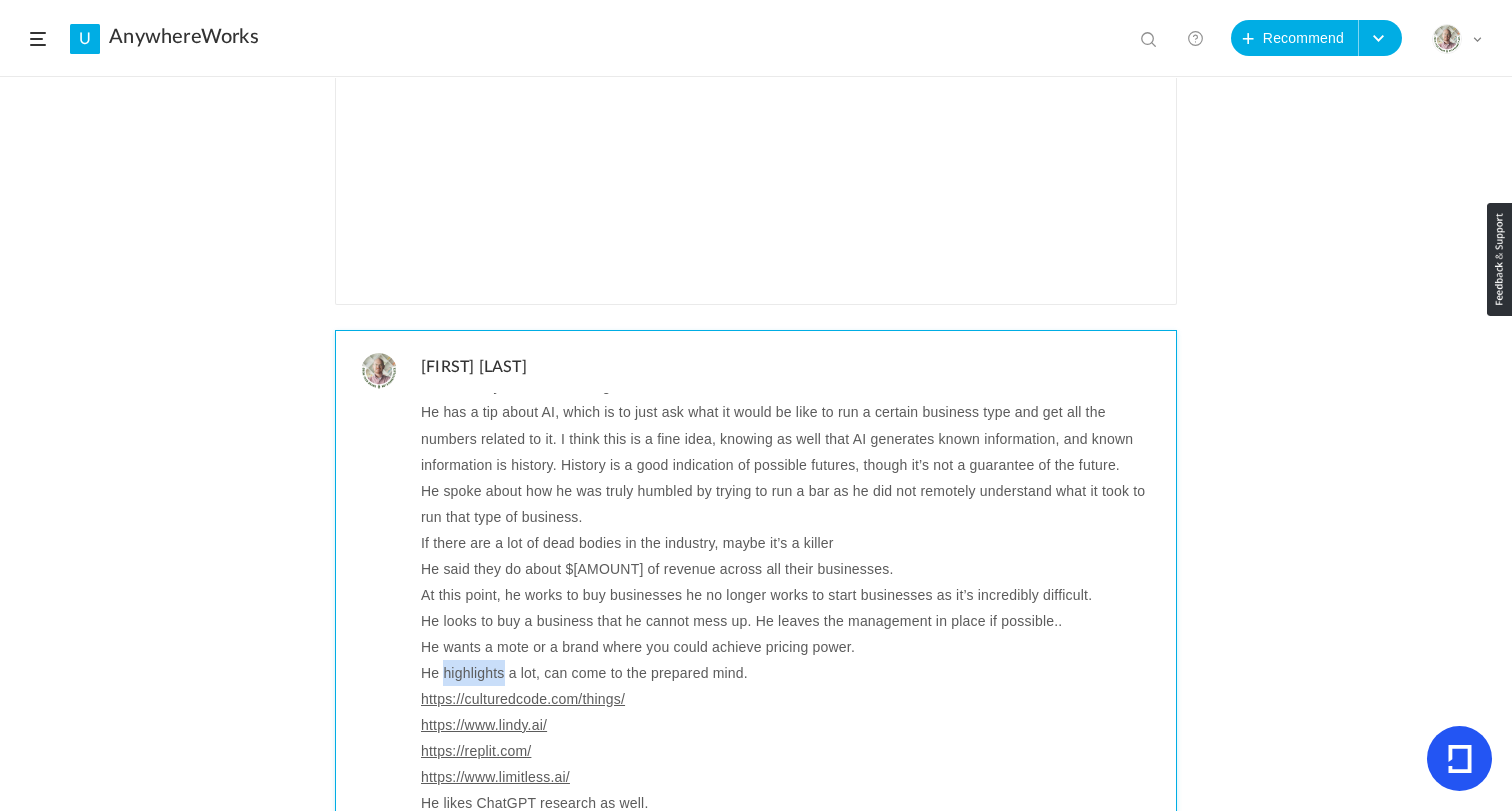 click on "He highlights a lot, can come to the prepared mind." at bounding box center (791, 673) 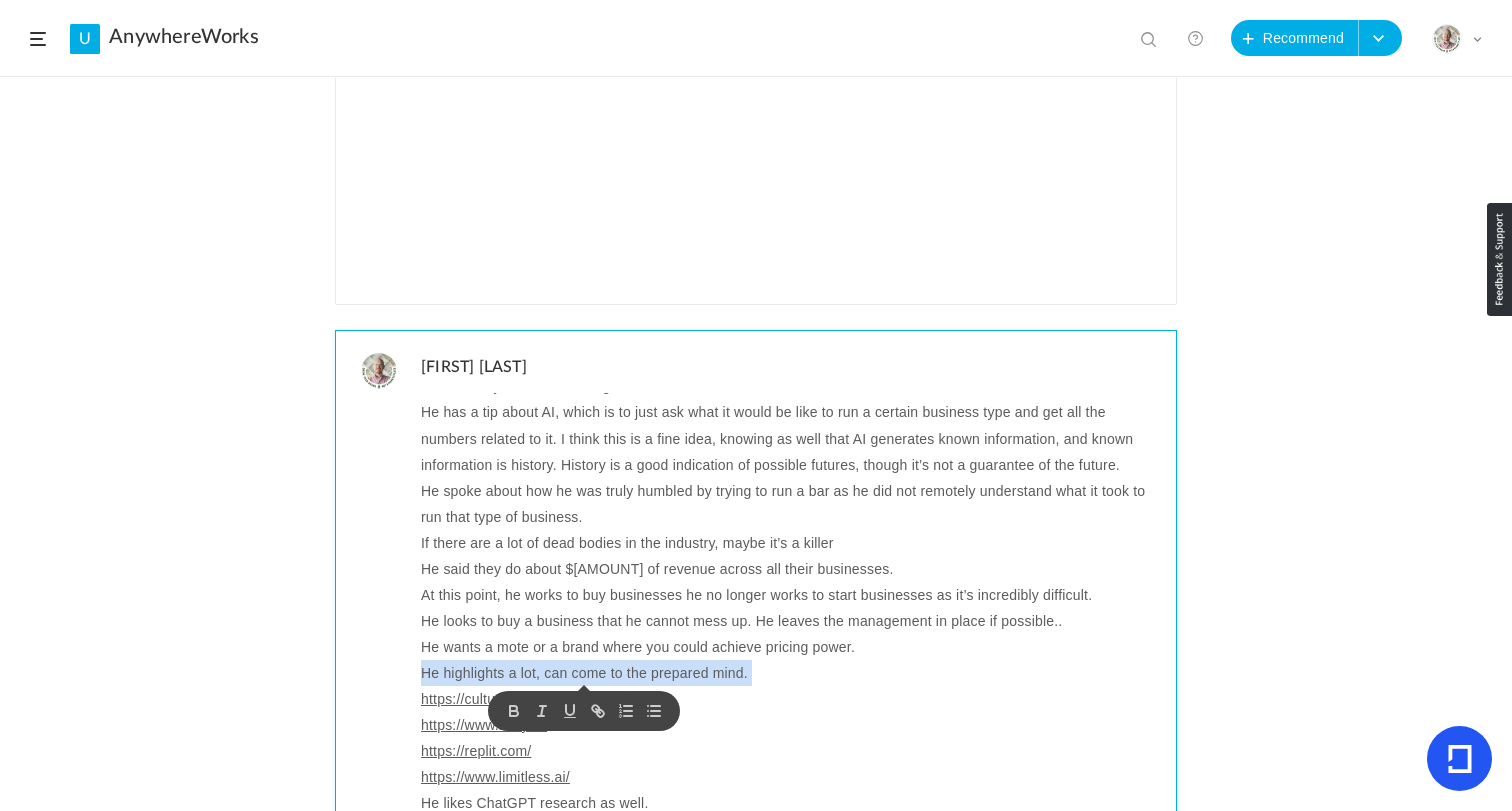 scroll, scrollTop: 426, scrollLeft: 0, axis: vertical 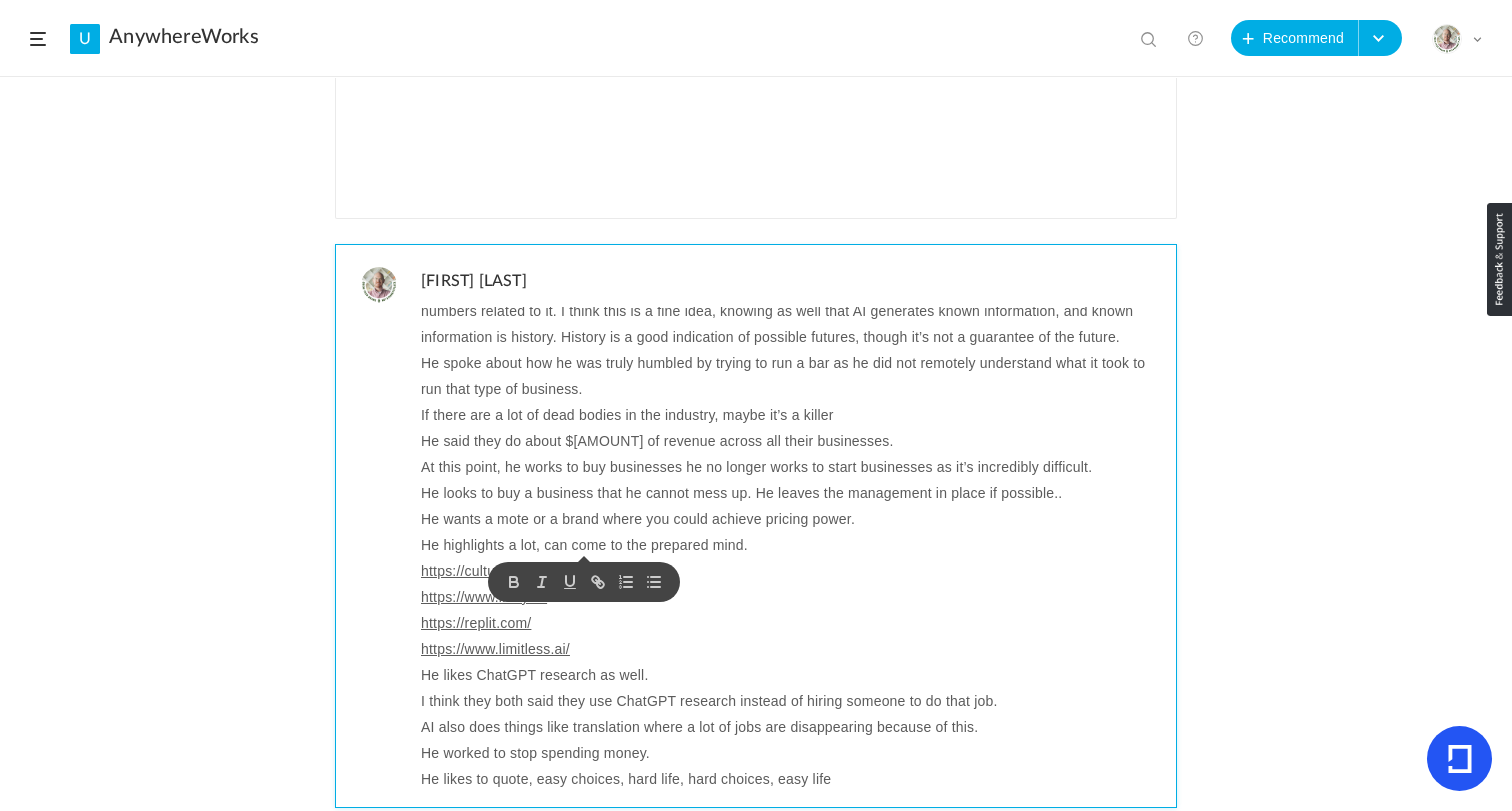 click on "He highlights a lot, can come to the prepared mind." at bounding box center [791, 545] 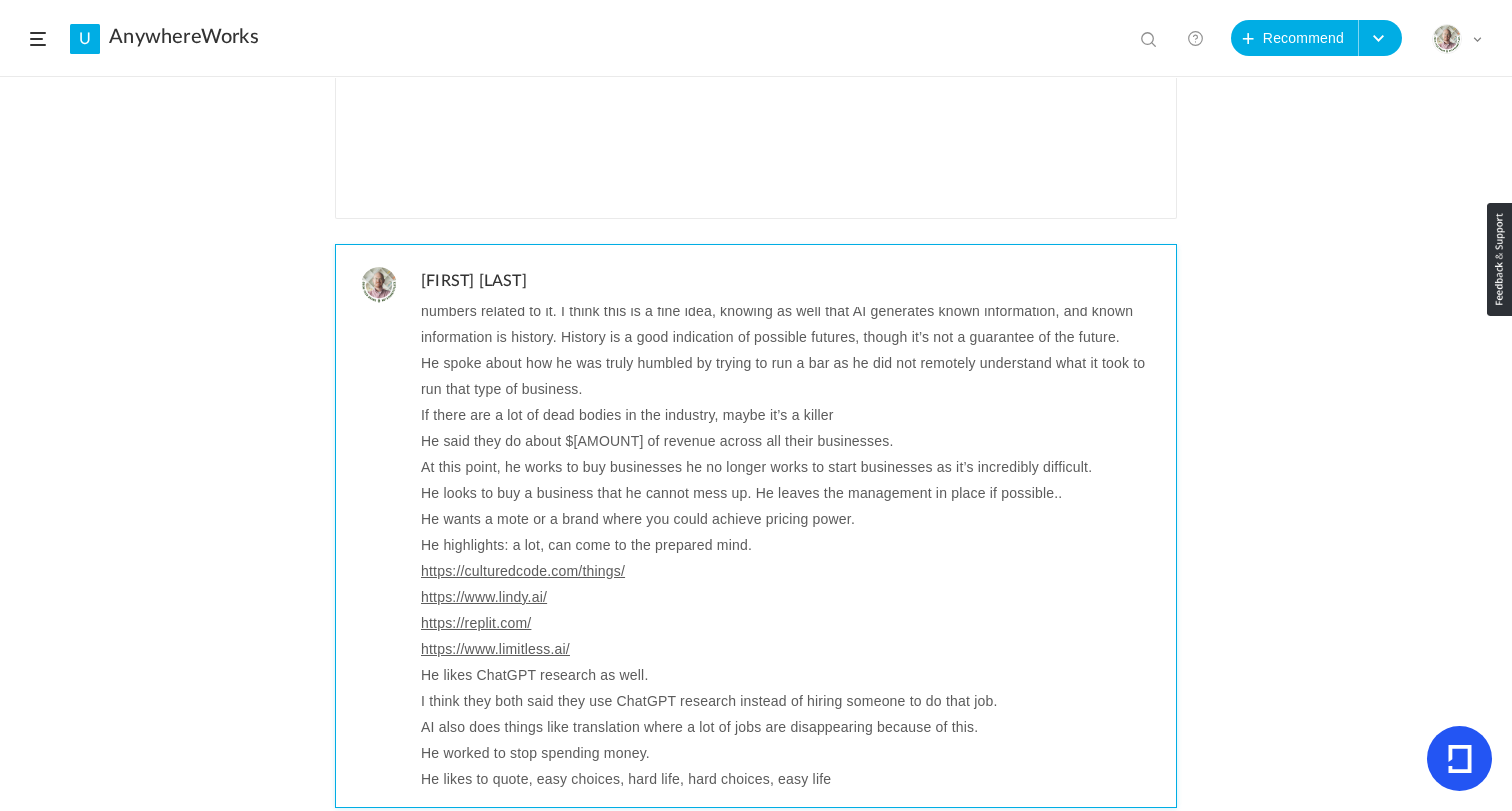 click on "He highlights: a lot, can come to the prepared mind." at bounding box center (791, 545) 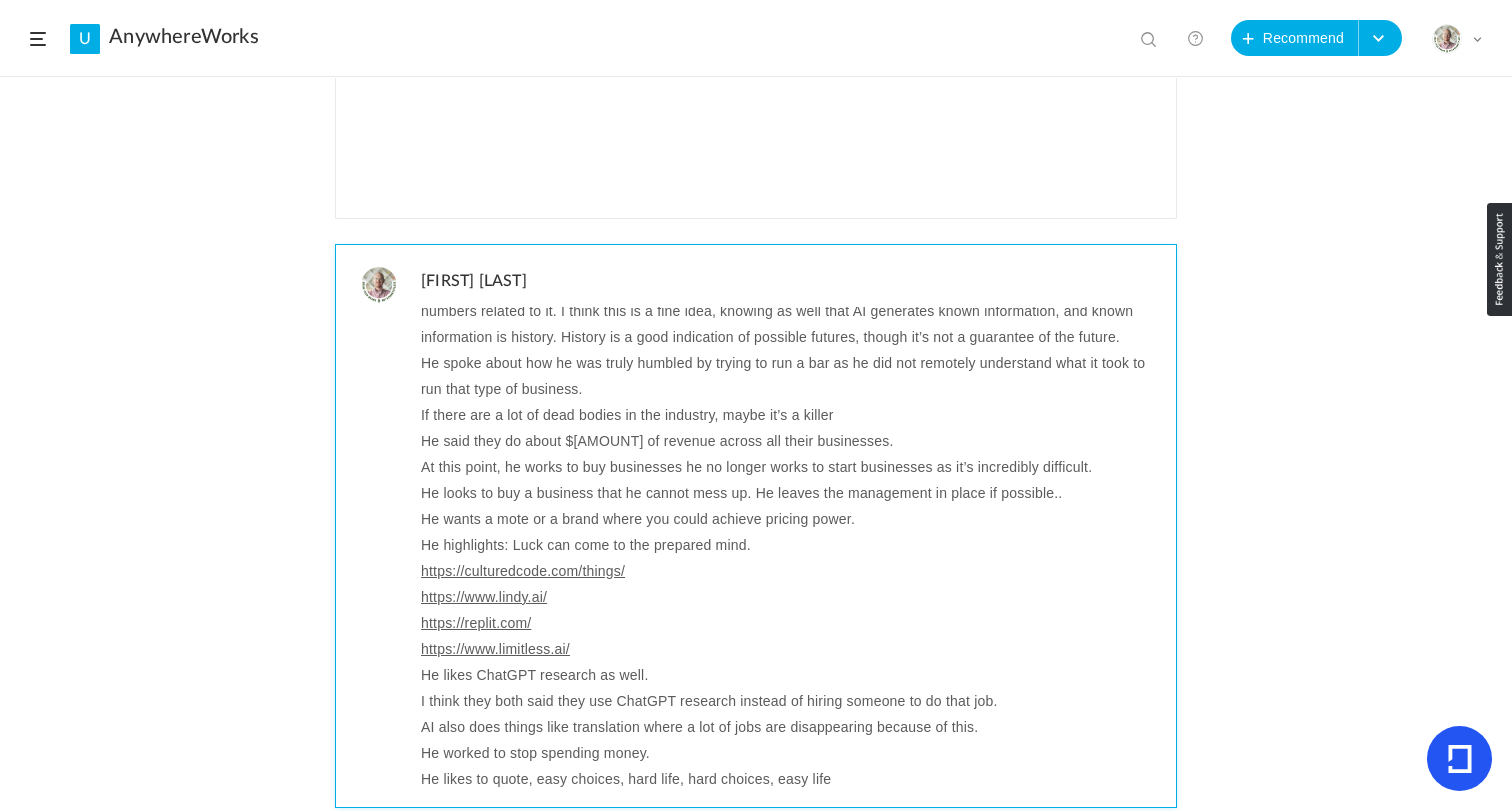 click on "I think they both said they use ChatGPT research instead of hiring someone to do that job." at bounding box center (791, 701) 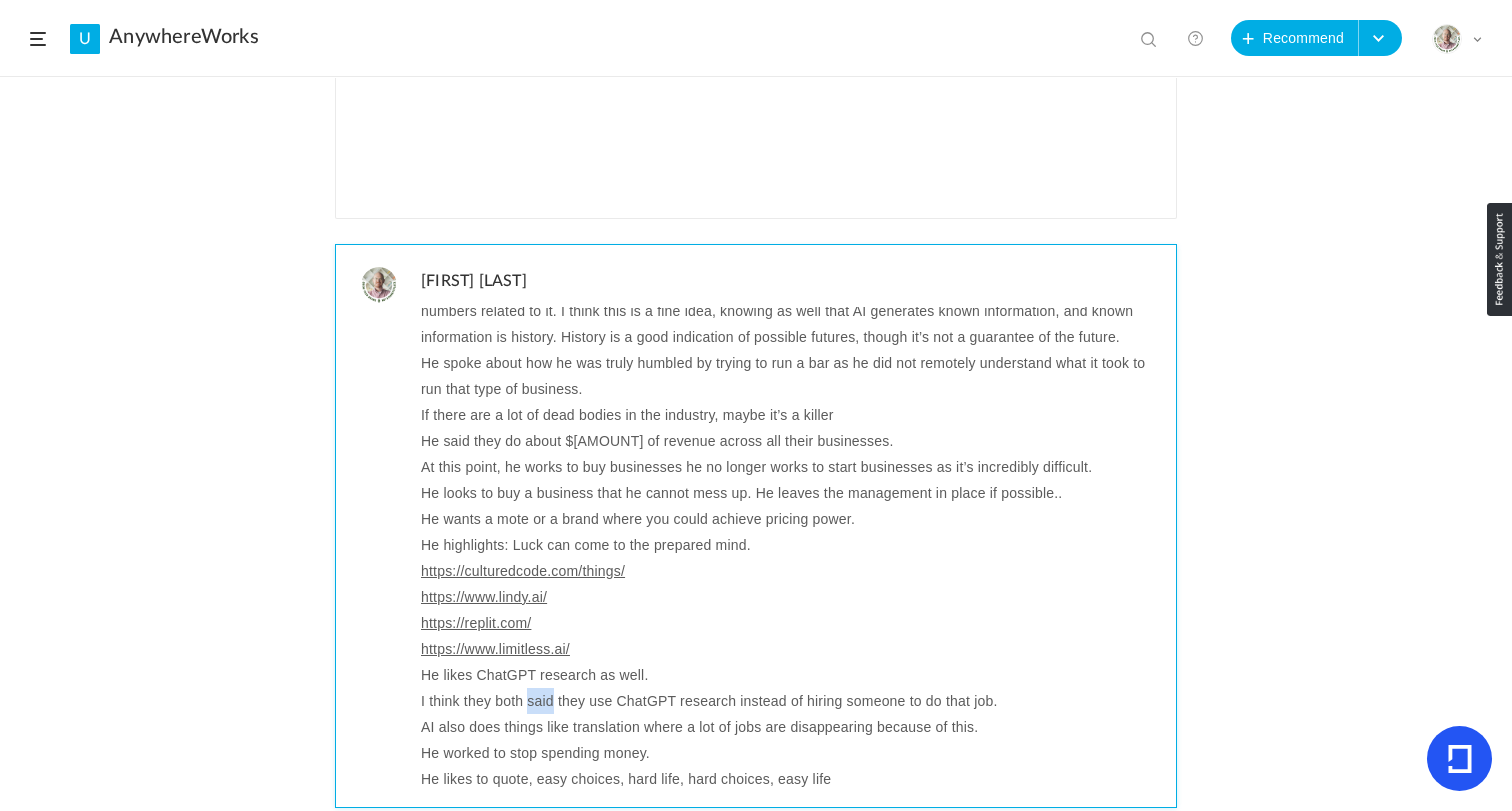 click on "I think they both said they use ChatGPT research instead of hiring someone to do that job." at bounding box center (791, 701) 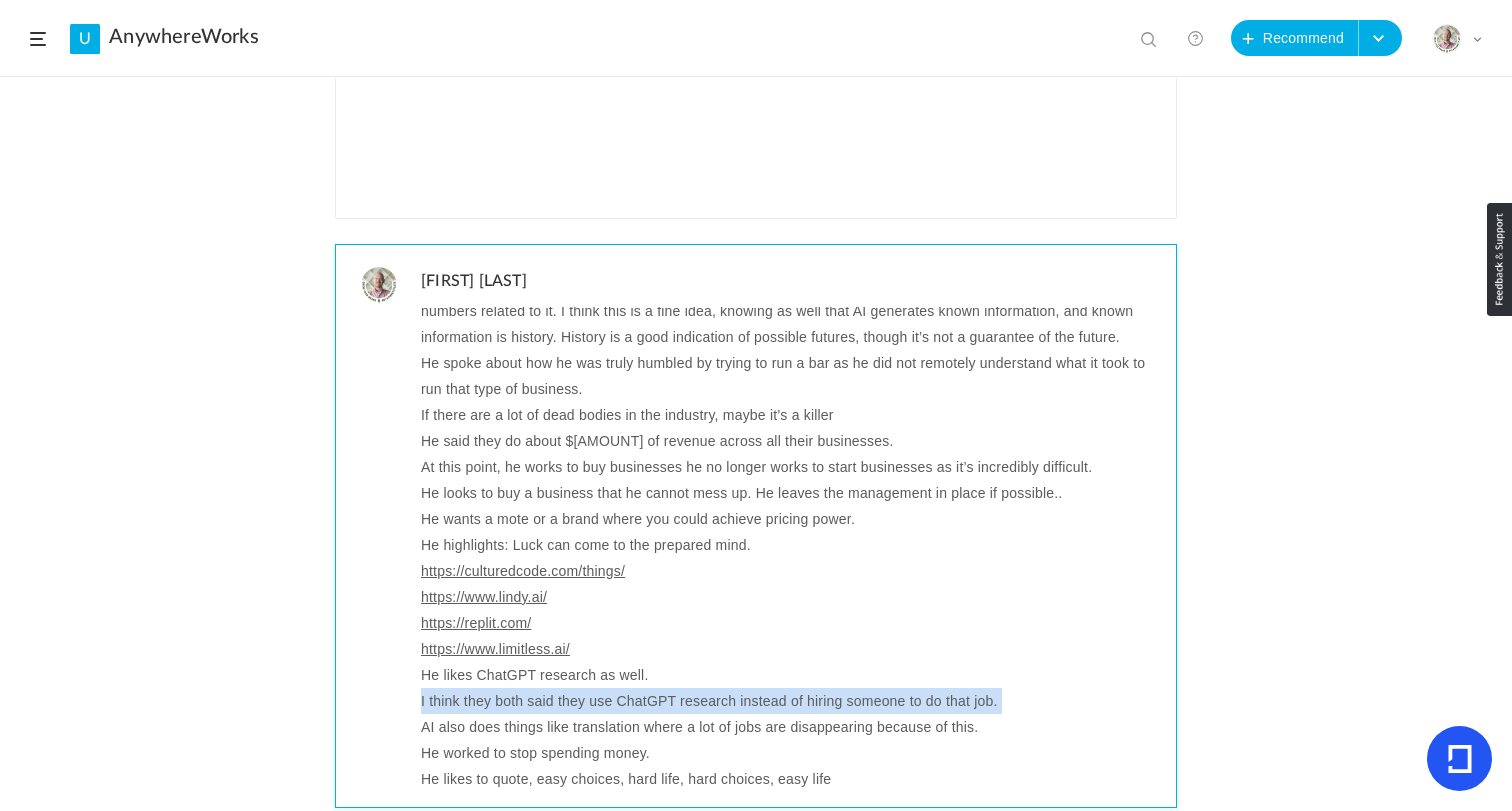 click on "I think they both said they use ChatGPT research instead of hiring someone to do that job." at bounding box center (791, 701) 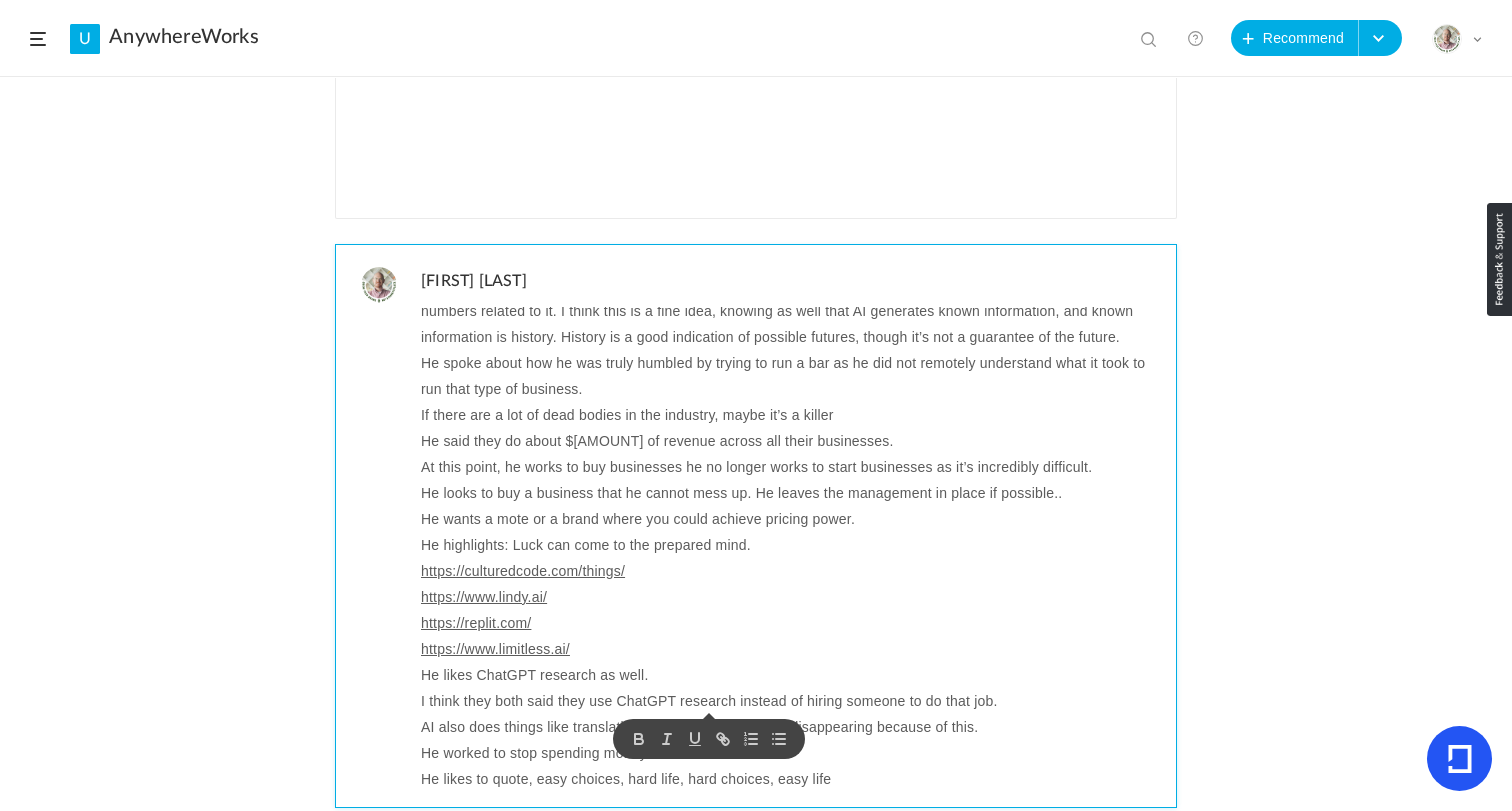 click on "AI also does things like translation where a lot of jobs are disappearing because of this." at bounding box center (791, 727) 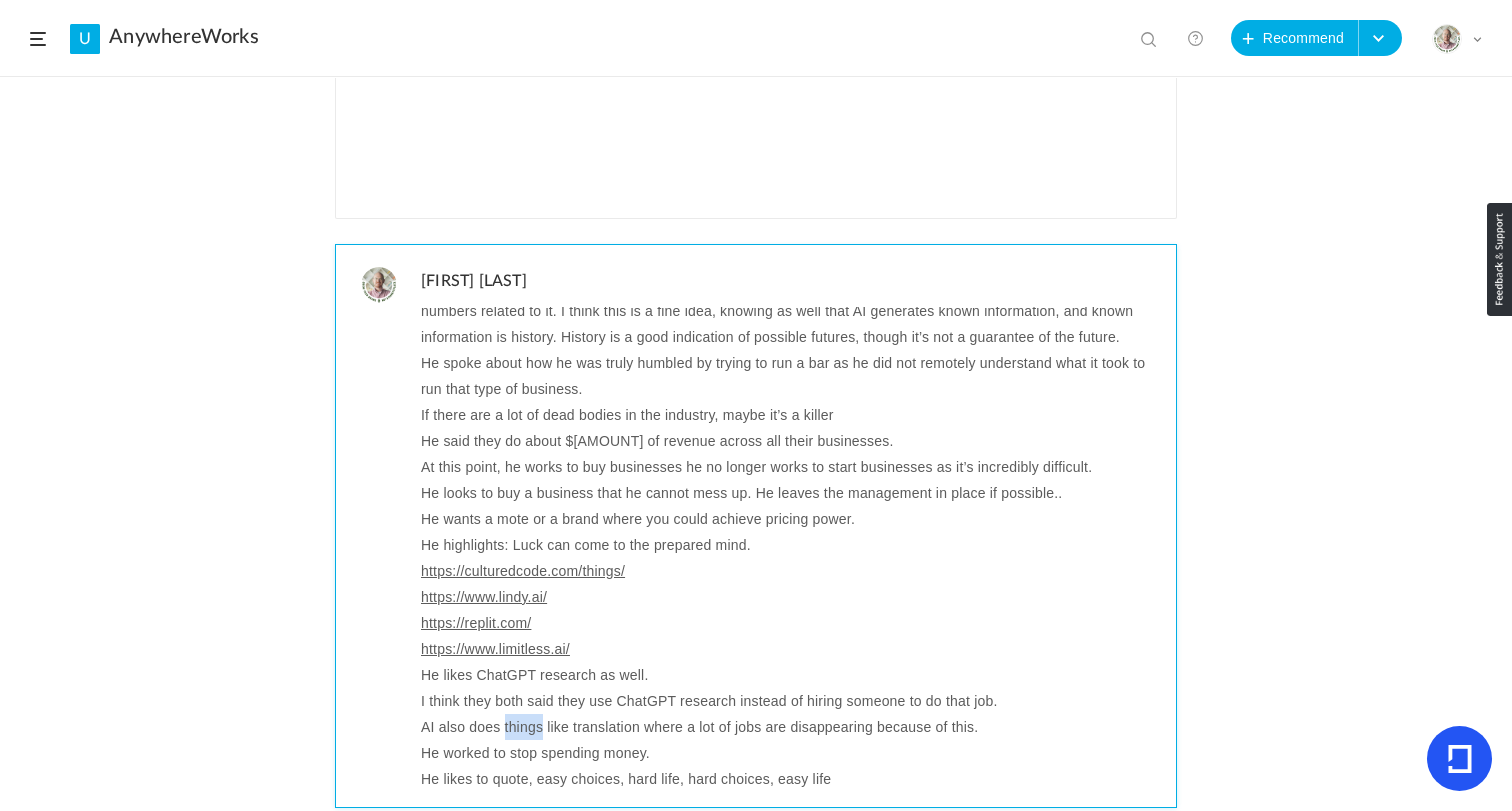 click on "AI also does things like translation where a lot of jobs are disappearing because of this." at bounding box center [791, 727] 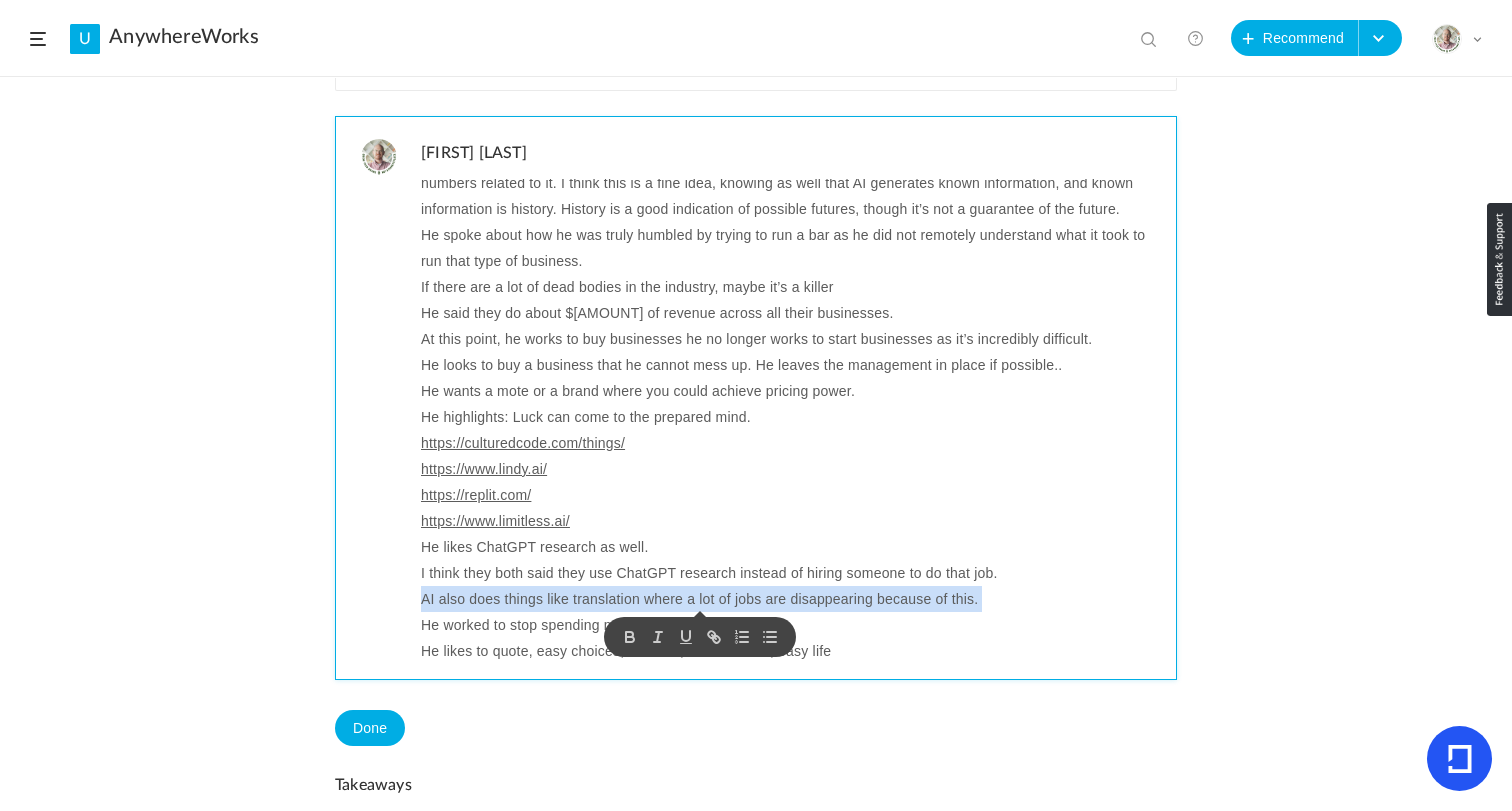 scroll, scrollTop: 740, scrollLeft: 0, axis: vertical 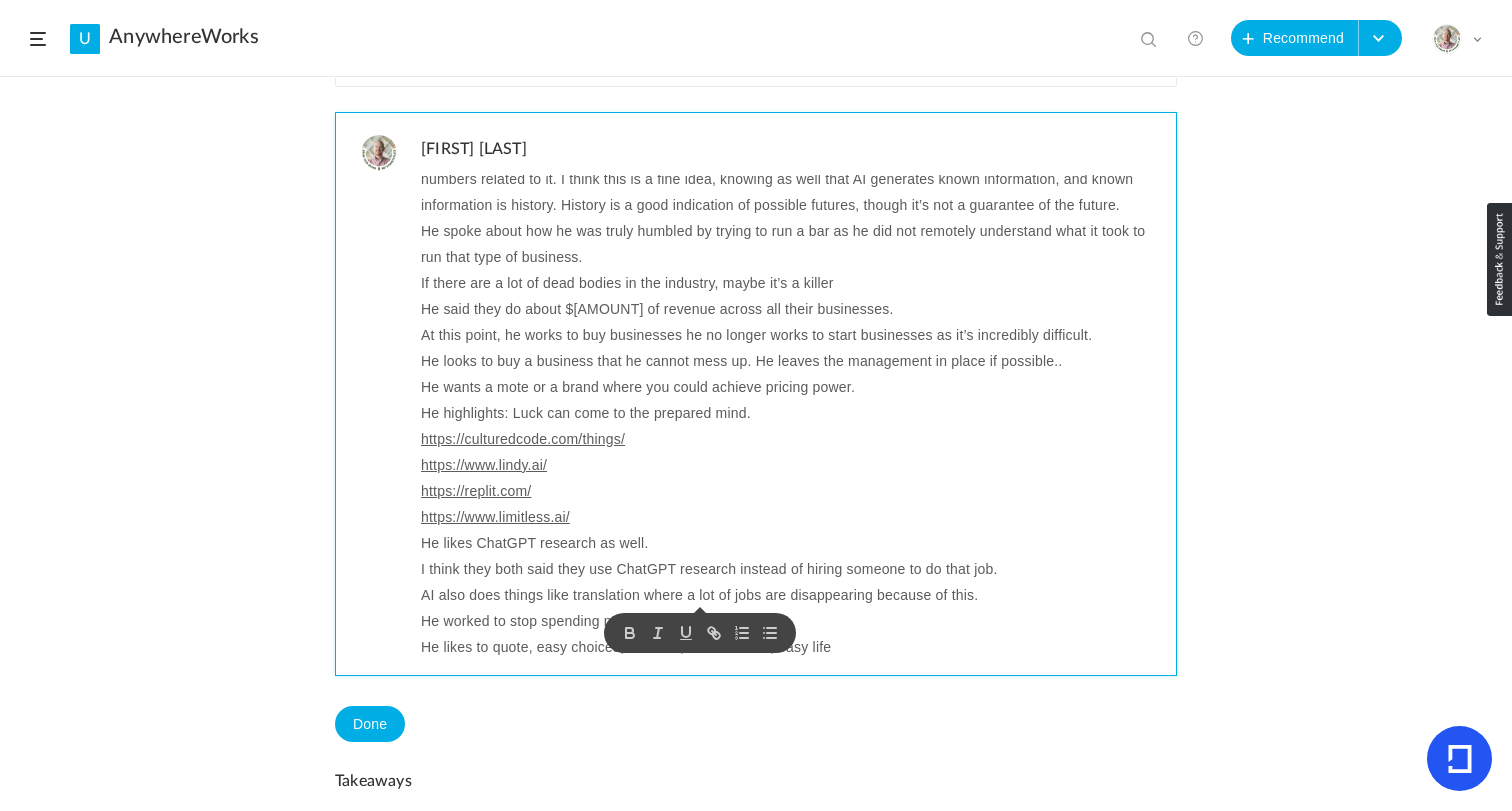 click on "He worked to stop spending money." at bounding box center [791, 621] 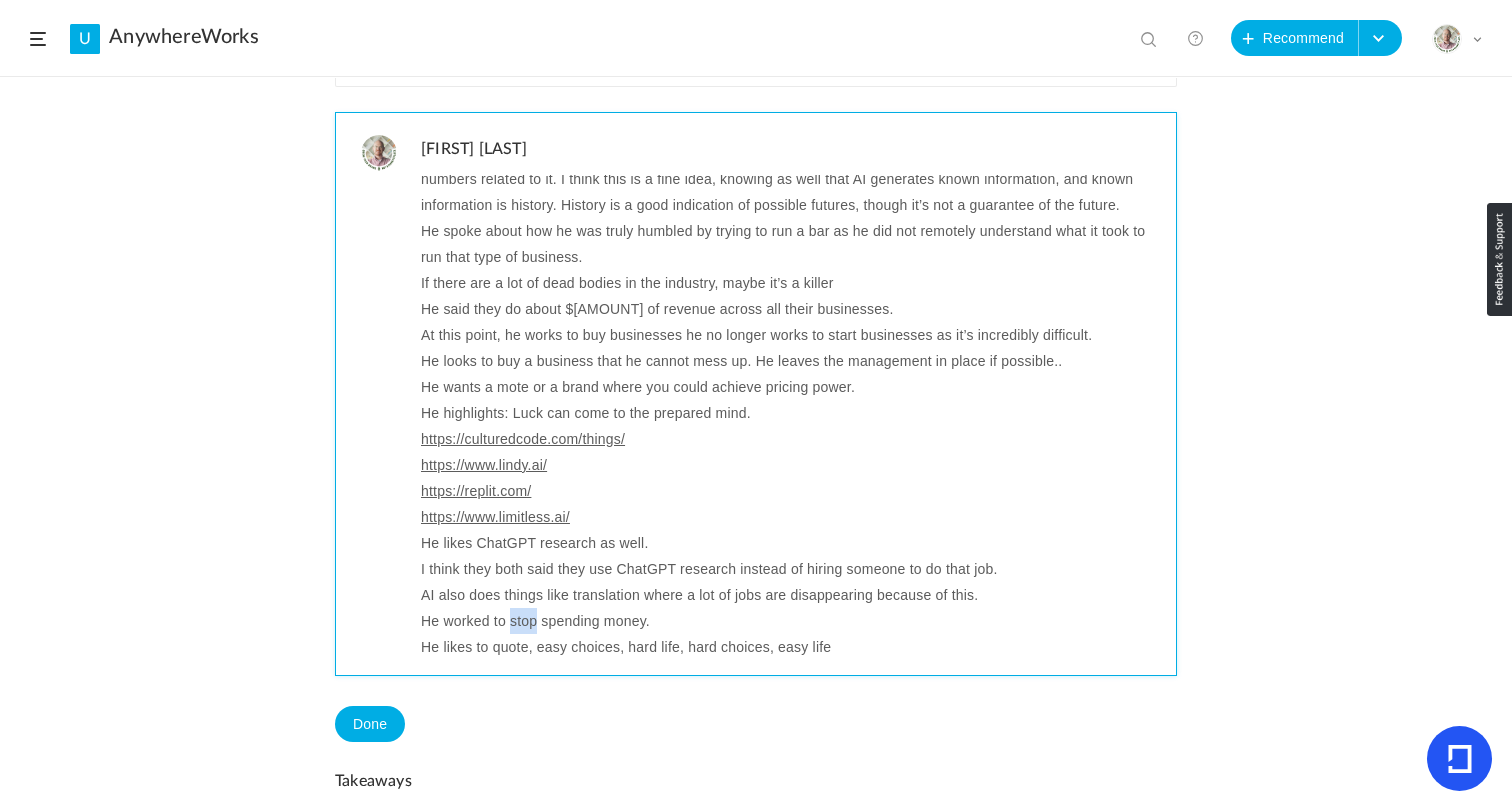 click on "He worked to stop spending money." at bounding box center [791, 621] 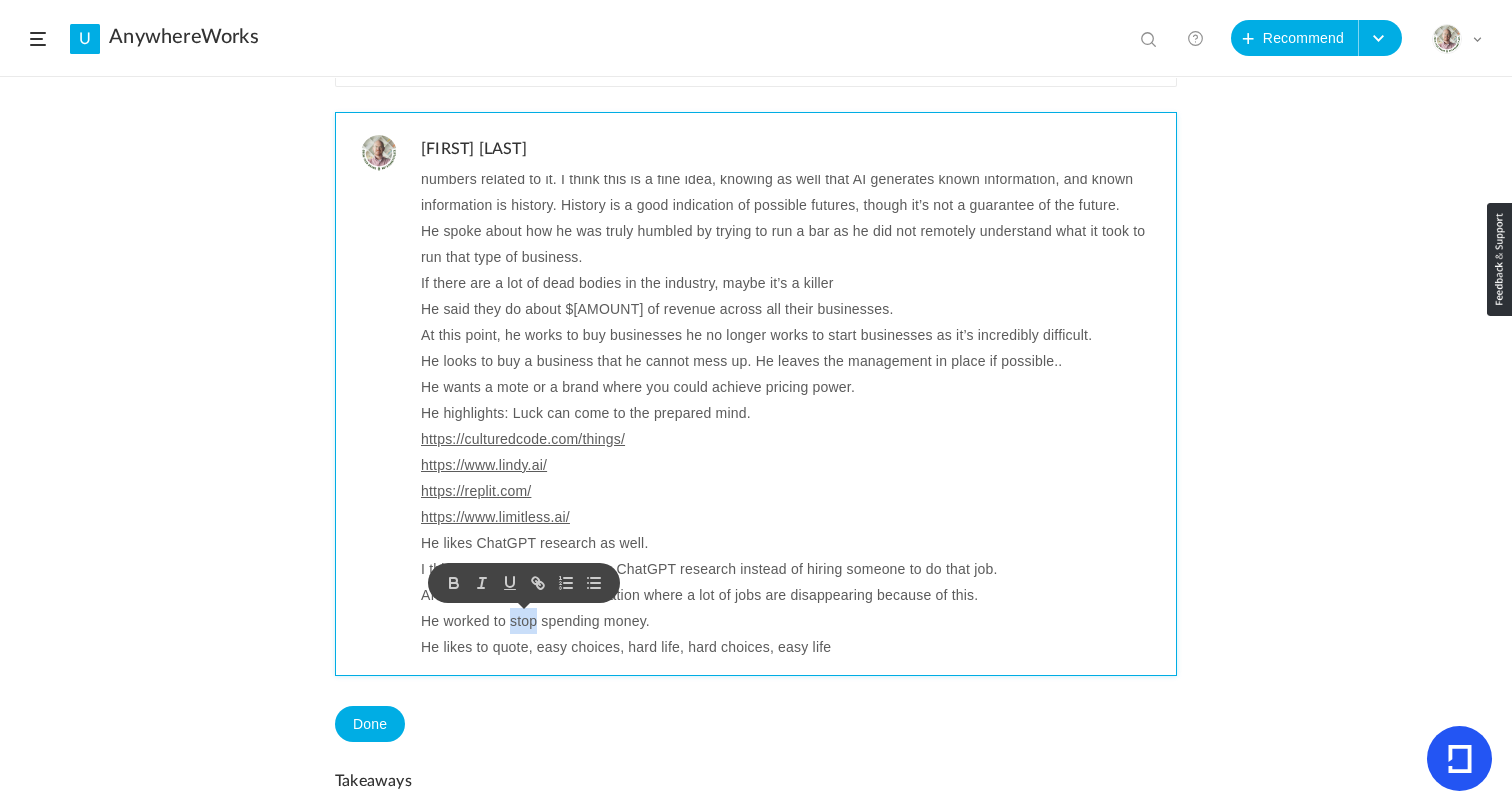 click on "He worked to stop spending money." at bounding box center (791, 621) 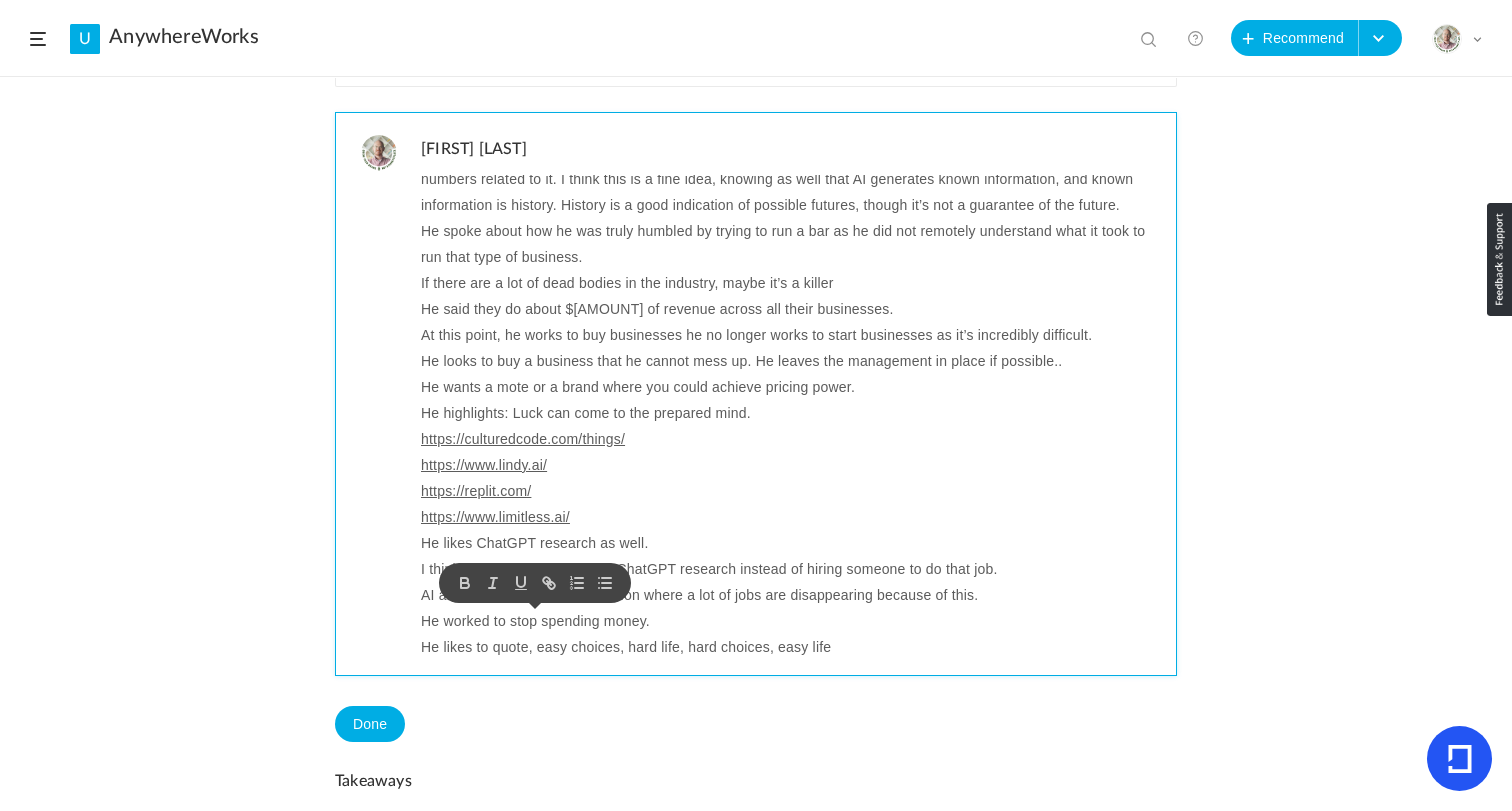 click on "He likes to quote, easy choices, hard life, hard choices, easy life" at bounding box center (791, 647) 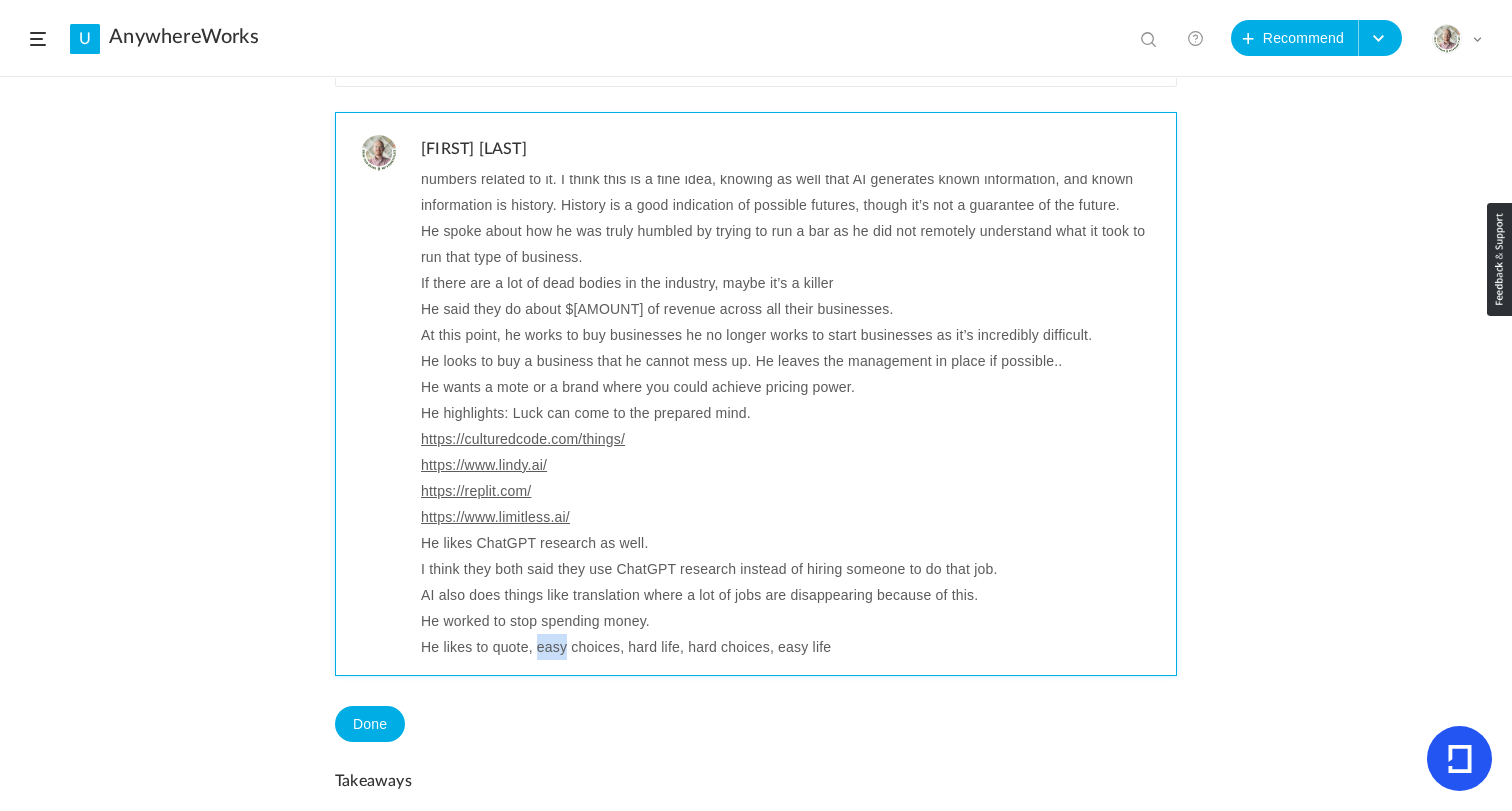 click on "He likes to quote, easy choices, hard life, hard choices, easy life" at bounding box center (791, 647) 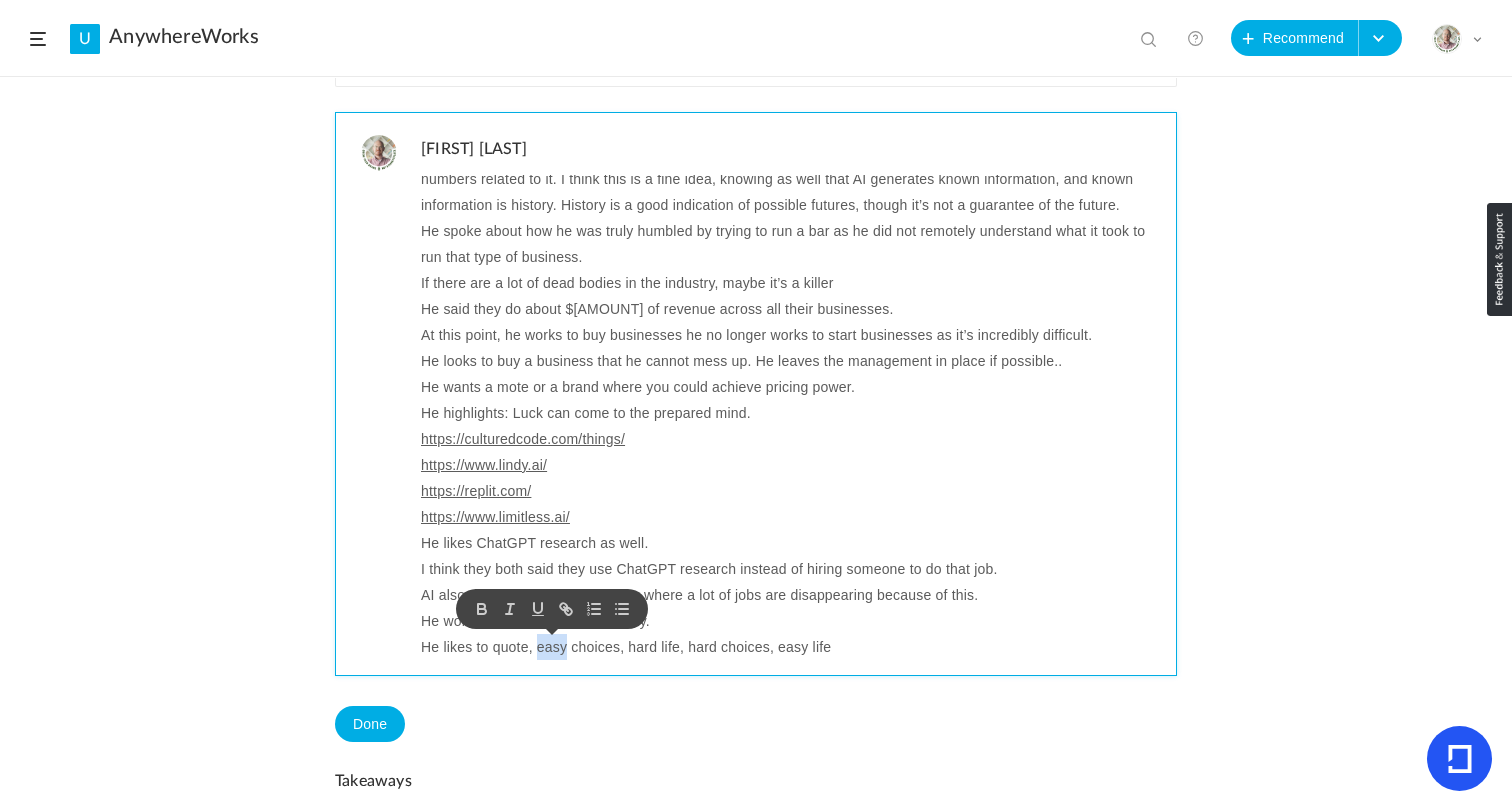 click on "He likes to quote, easy choices, hard life, hard choices, easy life" at bounding box center (791, 647) 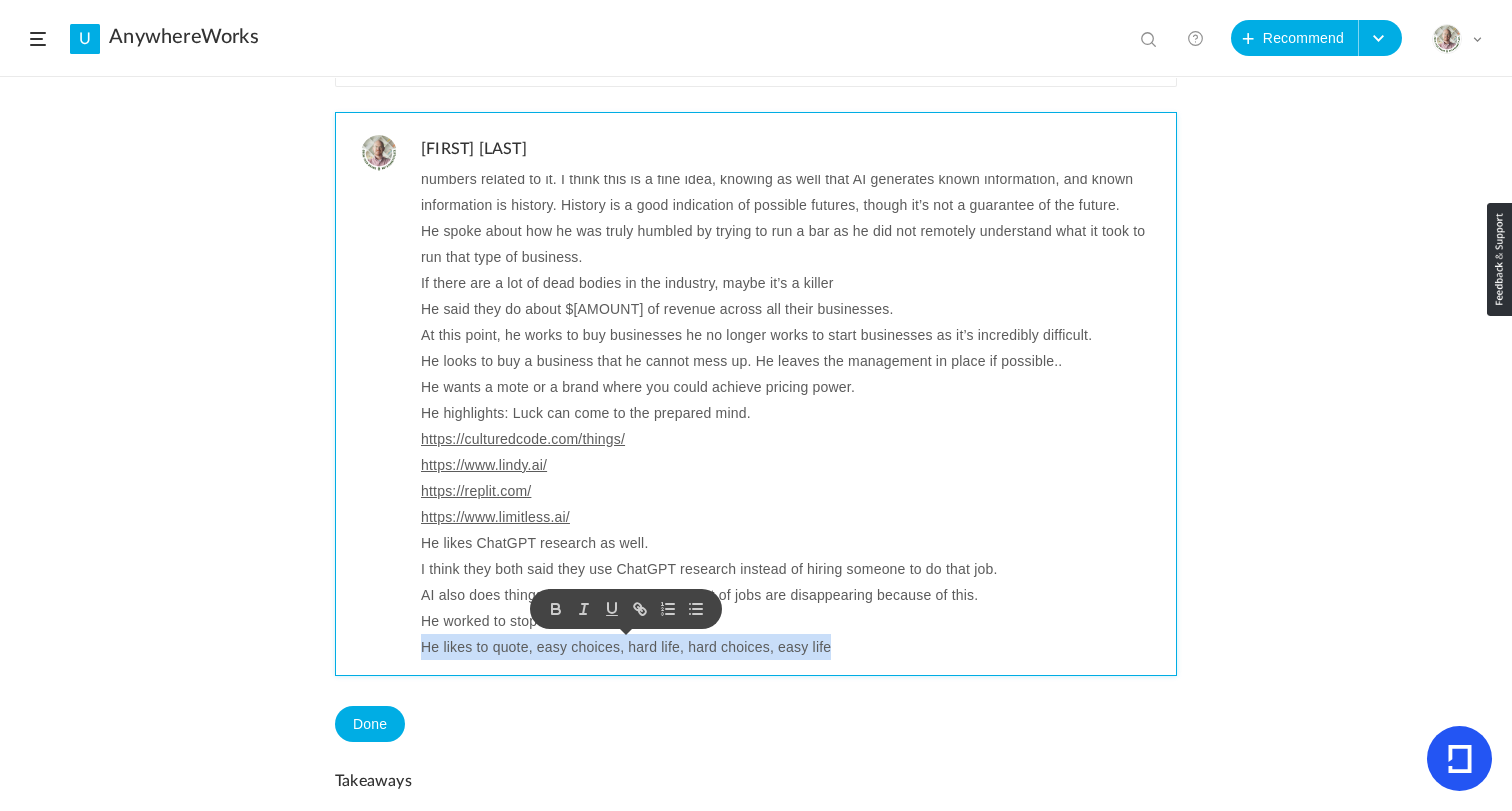 click on "He likes to quote, easy choices, hard life, hard choices, easy life" at bounding box center [791, 647] 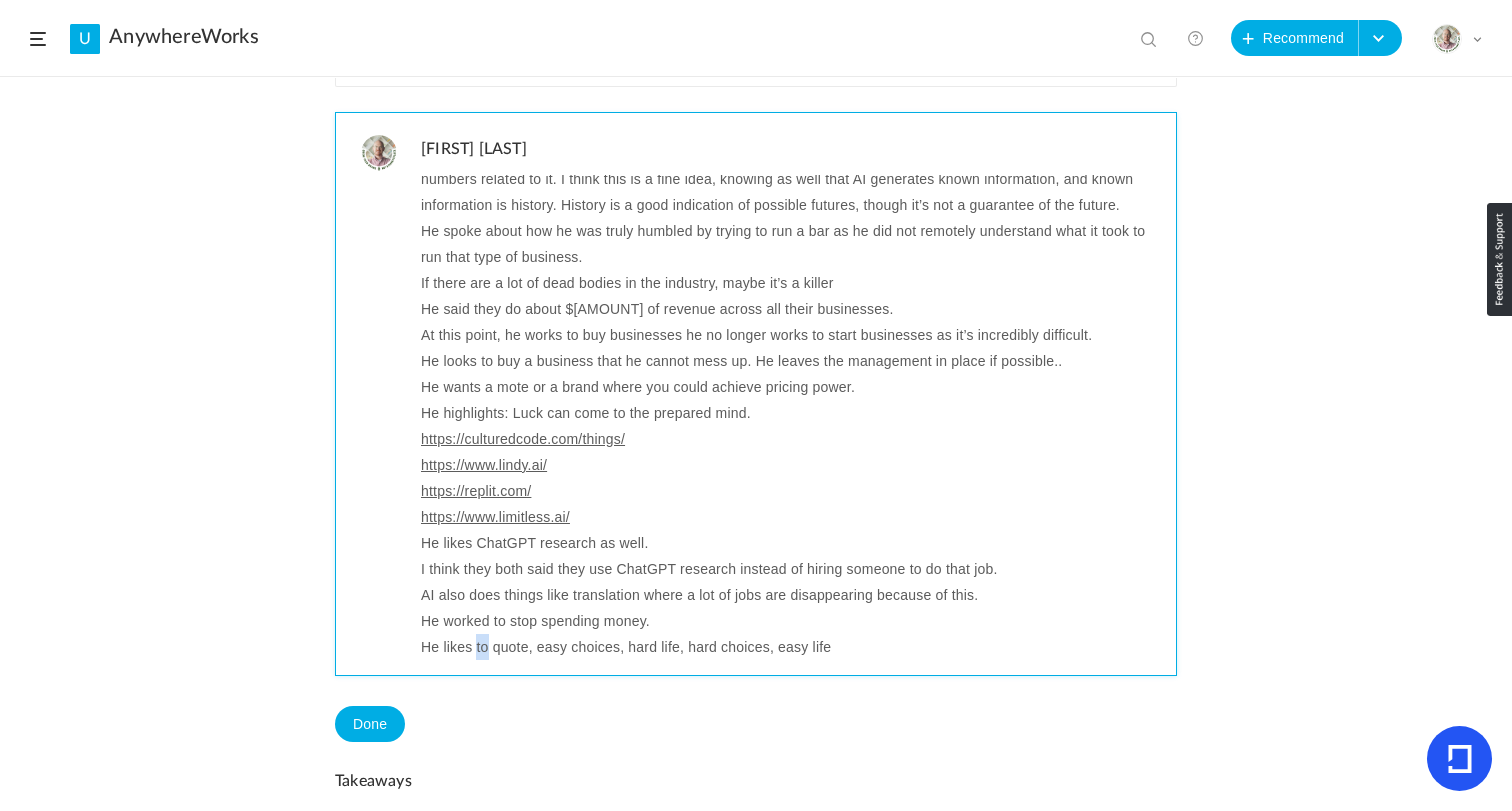 click on "He likes to quote, easy choices, hard life, hard choices, easy life" at bounding box center [791, 647] 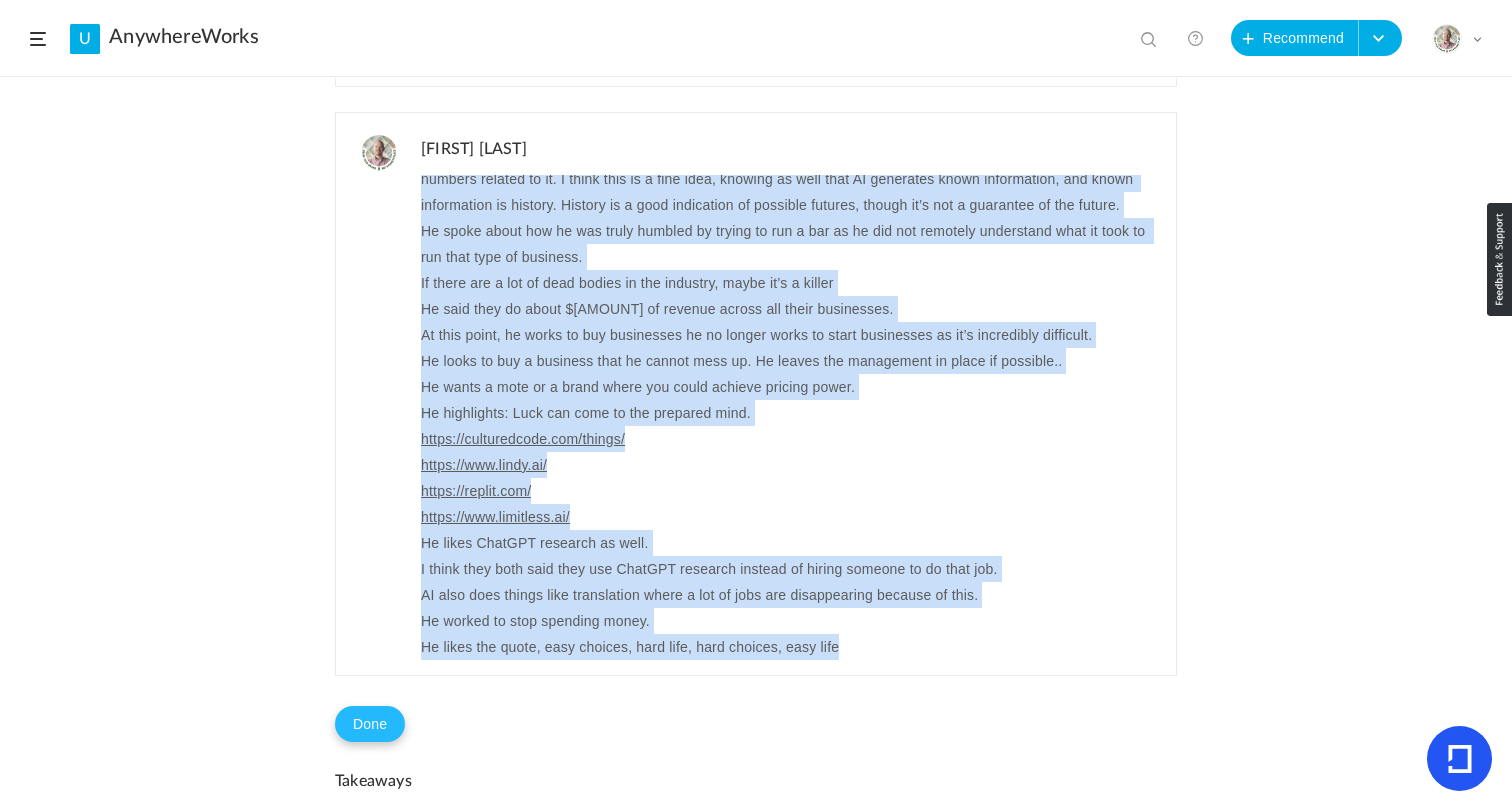 click on "Done" at bounding box center [370, 724] 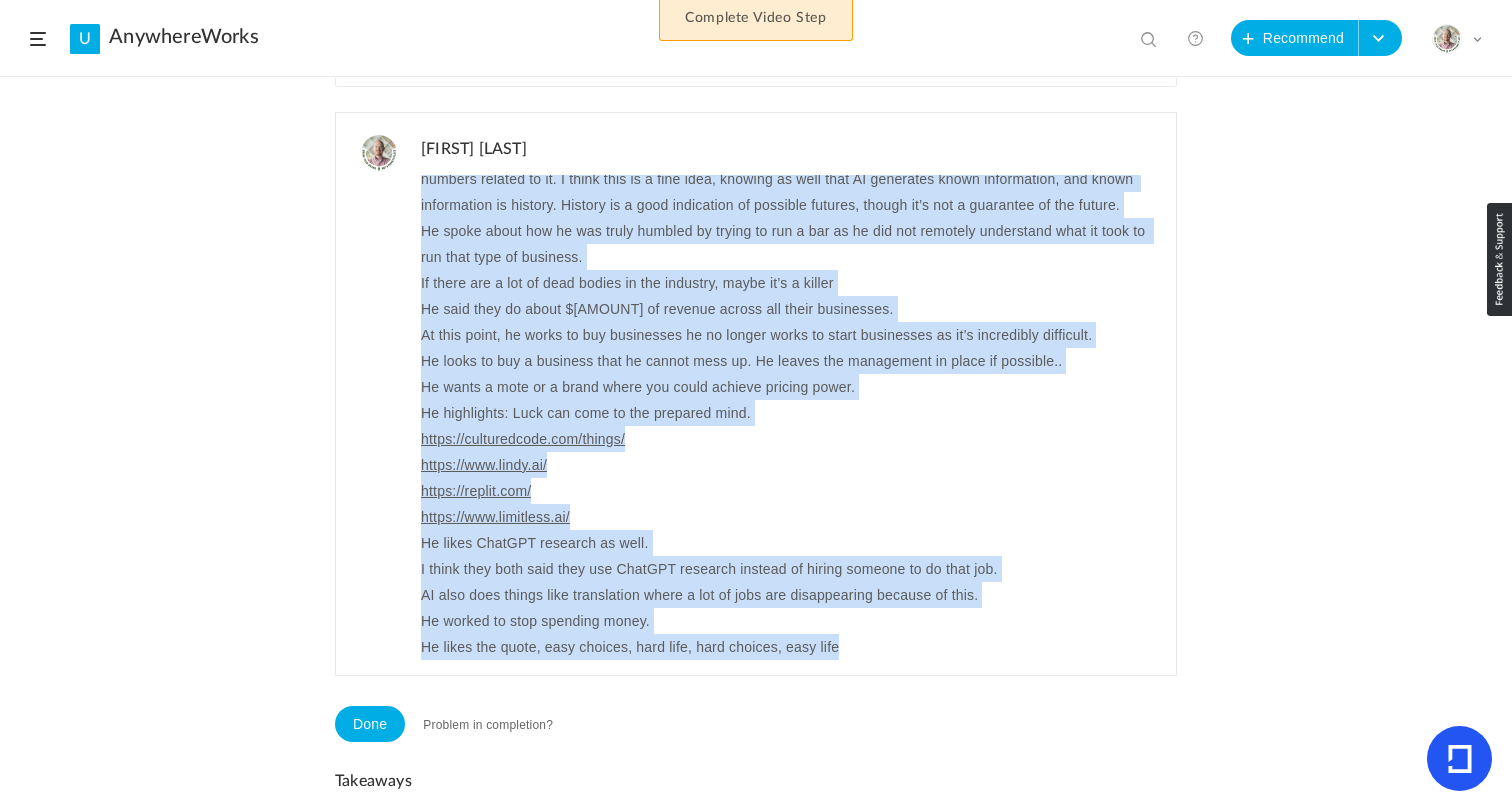click on "Problem in completion?" at bounding box center (488, 725) 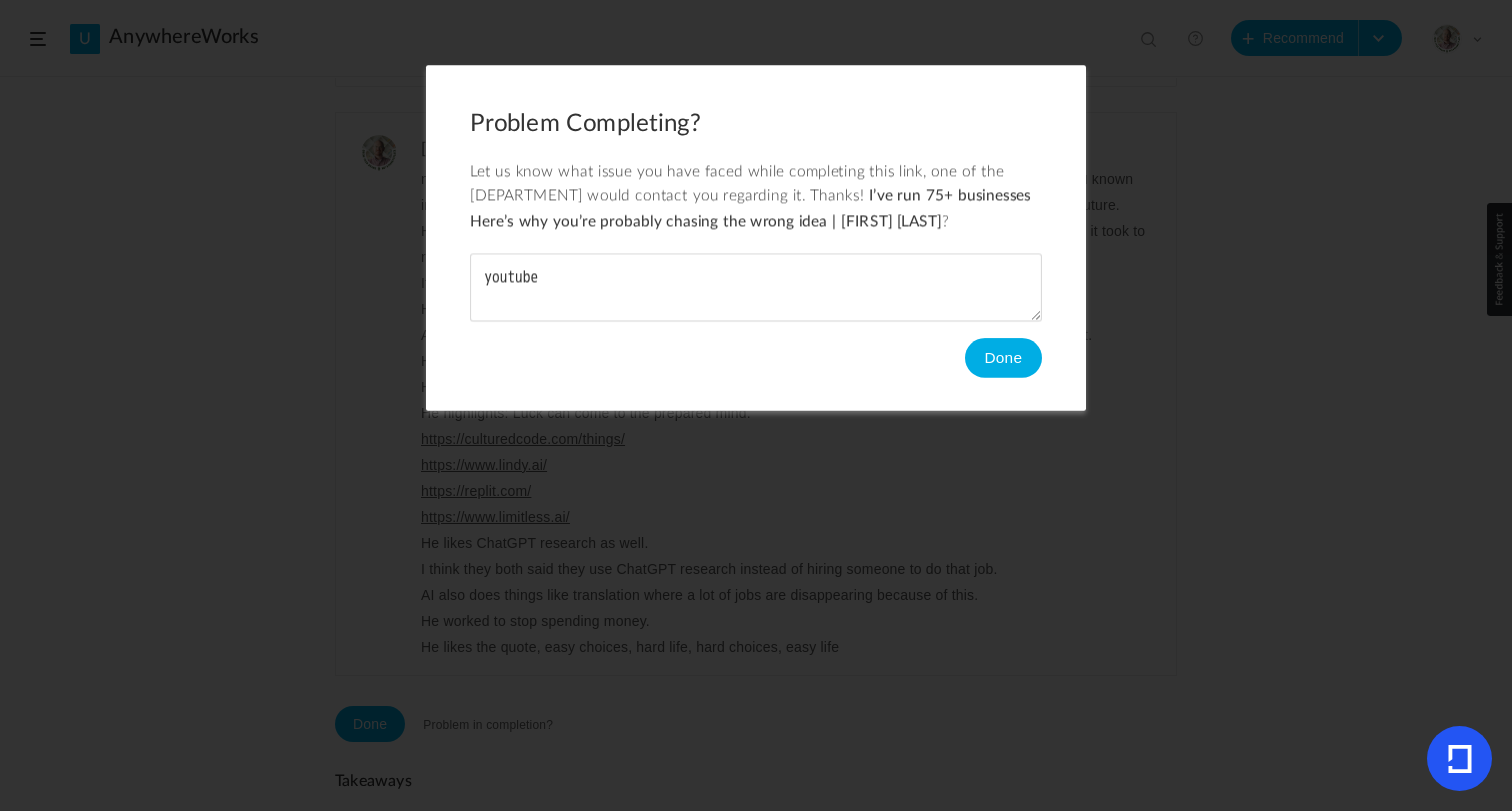 type on "youtube" 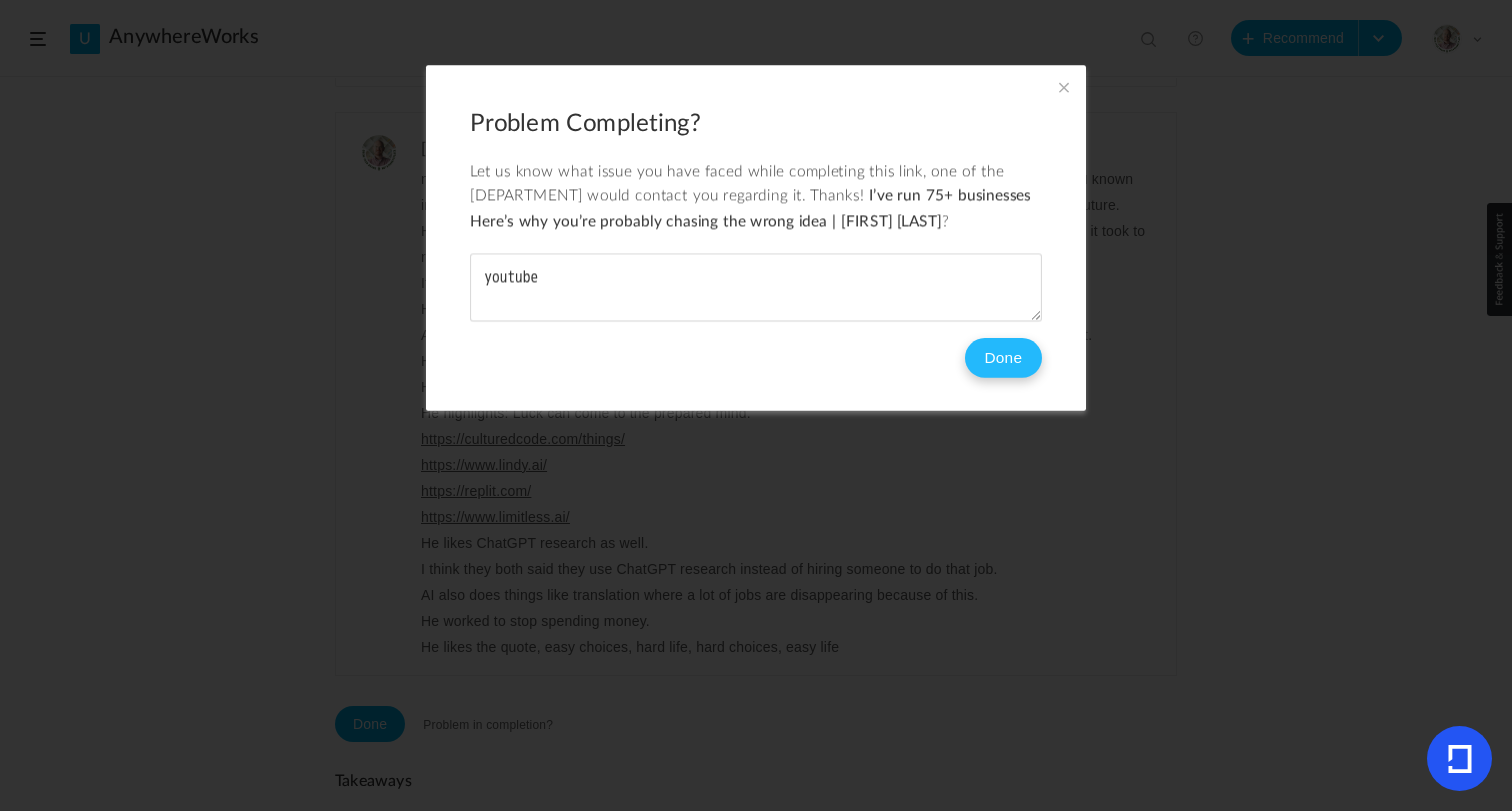 click on "Done" at bounding box center (1003, 358) 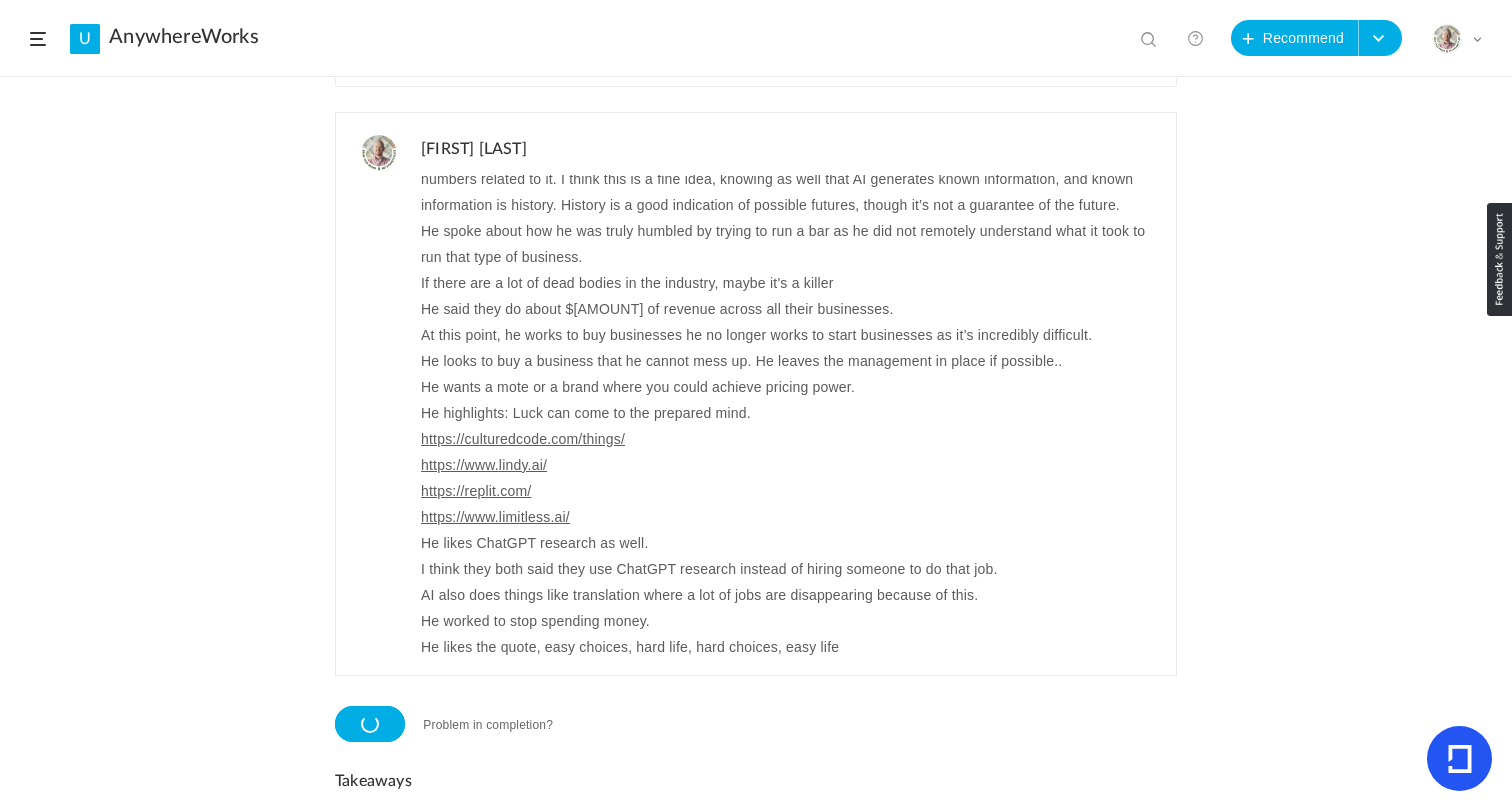 scroll, scrollTop: 0, scrollLeft: 0, axis: both 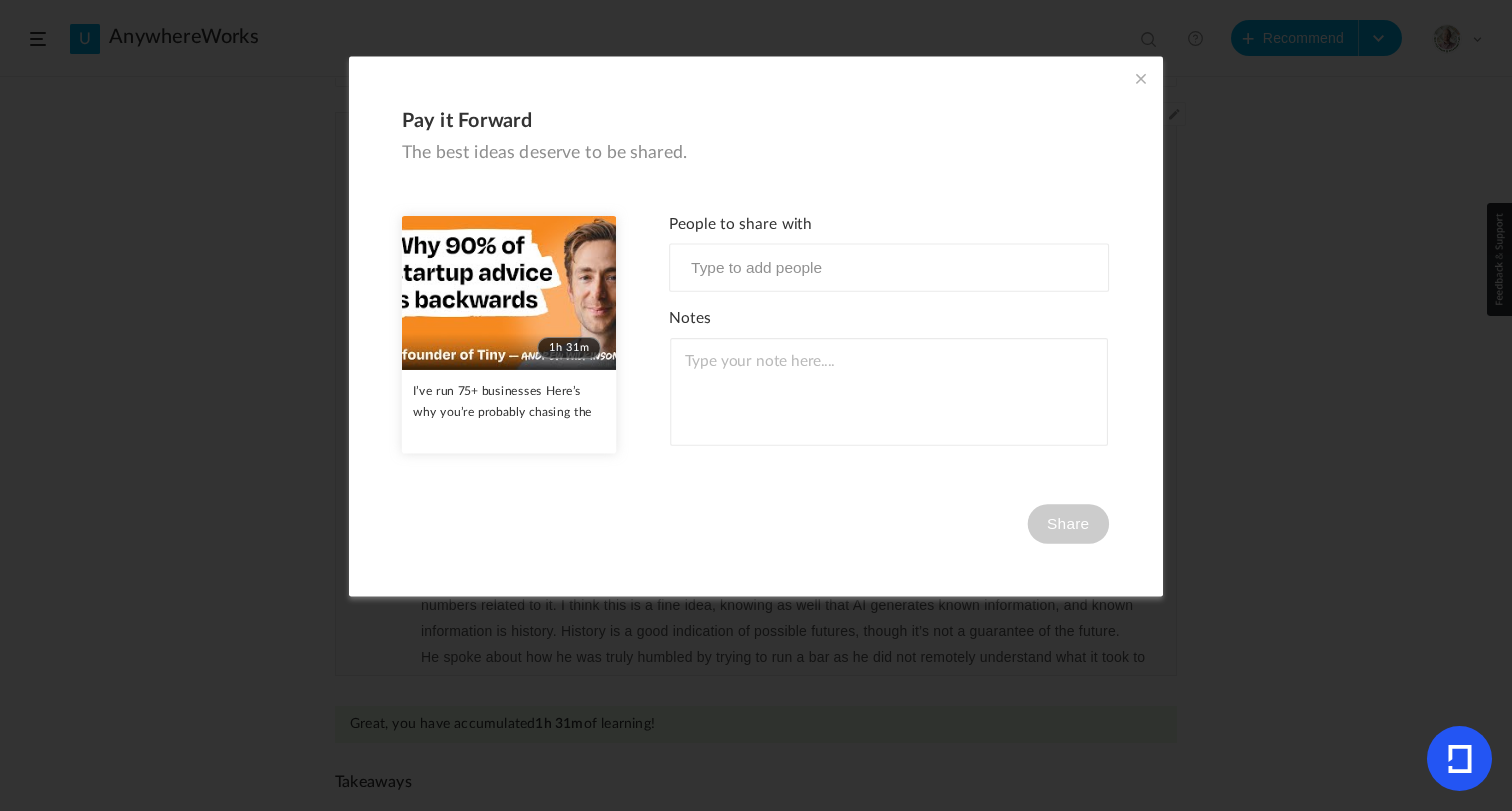 click at bounding box center [1141, 79] 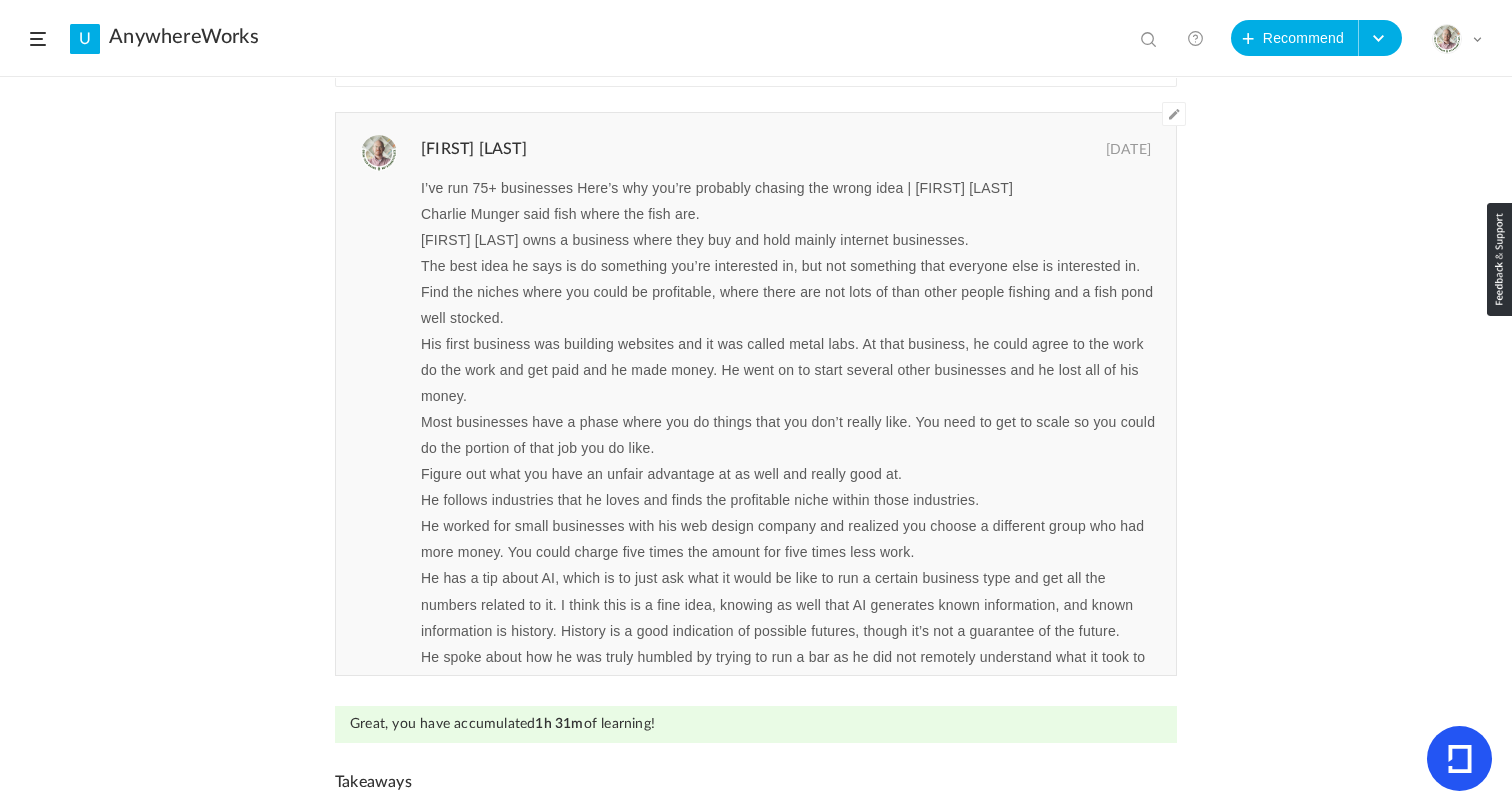 scroll, scrollTop: 0, scrollLeft: 0, axis: both 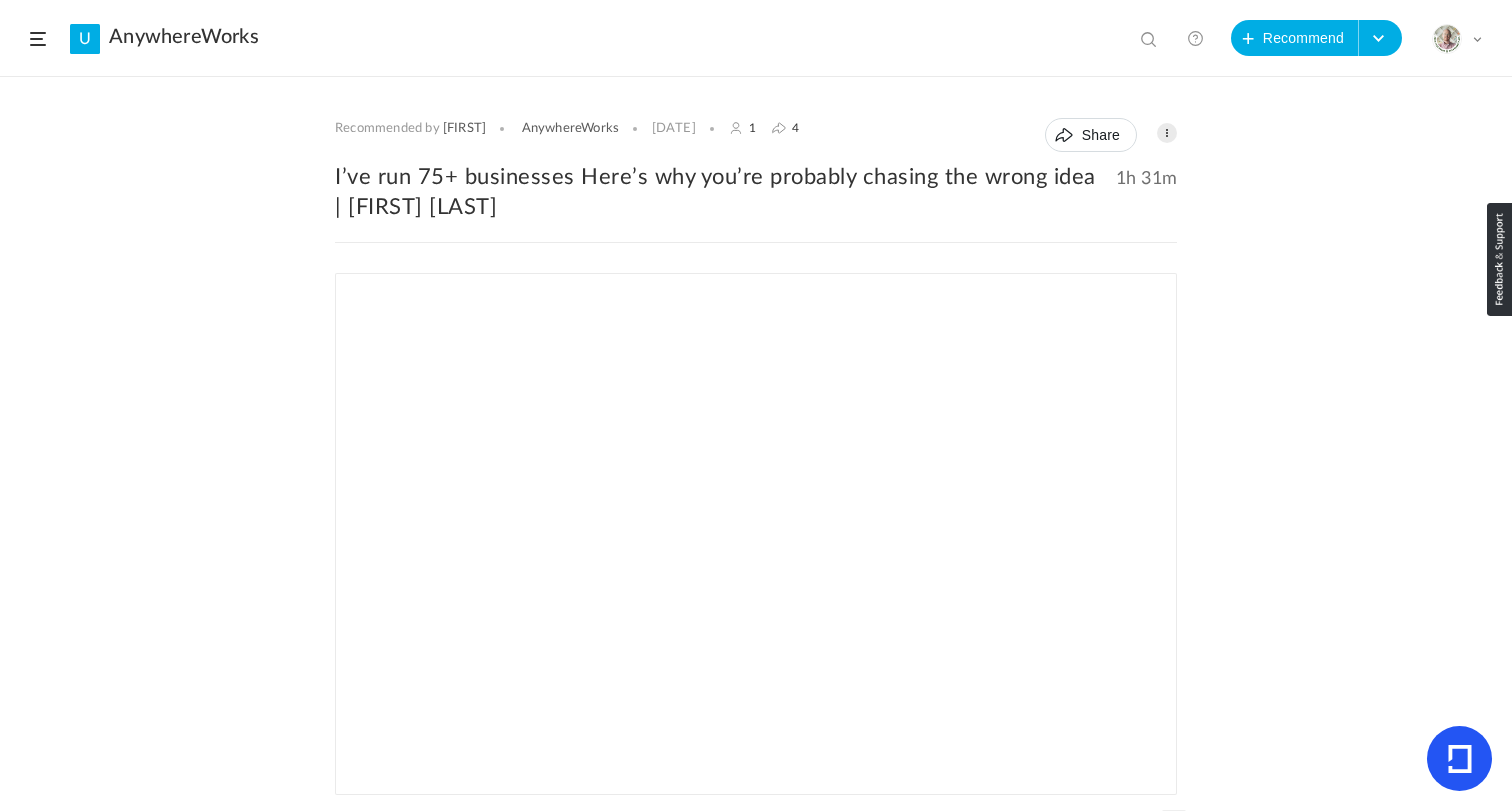 click at bounding box center (1151, 41) 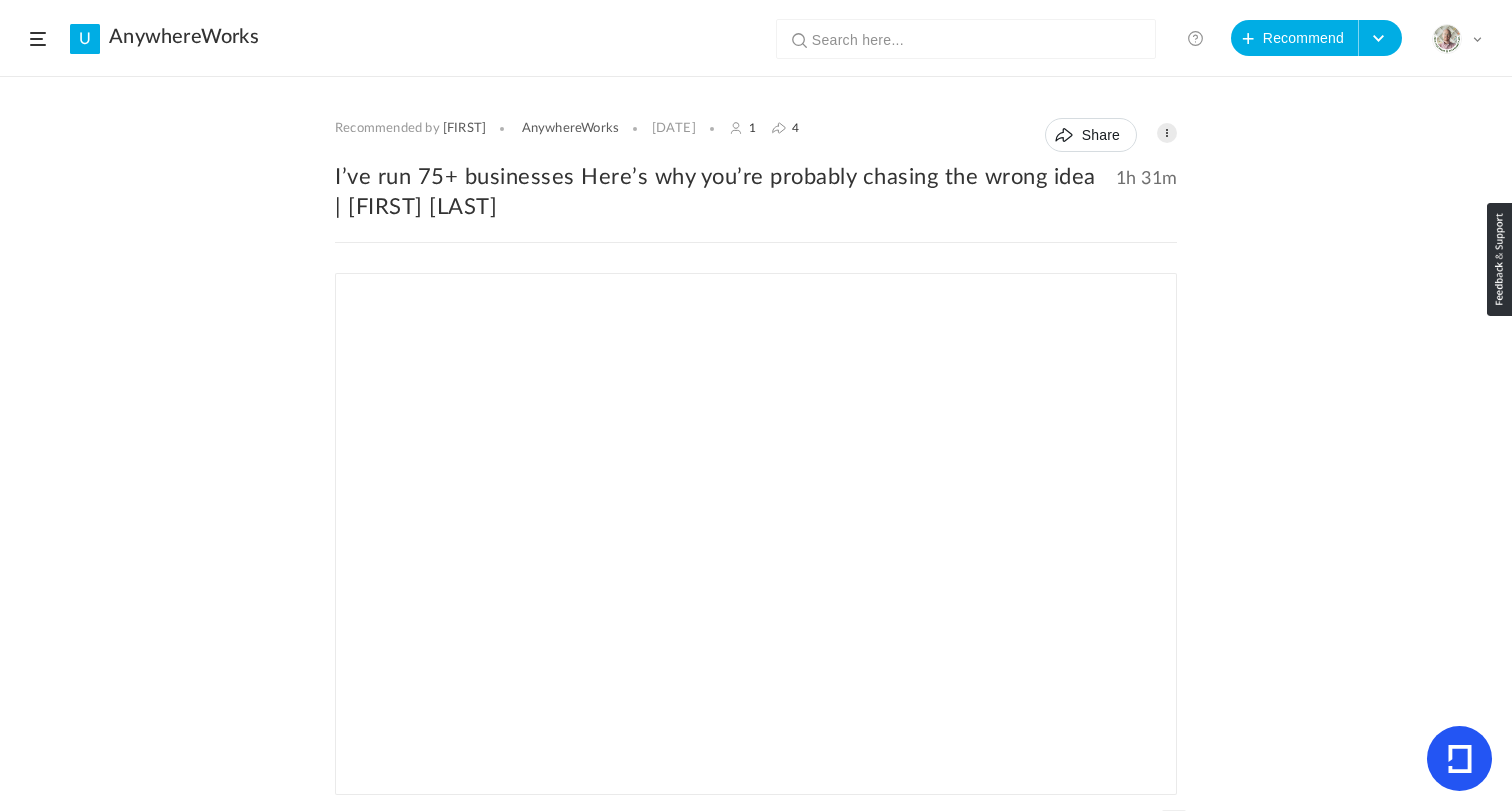 paste on "Former Pepsi CEO: The Hidden Cost of Rising to the Top | [NAME]" 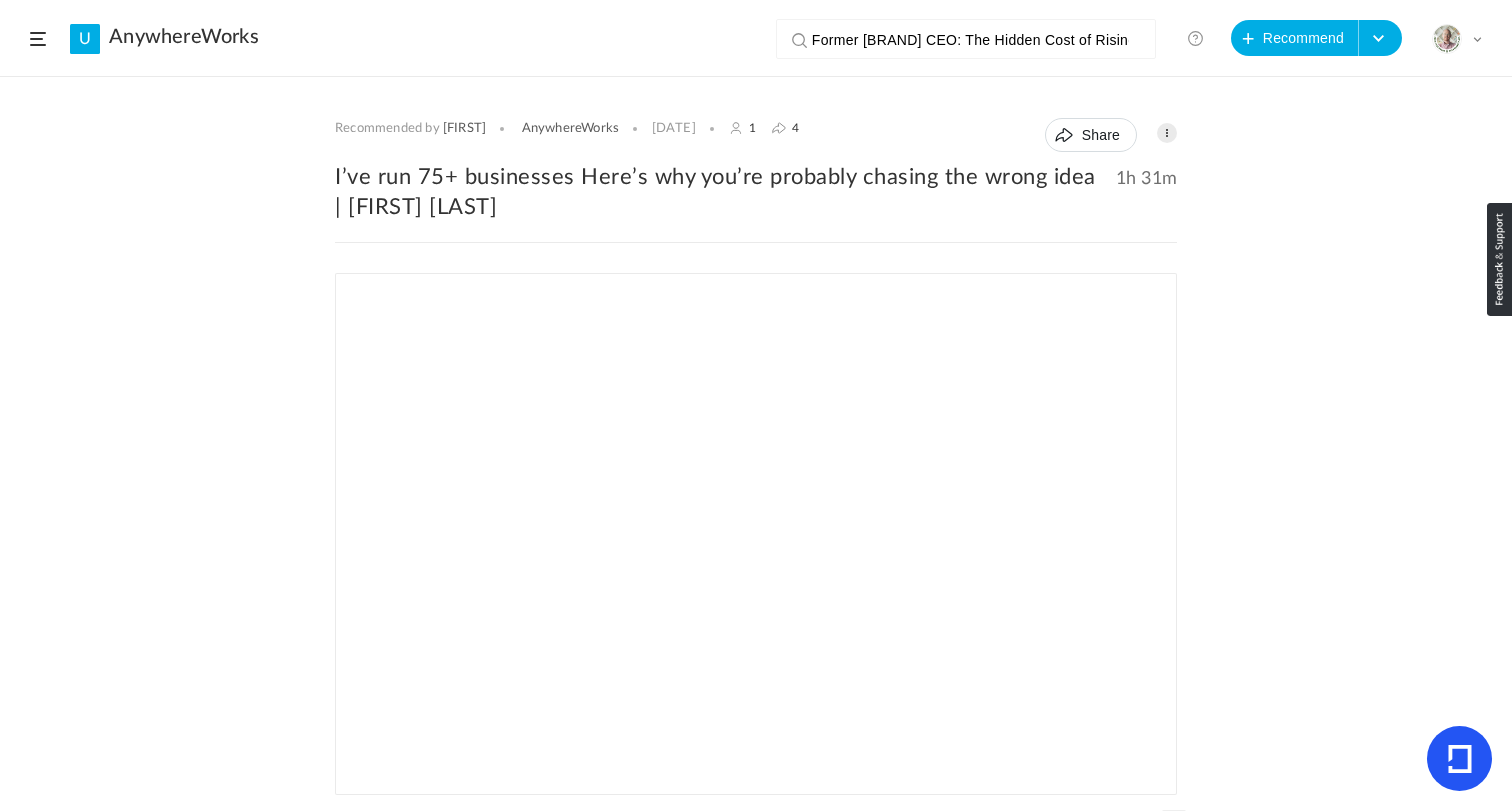 scroll, scrollTop: 0, scrollLeft: 141, axis: horizontal 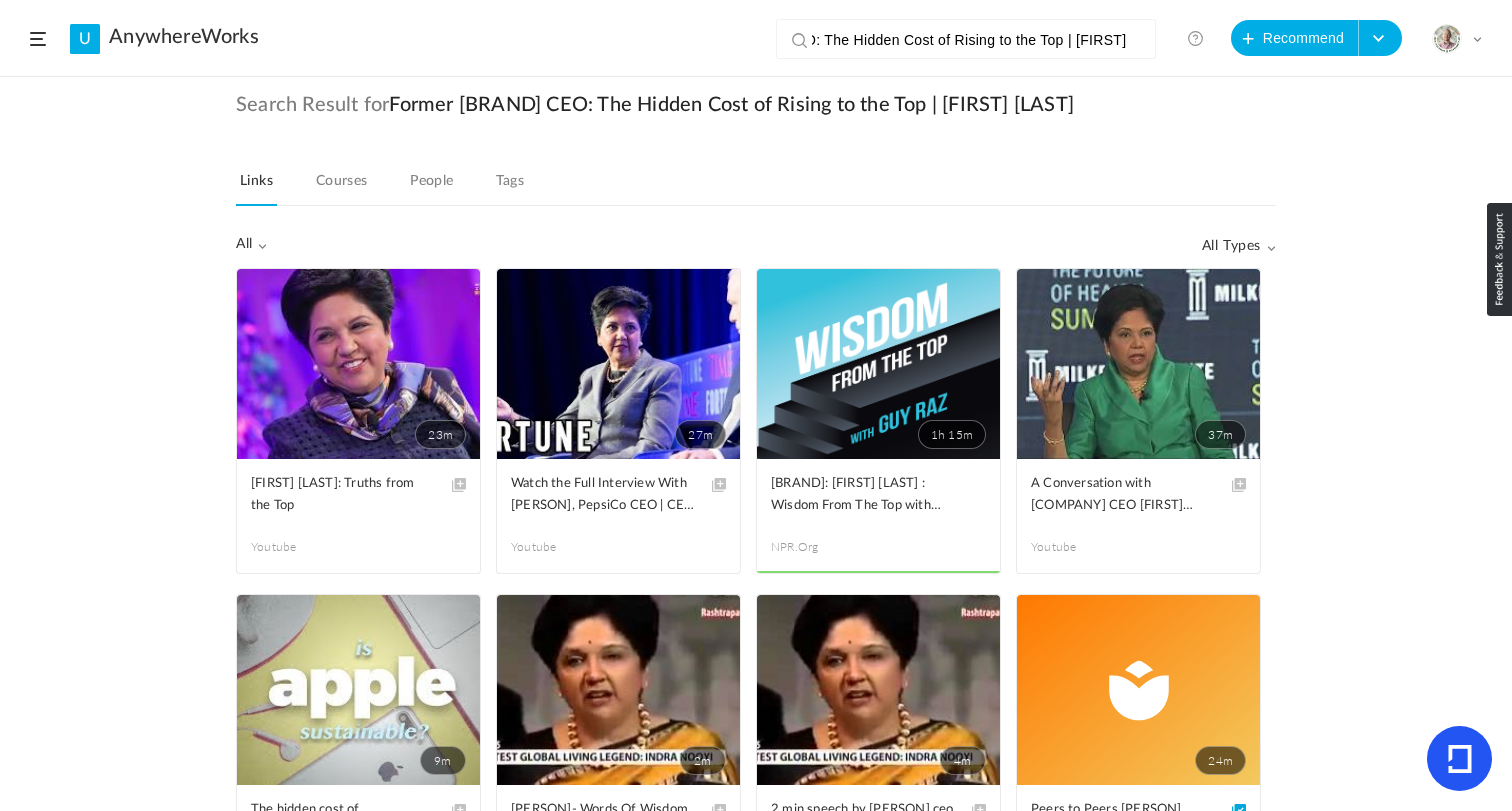 click on "Former Pepsi CEO: The Hidden Cost of Rising to the Top | [NAME]" at bounding box center (970, 40) 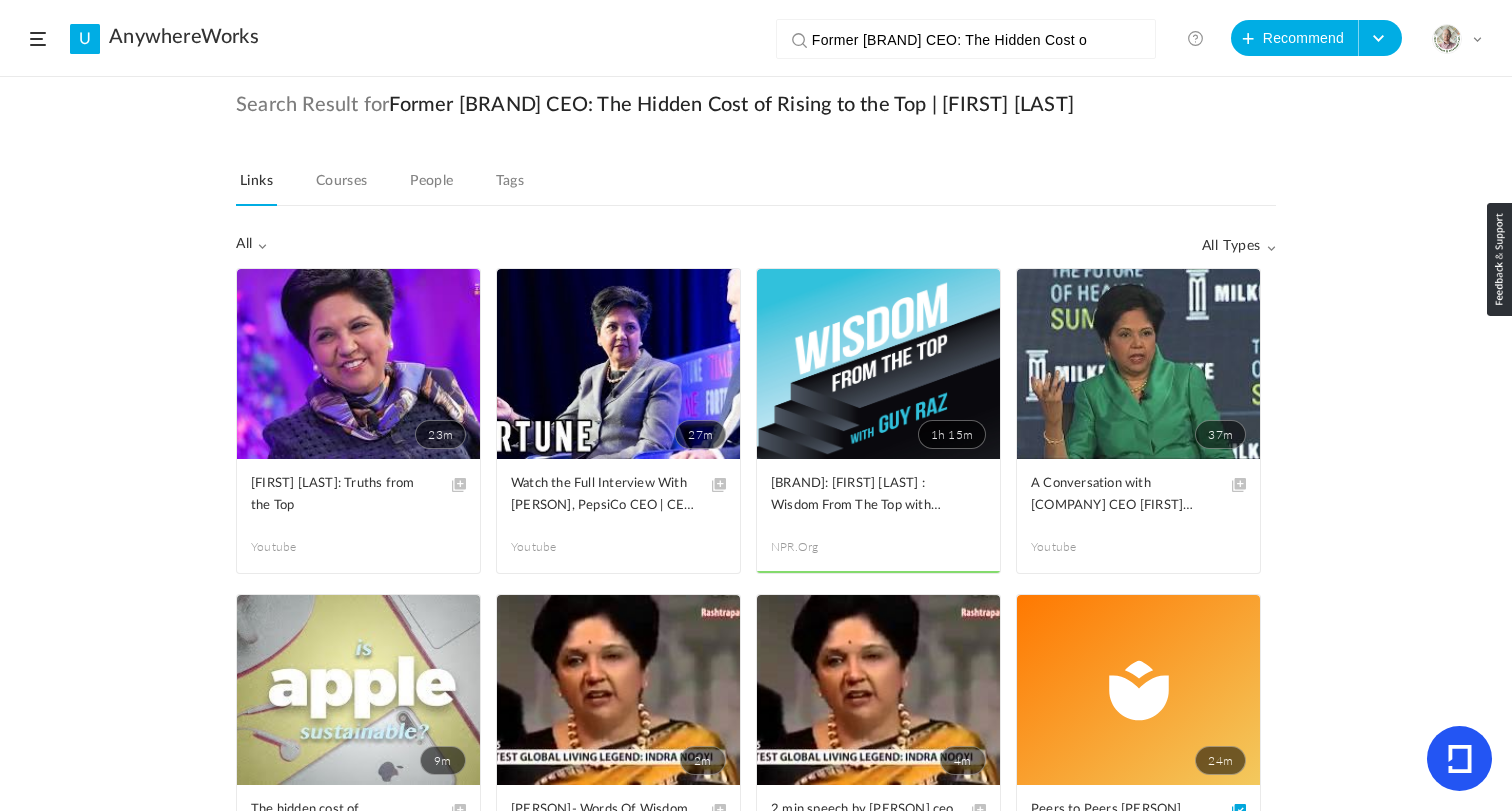 scroll, scrollTop: 0, scrollLeft: 0, axis: both 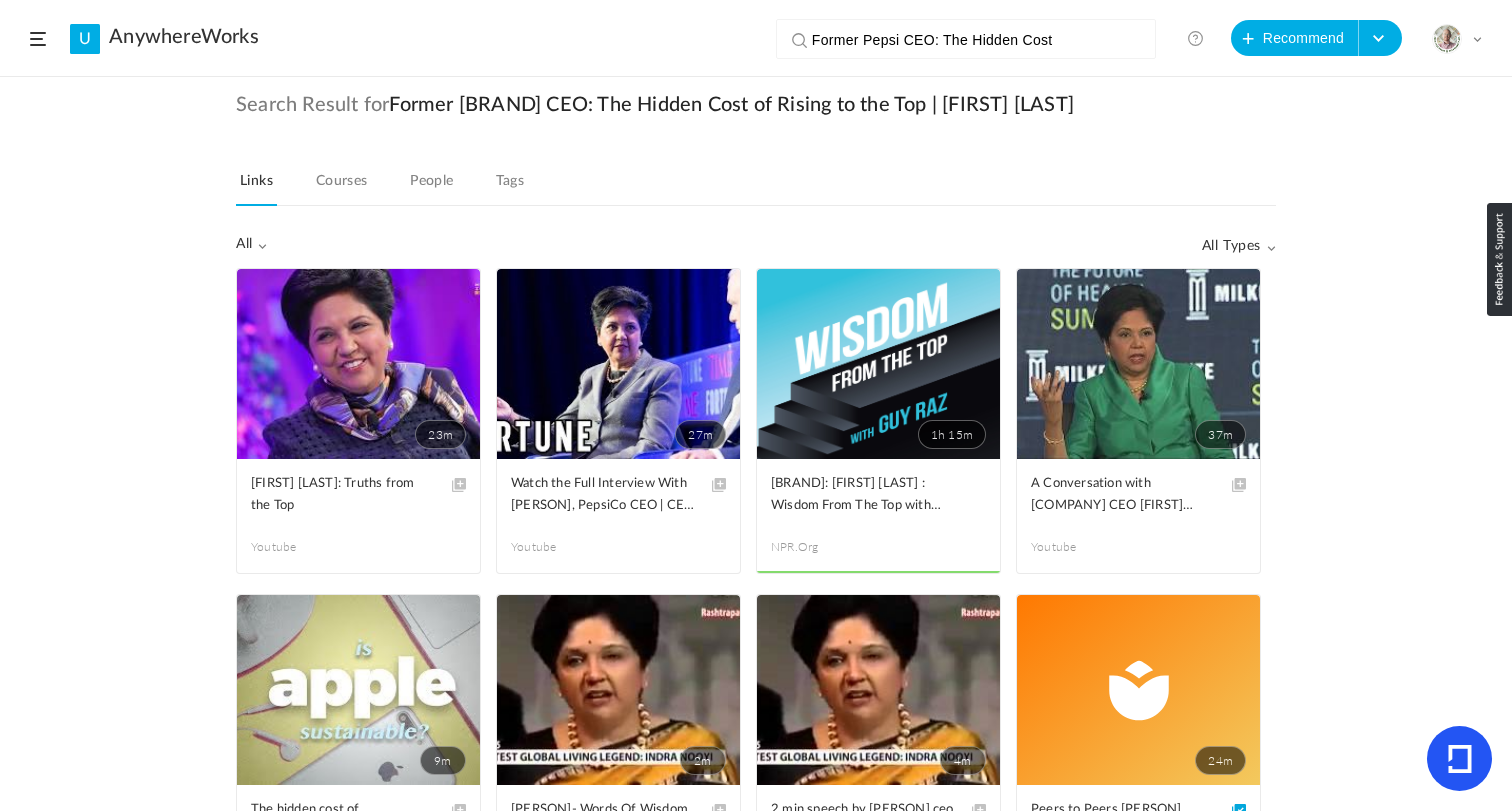 type on "Former Pepsi CEO: The Hidden Cost" 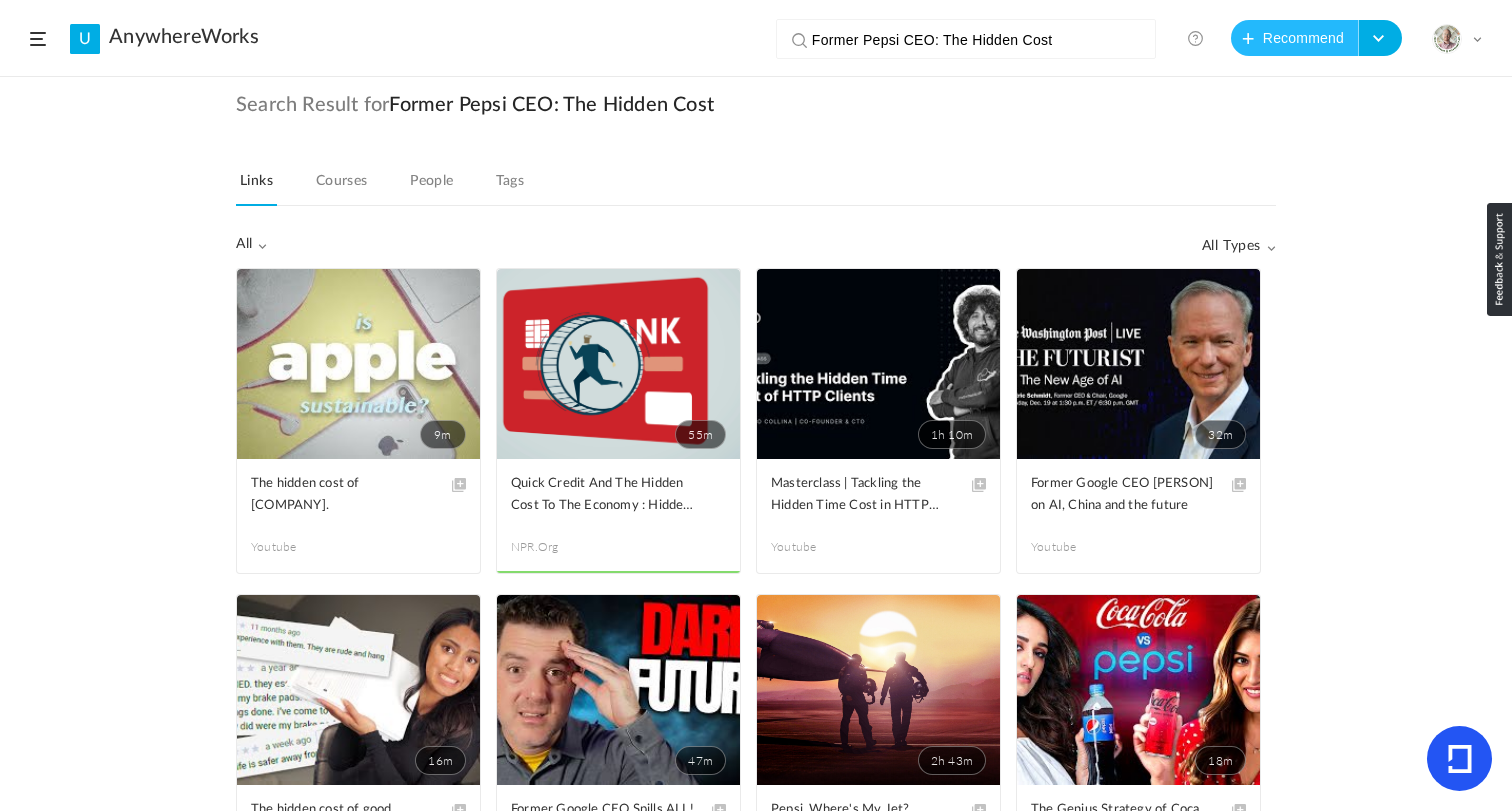 click on "Recommend" at bounding box center [1295, 38] 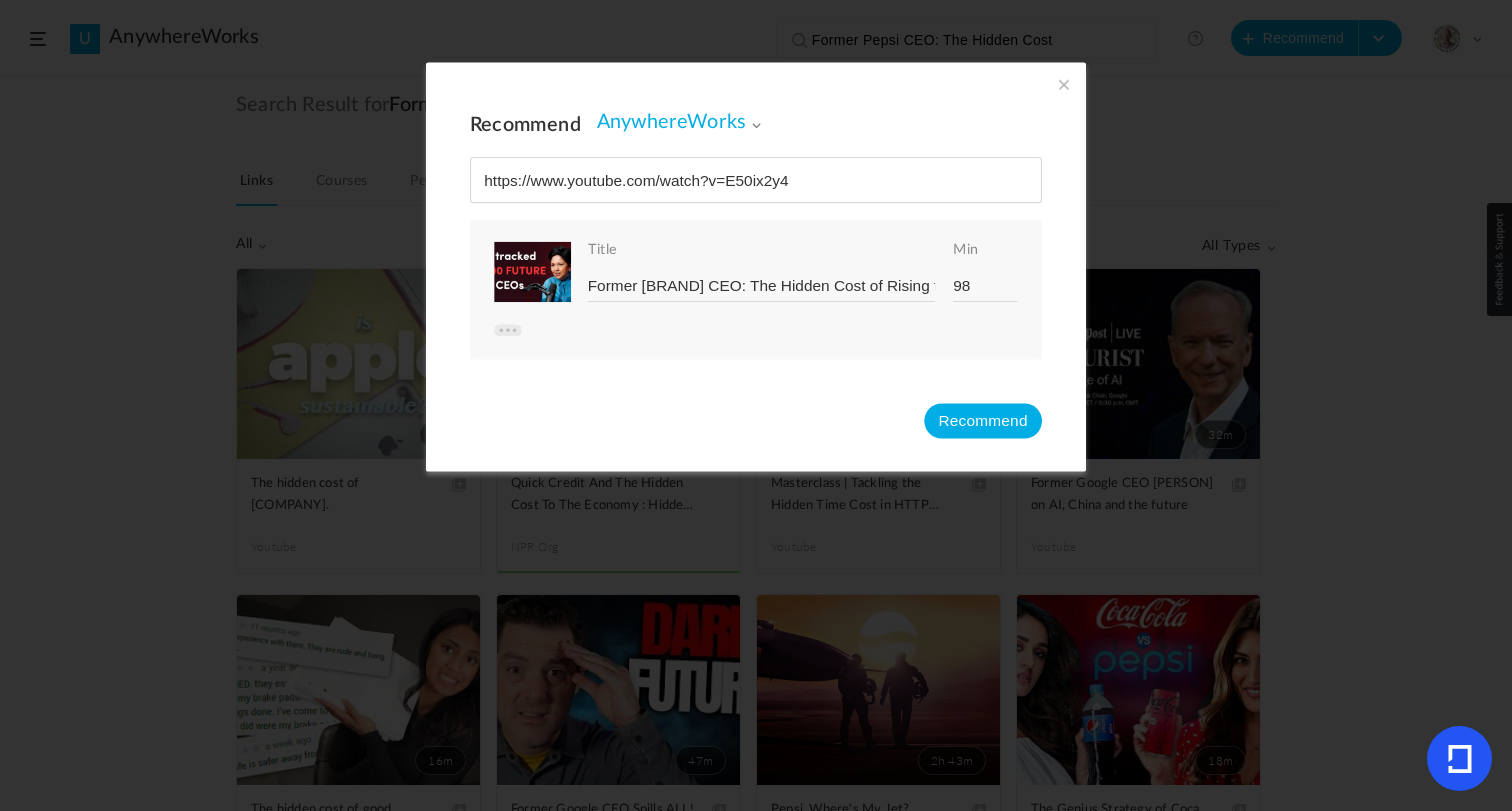 type on "https://www.youtube.com/watch?v=E50ix2Y62y4" 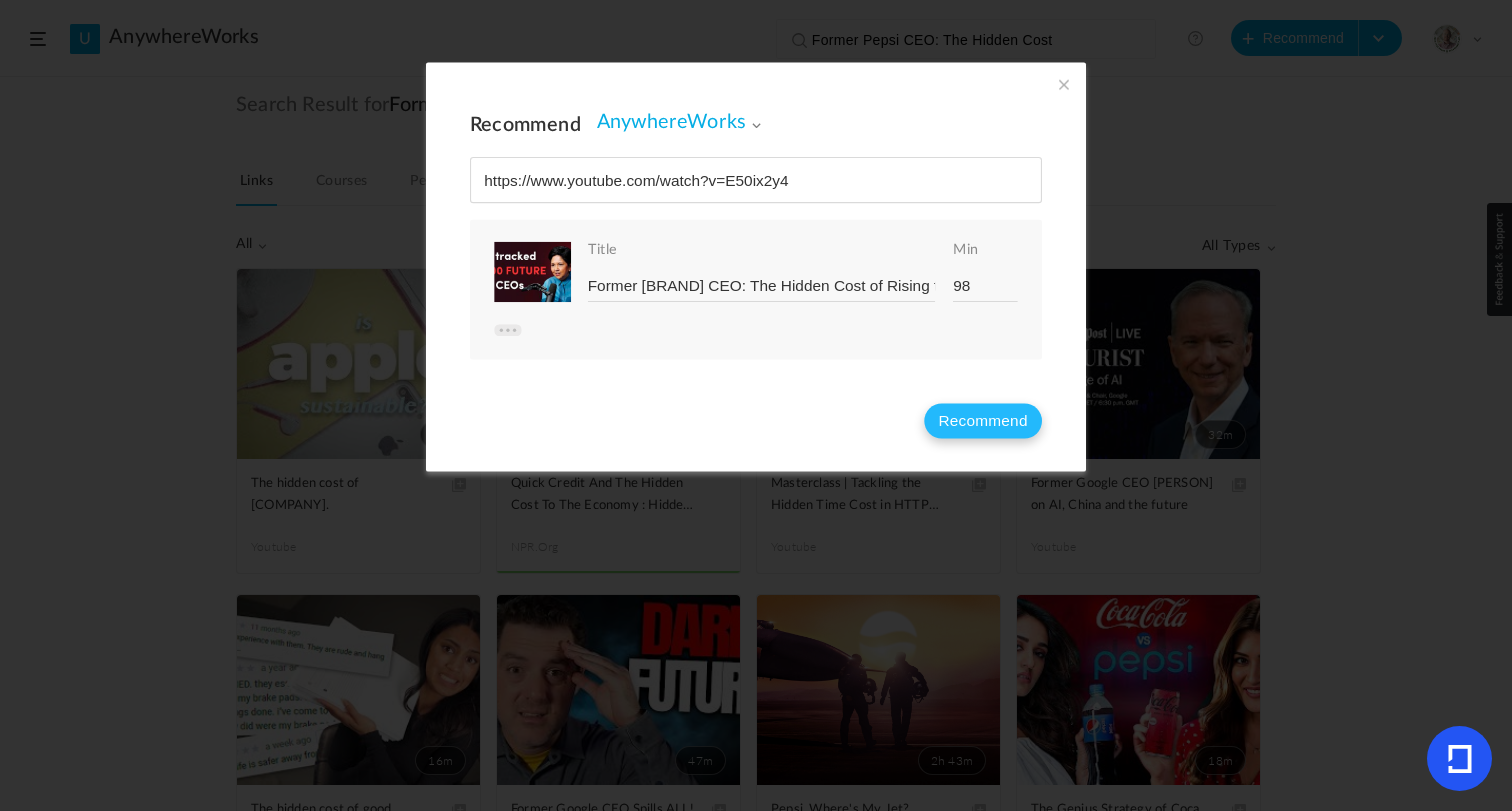 click on "Recommend" at bounding box center (983, 420) 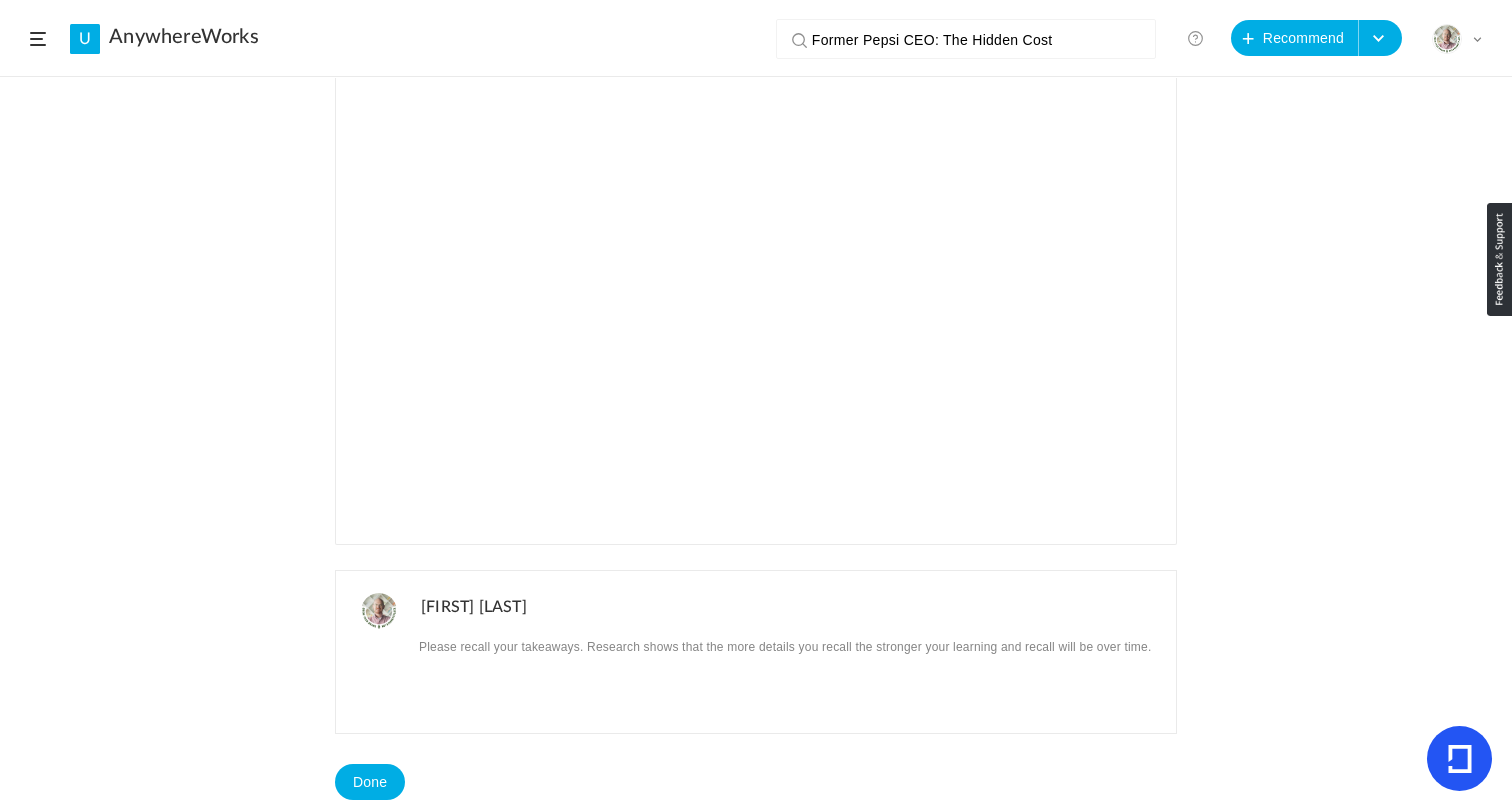 scroll, scrollTop: 291, scrollLeft: 0, axis: vertical 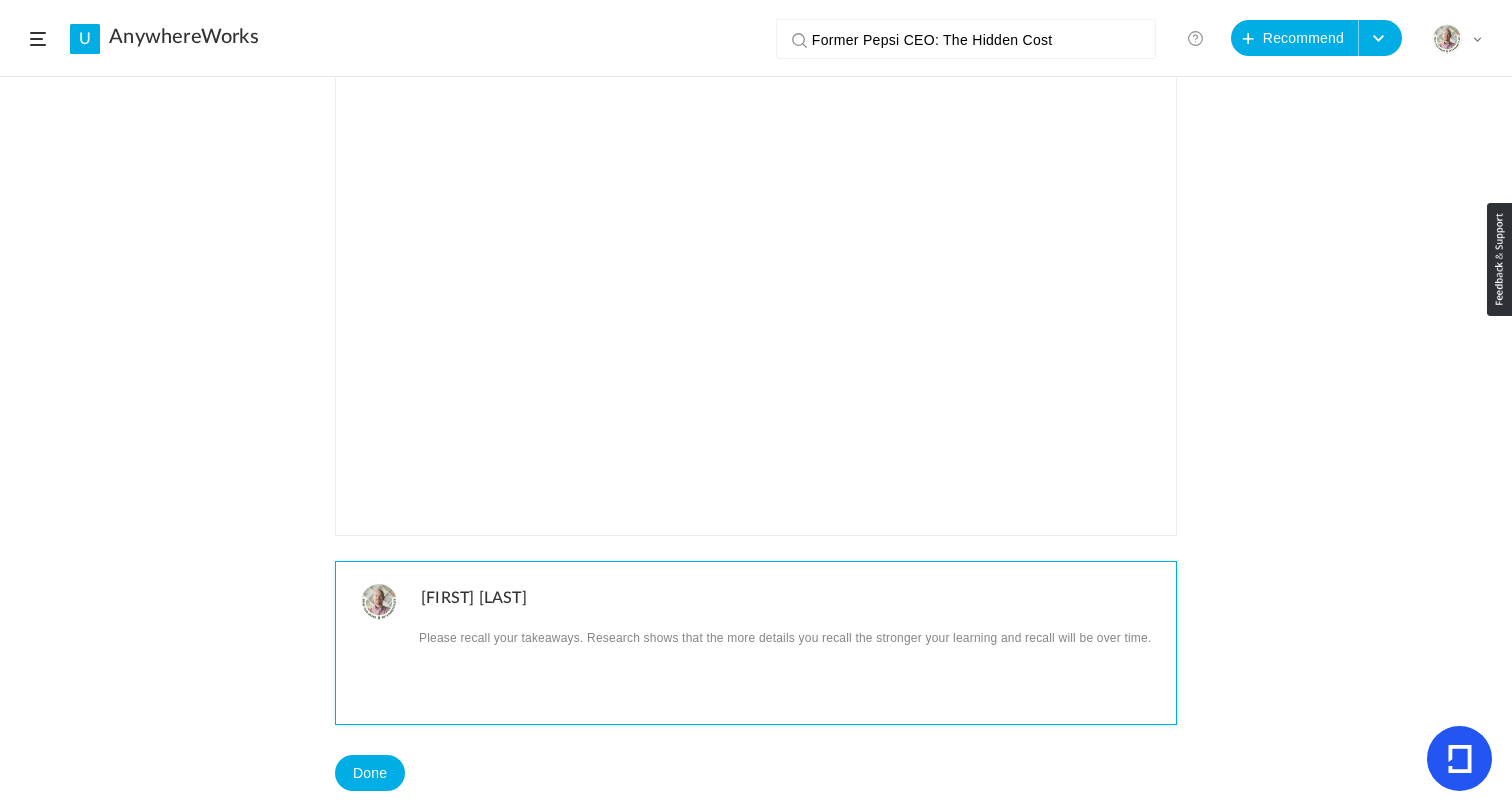 click at bounding box center [791, 637] 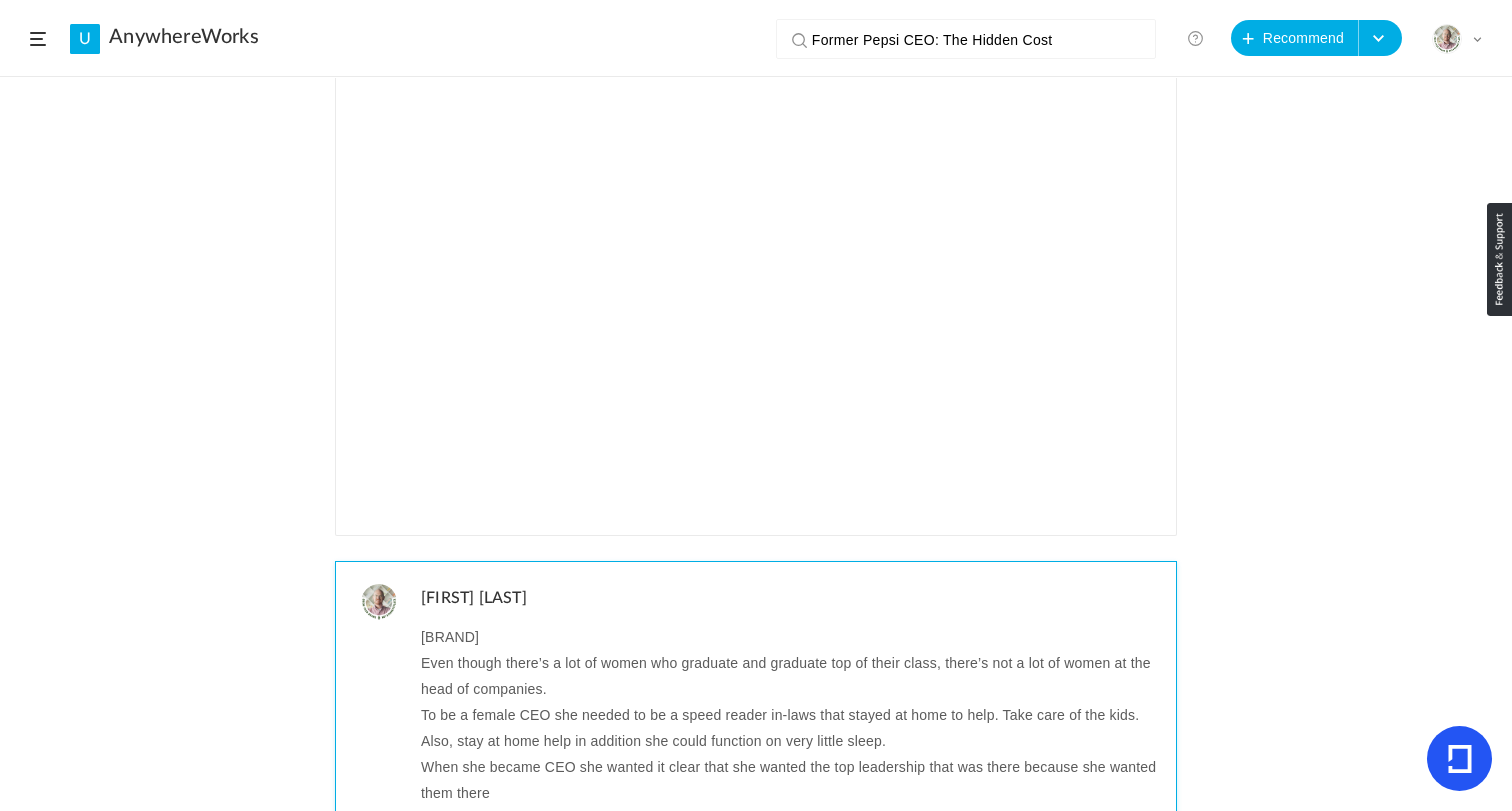 scroll, scrollTop: 0, scrollLeft: 0, axis: both 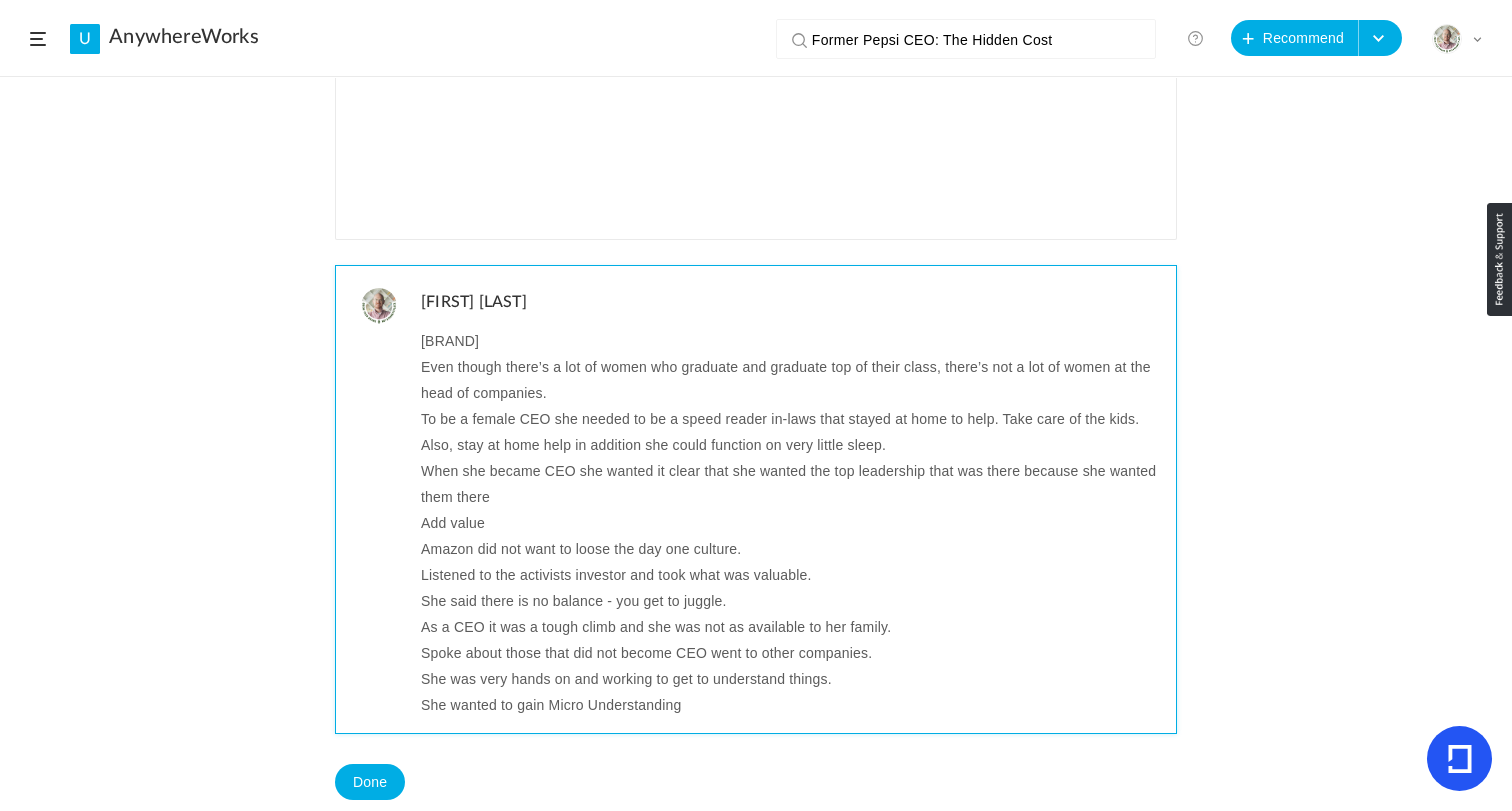 click on "Even though there’s a lot of women who graduate and graduate top of their class, there’s not a lot of women at the head of companies." at bounding box center (791, 380) 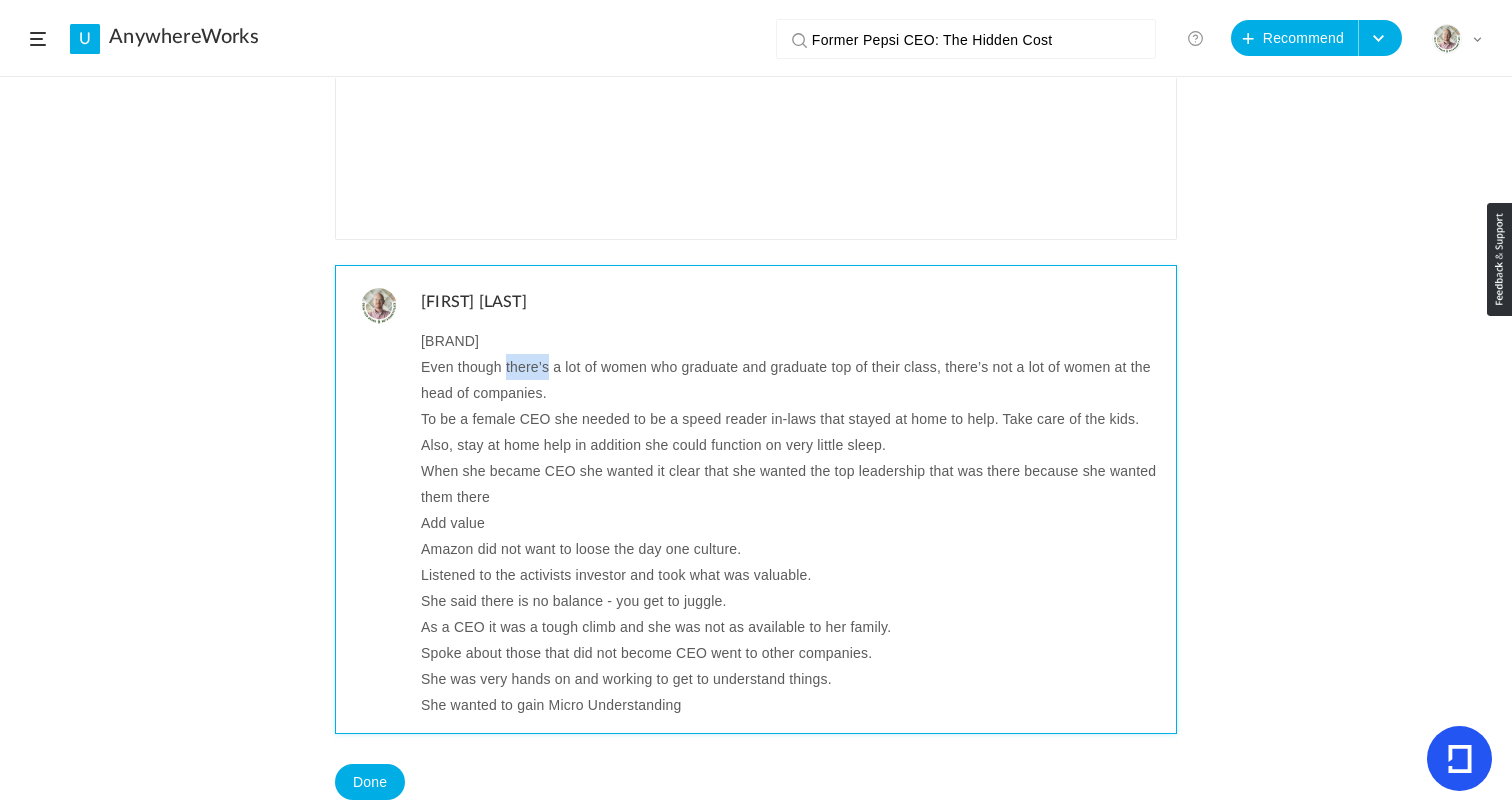 click on "Even though there’s a lot of women who graduate and graduate top of their class, there’s not a lot of women at the head of companies." at bounding box center (791, 380) 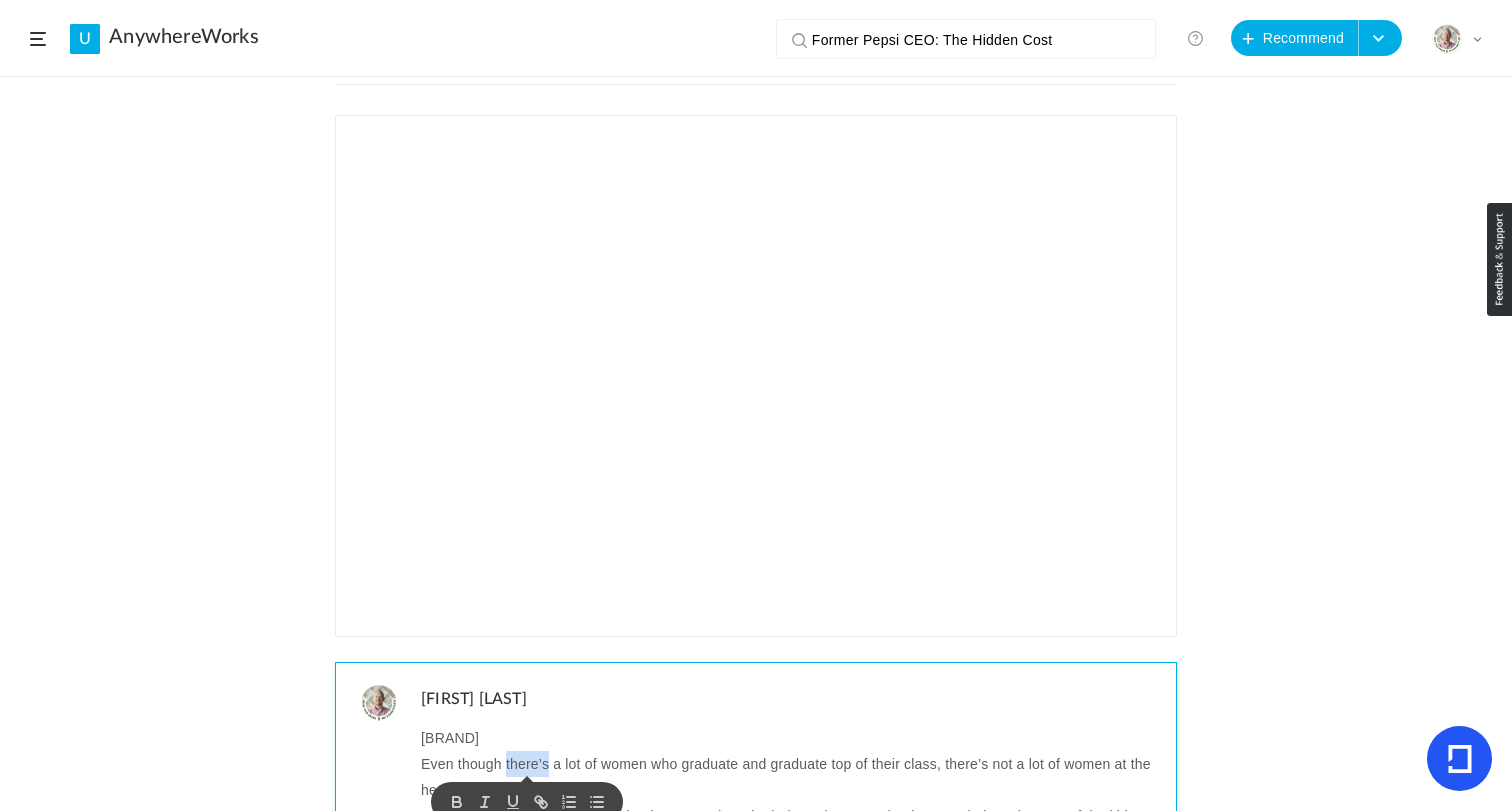 scroll, scrollTop: 0, scrollLeft: 0, axis: both 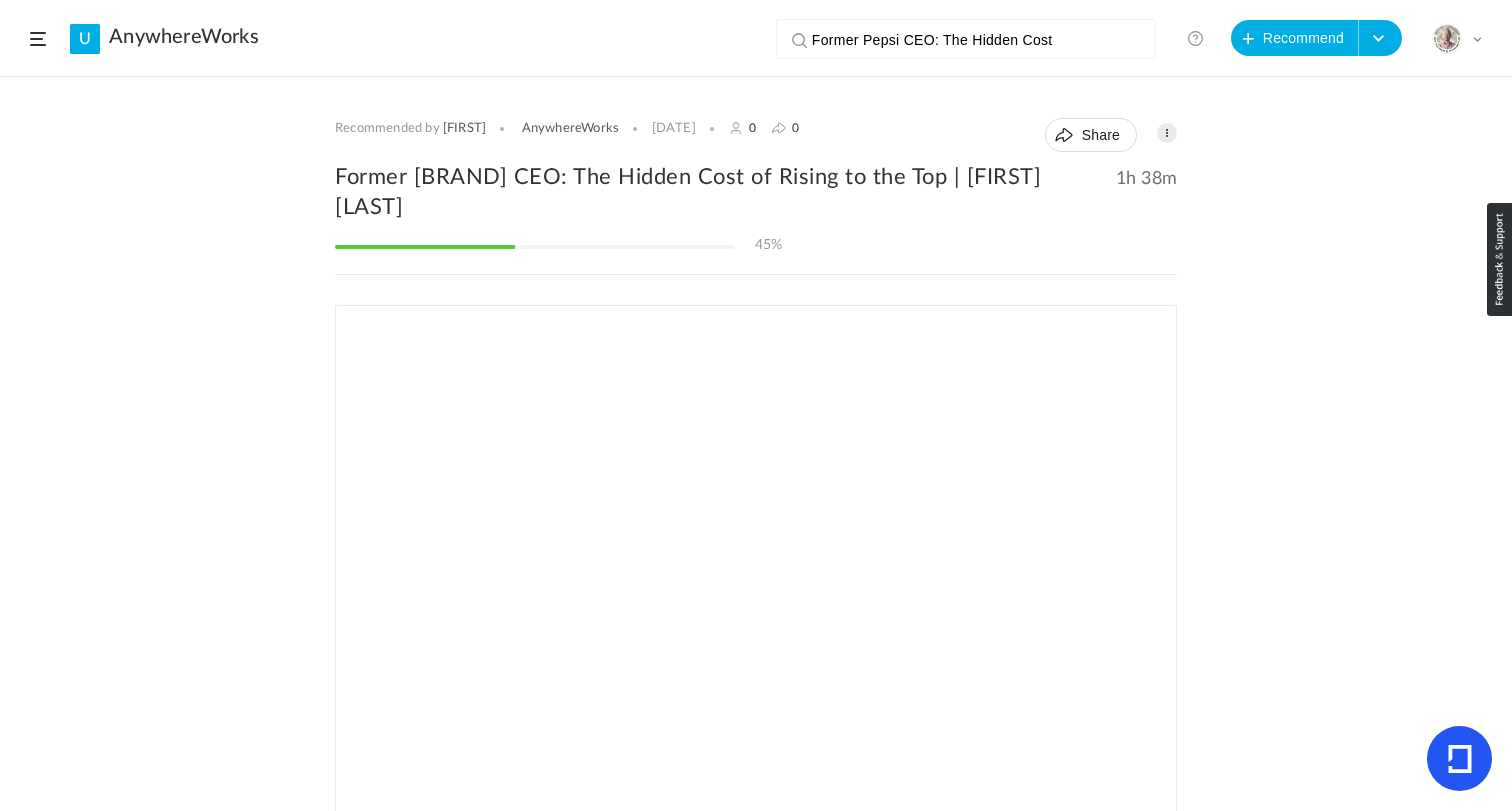 click on "Former Pepsi CEO: The Hidden Cost of Rising to the Top | [NAME]" at bounding box center [756, 192] 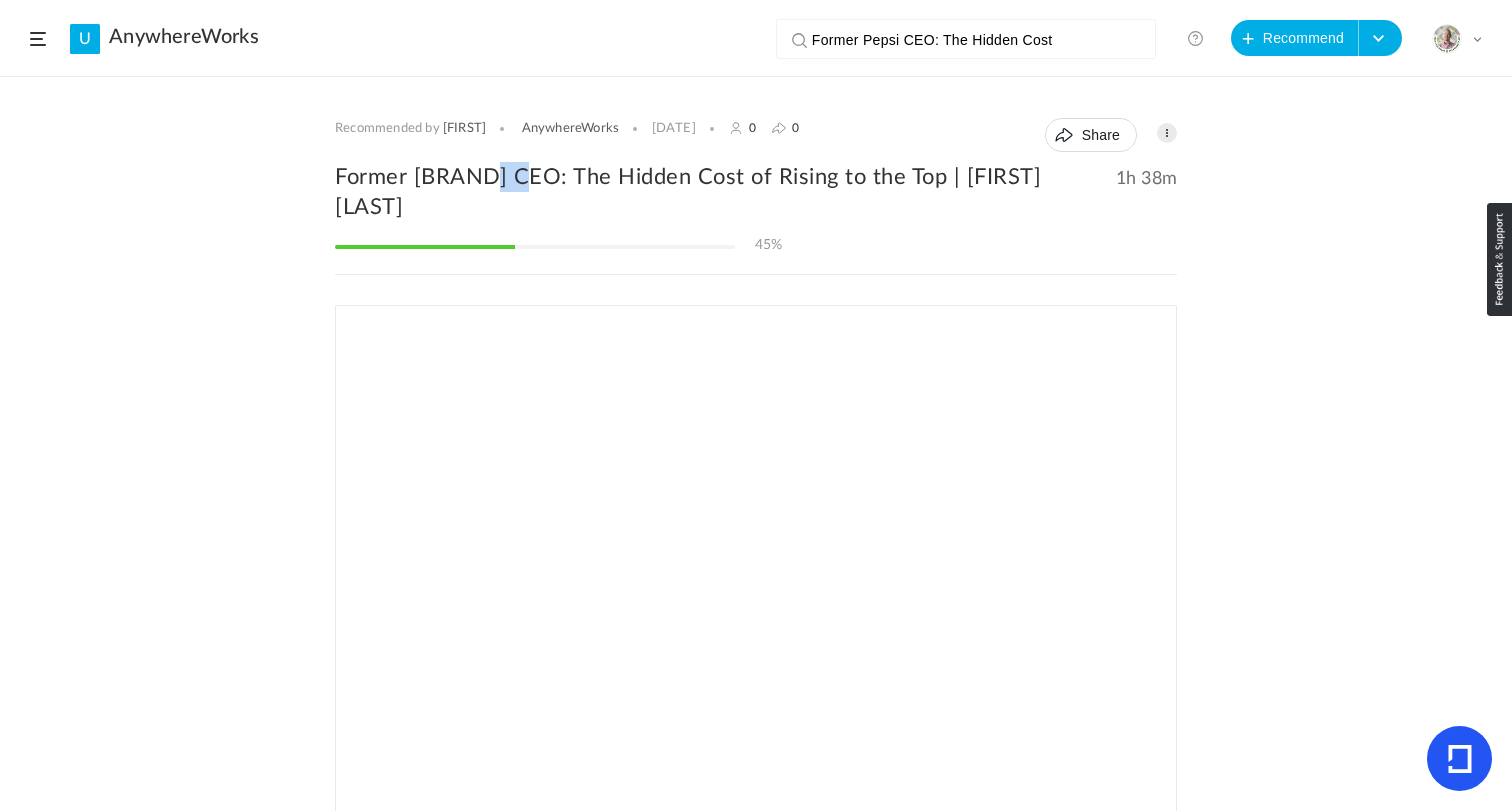 click on "Former Pepsi CEO: The Hidden Cost of Rising to the Top | [NAME]" at bounding box center (756, 192) 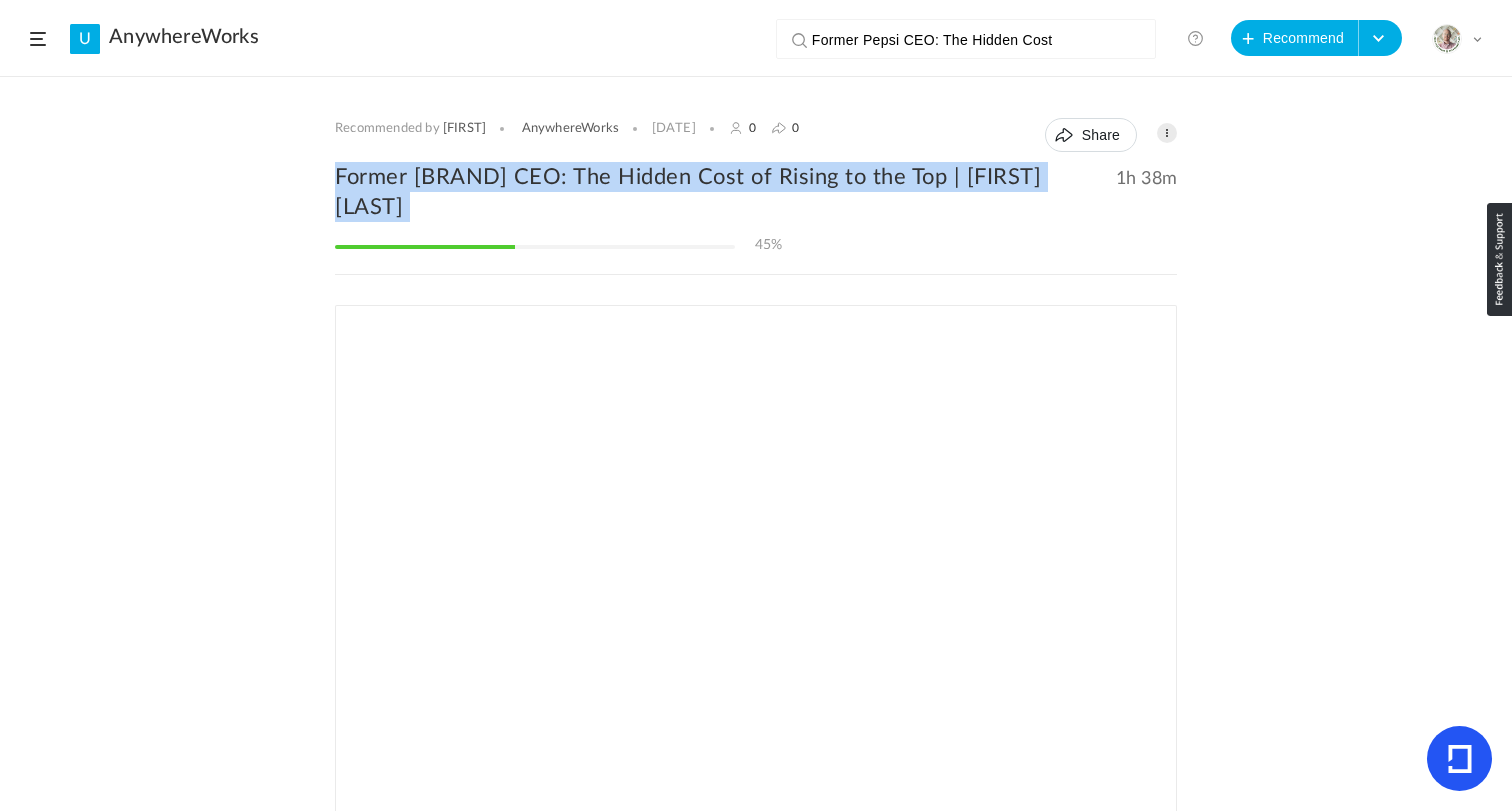 click on "Former Pepsi CEO: The Hidden Cost of Rising to the Top | [NAME]" at bounding box center (756, 192) 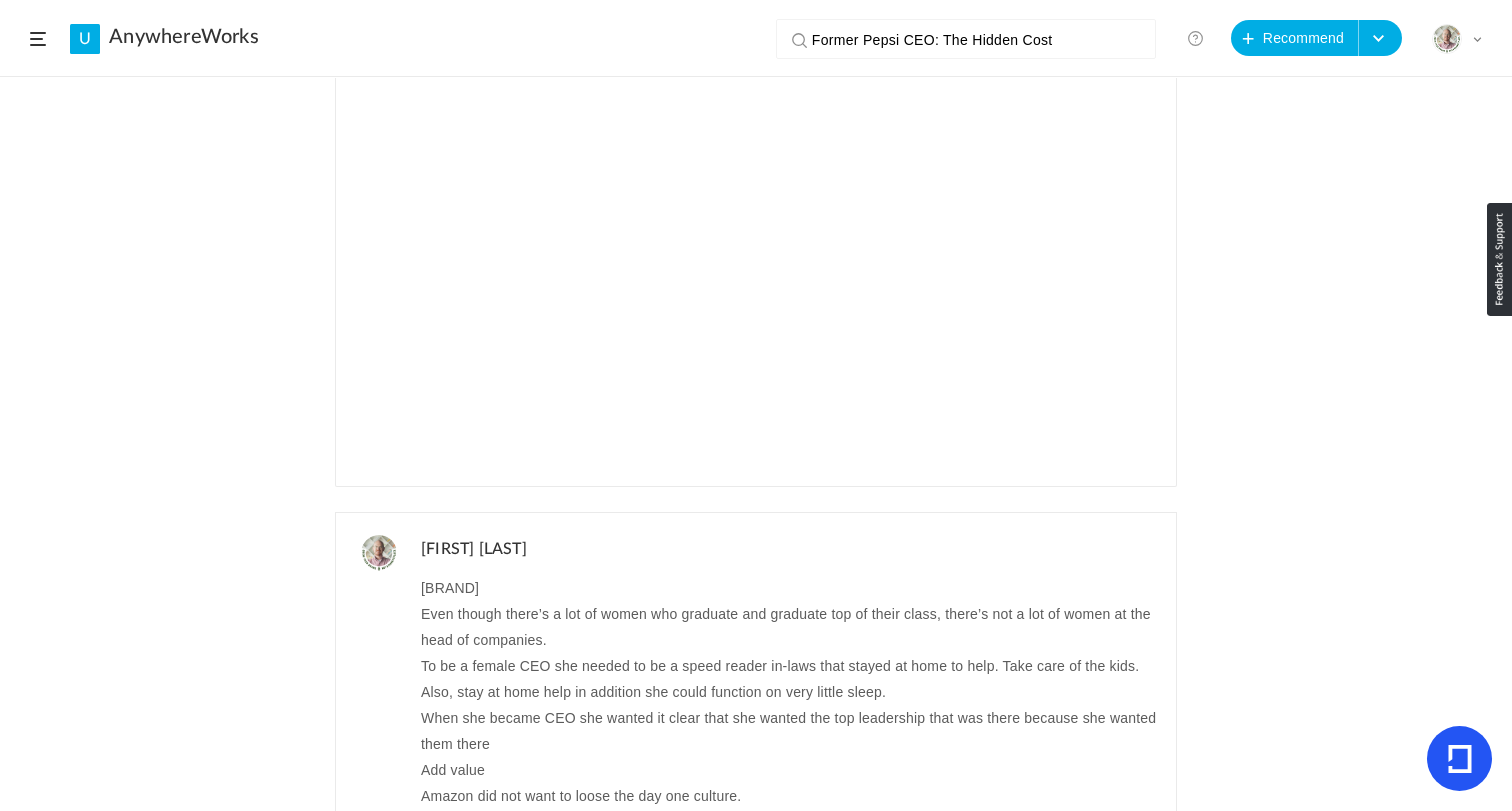 scroll, scrollTop: 597, scrollLeft: 0, axis: vertical 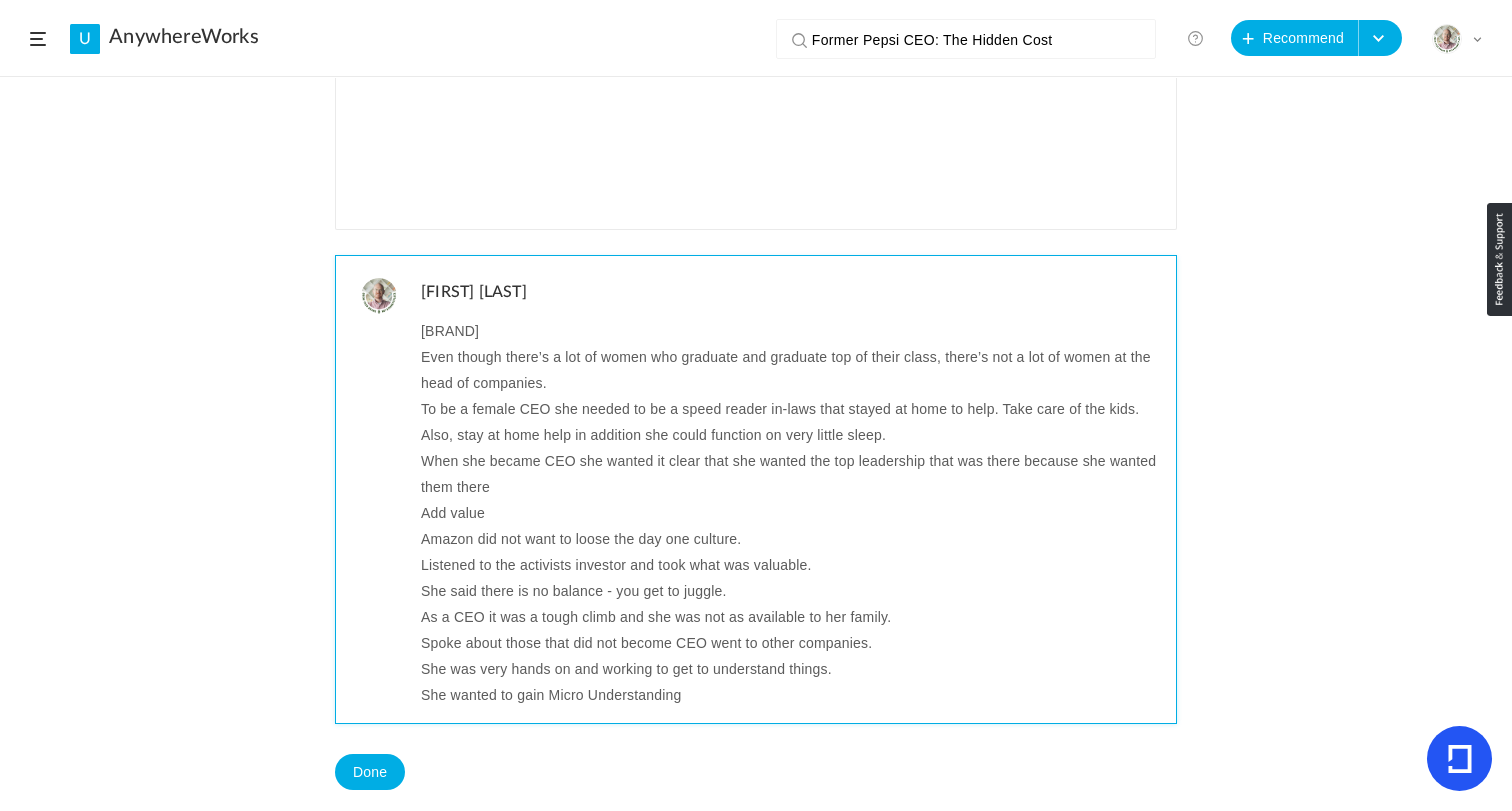 click on "Pepsi" at bounding box center (791, 331) 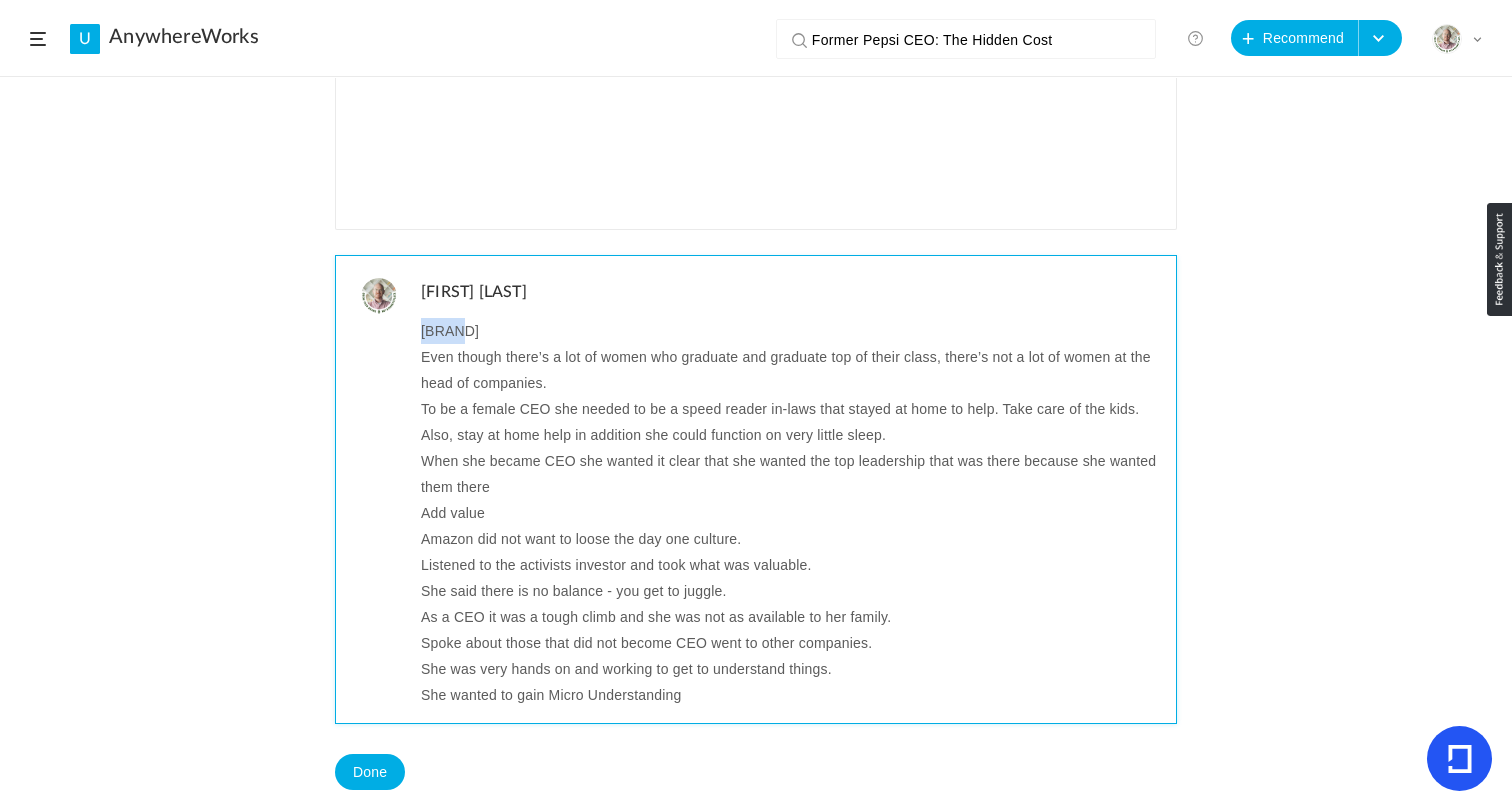 click on "Pepsi" at bounding box center (791, 331) 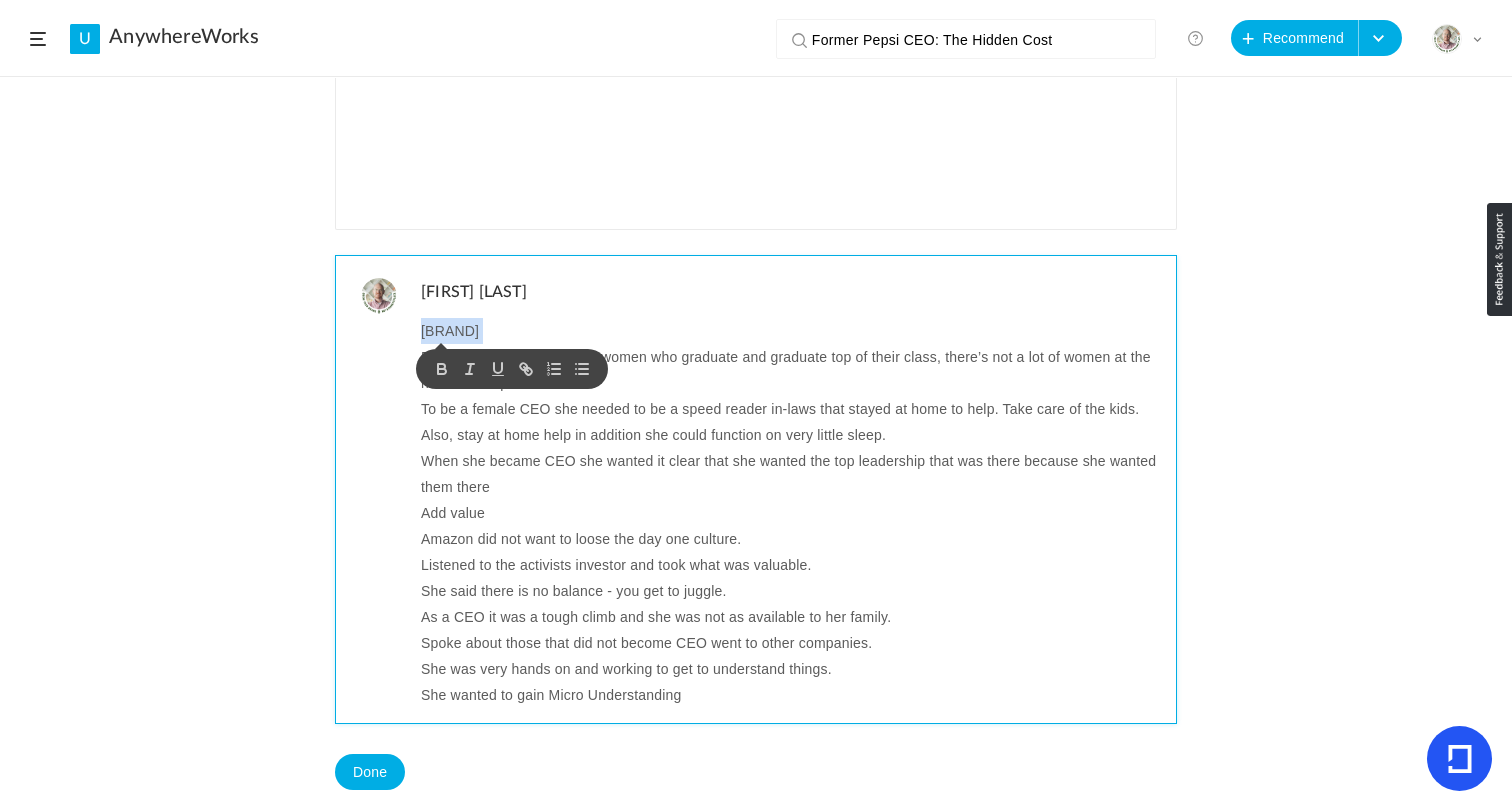 scroll, scrollTop: 0, scrollLeft: 0, axis: both 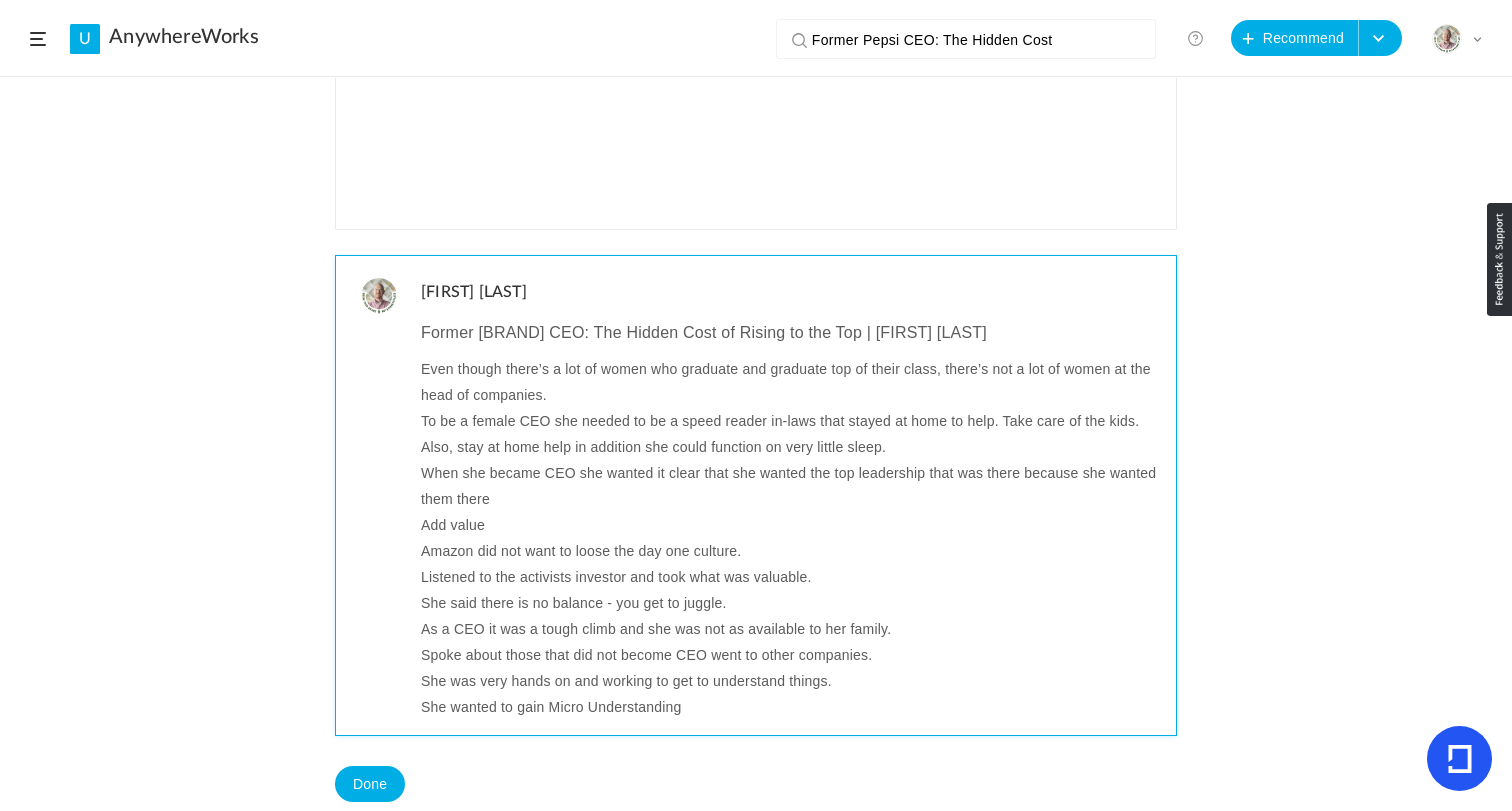 click on "Former Pepsi CEO: The Hidden Cost of Rising to the Top | Indra Nooyi Even though there’s a lot of women who graduate and graduate top of their class, there’s not a lot of women at the head of companies. To be a female CEO she needed to be a speed reader in-laws that stayed at home to help. Take care of the kids. Also, stay at home help in addition she could function on very little sleep. When she became CEO she wanted it clear that she wanted the top leadership that was there because she wanted them there Add value  Amazon did not want to loose the day one culture. Listened to the activists investor and took what was valuable. She said there is no balance - you get to juggle. As a CEO it was a tough climb and she was not as available to her family.   Spoke about those that did not become CEO went to other companies.  She was very hands on and working to get to understand things.  She wanted to gain Micro Understanding" at bounding box center (796, 526) 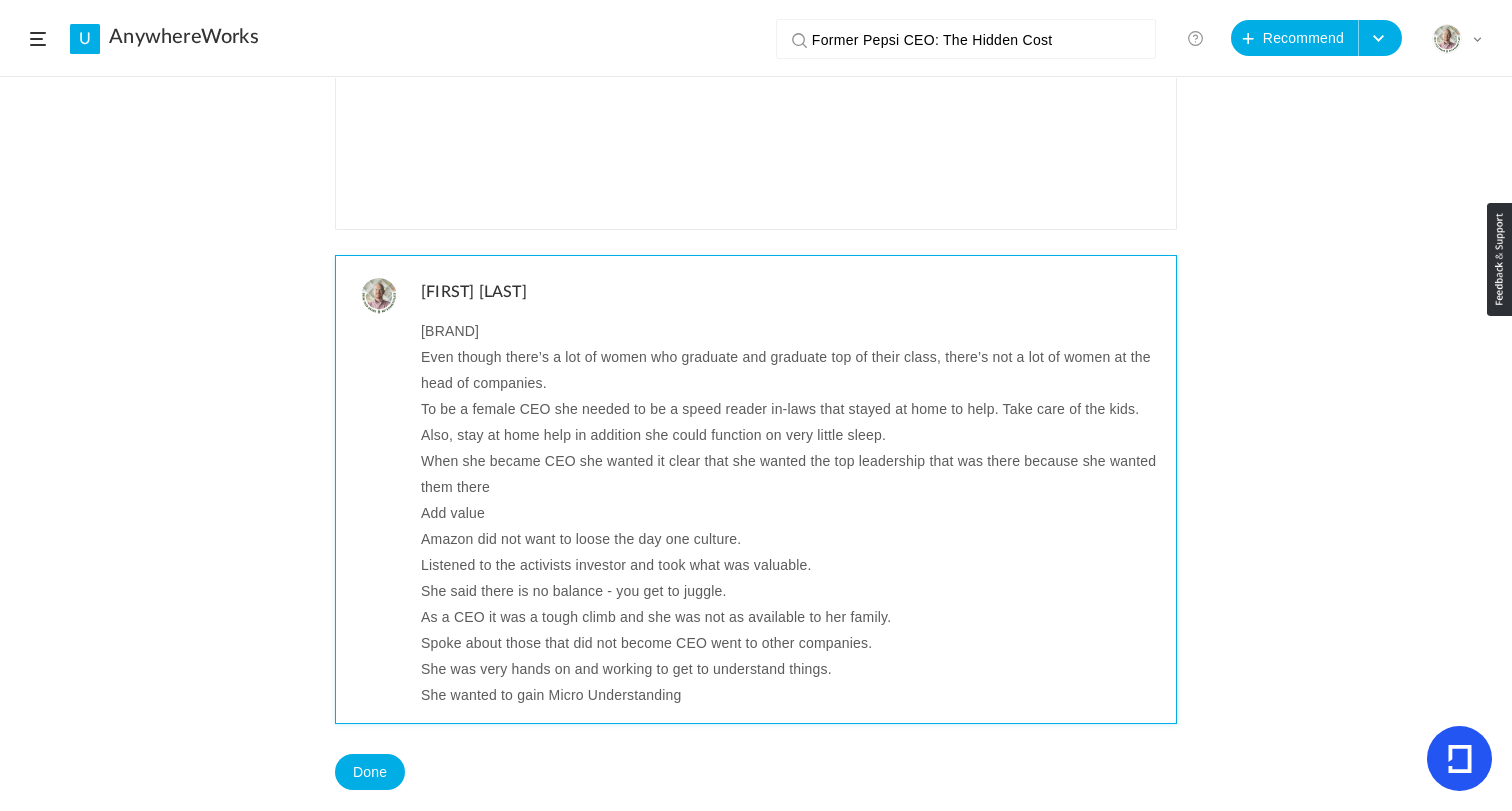 click on "Pepsi" at bounding box center (791, 331) 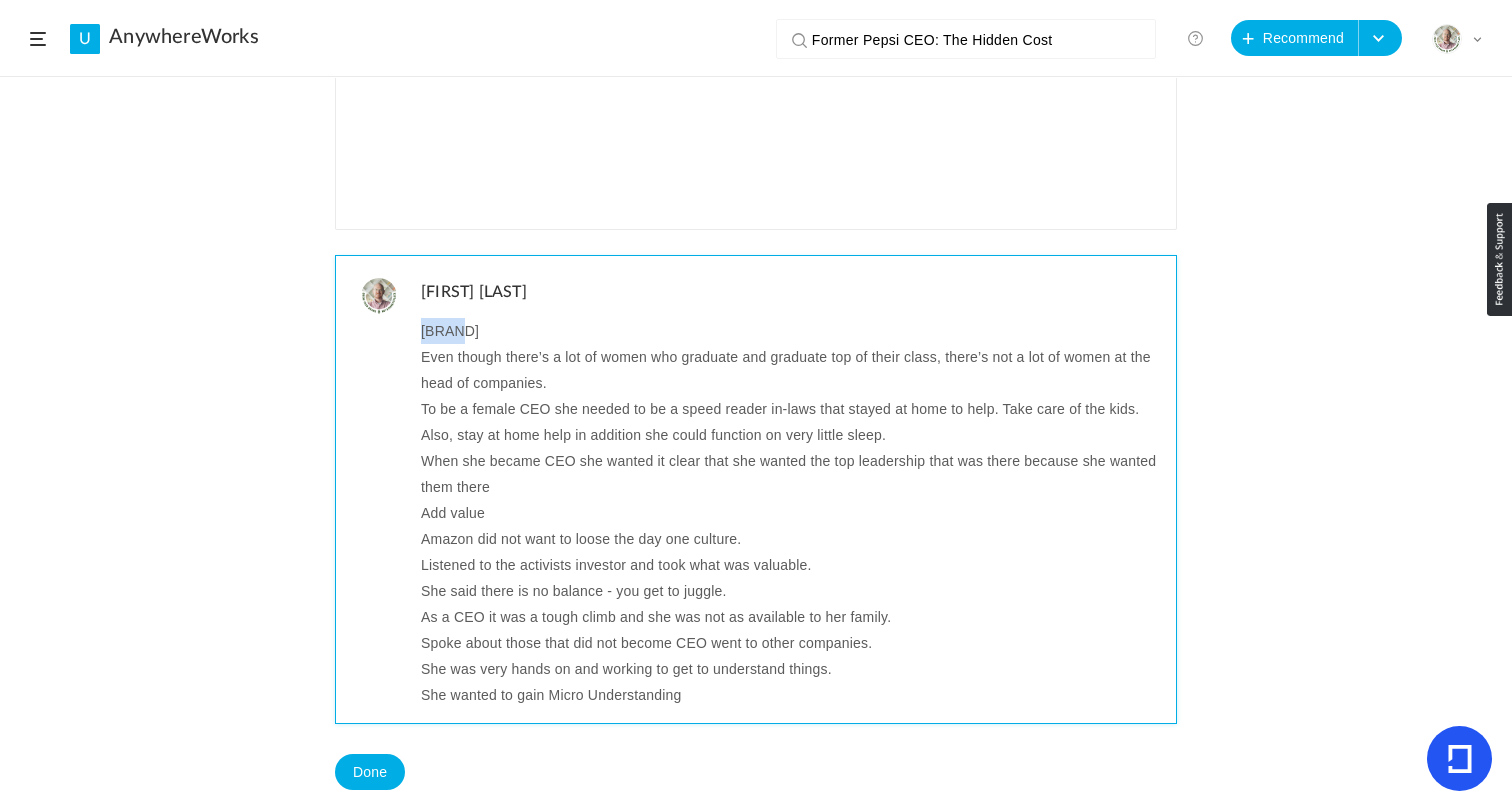 click on "Pepsi" at bounding box center [791, 331] 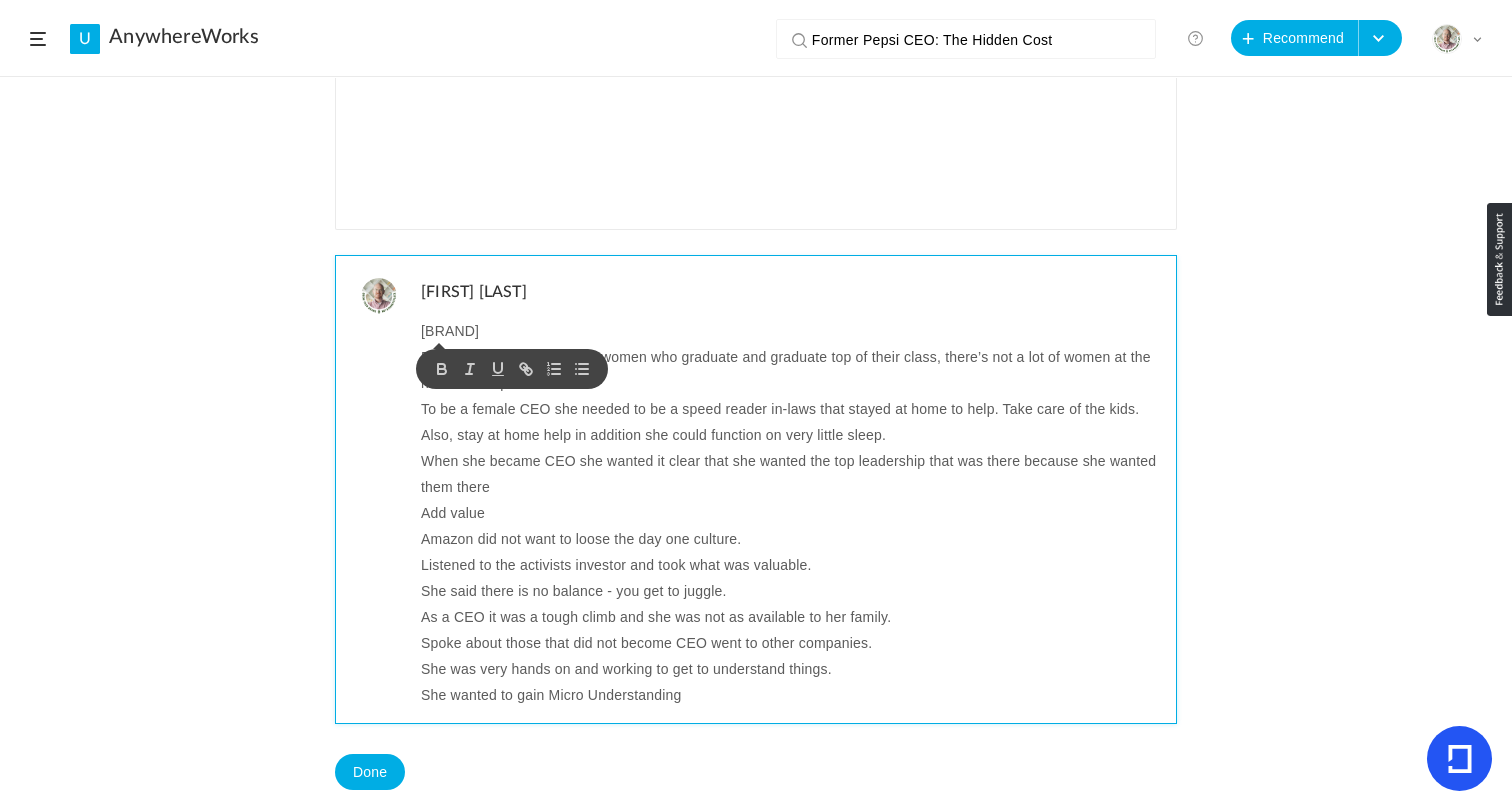 scroll, scrollTop: 0, scrollLeft: 0, axis: both 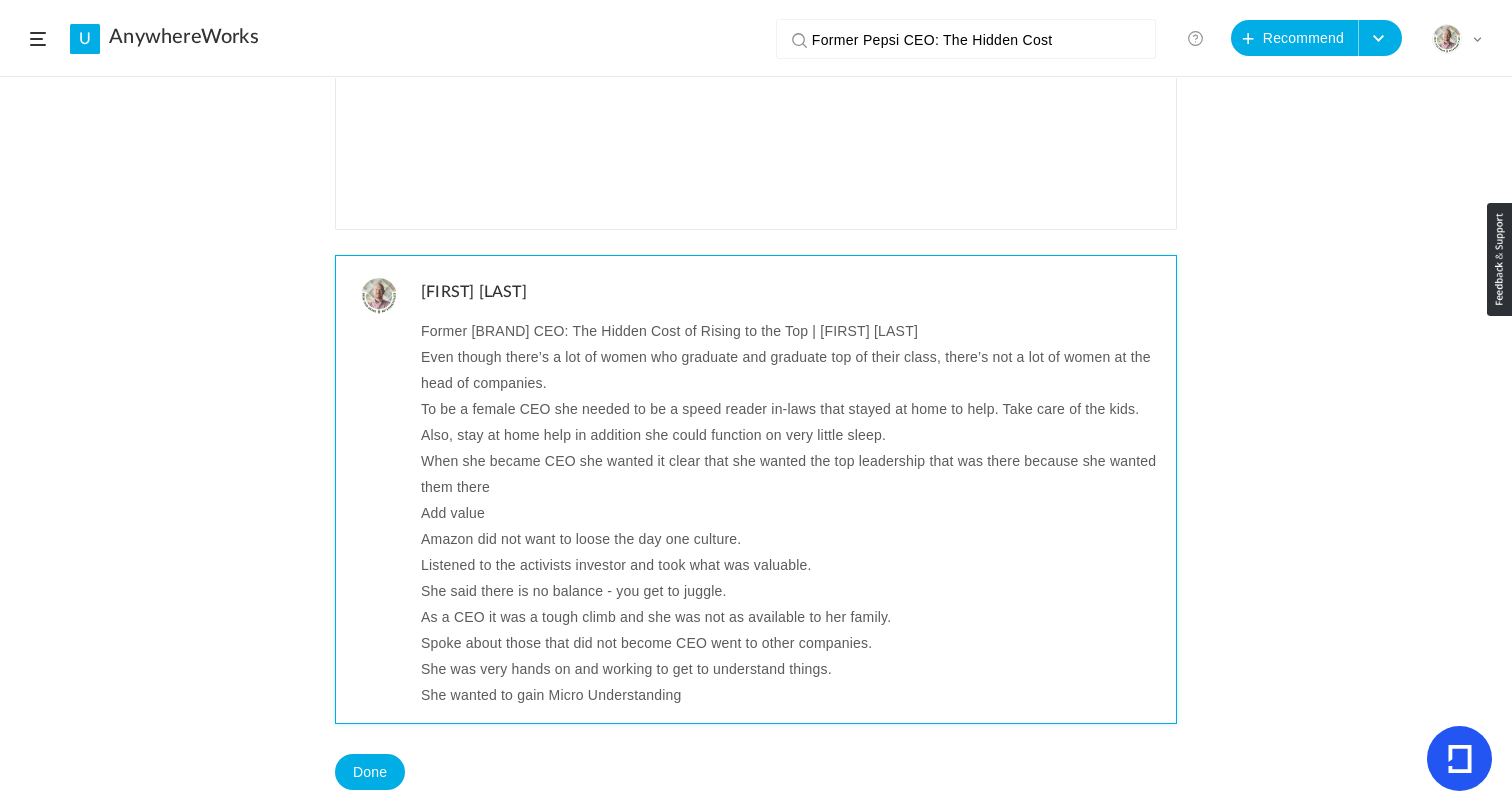click on "Even though there’s a lot of women who graduate and graduate top of their class, there’s not a lot of women at the head of companies." at bounding box center [791, 370] 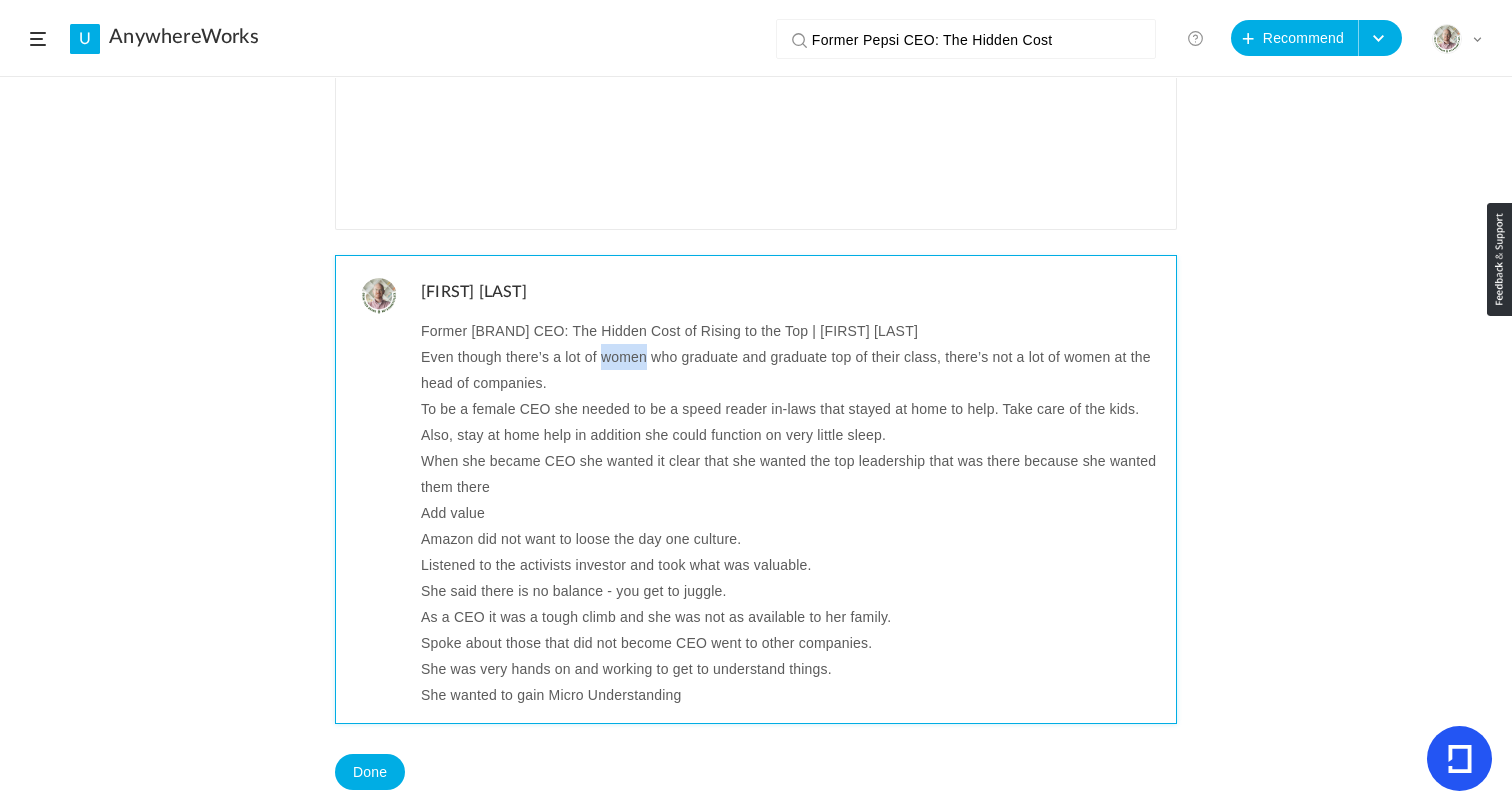 click on "Even though there’s a lot of women who graduate and graduate top of their class, there’s not a lot of women at the head of companies." at bounding box center [791, 370] 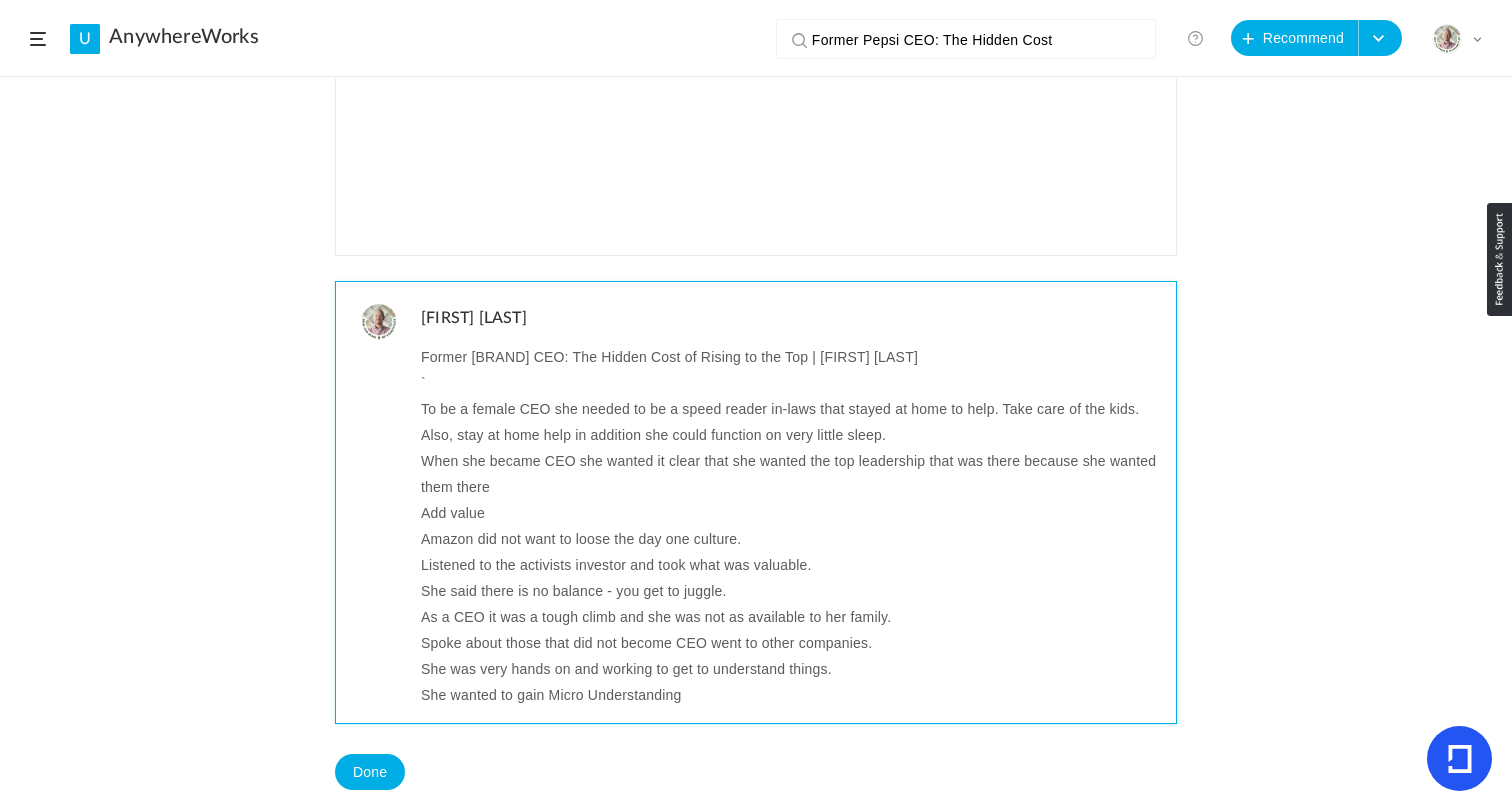 scroll, scrollTop: 597, scrollLeft: 0, axis: vertical 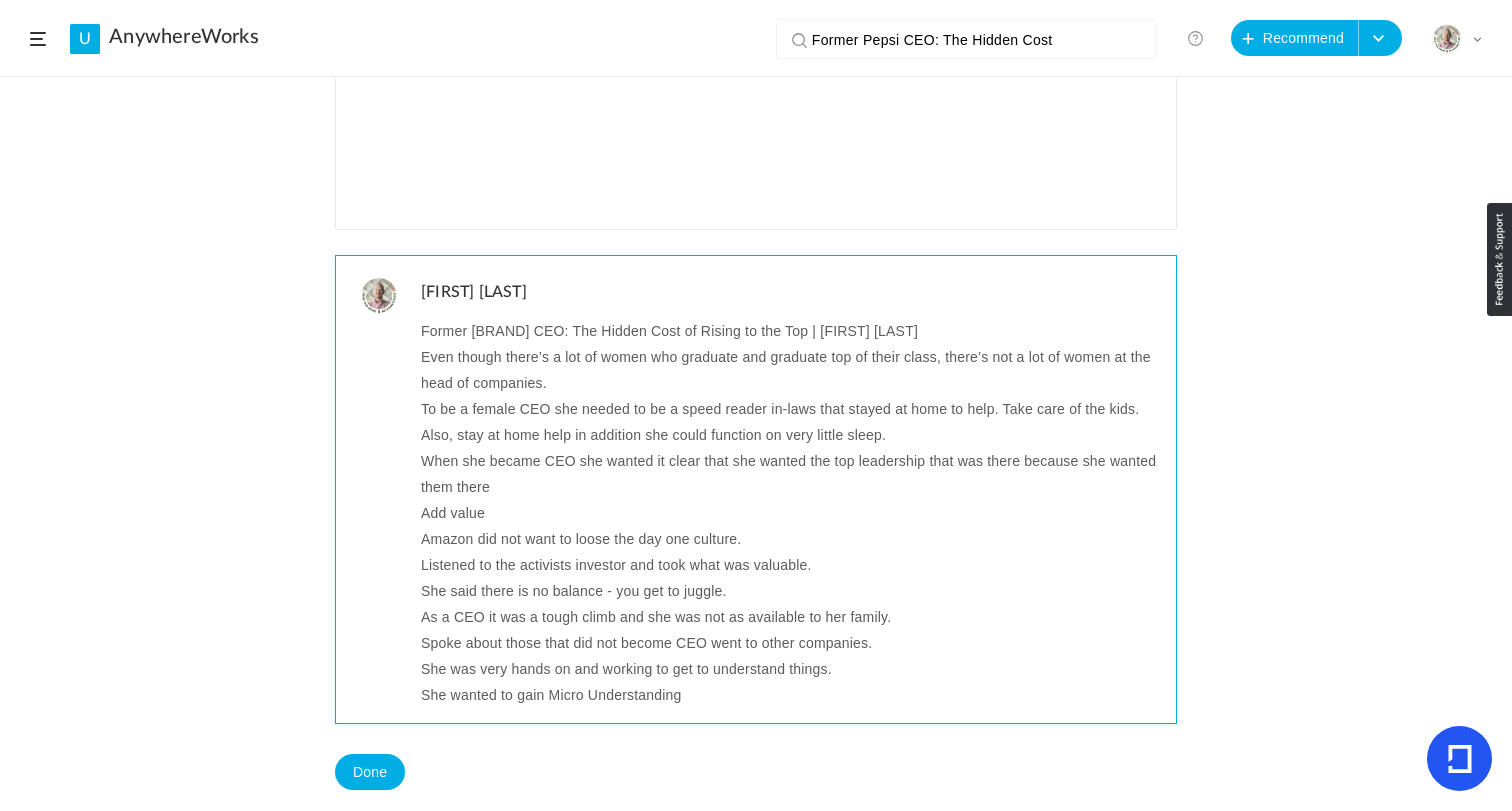 click on "Even though there’s a lot of women who graduate and graduate top of their class, there’s not a lot of women at the head of companies." at bounding box center [791, 370] 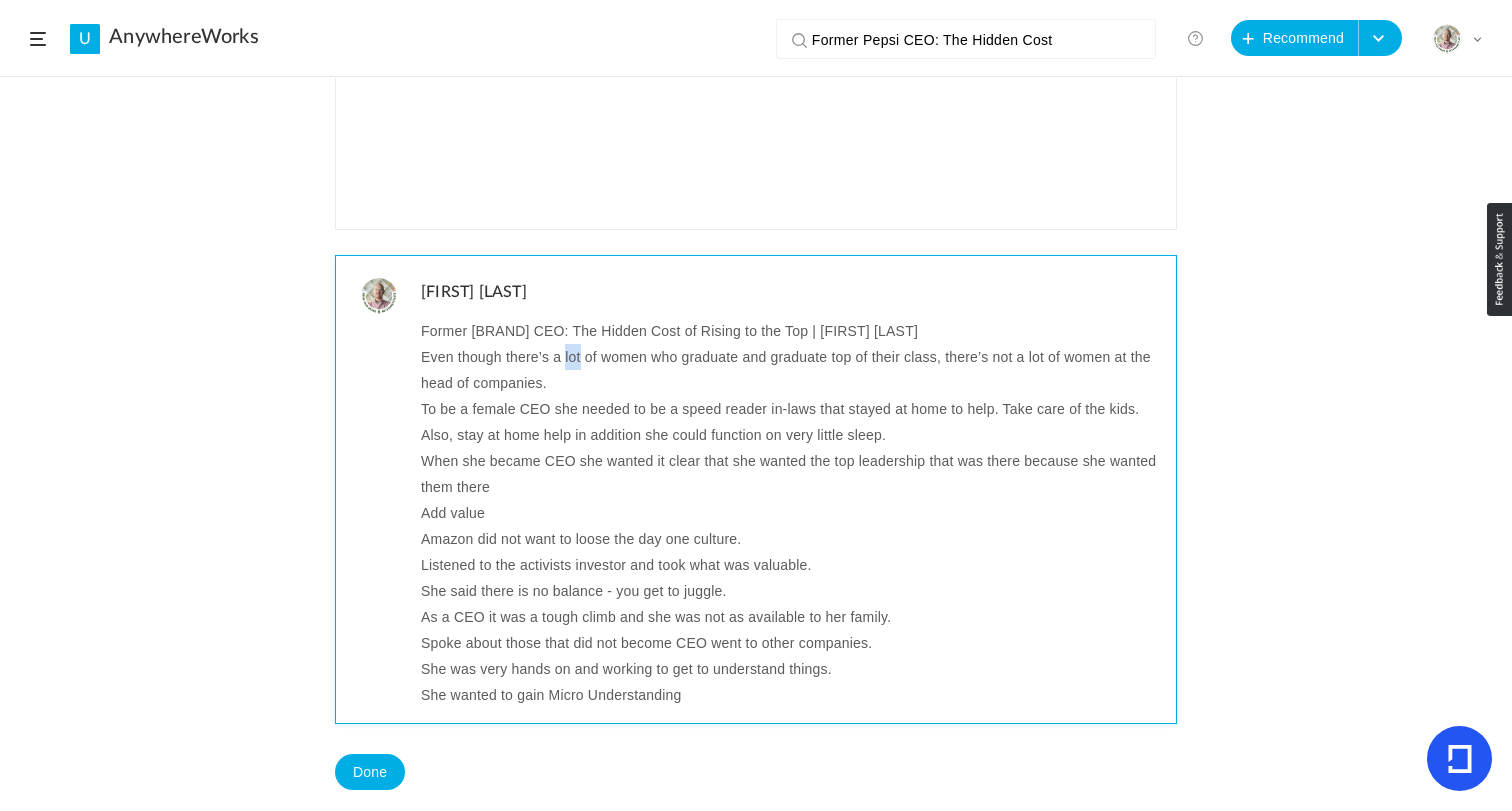 click on "Even though there’s a lot of women who graduate and graduate top of their class, there’s not a lot of women at the head of companies." at bounding box center (791, 370) 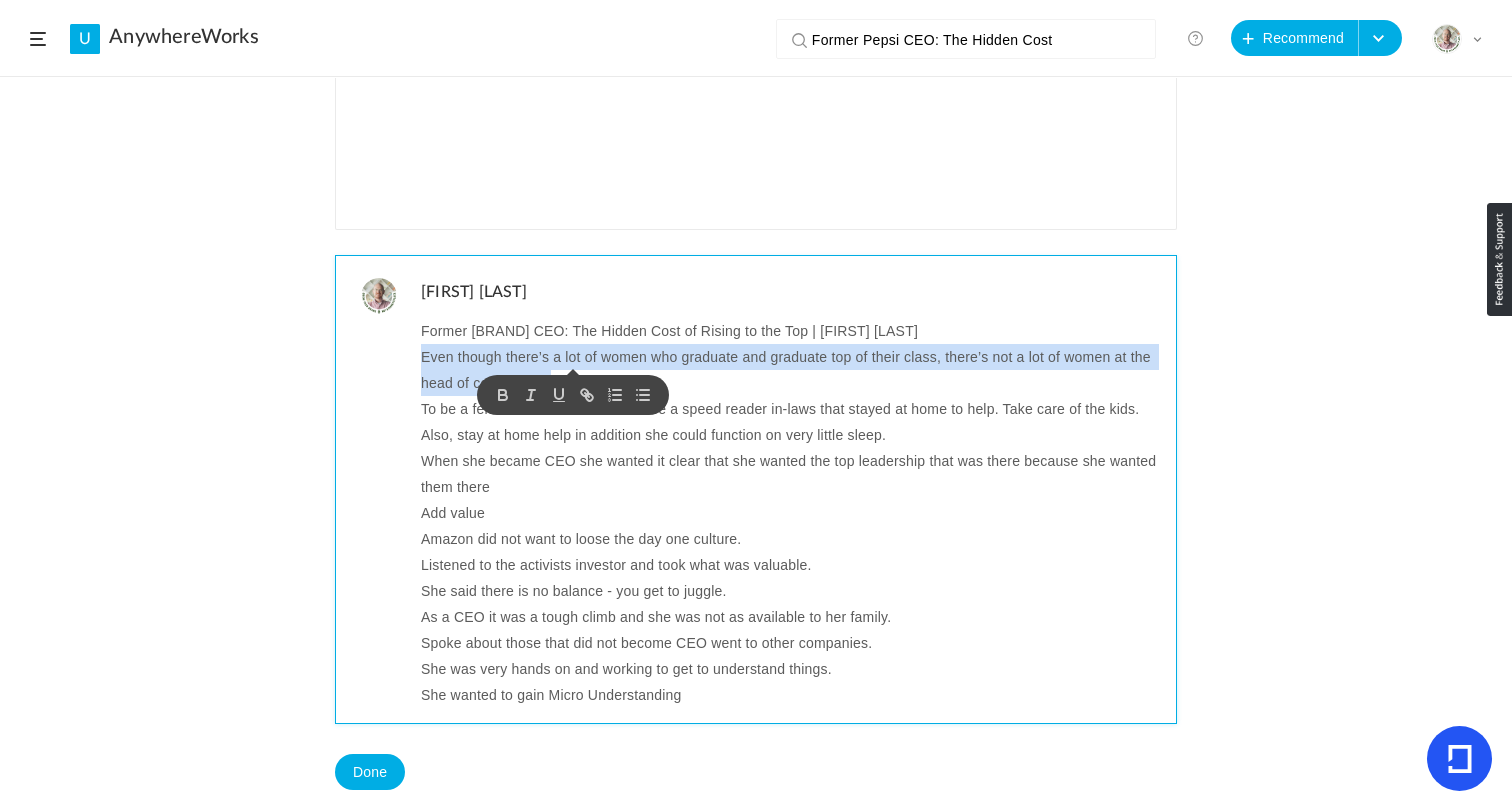 click on "Even though there’s a lot of women who graduate and graduate top of their class, there’s not a lot of women at the head of companies." at bounding box center (791, 370) 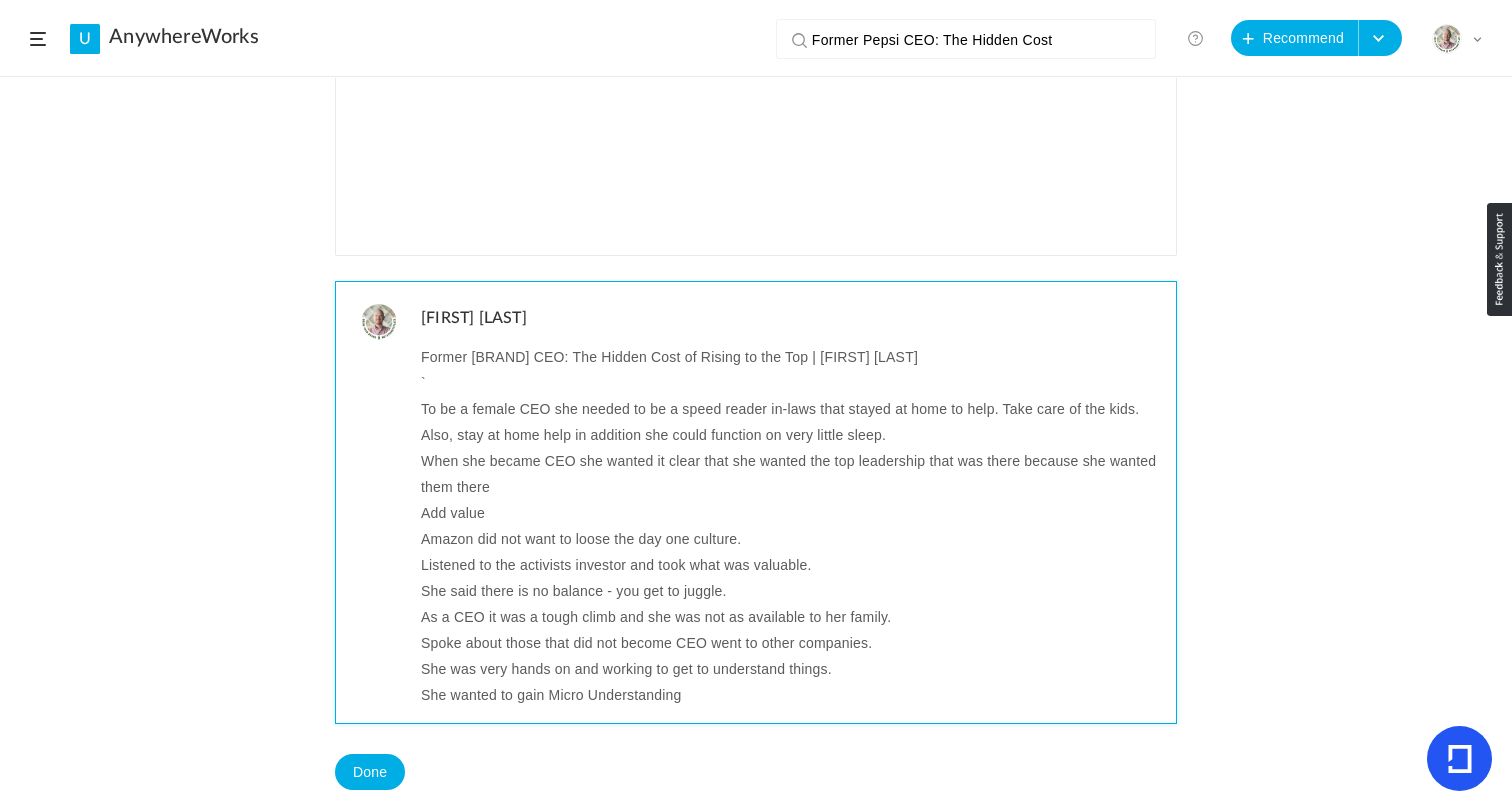 scroll, scrollTop: 597, scrollLeft: 0, axis: vertical 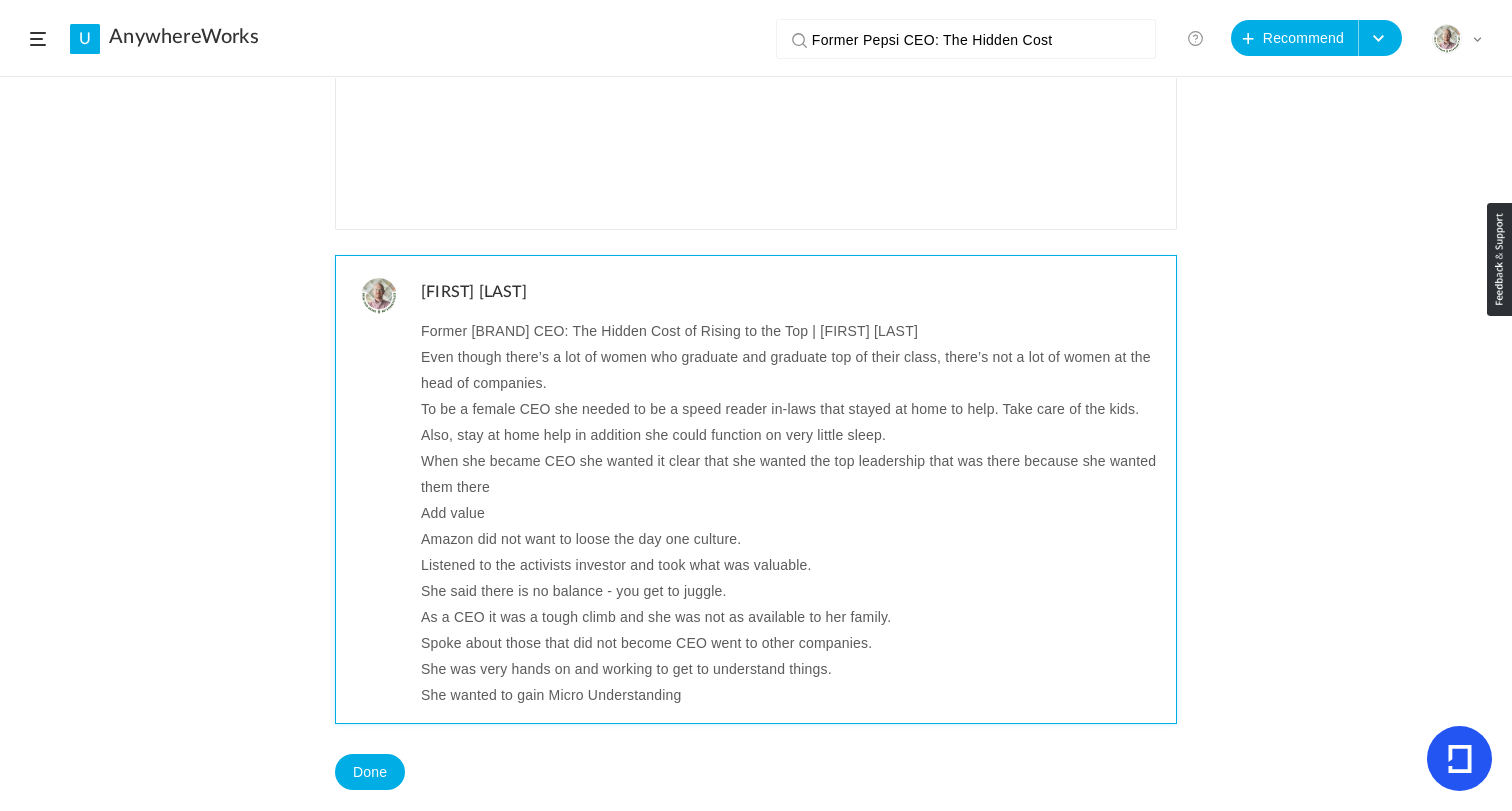 click on "Even though there’s a lot of women who graduate and graduate top of their class, there’s not a lot of women at the head of companies." at bounding box center [791, 370] 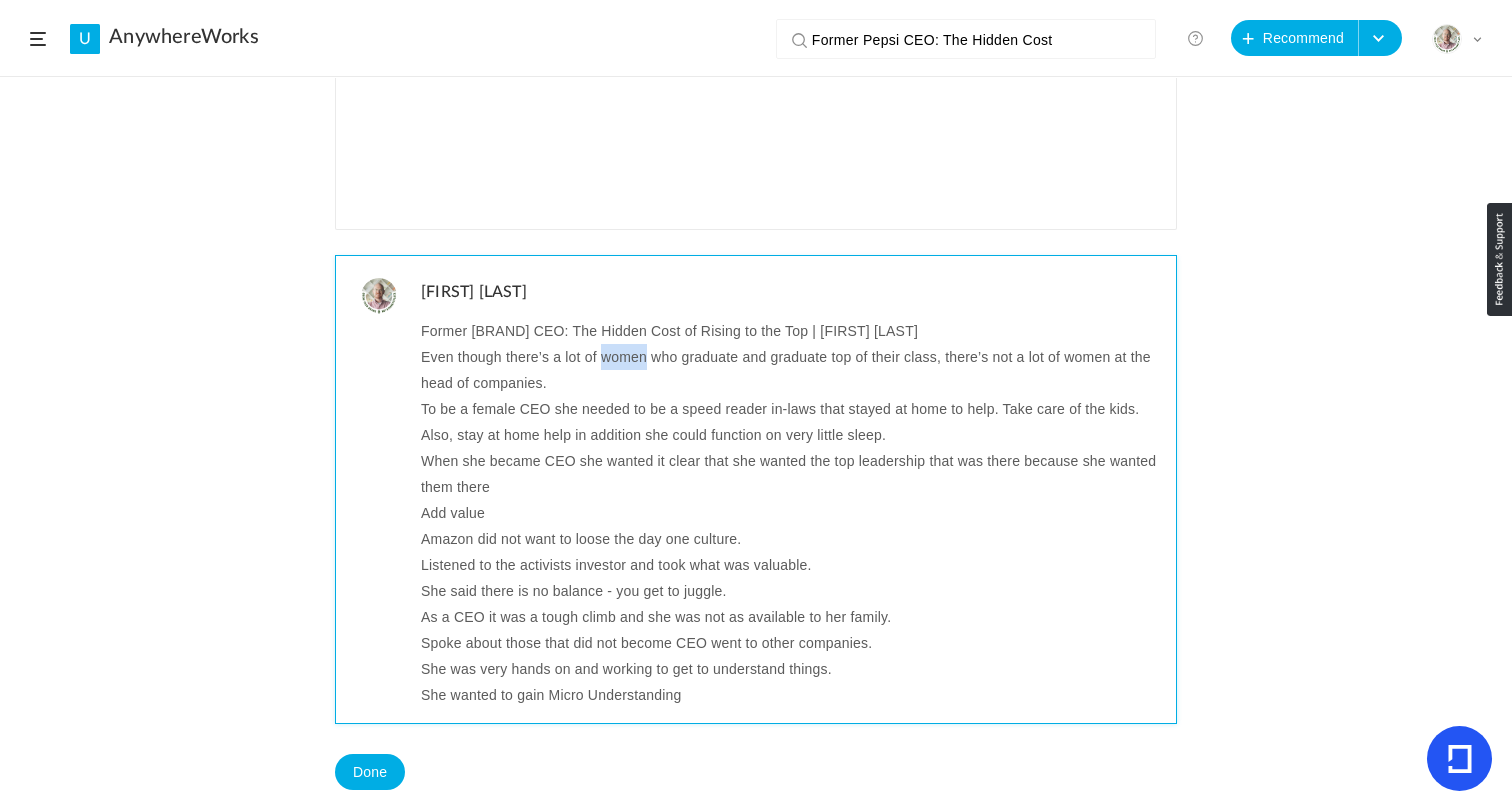 click on "Even though there’s a lot of women who graduate and graduate top of their class, there’s not a lot of women at the head of companies." at bounding box center [791, 370] 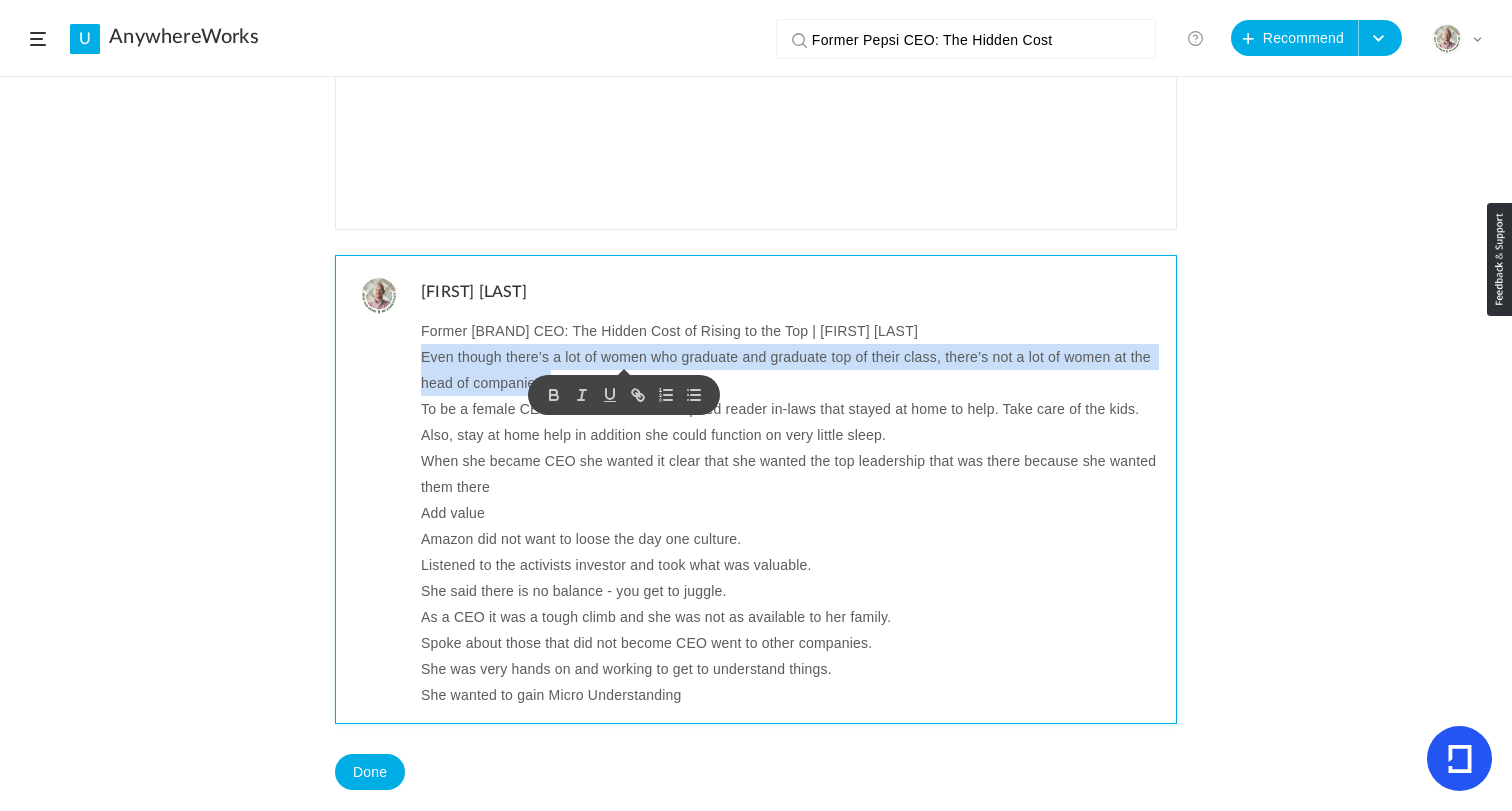 click on "Even though there’s a lot of women who graduate and graduate top of their class, there’s not a lot of women at the head of companies." at bounding box center [791, 370] 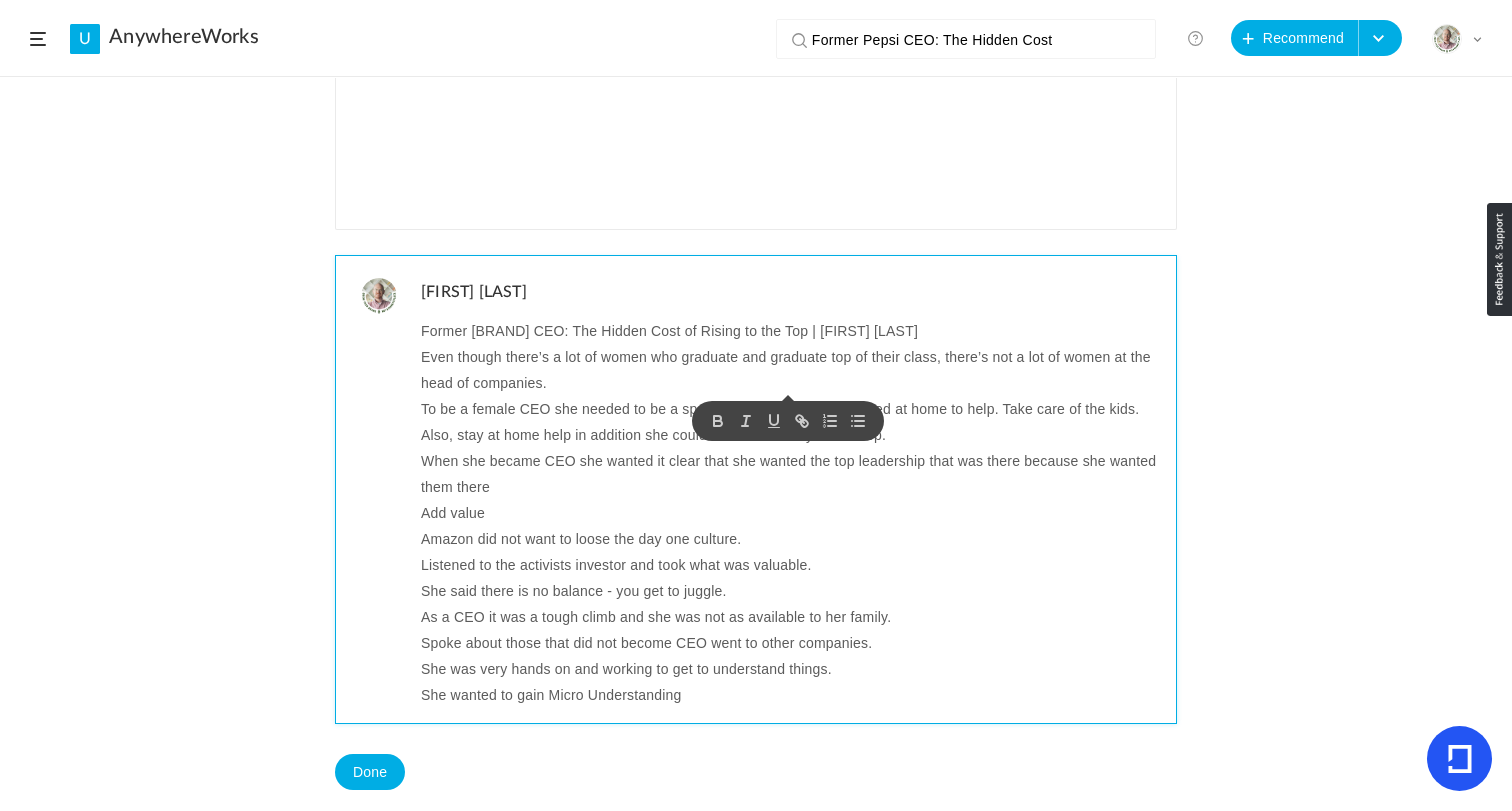 click on "To be a female CEO she needed to be a speed reader in-laws that stayed at home to help. Take care of the kids. Also, stay at home help in addition she could function on very little sleep." at bounding box center [791, 422] 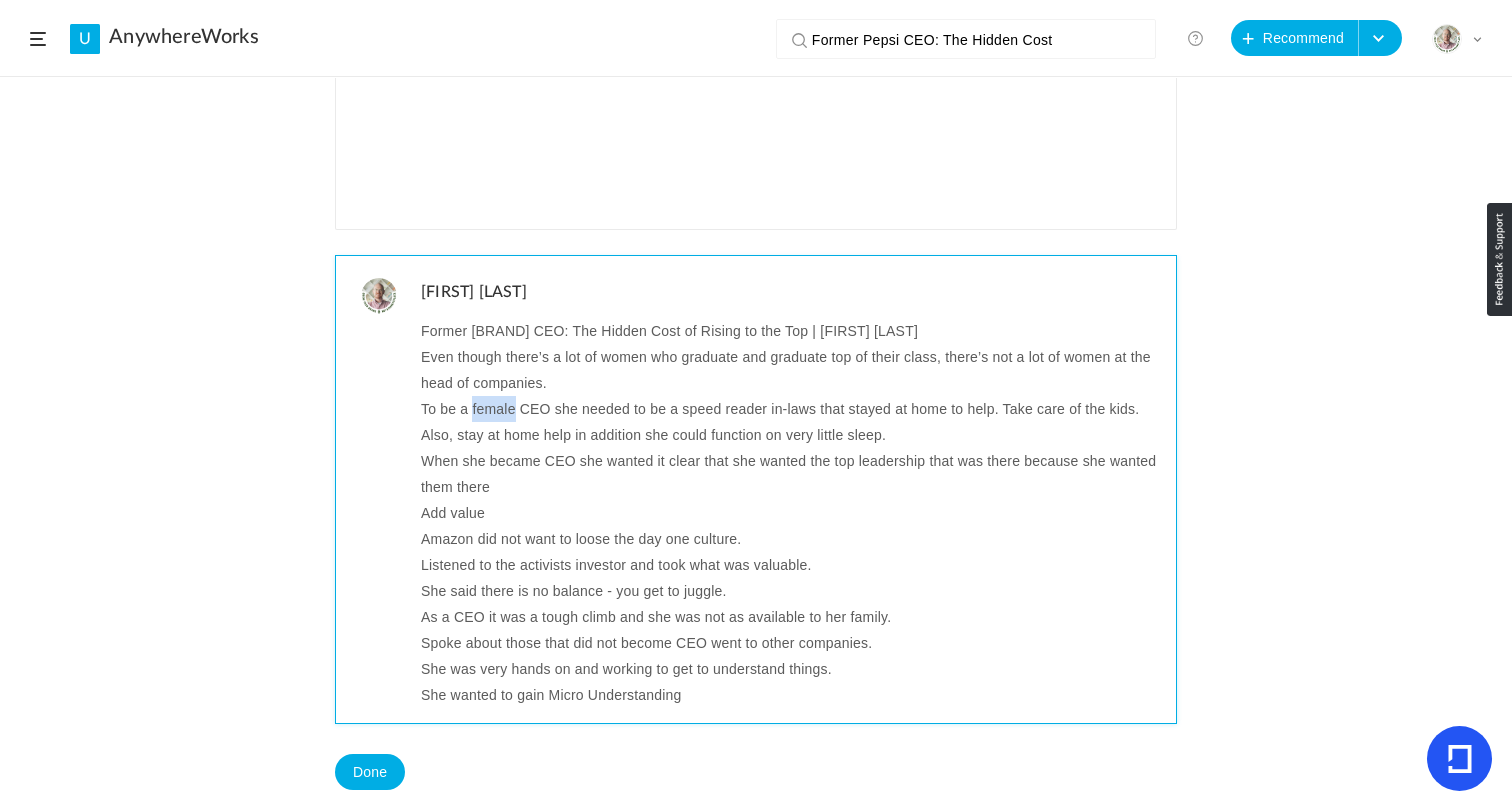 click on "To be a female CEO she needed to be a speed reader in-laws that stayed at home to help. Take care of the kids. Also, stay at home help in addition she could function on very little sleep." at bounding box center (791, 422) 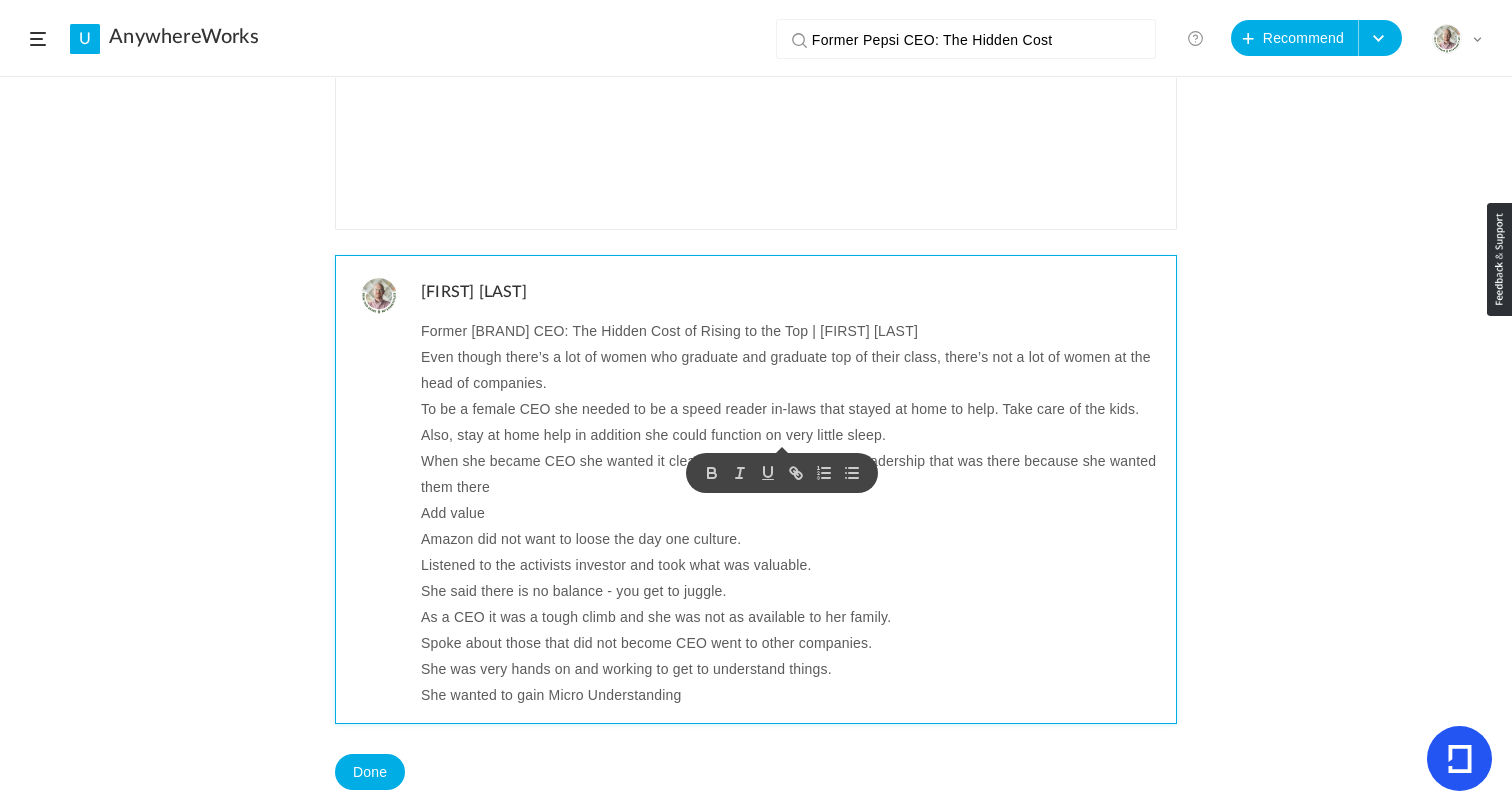 click on "When she became CEO she wanted it clear that she wanted the top leadership that was there because she wanted them there" at bounding box center [791, 474] 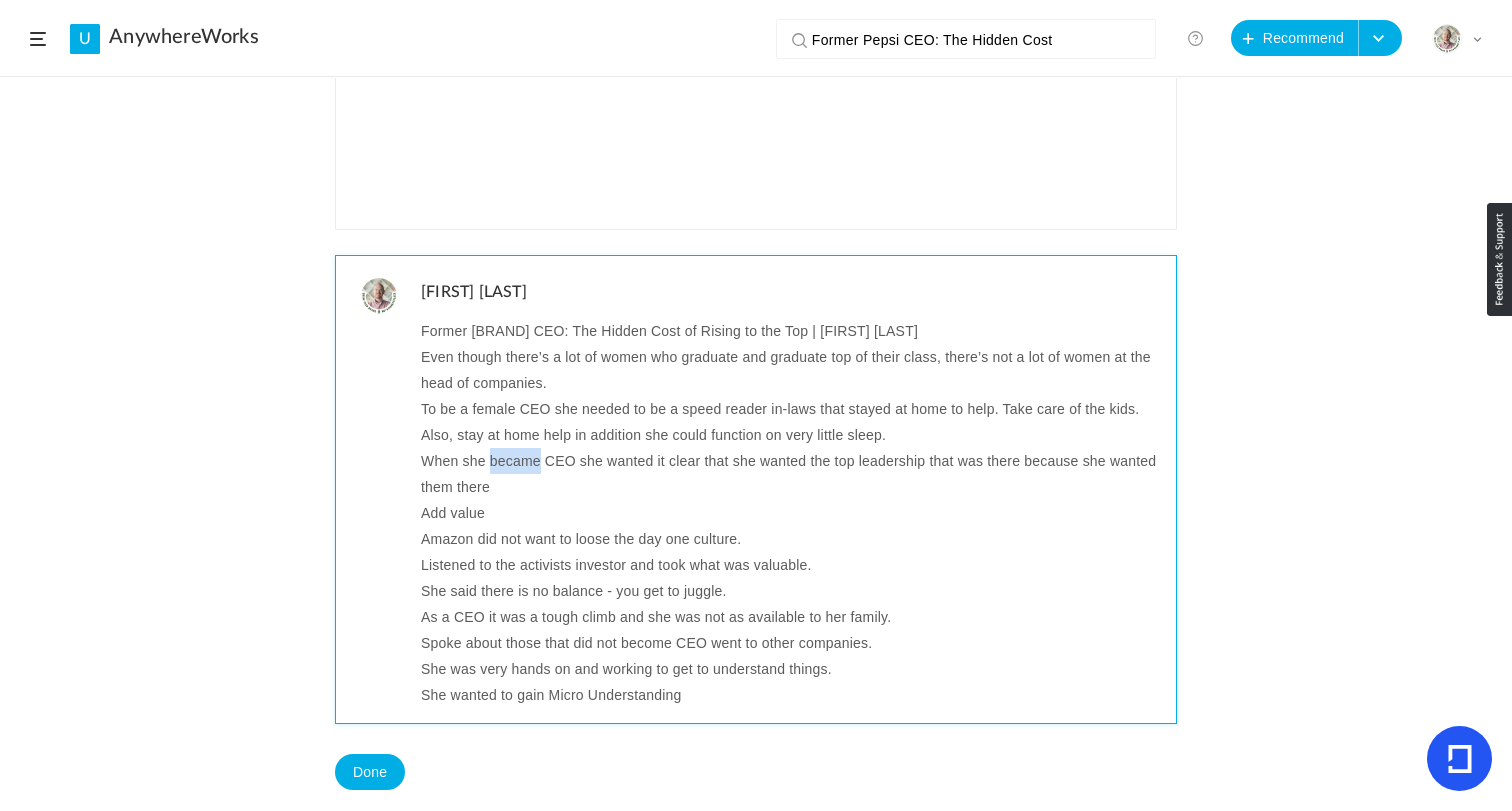 click on "When she became CEO she wanted it clear that she wanted the top leadership that was there because she wanted them there" at bounding box center [791, 474] 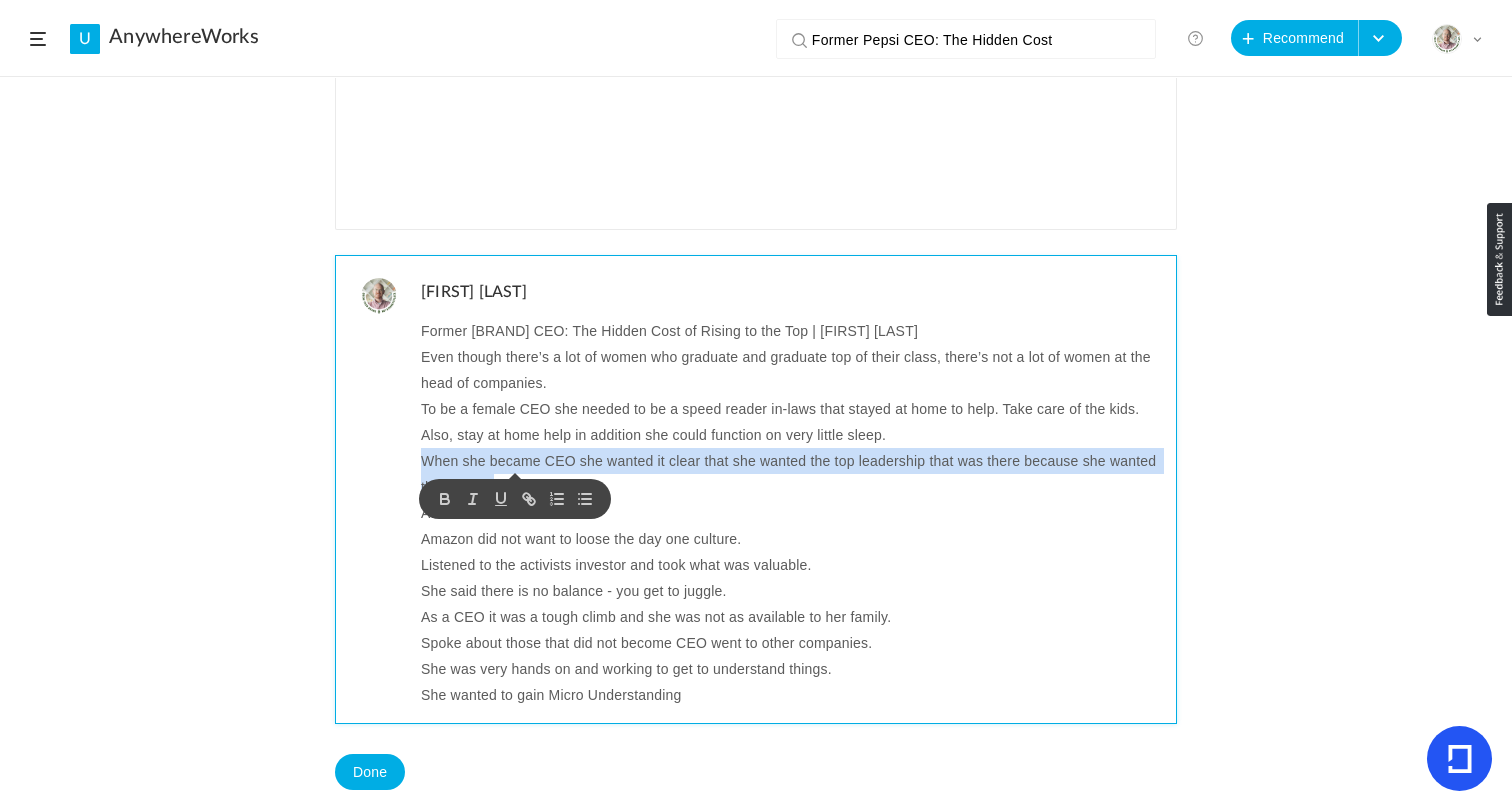 click on "When she became CEO she wanted it clear that she wanted the top leadership that was there because she wanted them there" at bounding box center [791, 474] 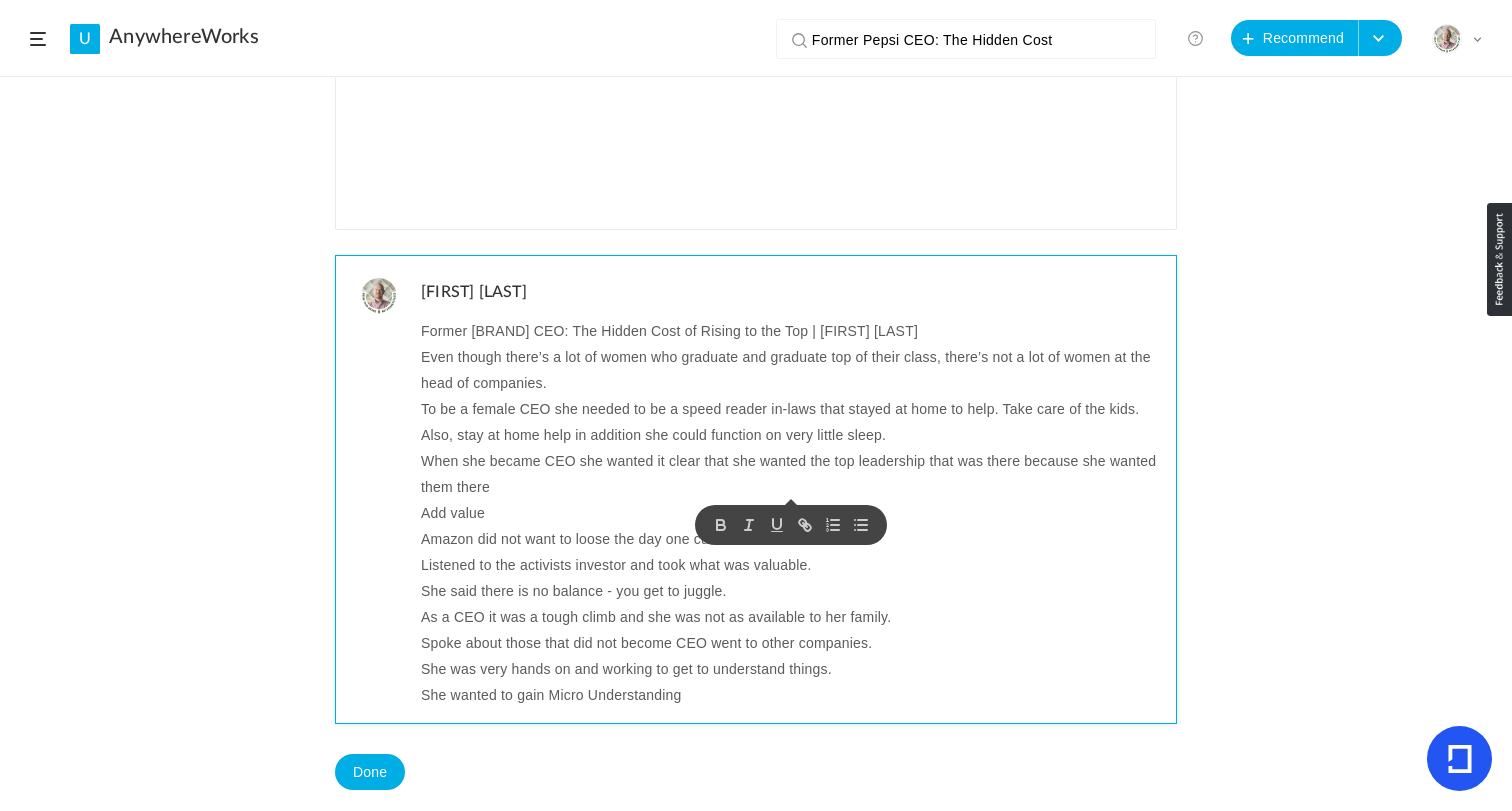 click on "To be a female CEO she needed to be a speed reader in-laws that stayed at home to help. Take care of the kids. Also, stay at home help in addition she could function on very little sleep." at bounding box center [791, 422] 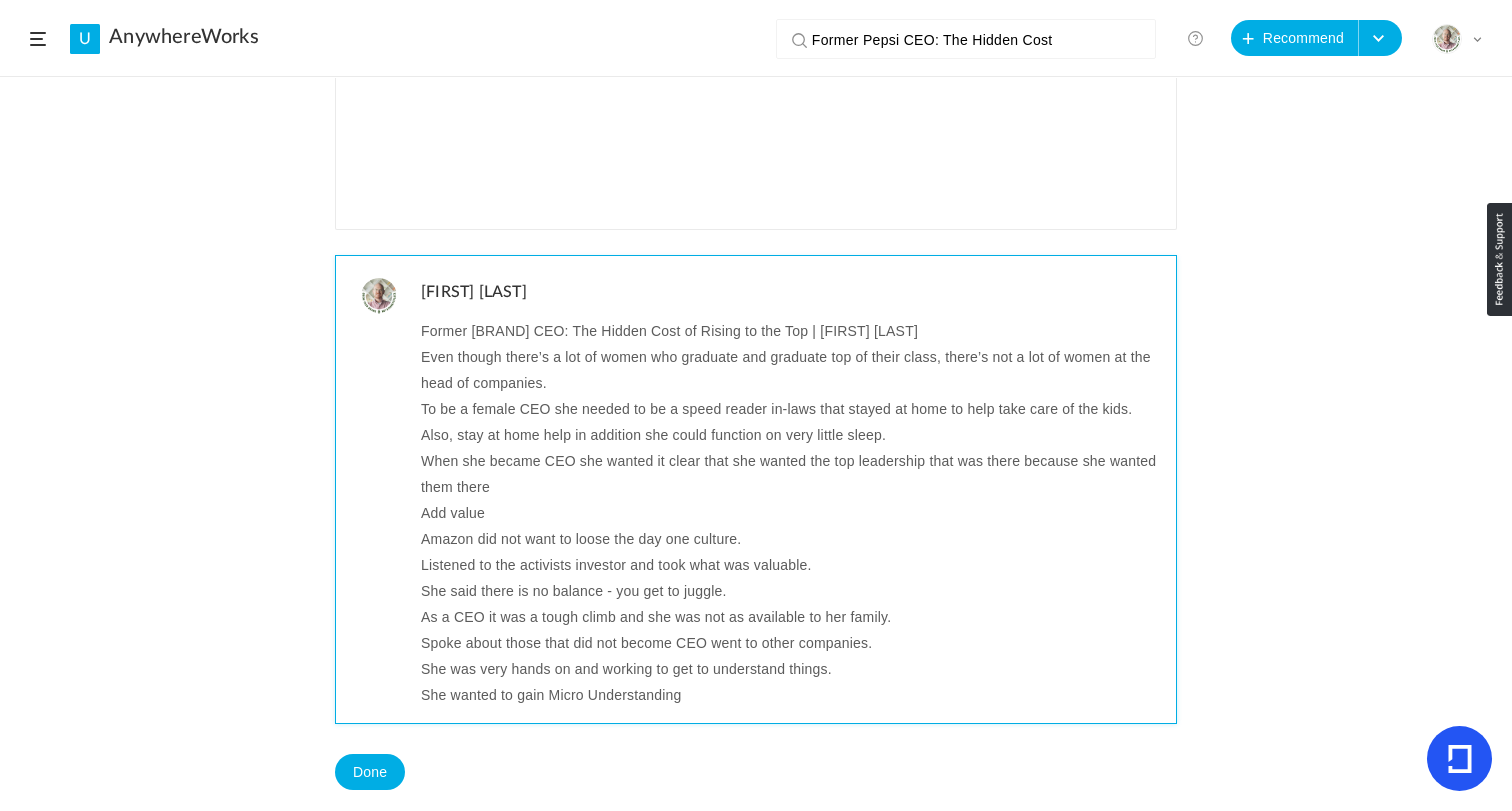click on "To be a female CEO she needed to be a speed reader in-laws that stayed at home to help take care of the kids. Also, stay at home help in addition she could function on very little sleep." at bounding box center [791, 422] 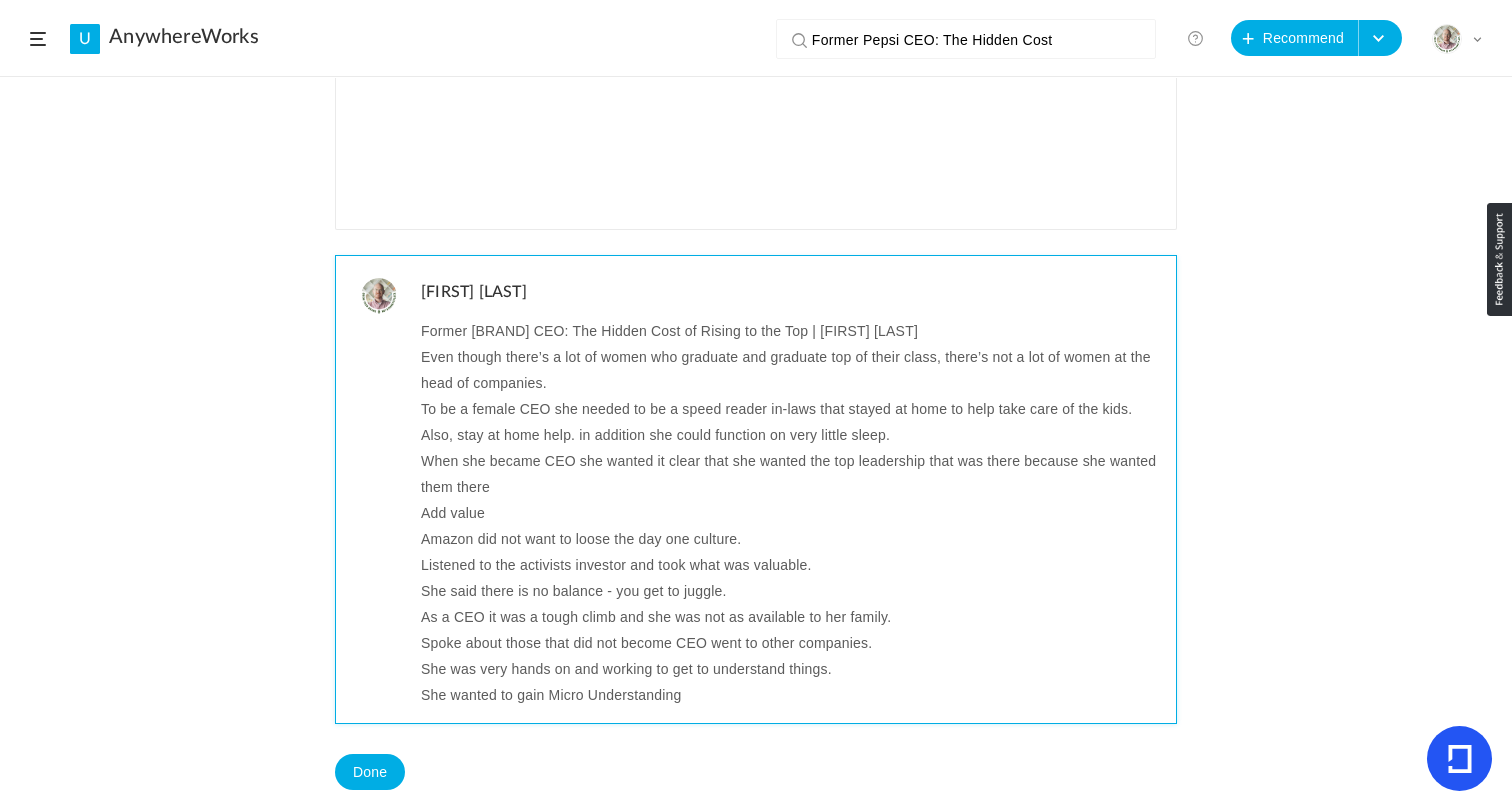 click on "To be a female CEO she needed to be a speed reader in-laws that stayed at home to help take care of the kids. Also, stay at home help.  in addition she could function on very little sleep." at bounding box center (791, 422) 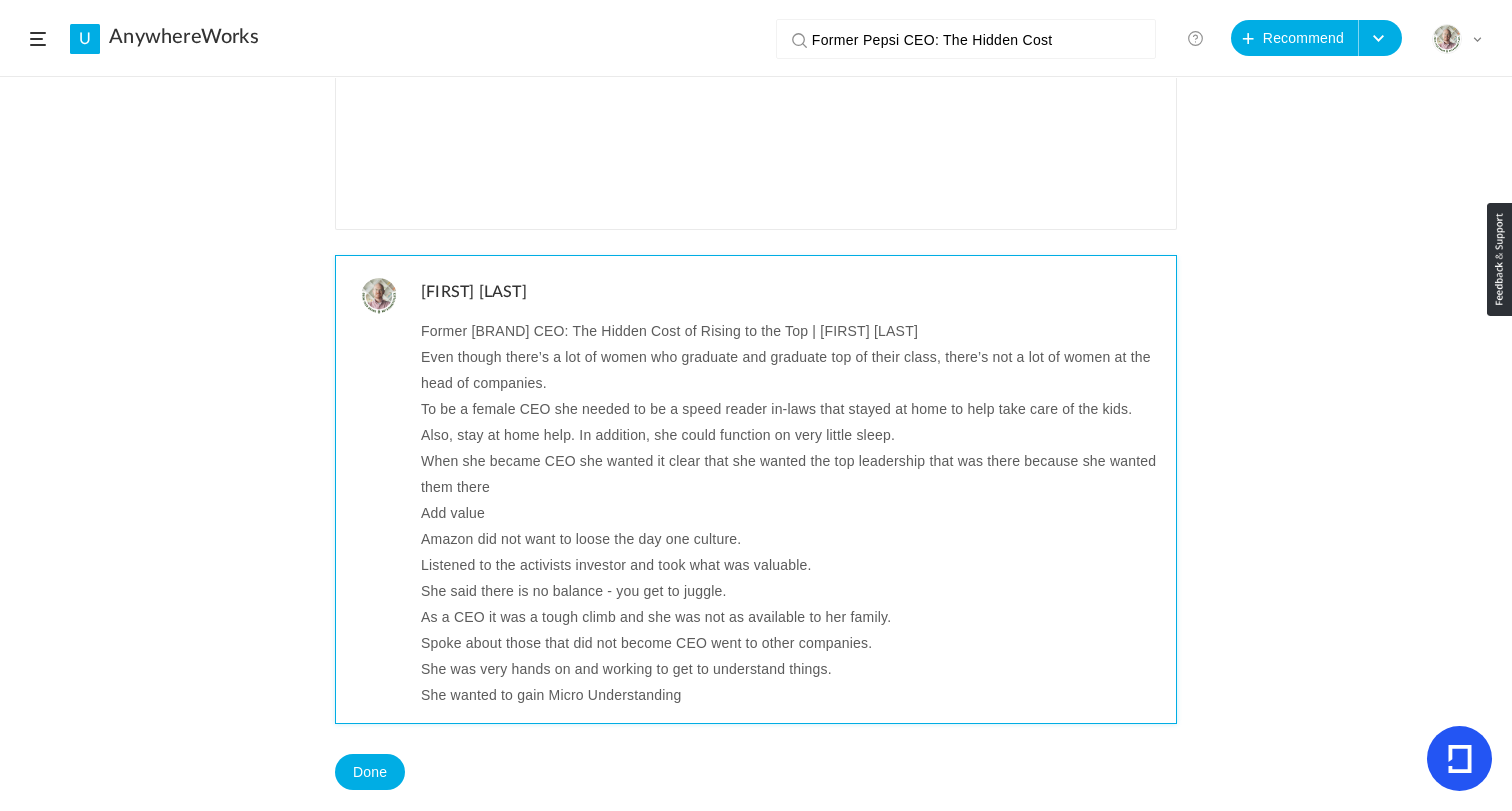 click on "When she became CEO she wanted it clear that she wanted the top leadership that was there because she wanted them there" at bounding box center [791, 474] 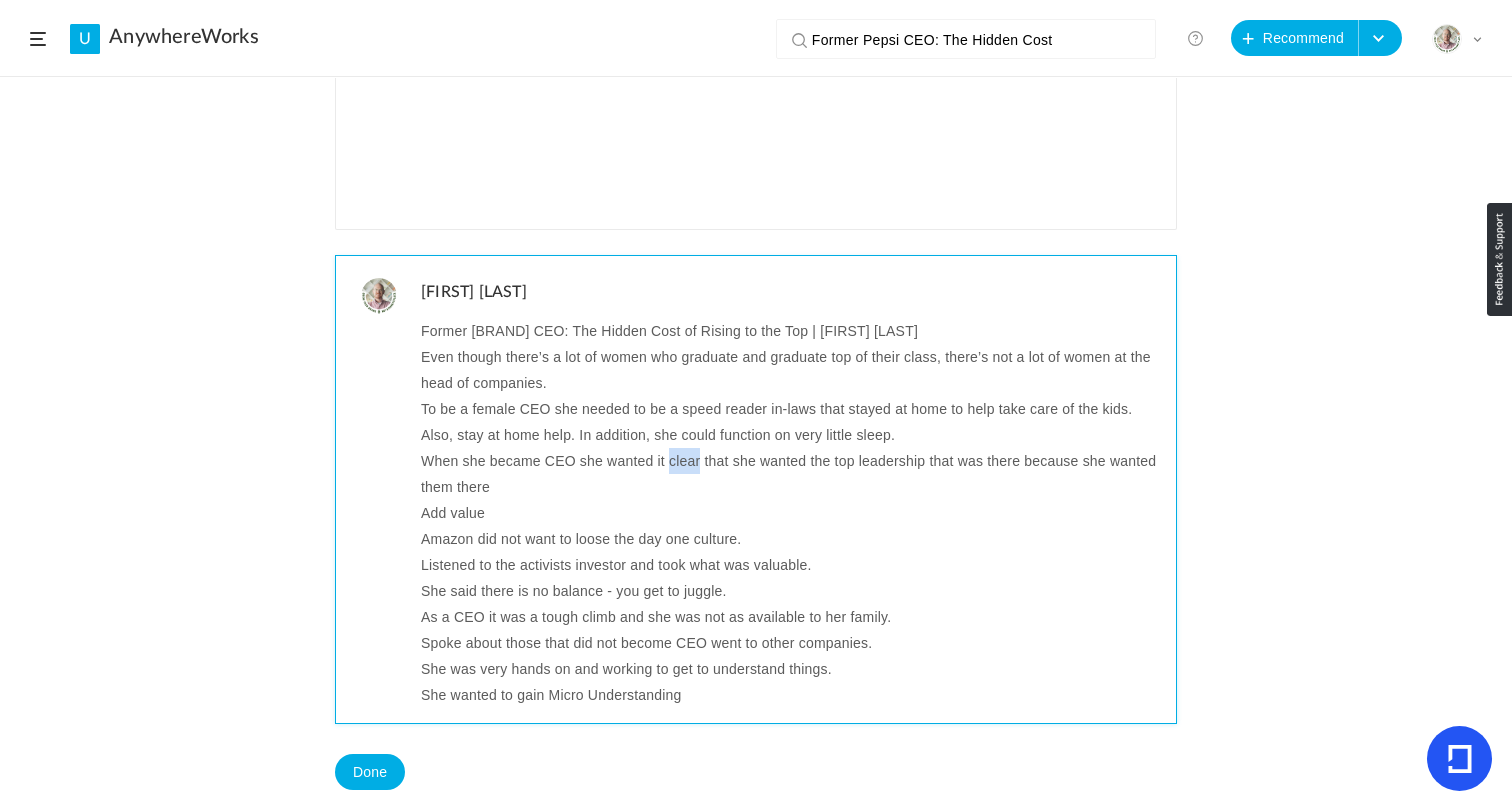 click on "When she became CEO she wanted it clear that she wanted the top leadership that was there because she wanted them there" at bounding box center (791, 474) 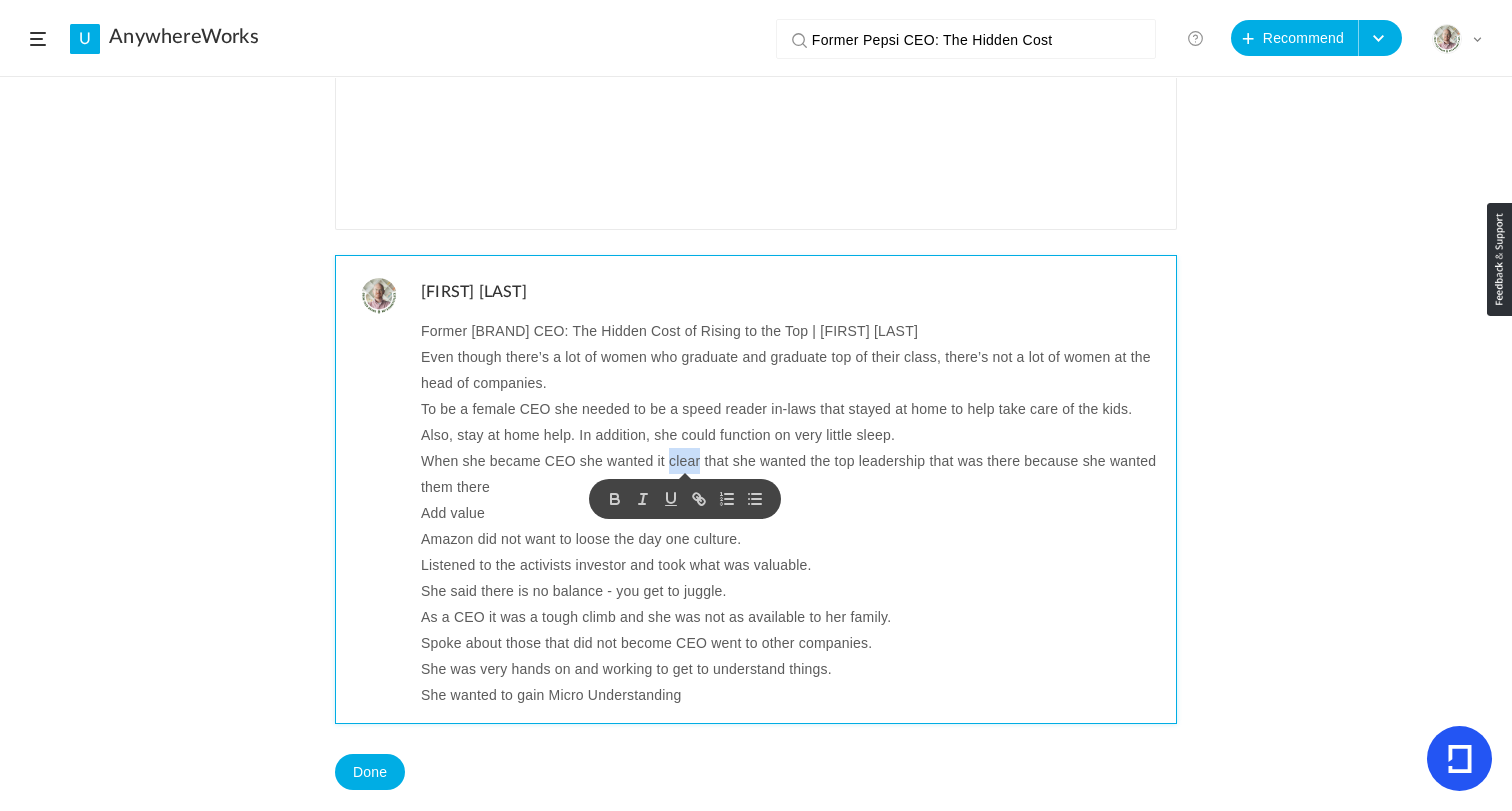 click on "When she became CEO she wanted it clear that she wanted the top leadership that was there because she wanted them there" at bounding box center [791, 474] 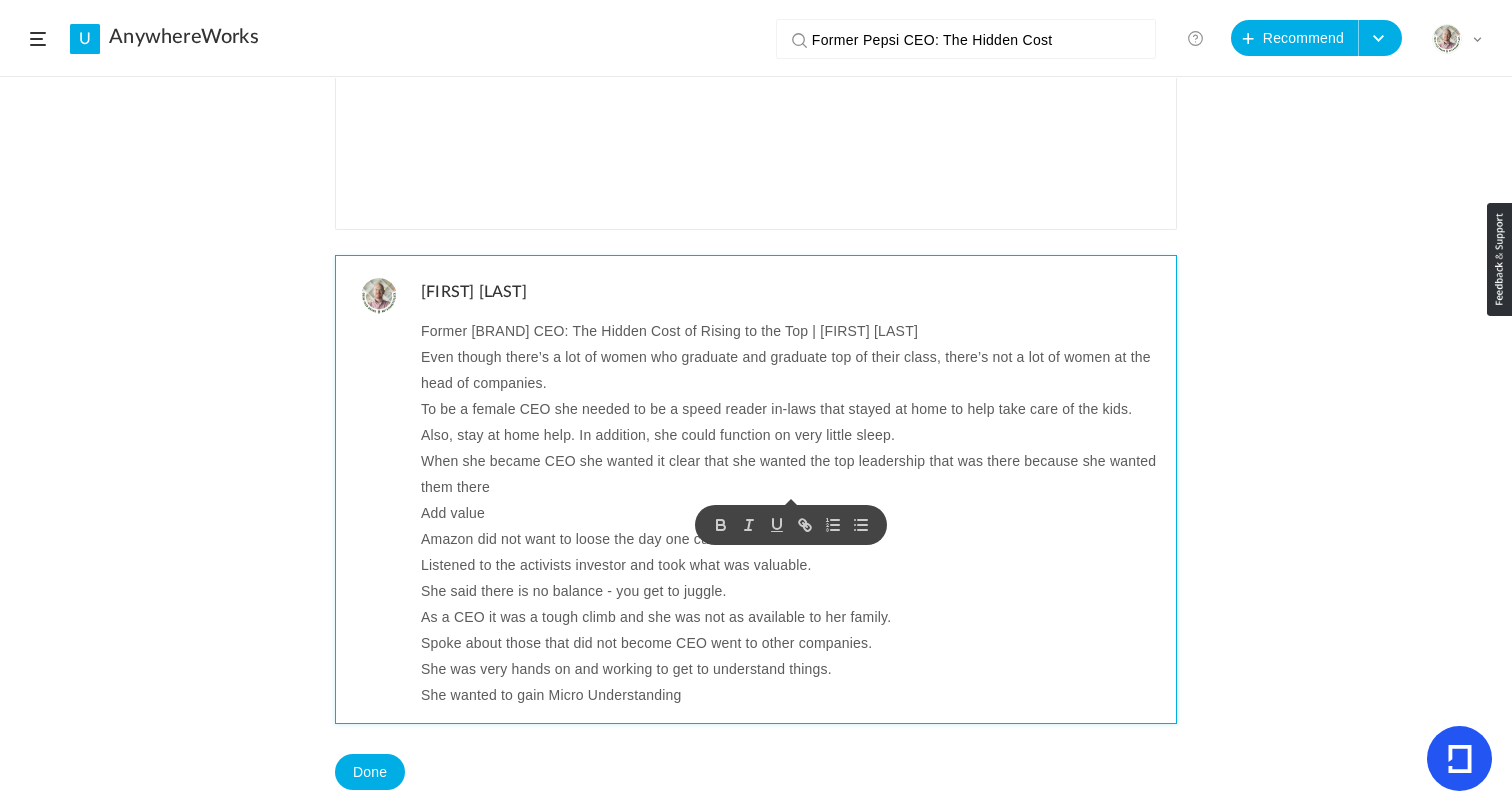 click on "Add value" at bounding box center (791, 513) 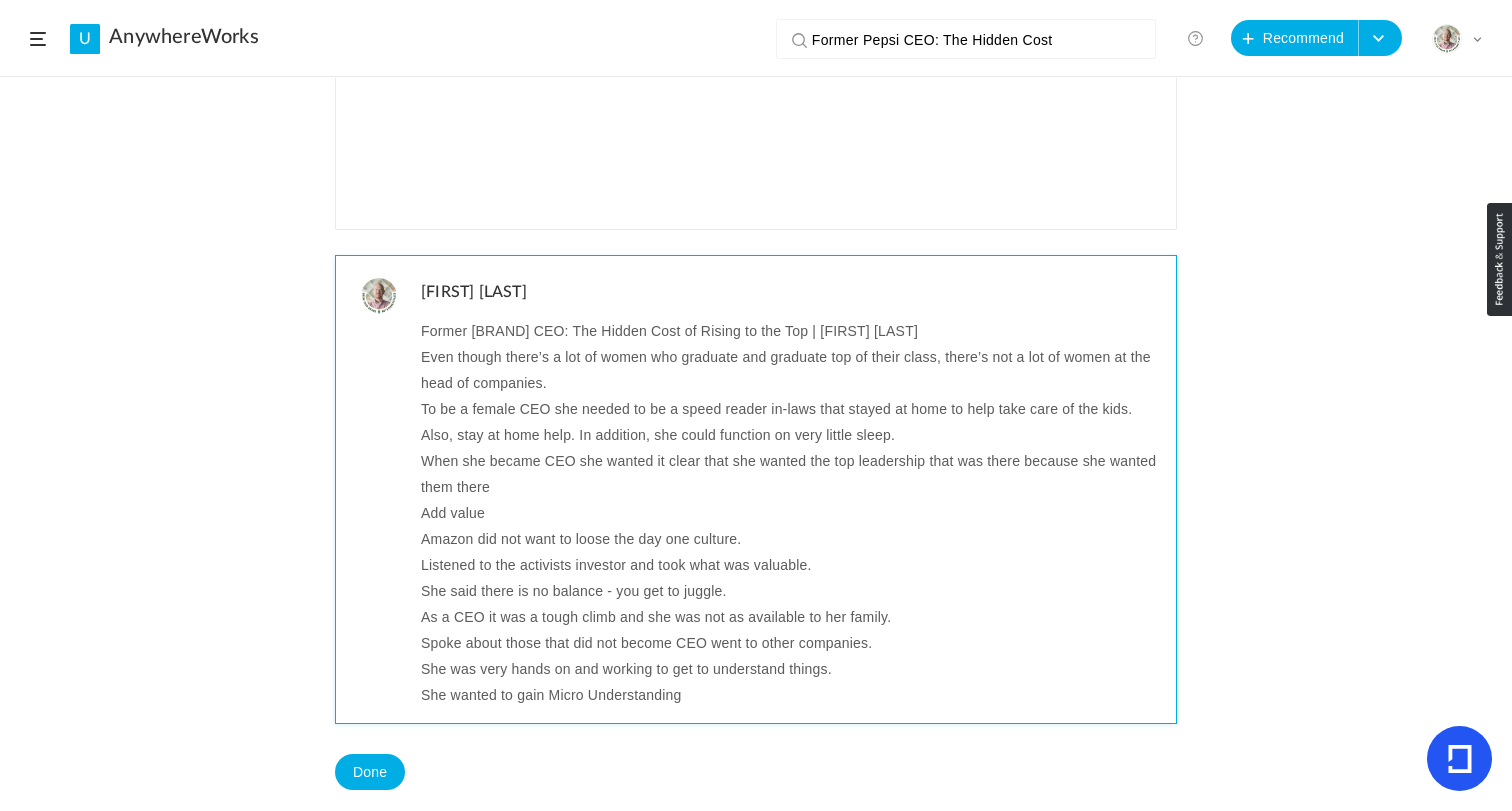 click on "Add value" at bounding box center [791, 513] 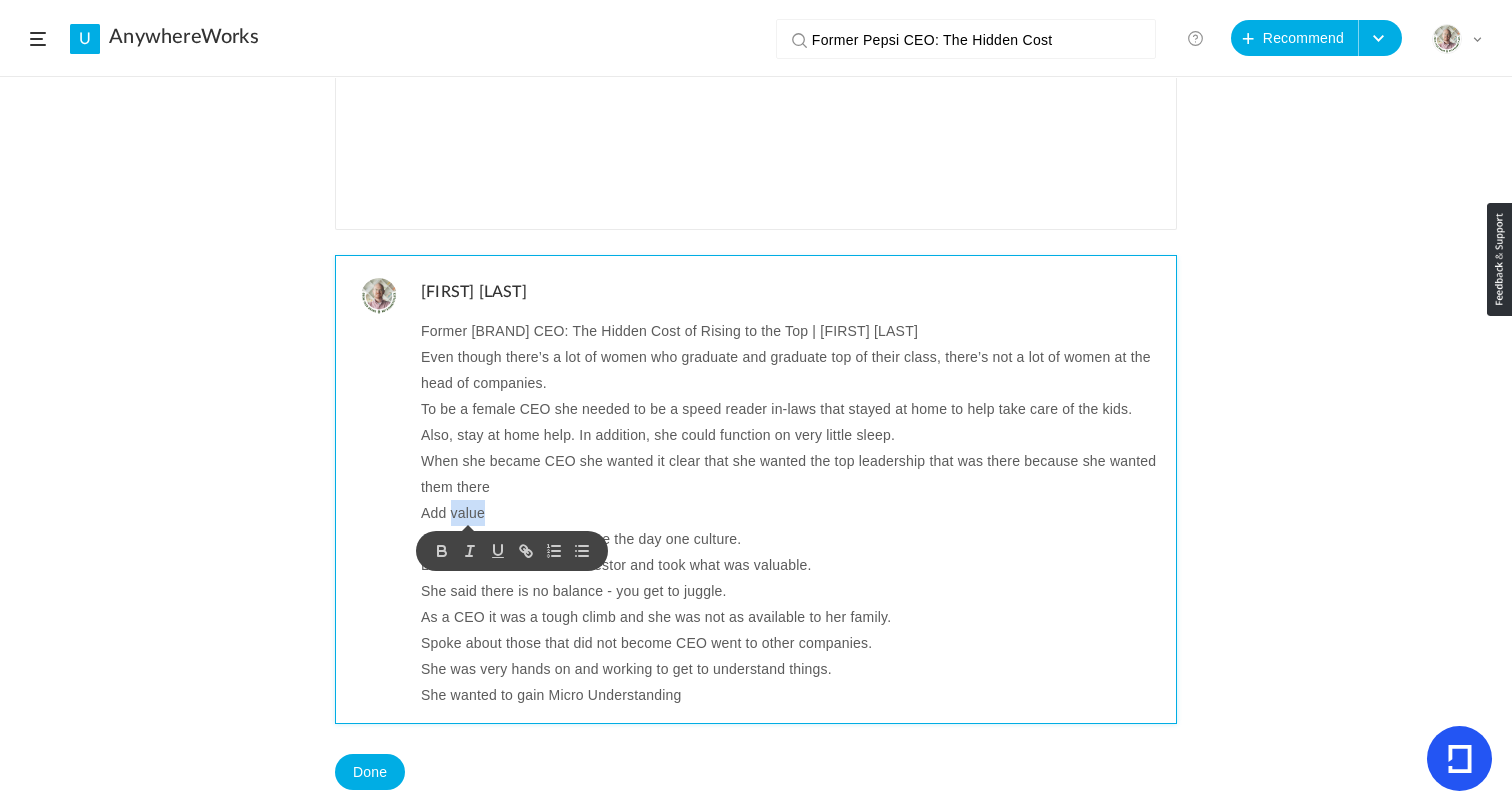 click on "Add value" at bounding box center (791, 513) 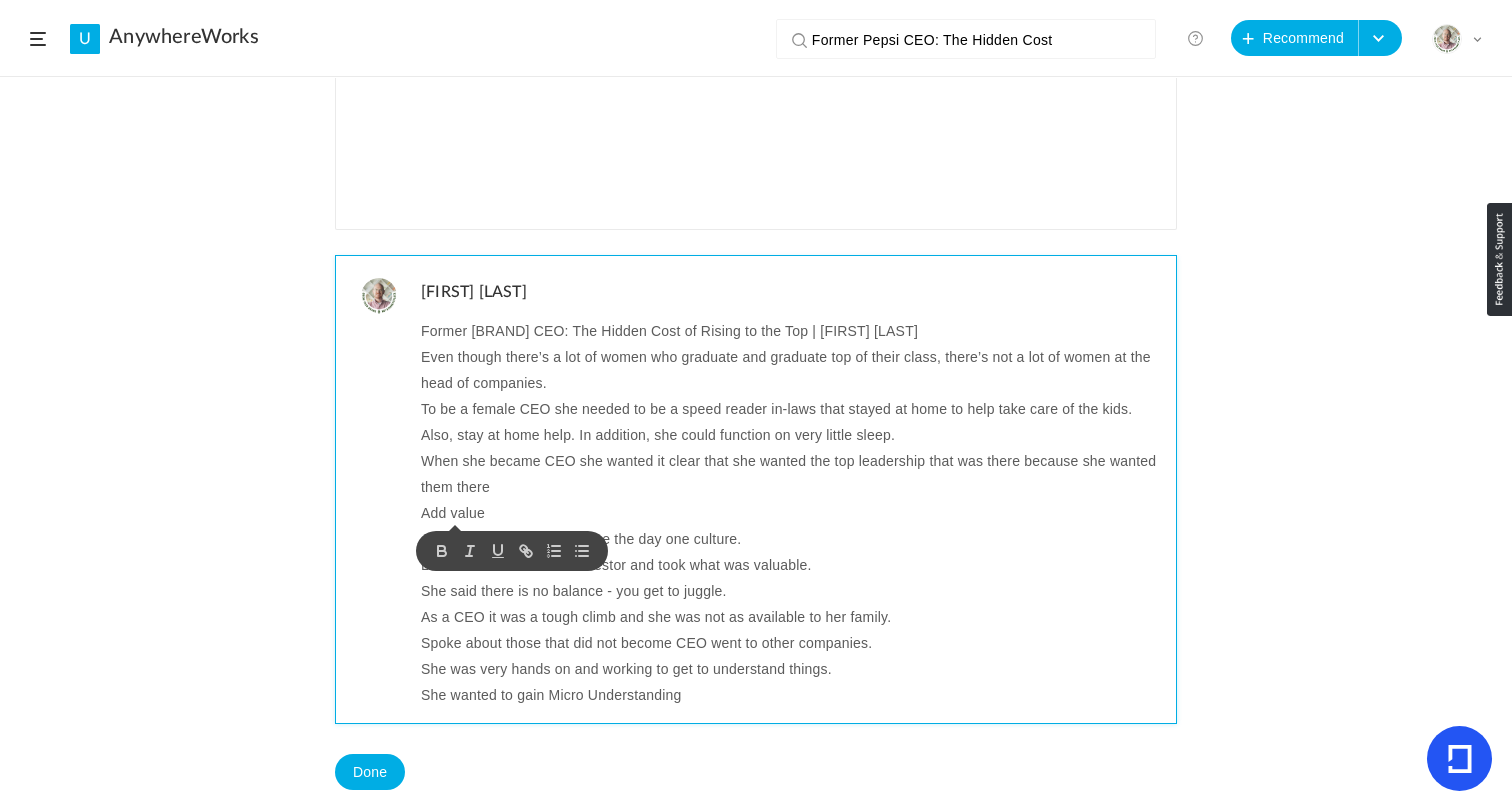 click on "Amazon did not want to loose the day one culture." at bounding box center (791, 539) 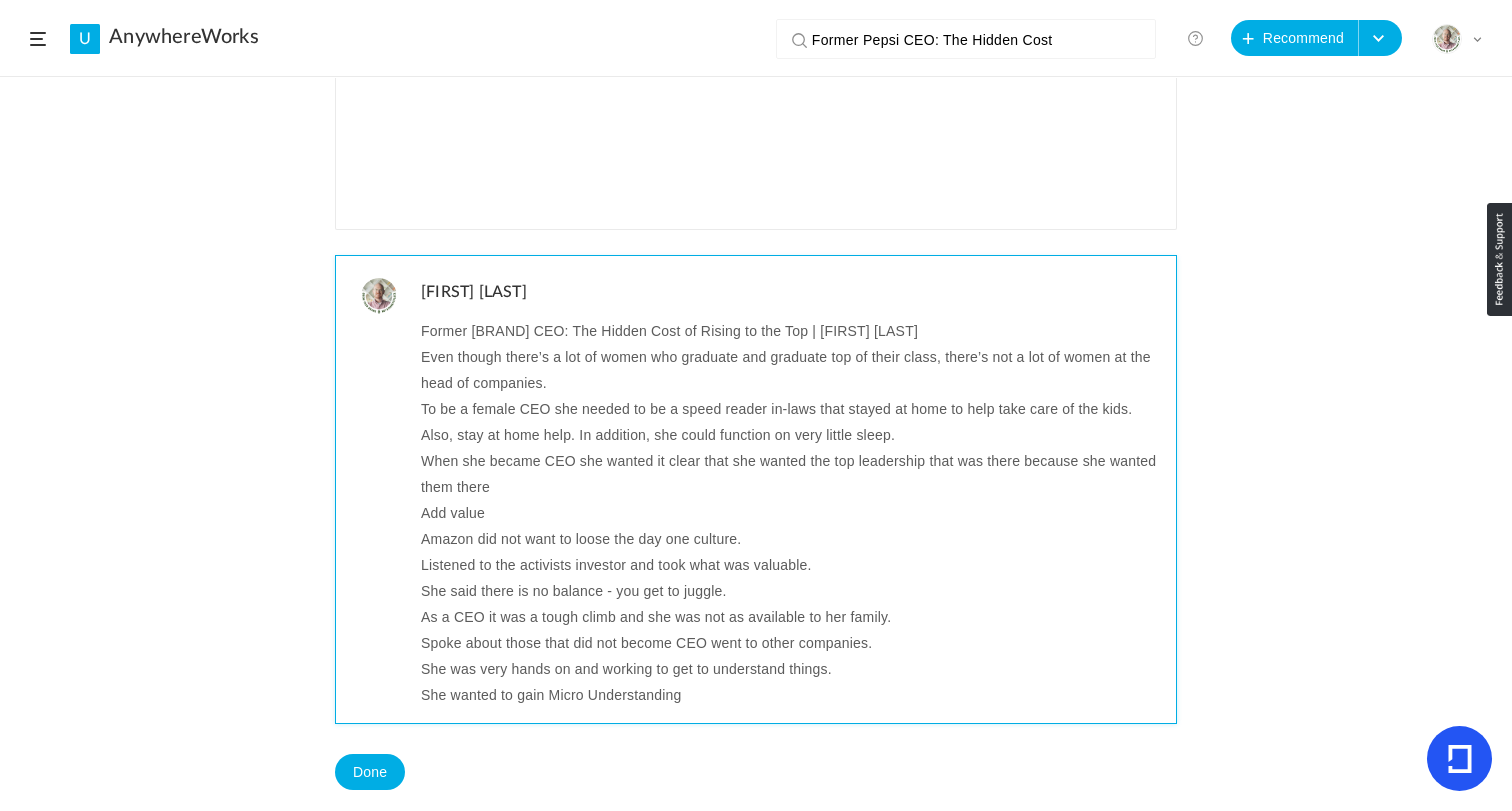 click on "Amazon did not want to loose the day one culture." at bounding box center (791, 539) 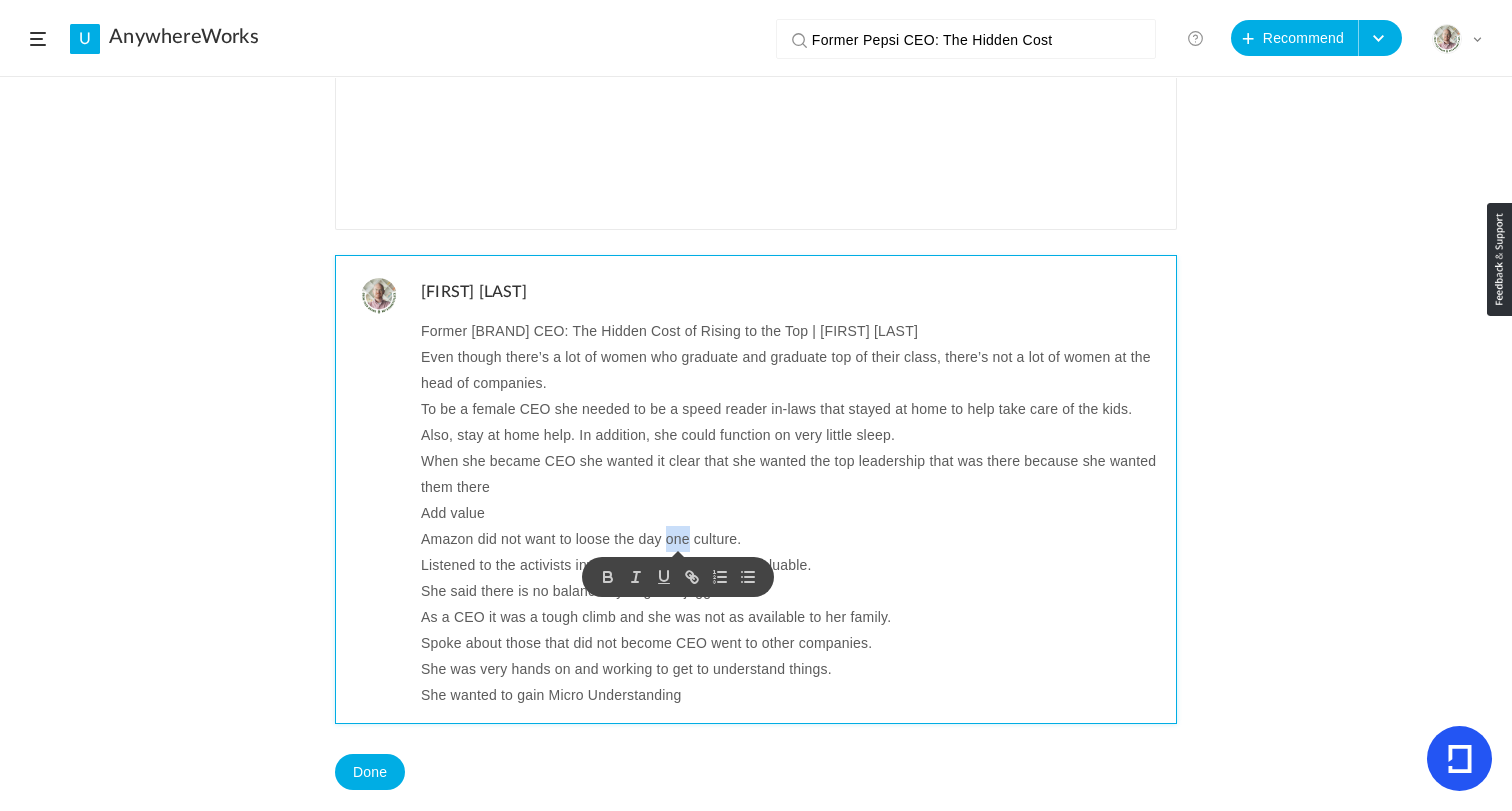 click on "Amazon did not want to loose the day one culture." at bounding box center (791, 539) 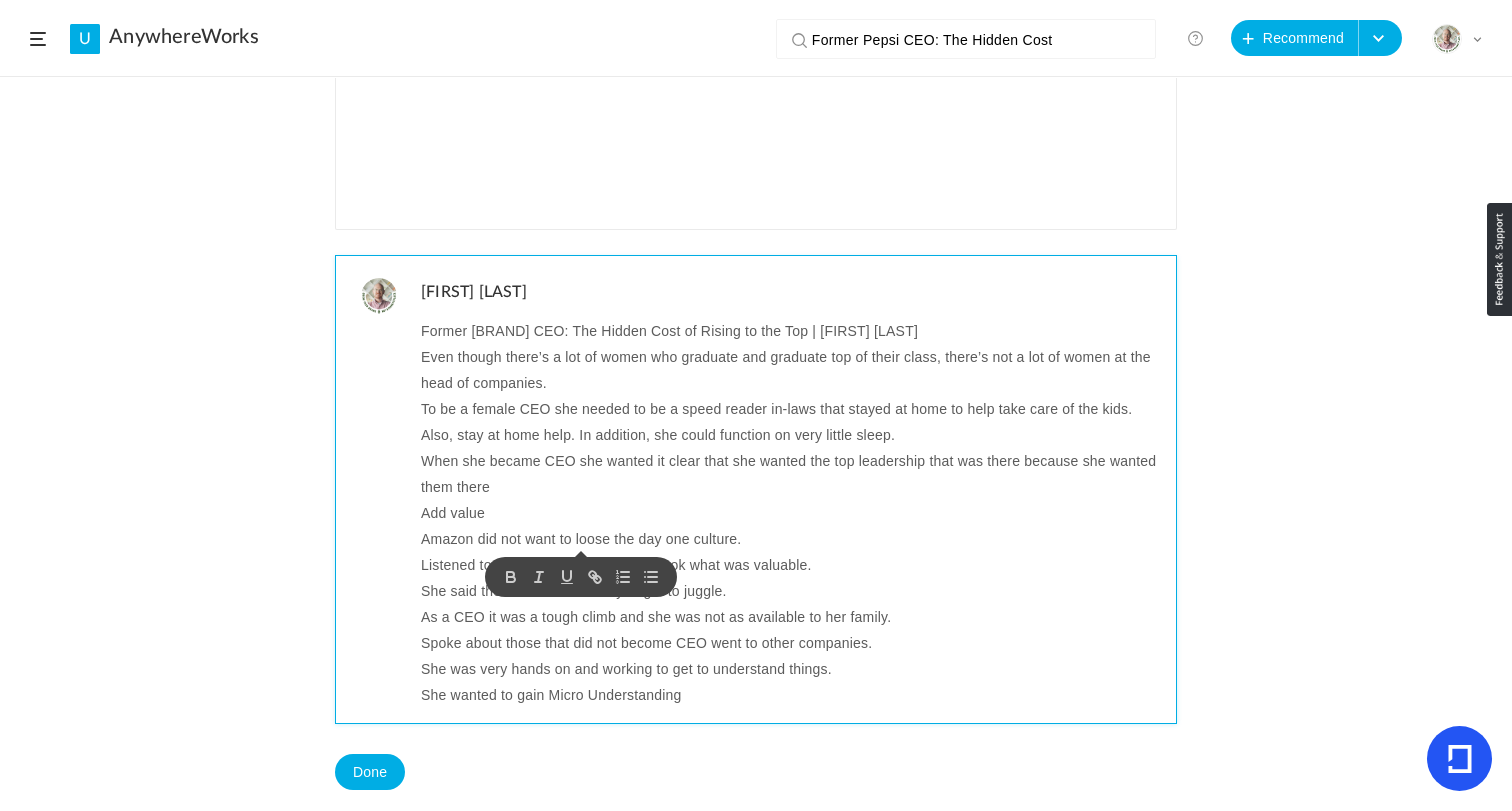 click on "Listened to the activists investor and took what was valuable." at bounding box center (791, 565) 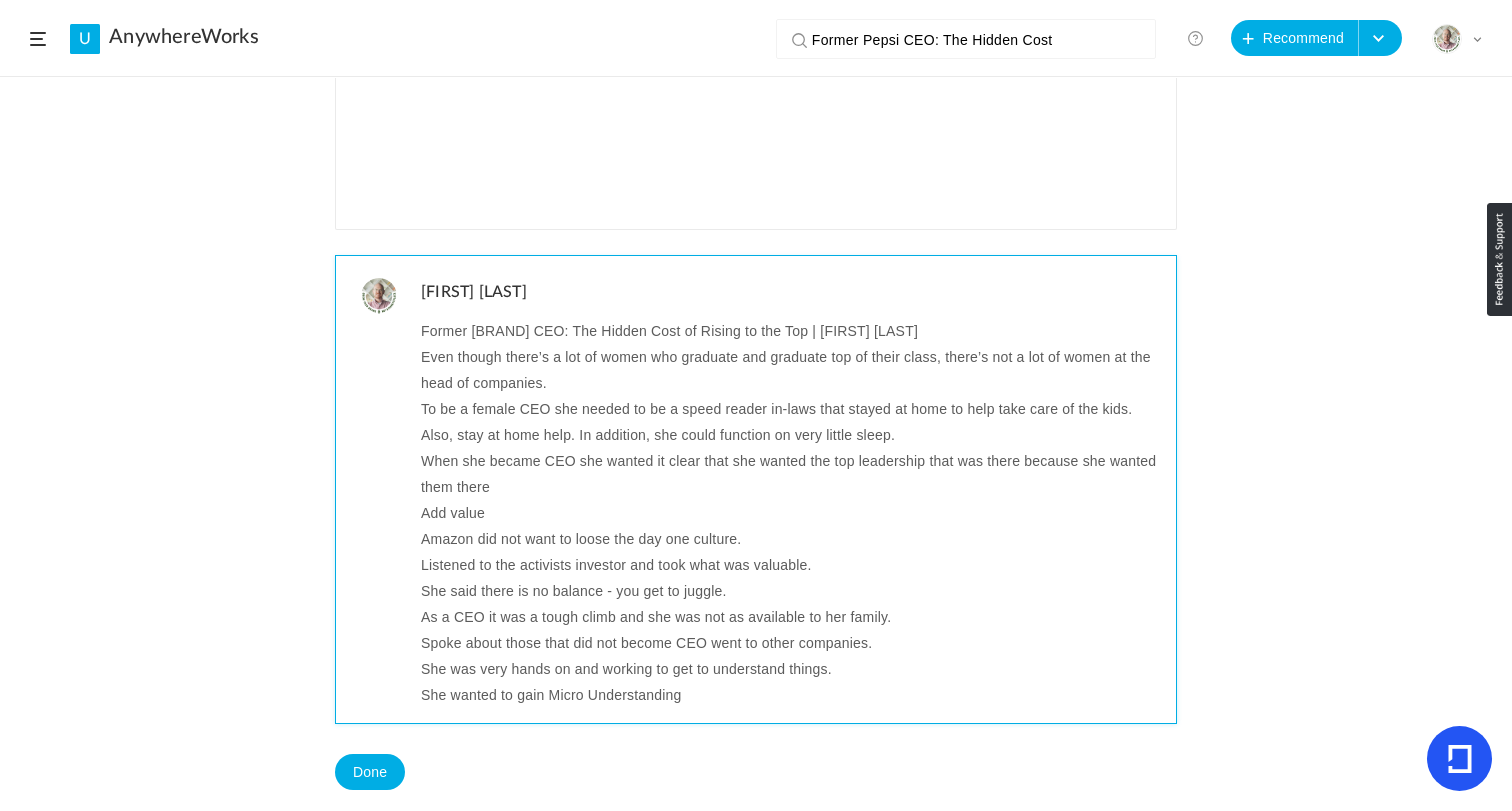 click on "Listened to the activists investor and took what was valuable." at bounding box center (791, 565) 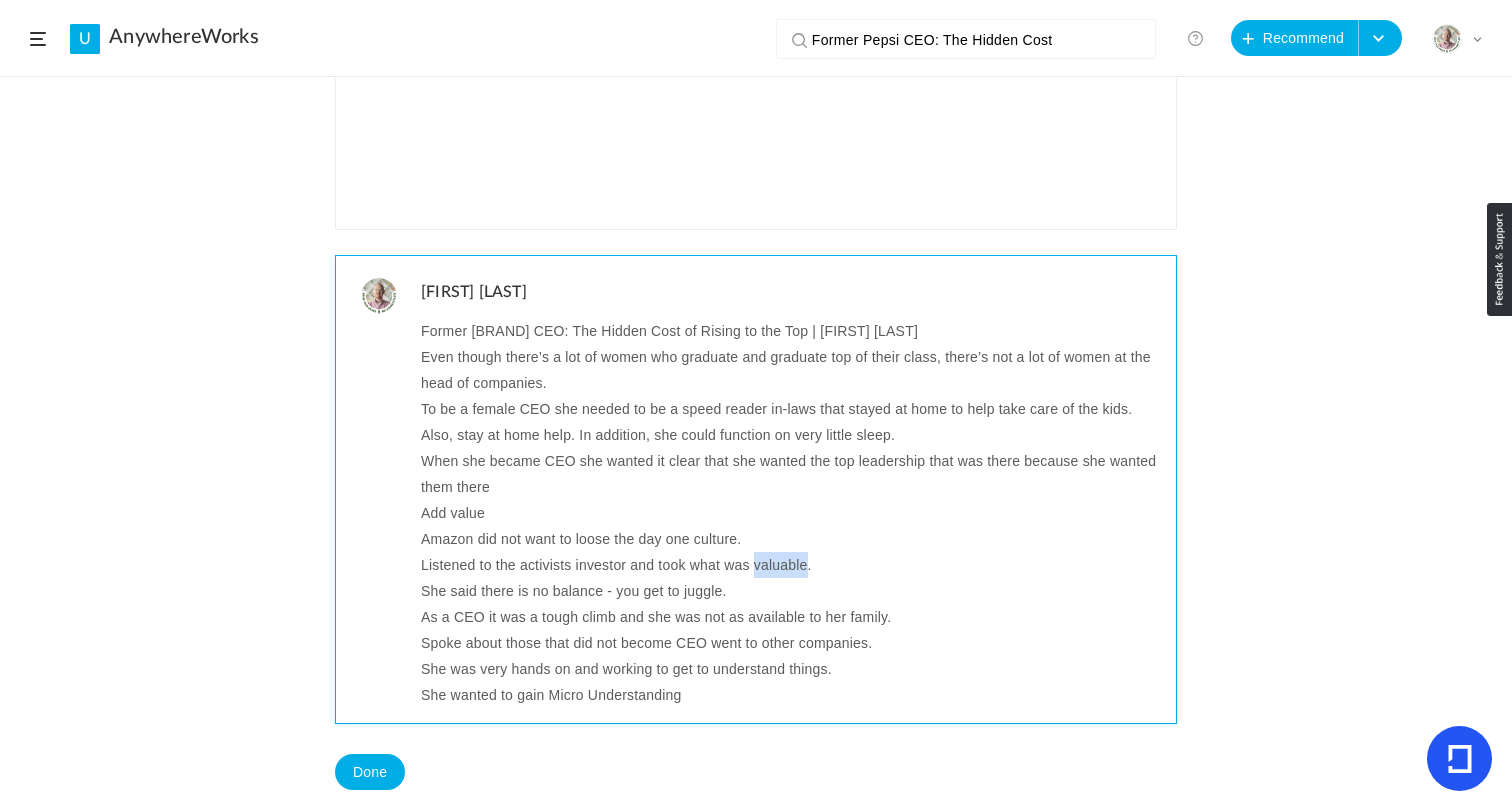 click on "Listened to the activists investor and took what was valuable." at bounding box center [791, 565] 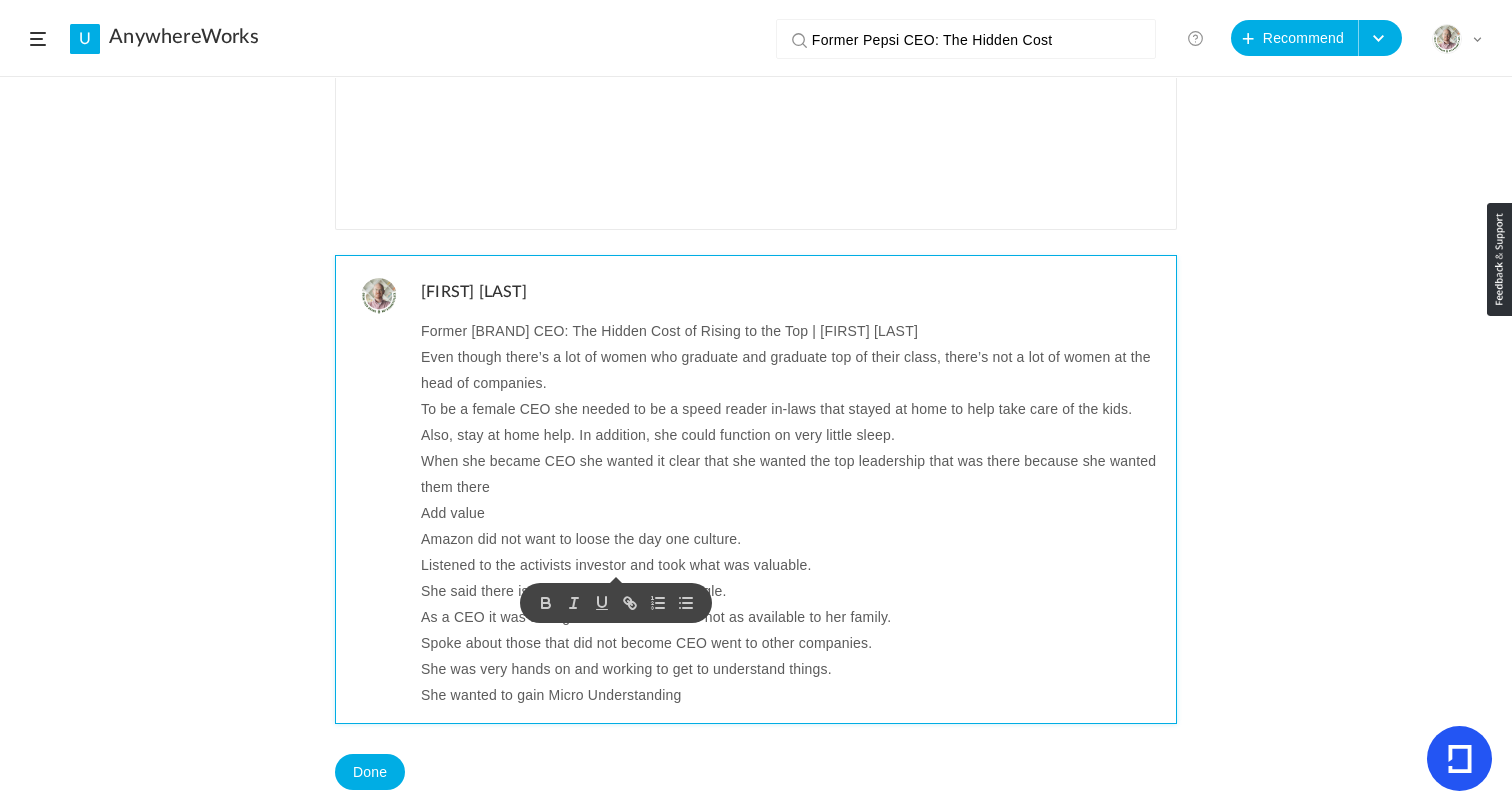 click on "She said there is no balance - you get to juggle." at bounding box center (791, 591) 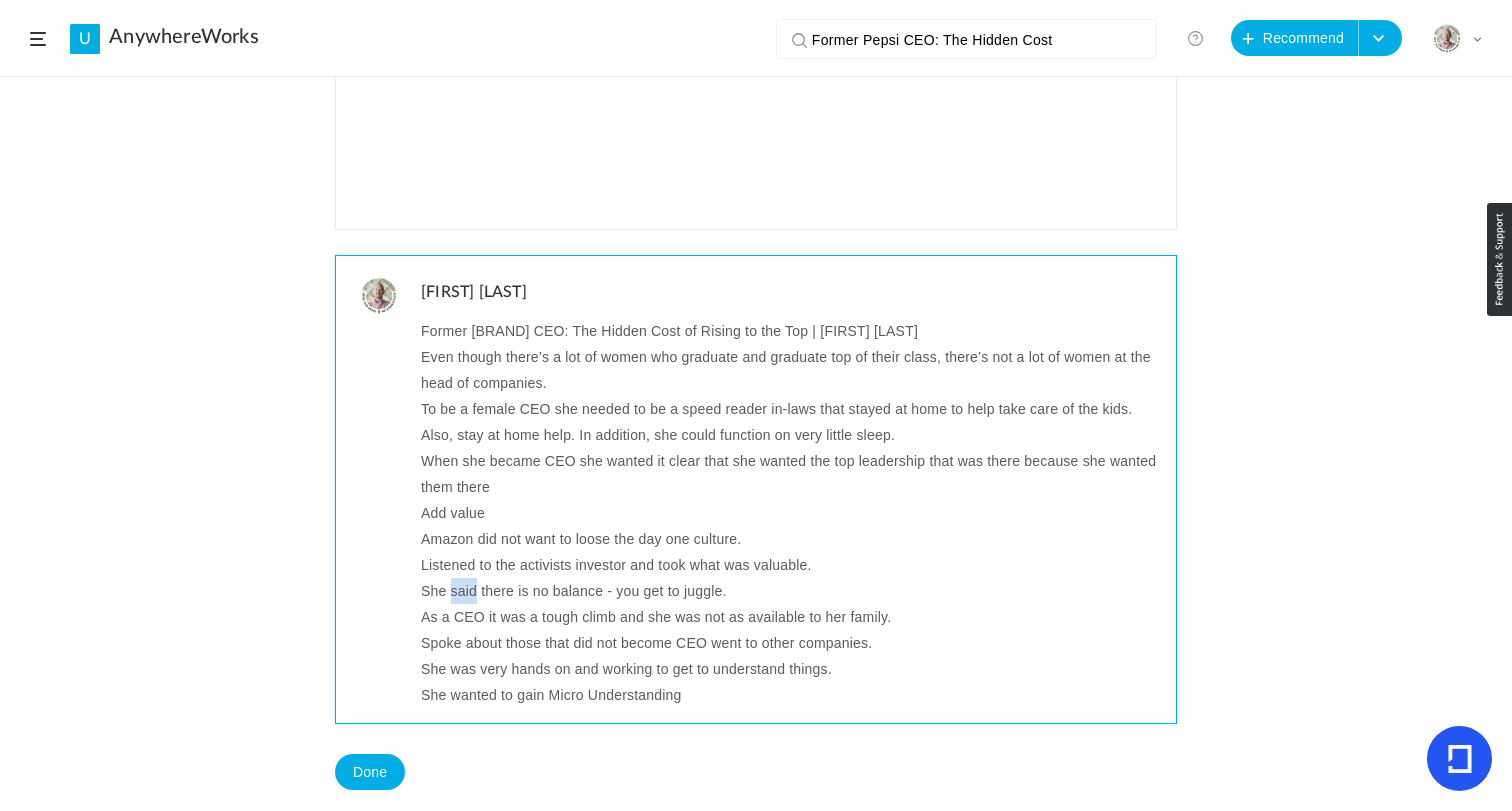 click on "She said there is no balance - you get to juggle." at bounding box center [791, 591] 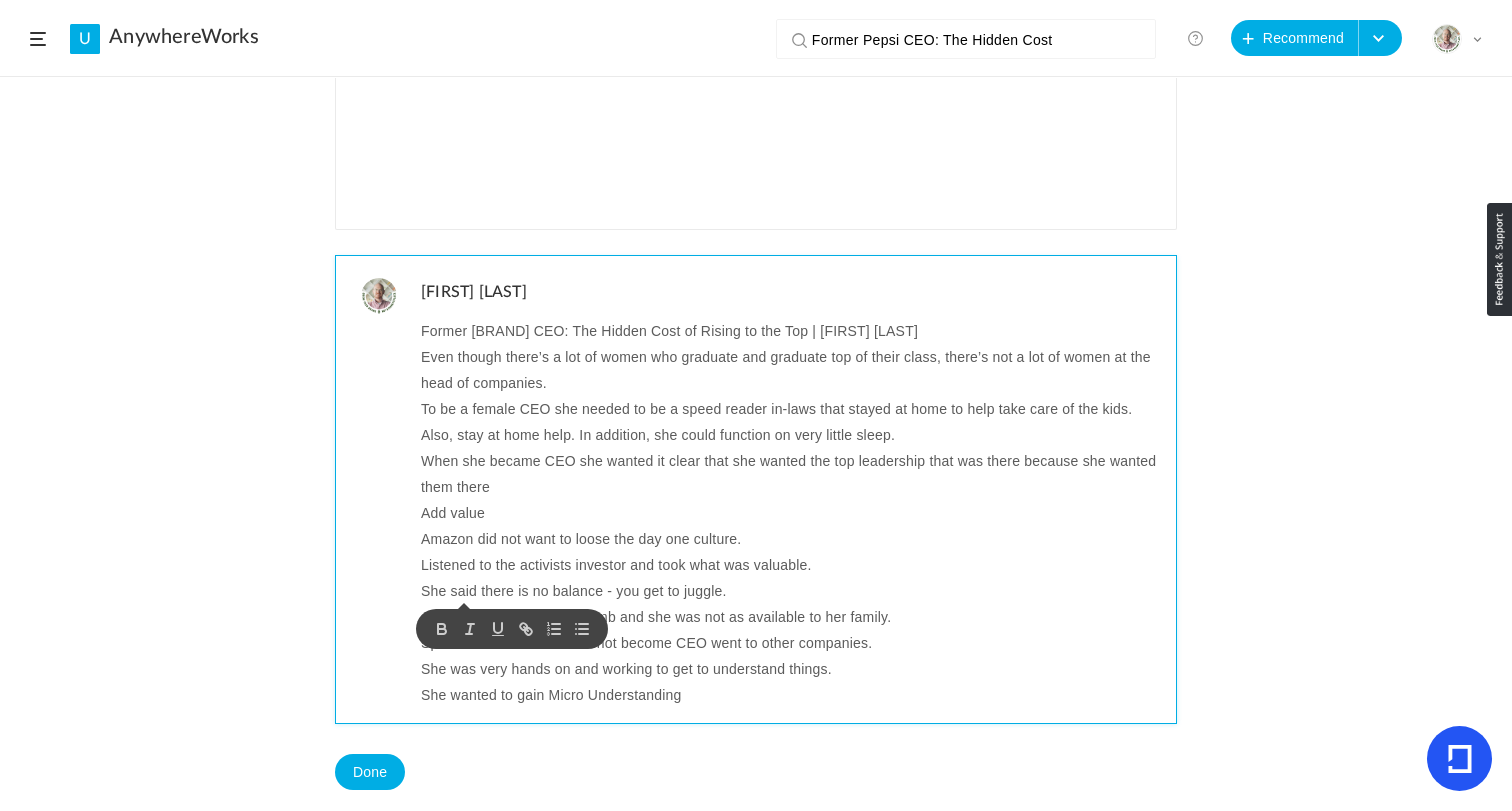 click on "Listened to the activists investor and took what was valuable." at bounding box center (791, 565) 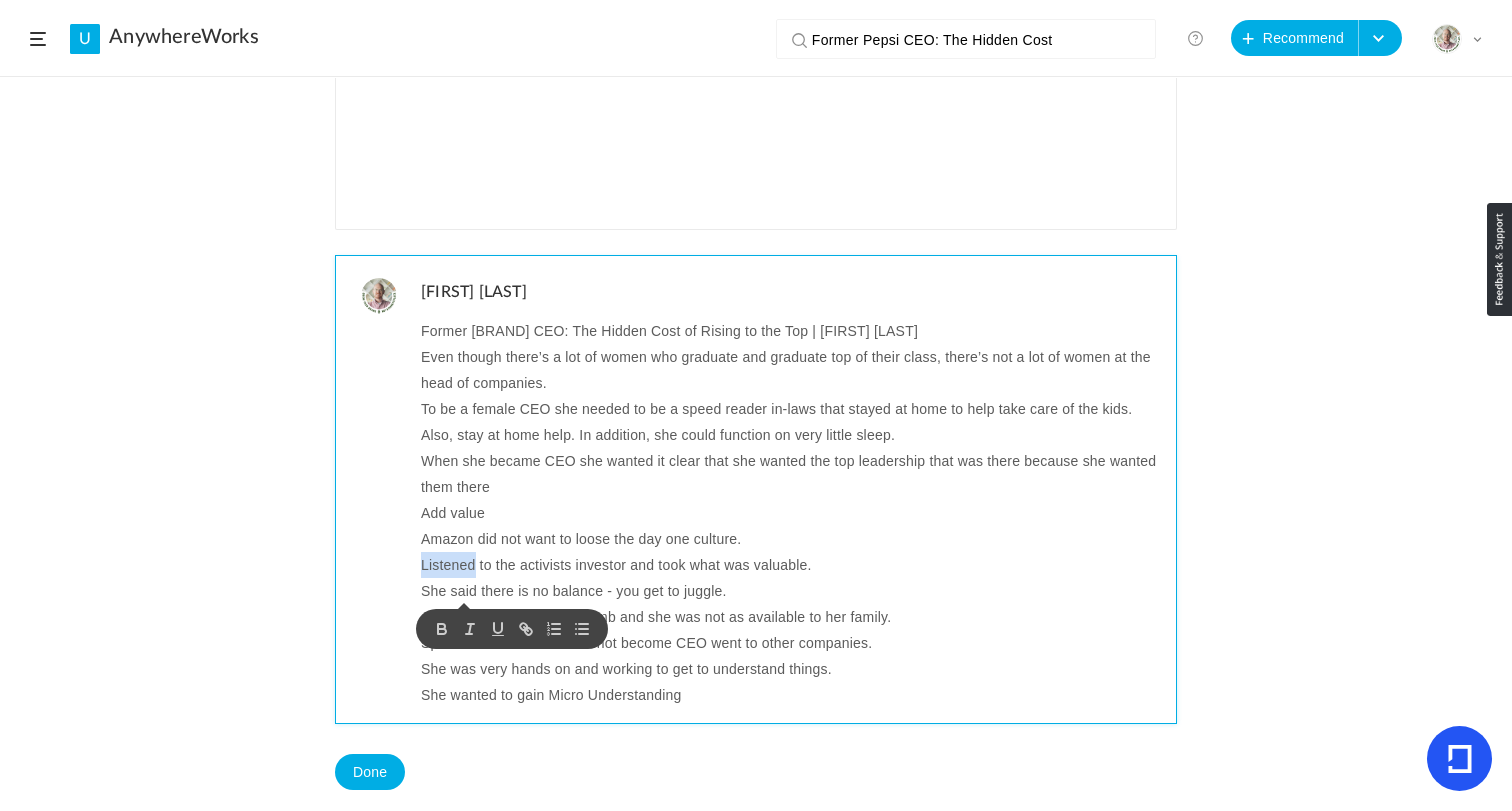 click on "Listened to the activists investor and took what was valuable." at bounding box center (791, 565) 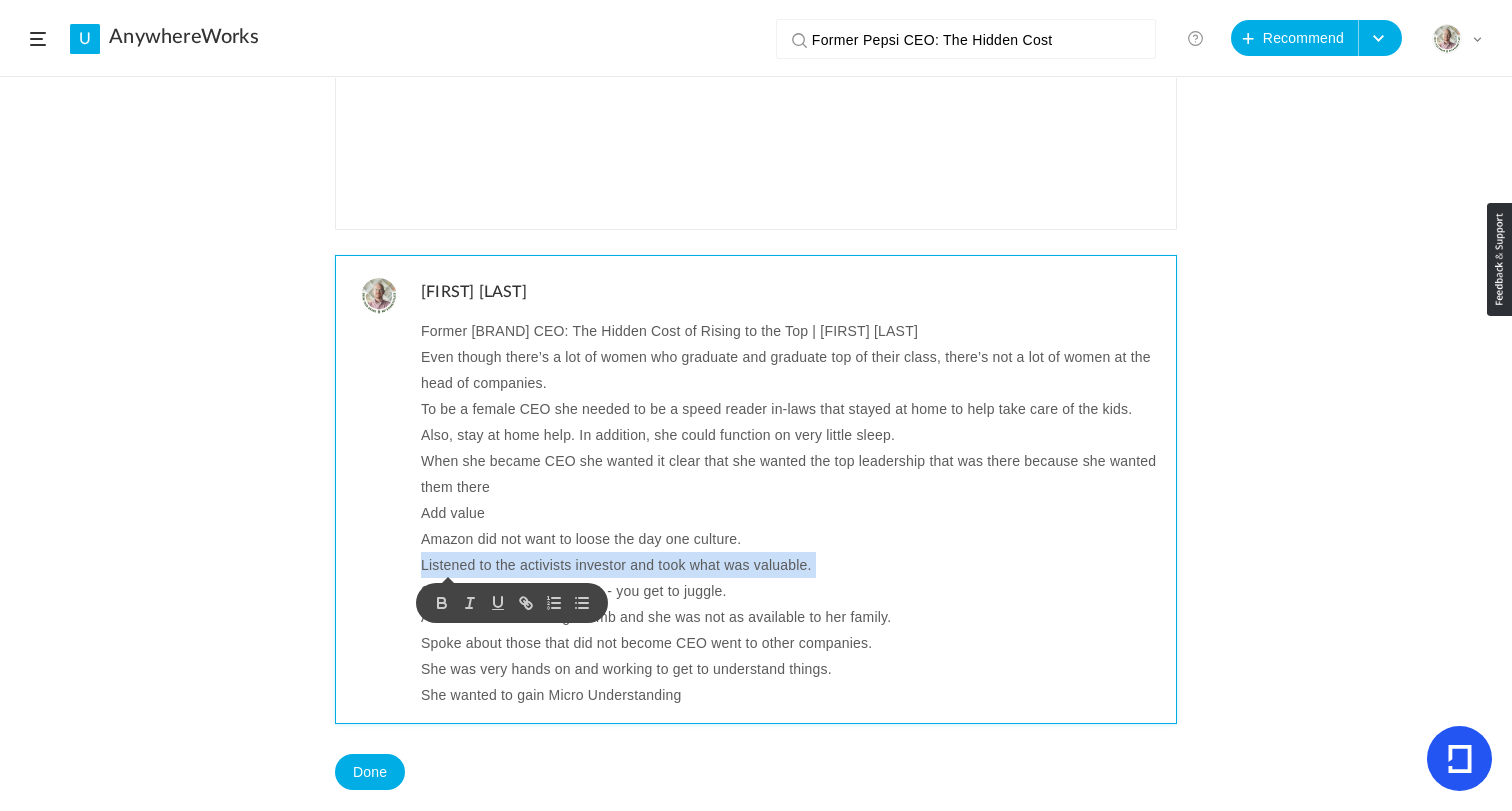 click on "Listened to the activists investor and took what was valuable." at bounding box center [791, 565] 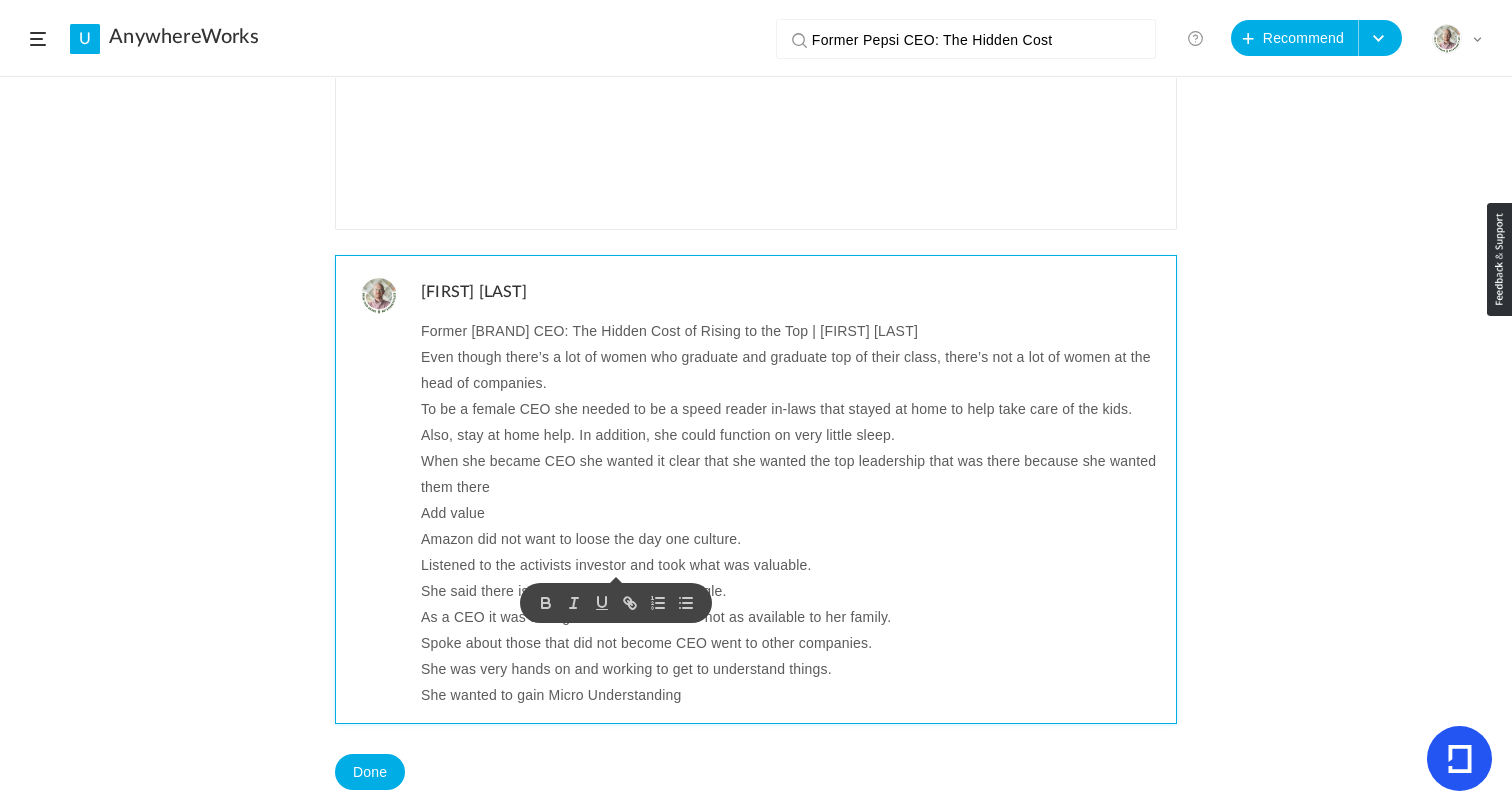 click on "She said there is no balance - you get to juggle." at bounding box center [791, 591] 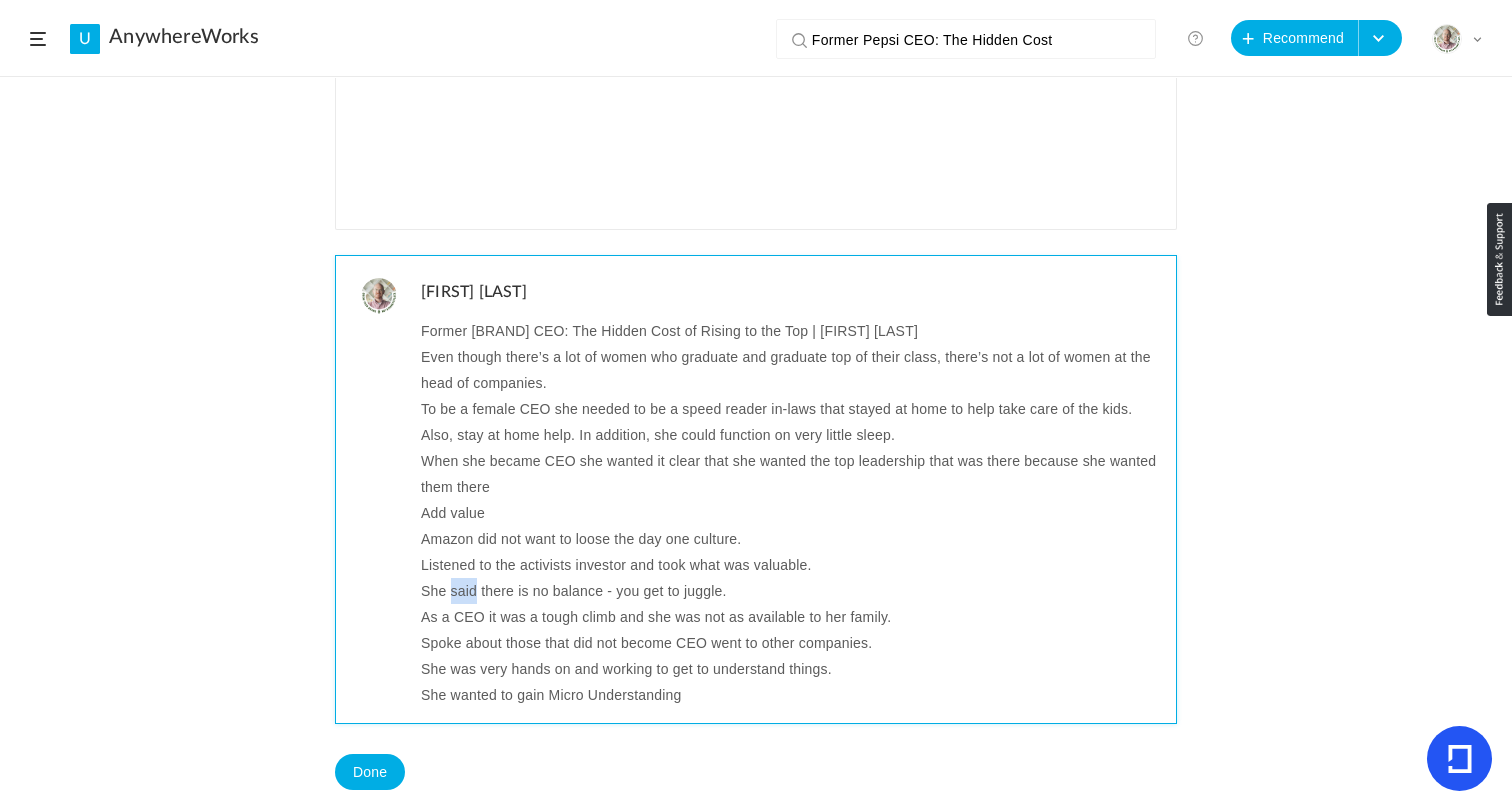 click on "She said there is no balance - you get to juggle." at bounding box center [791, 591] 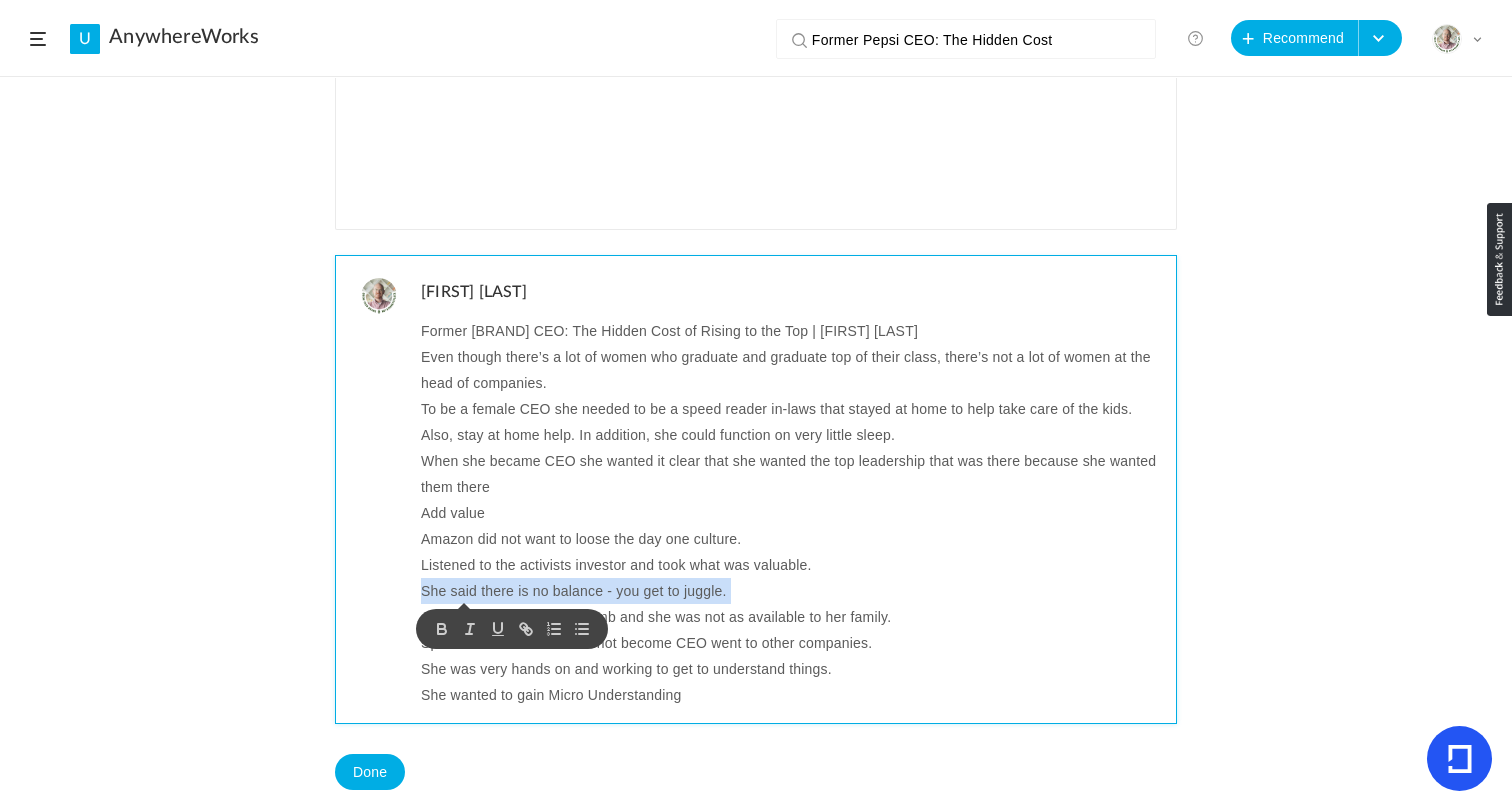 click on "She said there is no balance - you get to juggle." at bounding box center (791, 591) 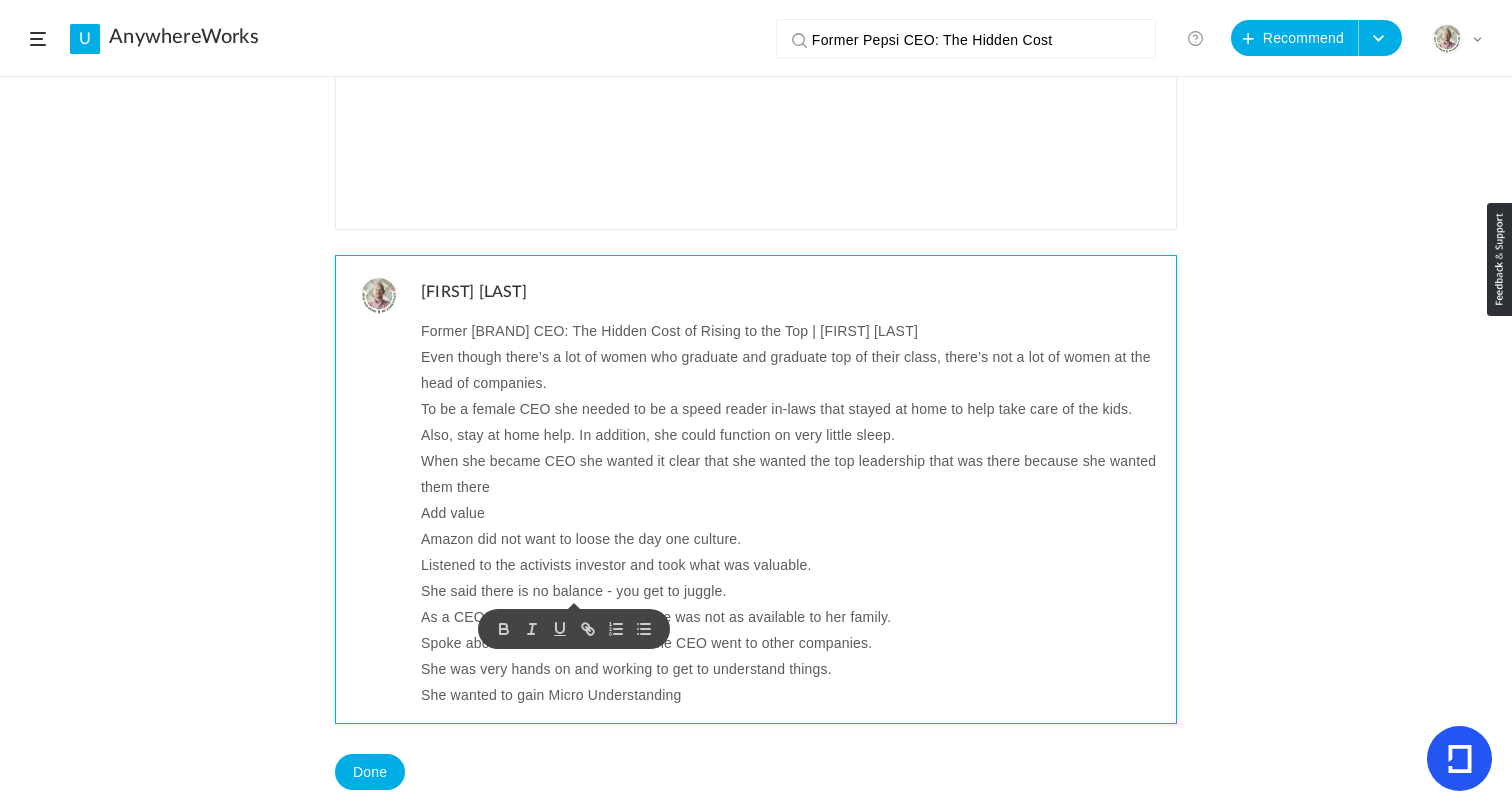 click on "As a CEO it was a tough climb and she was not as available to her family." at bounding box center (791, 617) 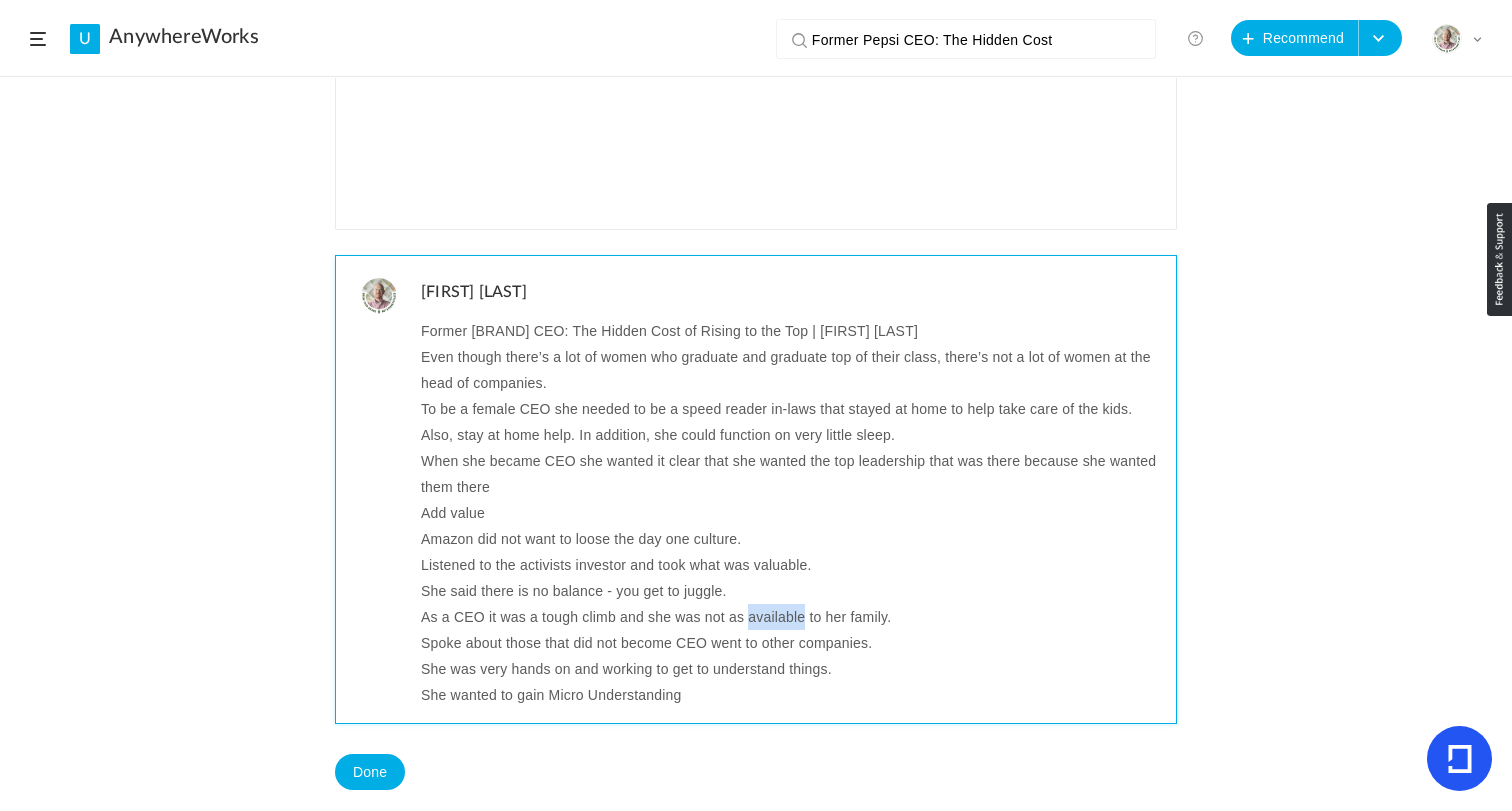 click on "As a CEO it was a tough climb and she was not as available to her family." at bounding box center [791, 617] 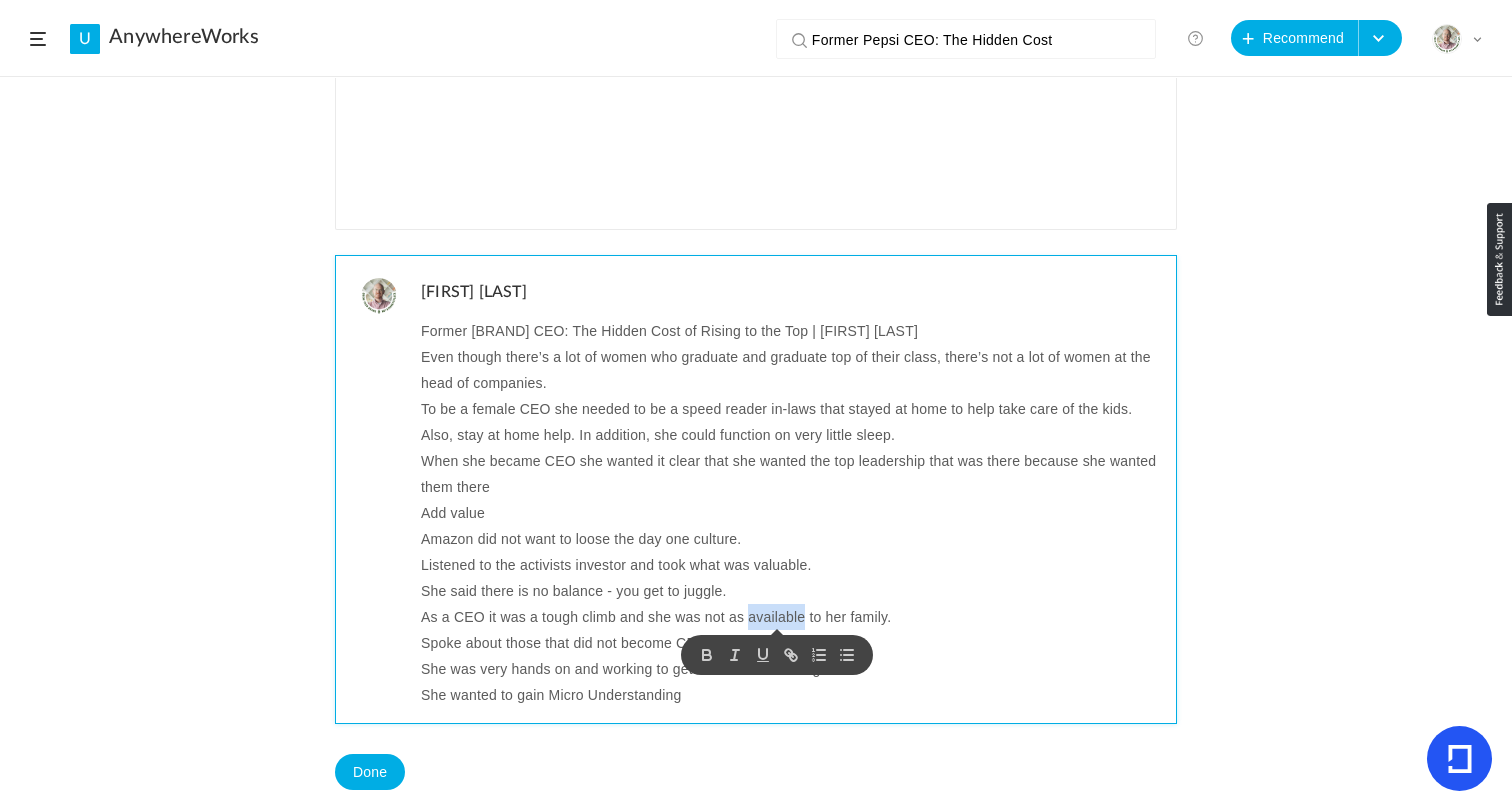 click on "As a CEO it was a tough climb and she was not as available to her family." at bounding box center (791, 617) 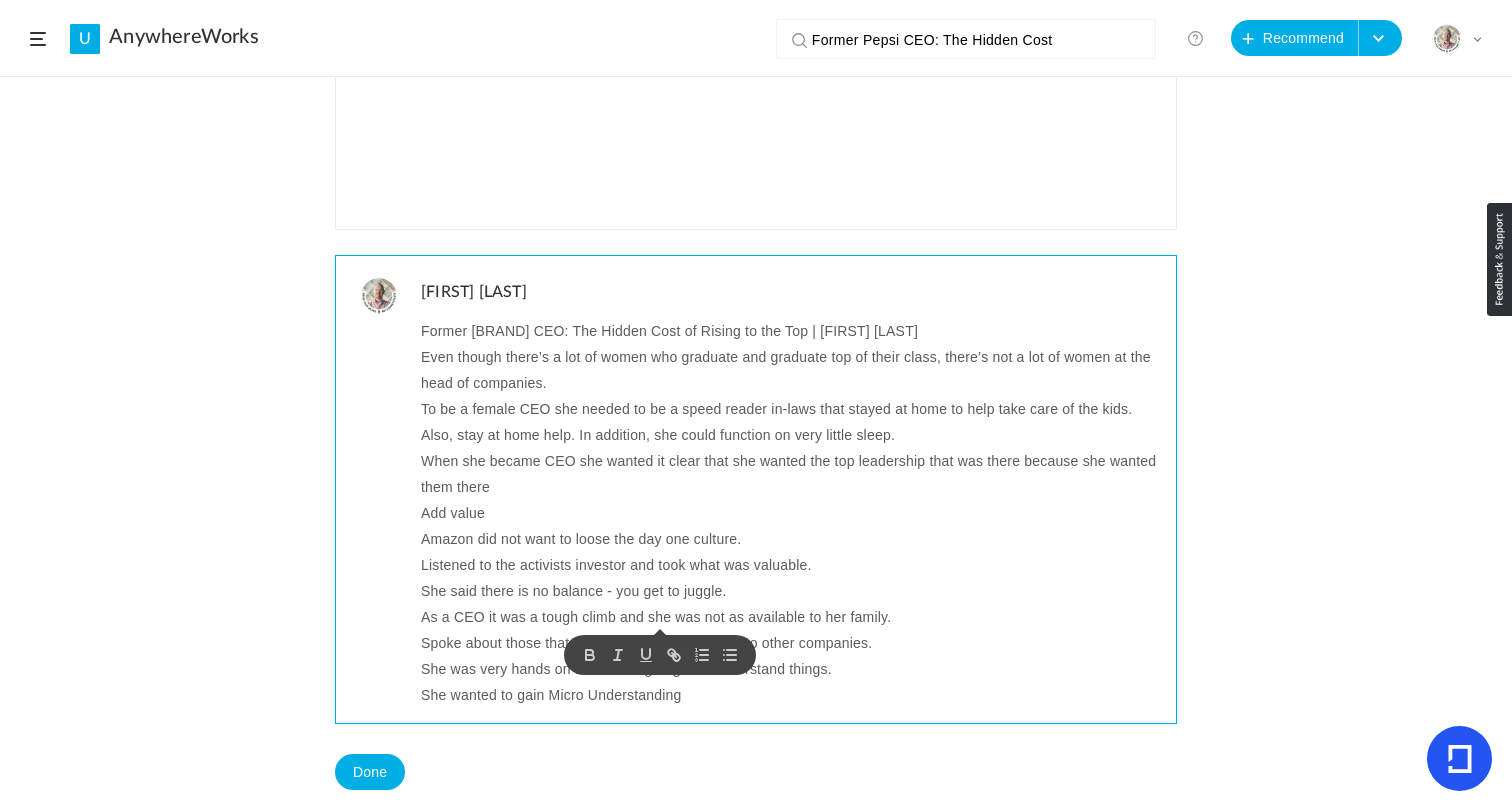 click on "She said there is no balance - you get to juggle." at bounding box center (791, 591) 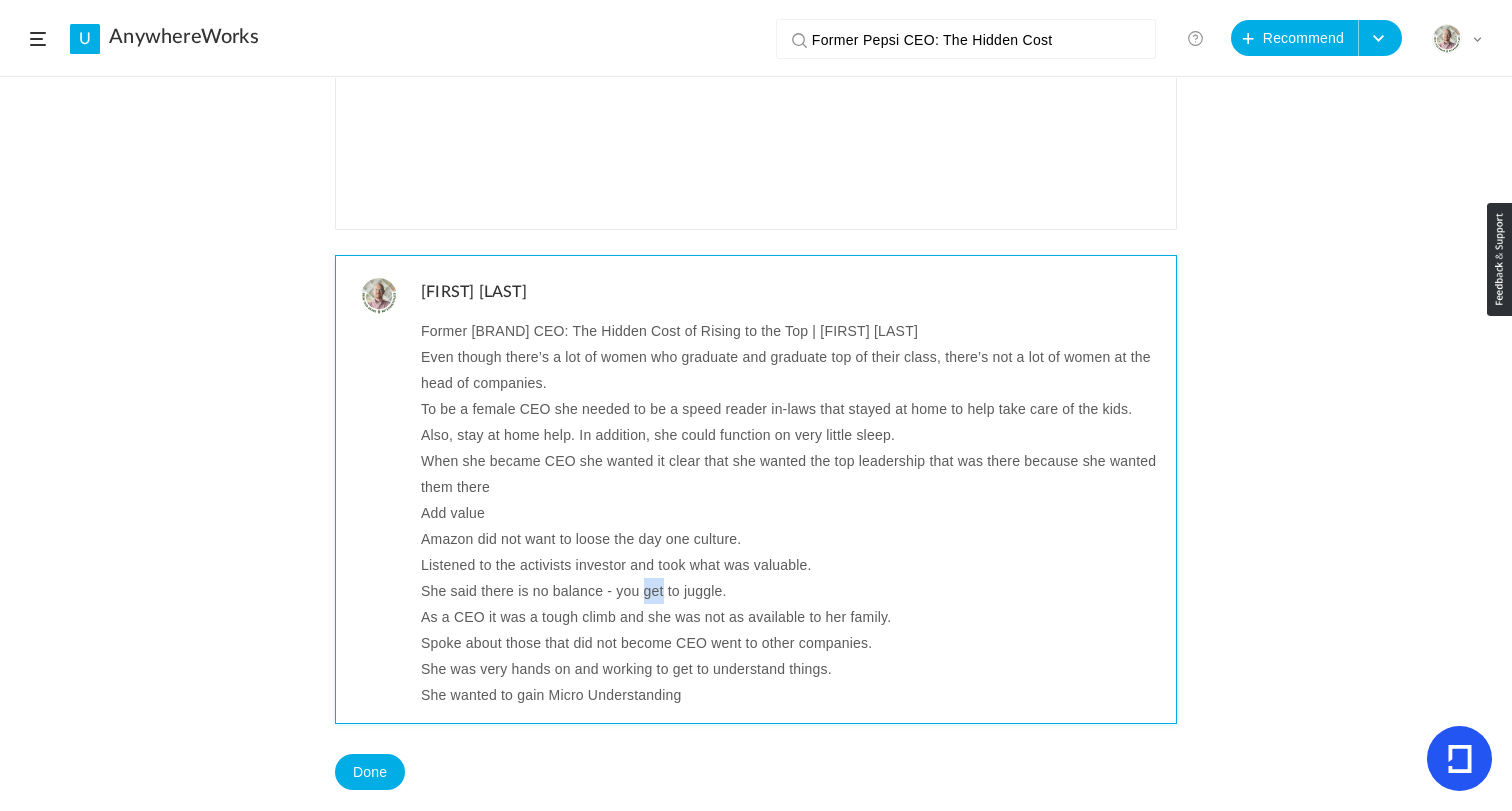 click on "She said there is no balance - you get to juggle." at bounding box center [791, 591] 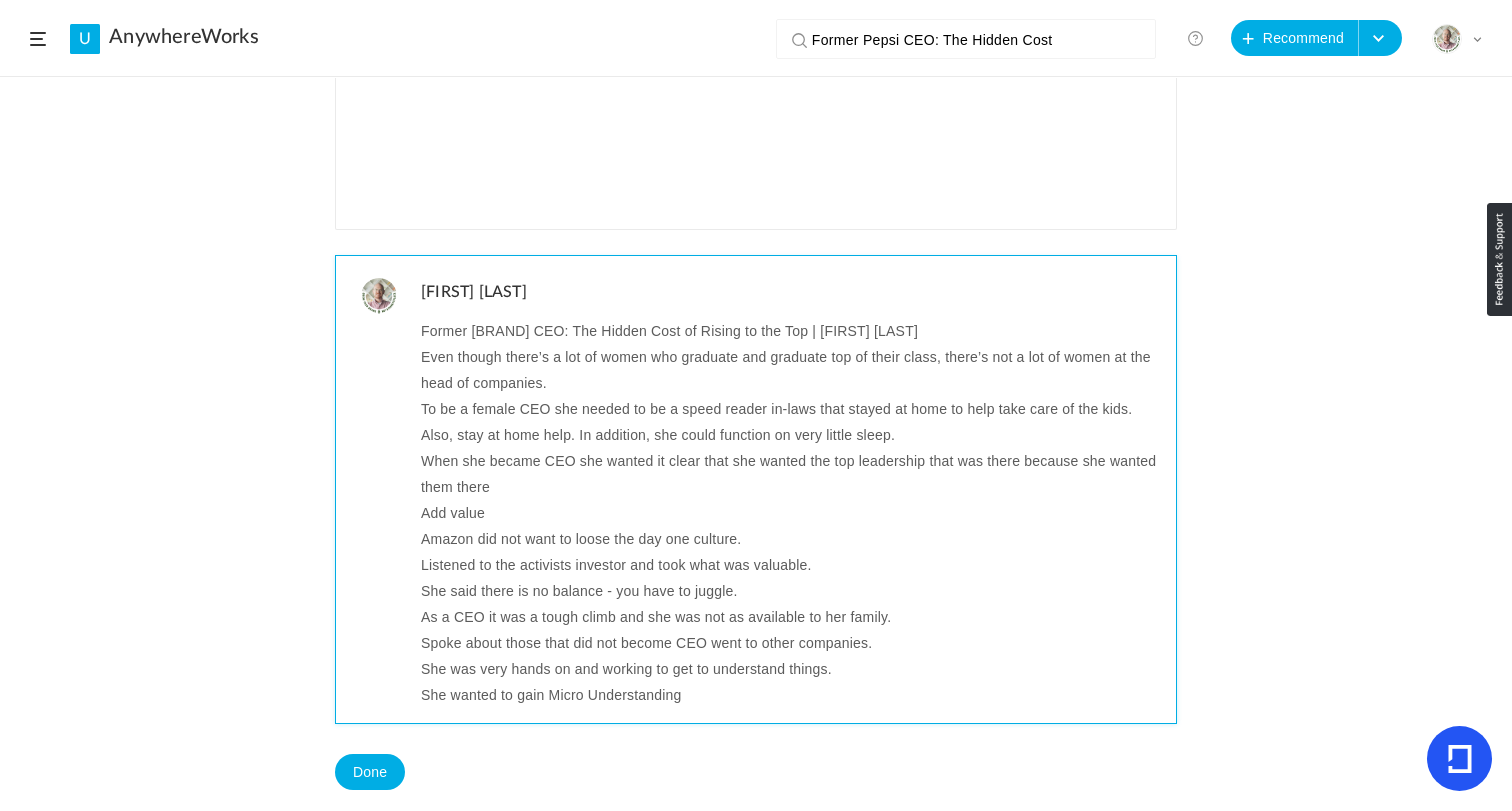click on "As a CEO it was a tough climb and she was not as available to her family." at bounding box center [791, 617] 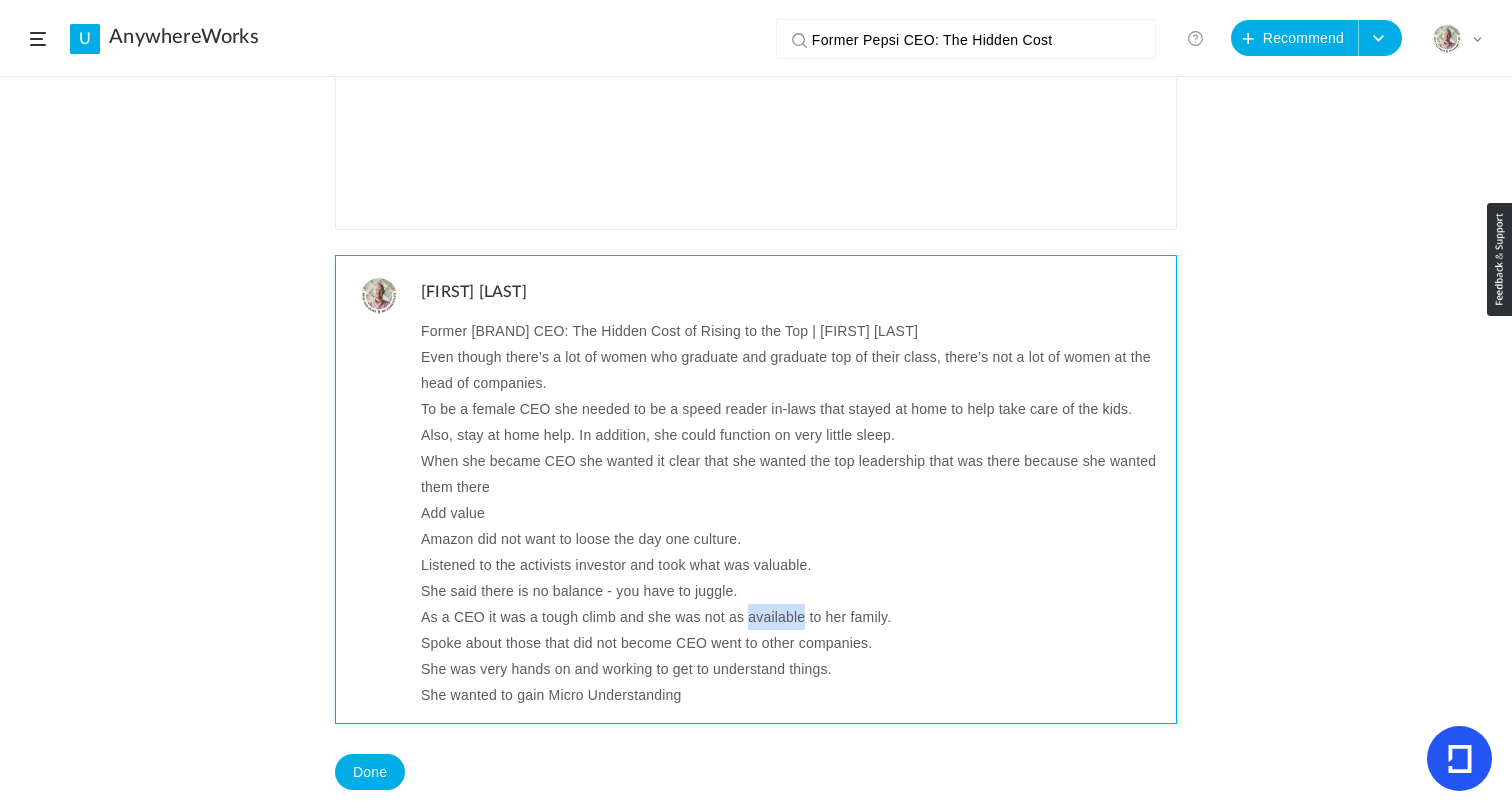 click on "As a CEO it was a tough climb and she was not as available to her family." at bounding box center (791, 617) 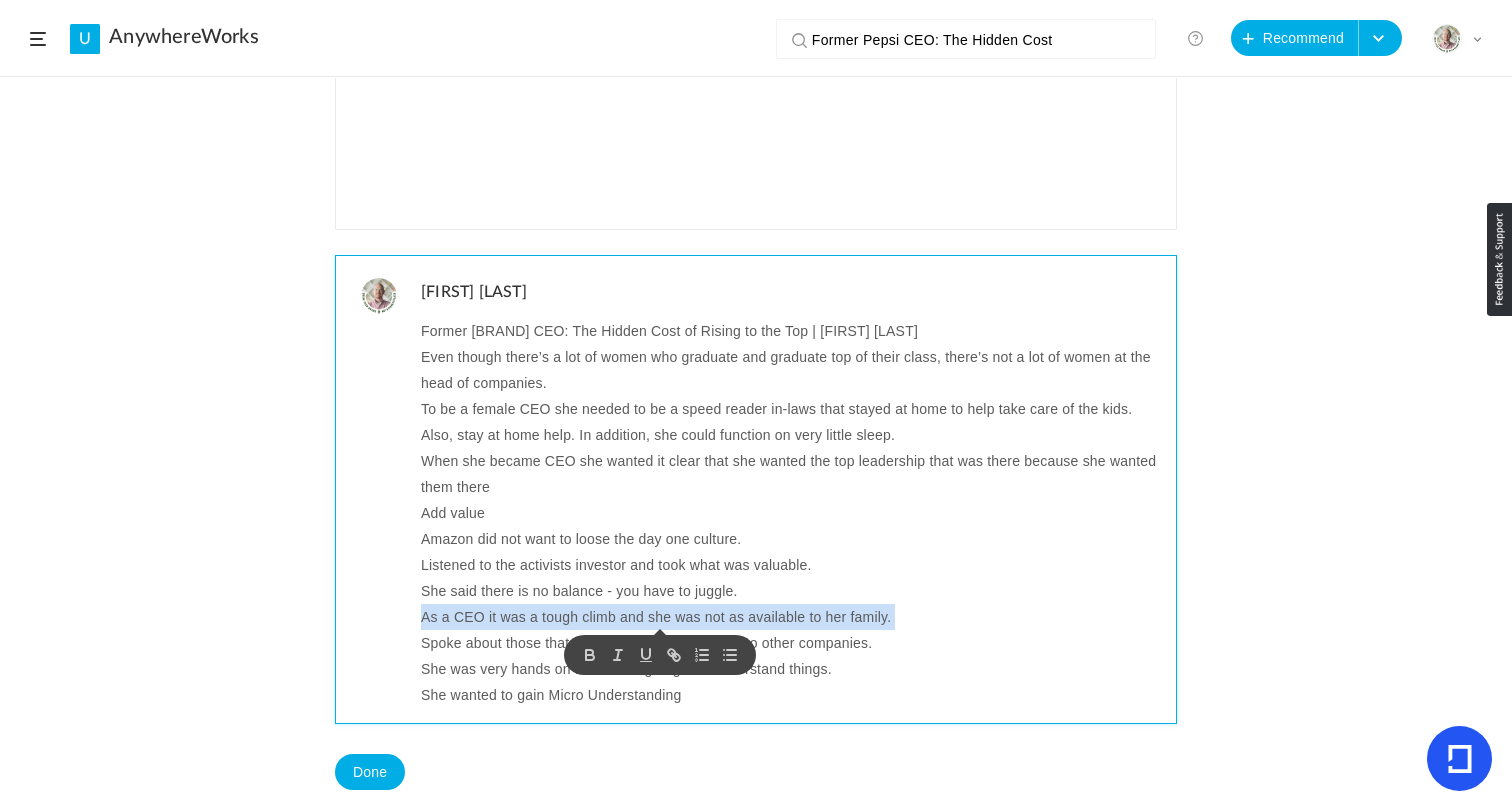 click on "Spoke about those that did not become CEO went to other companies." at bounding box center [791, 643] 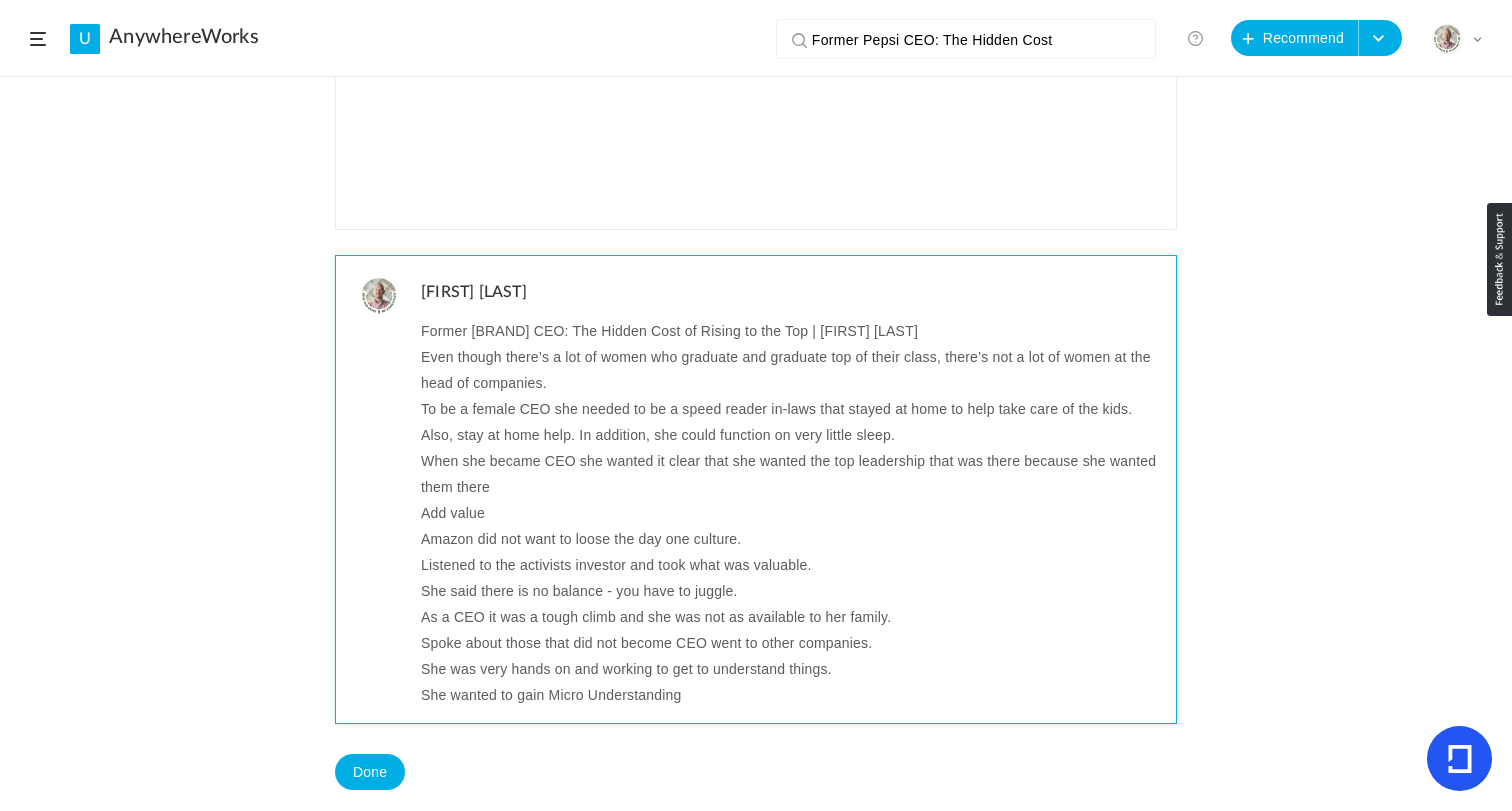 click on "Spoke about those that did not become CEO went to other companies." at bounding box center [791, 643] 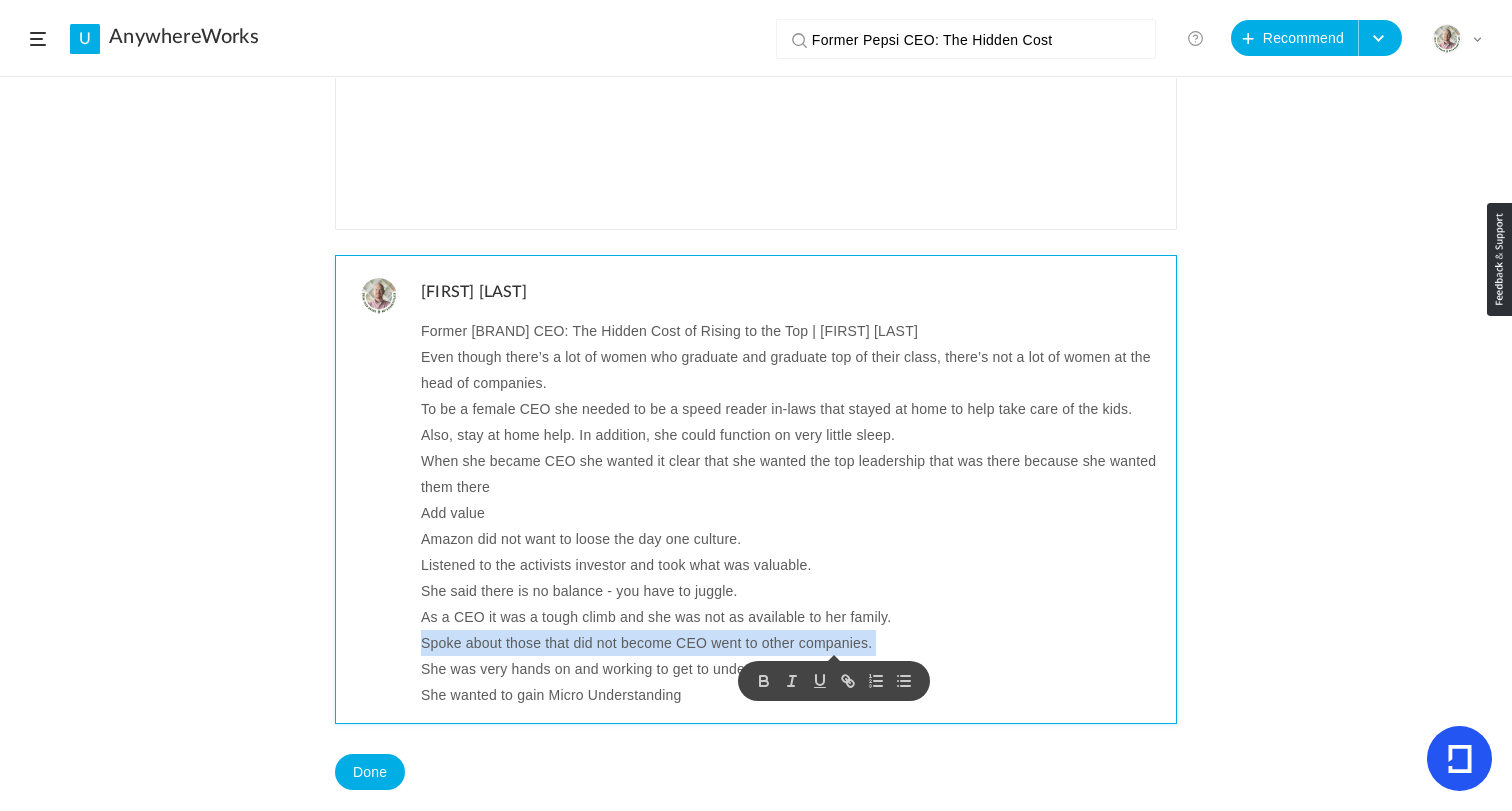 click on "Spoke about those that did not become CEO went to other companies." at bounding box center [791, 643] 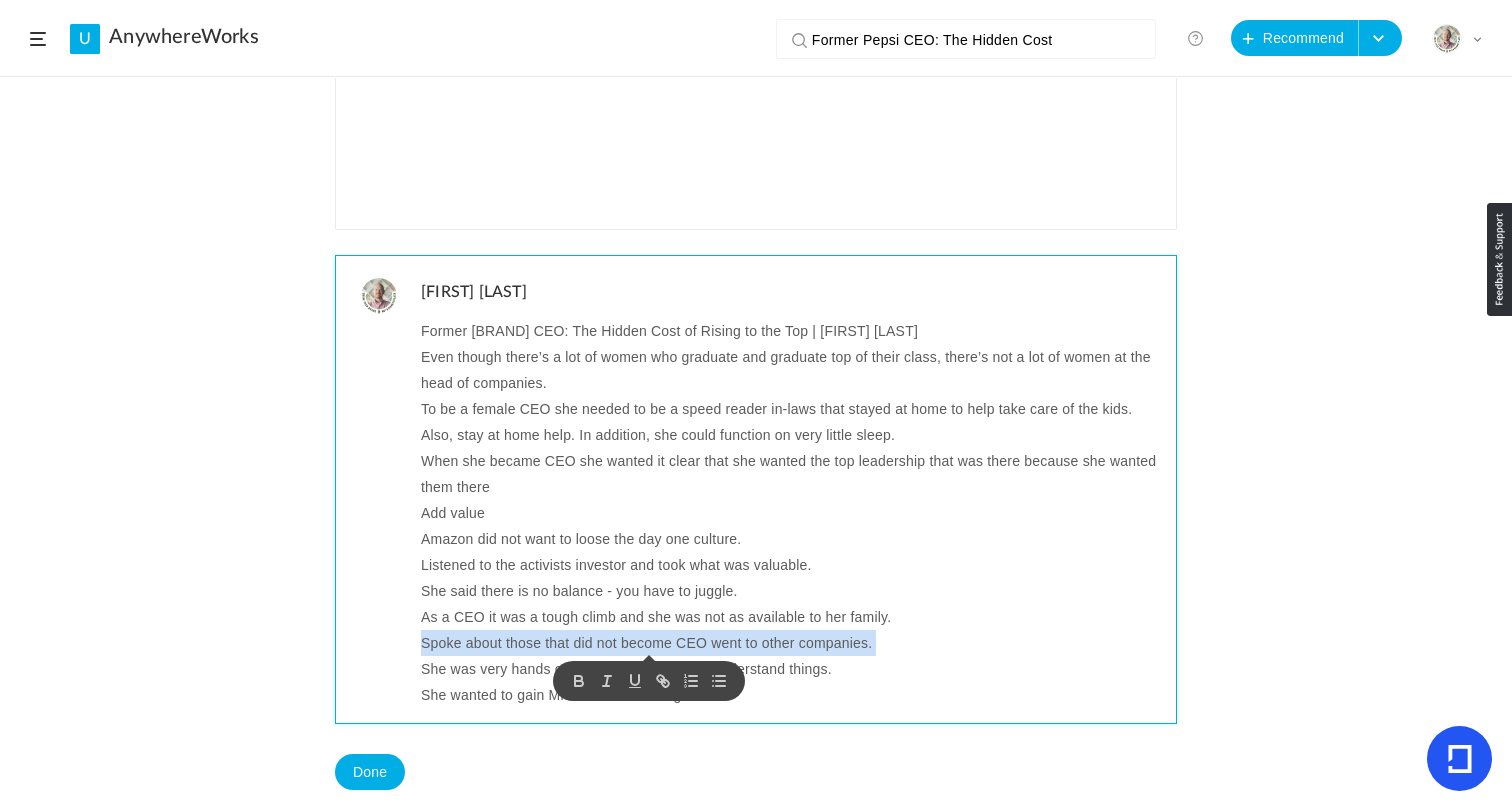 click on "She was very hands on and working to get to understand things." at bounding box center (791, 669) 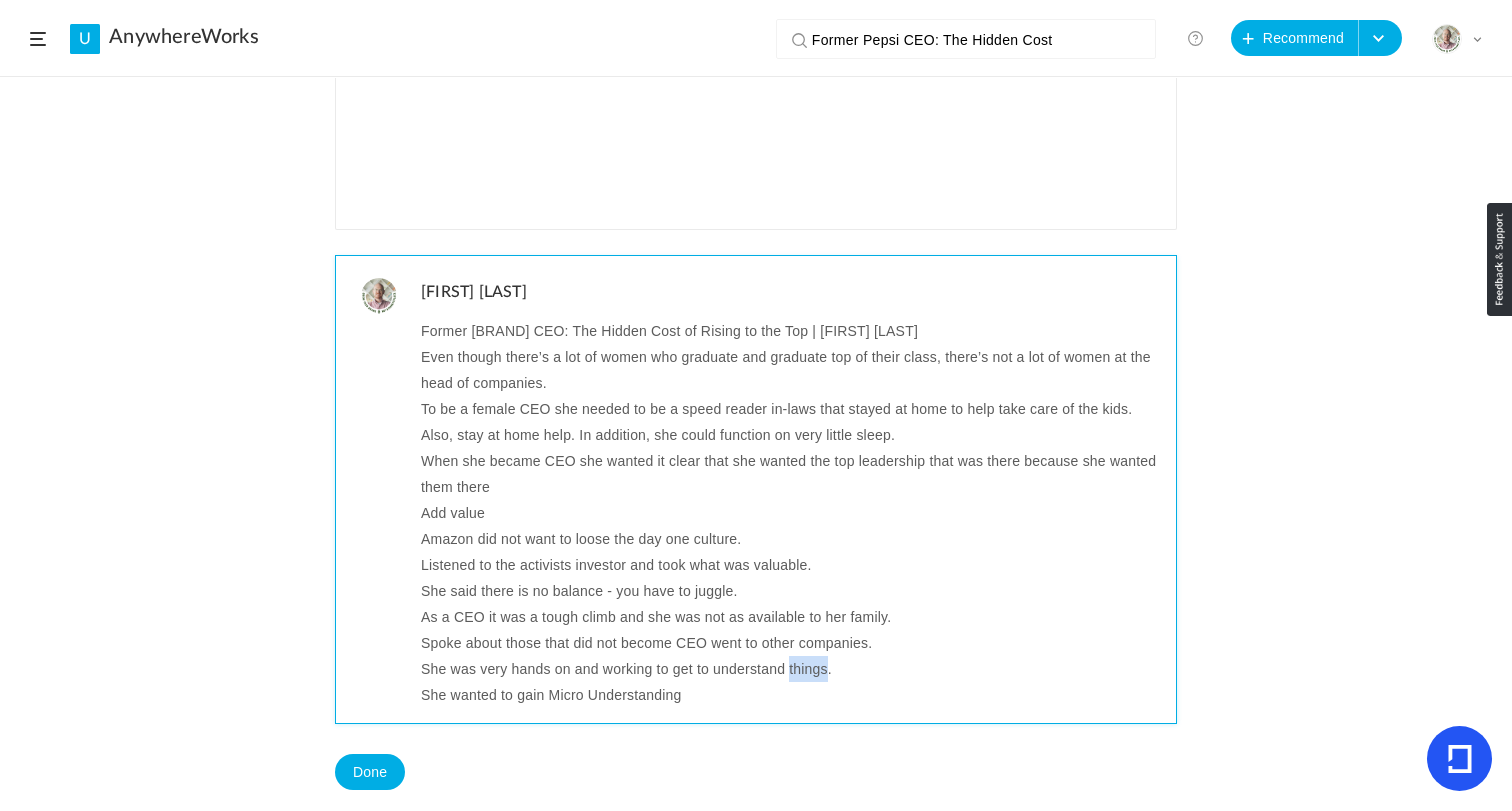 click on "She was very hands on and working to get to understand things." at bounding box center (791, 669) 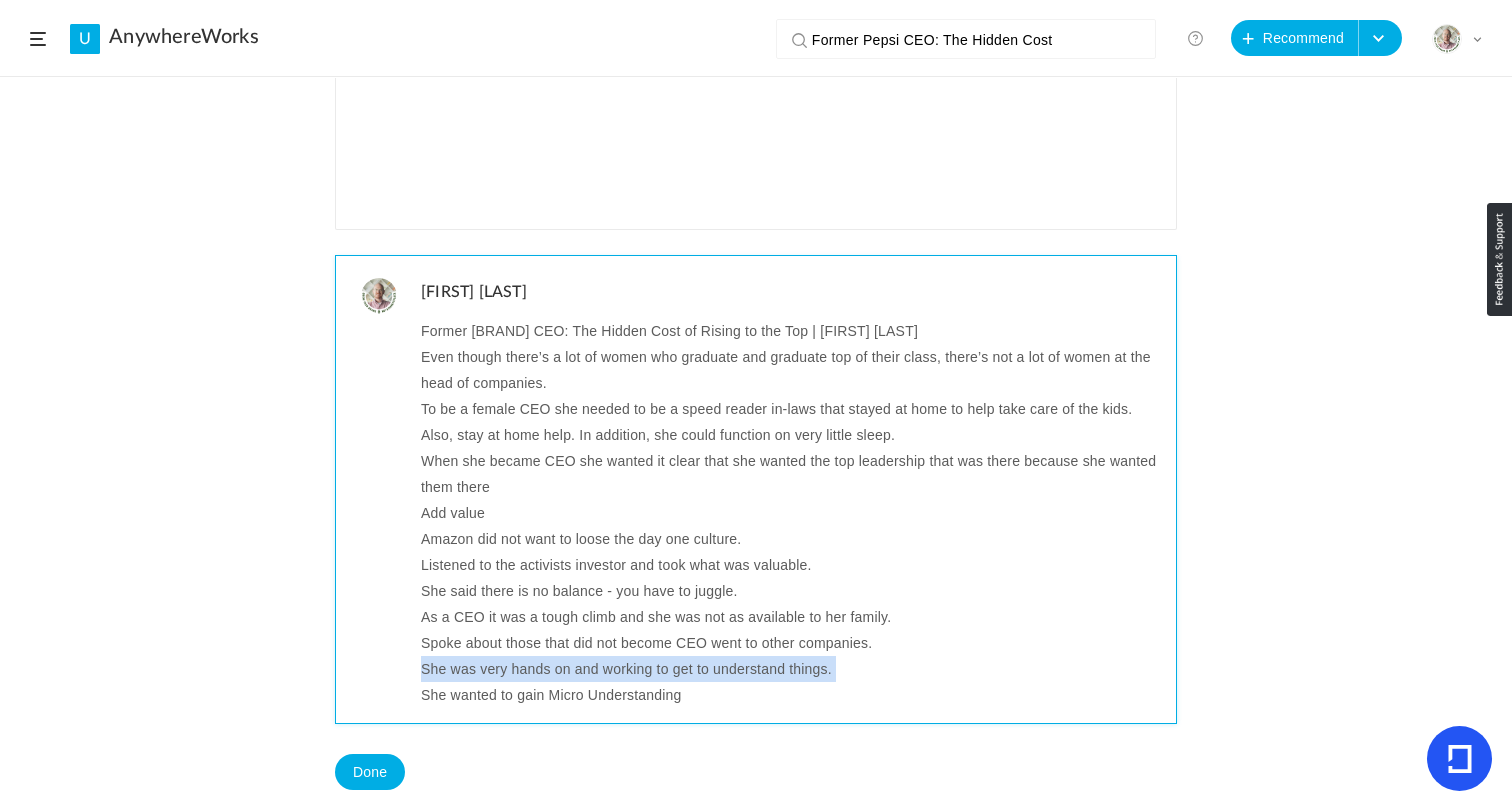 click on "She was very hands on and working to get to understand things." at bounding box center [791, 669] 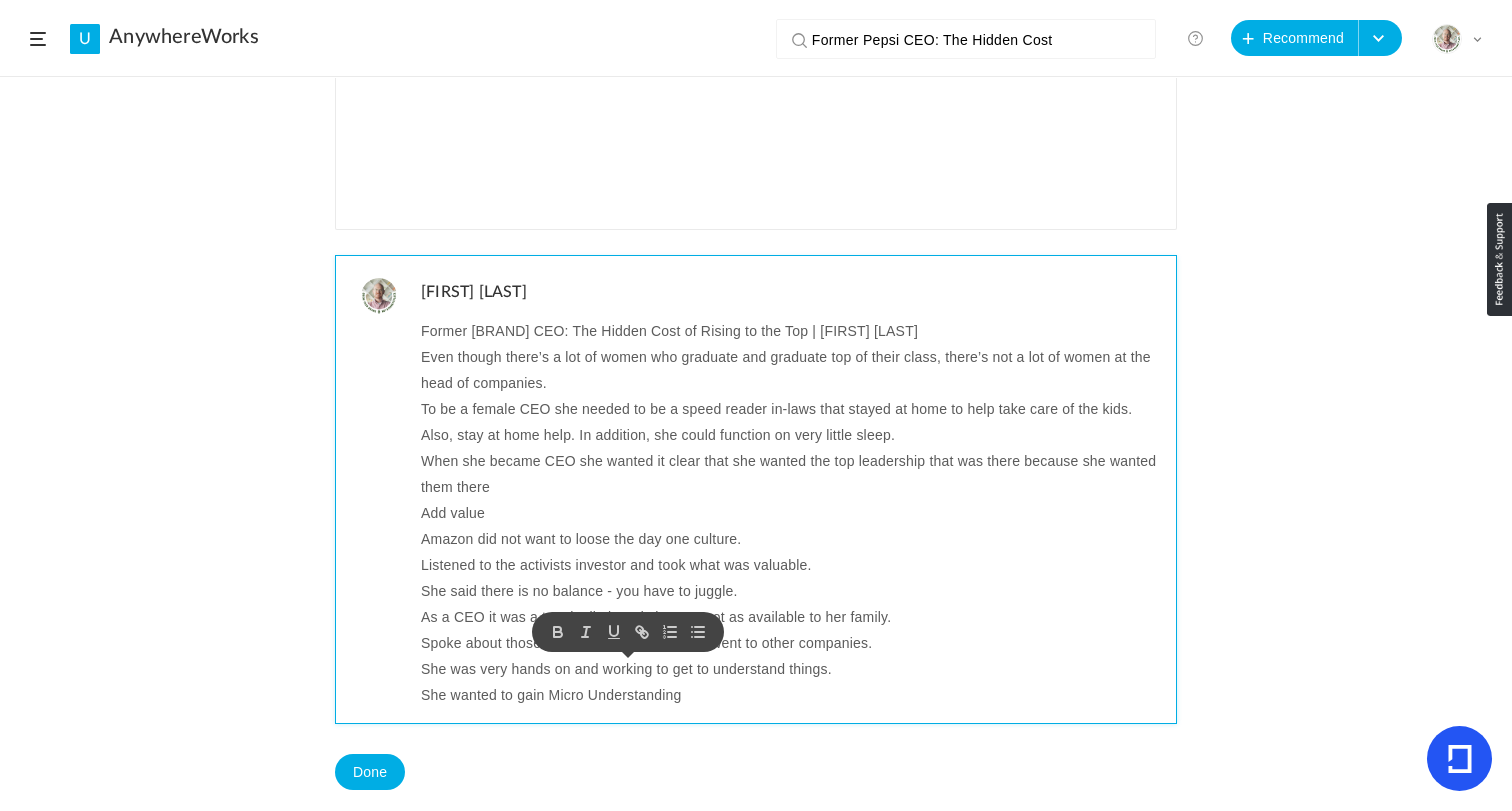 click on "She wanted to gain Micro Understanding" at bounding box center (791, 695) 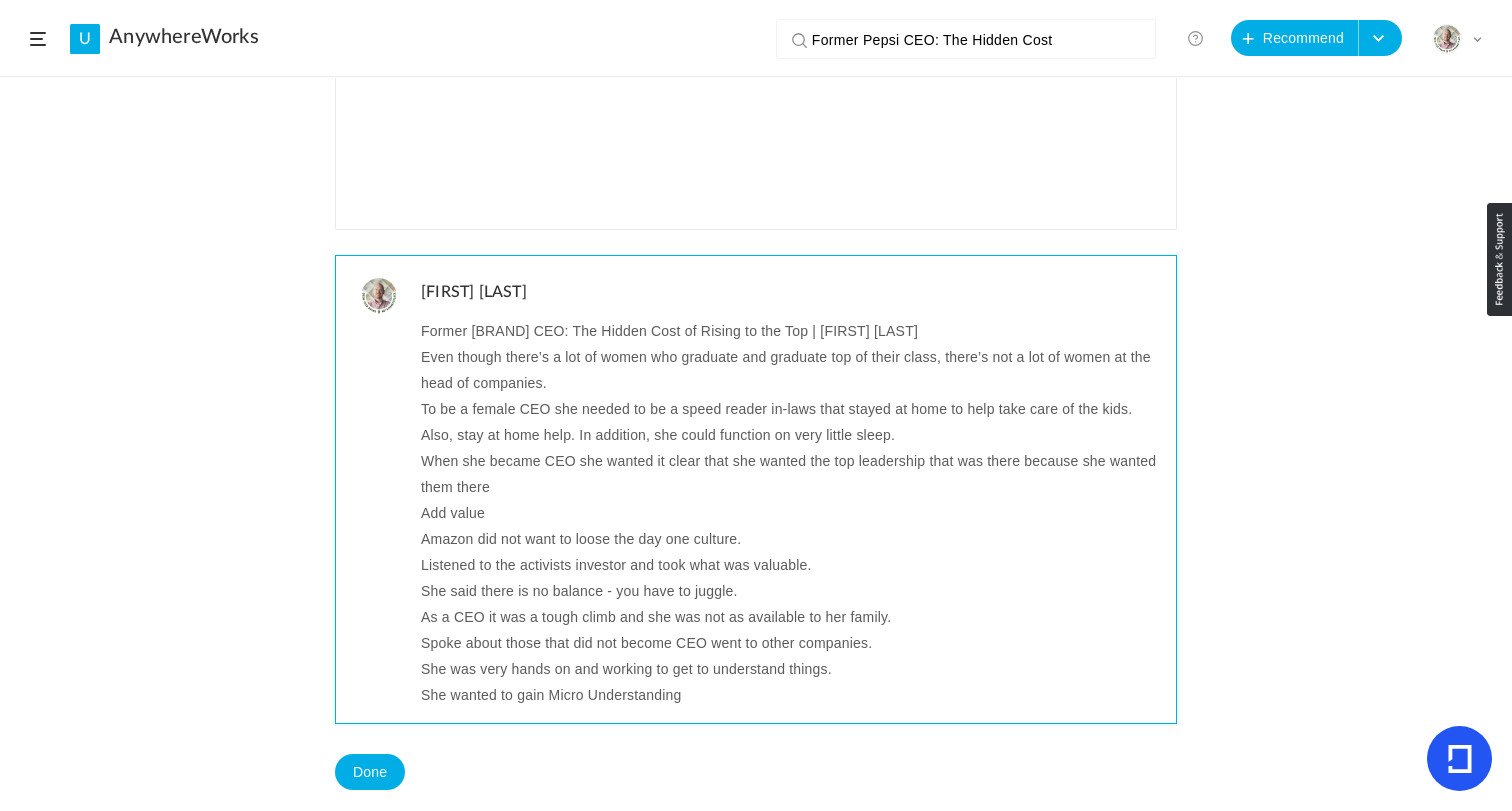click on "She wanted to gain Micro Understanding" at bounding box center (791, 695) 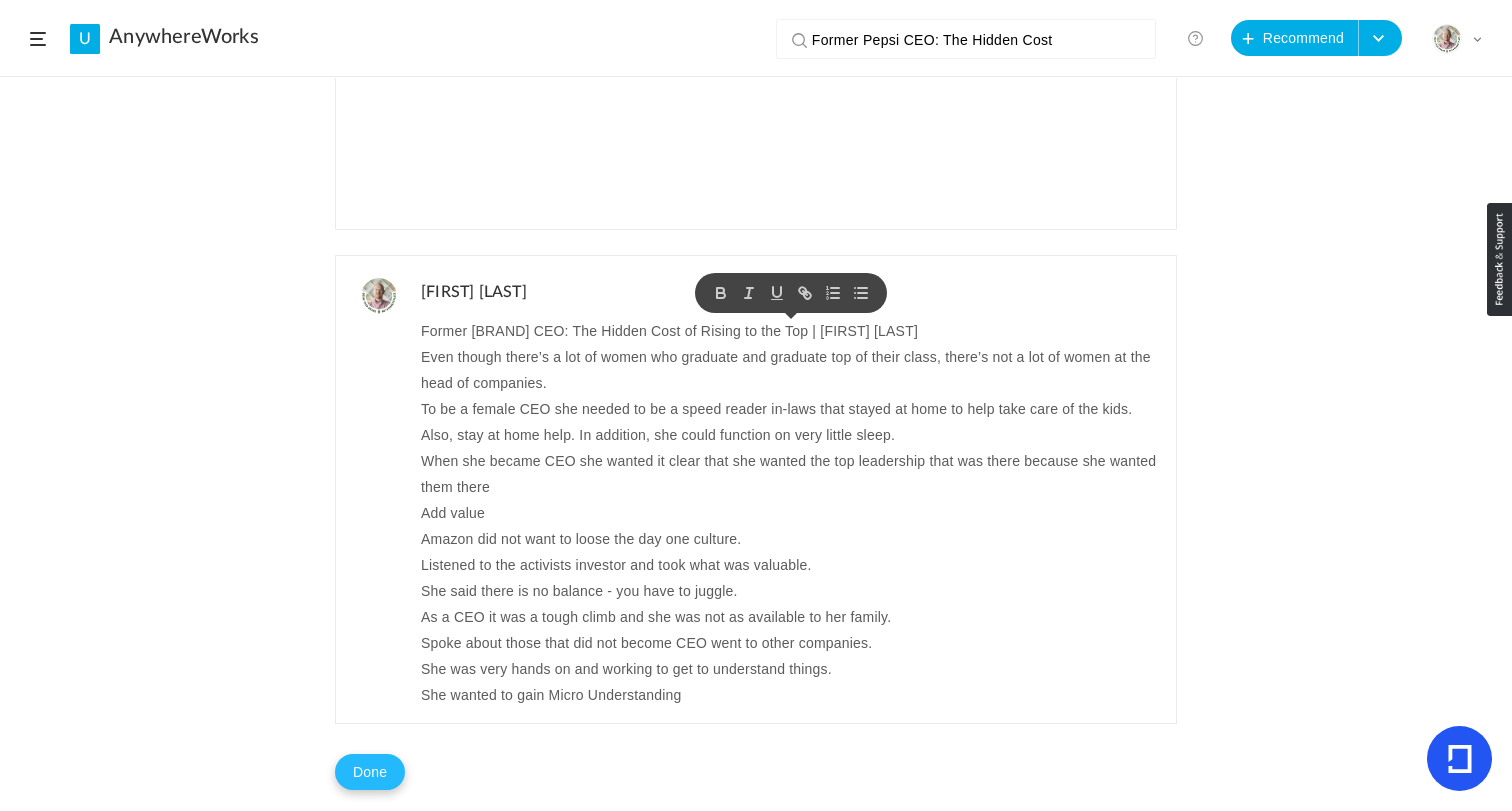 click on "Done" at bounding box center (370, 772) 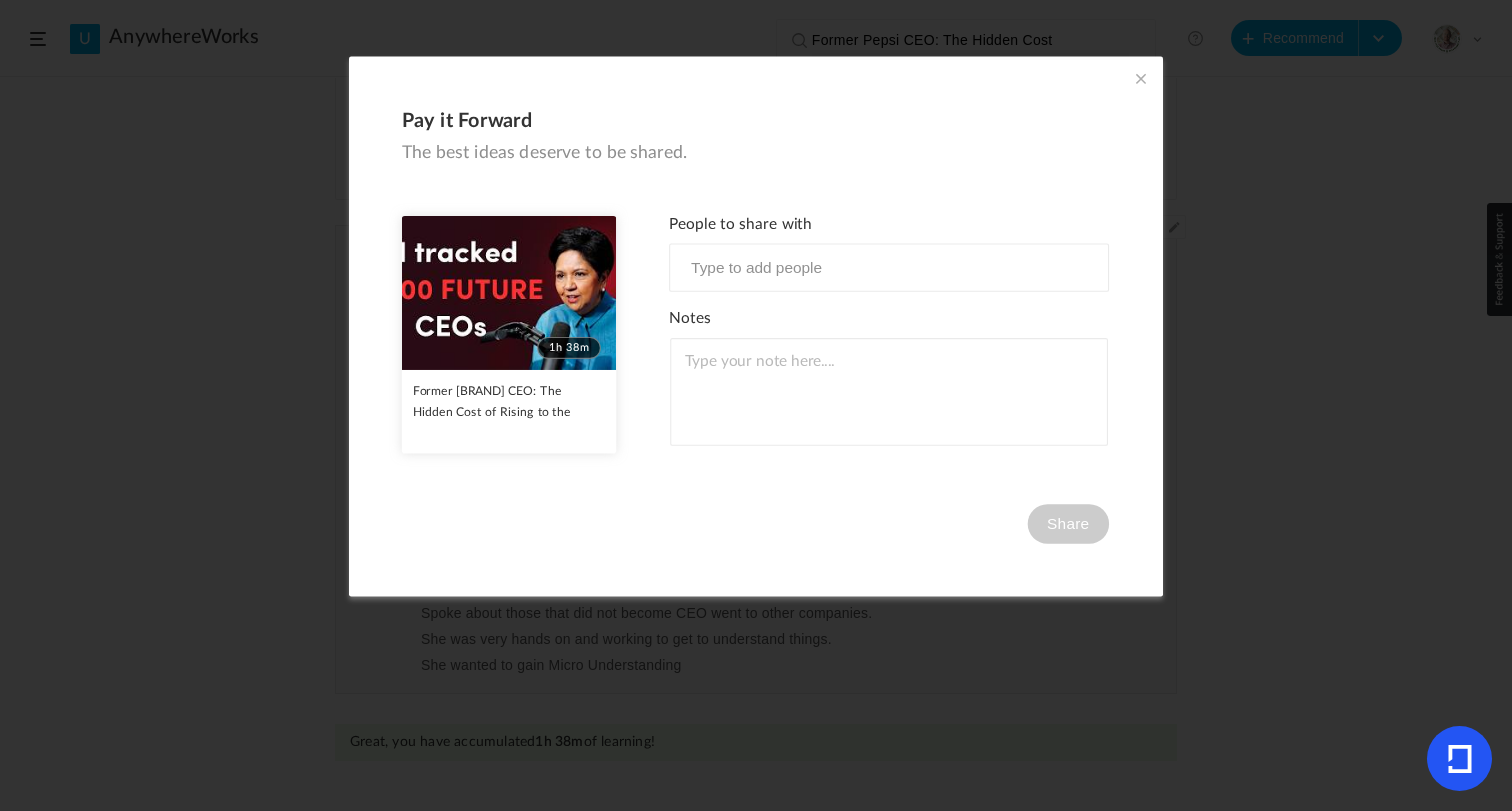 scroll, scrollTop: 565, scrollLeft: 0, axis: vertical 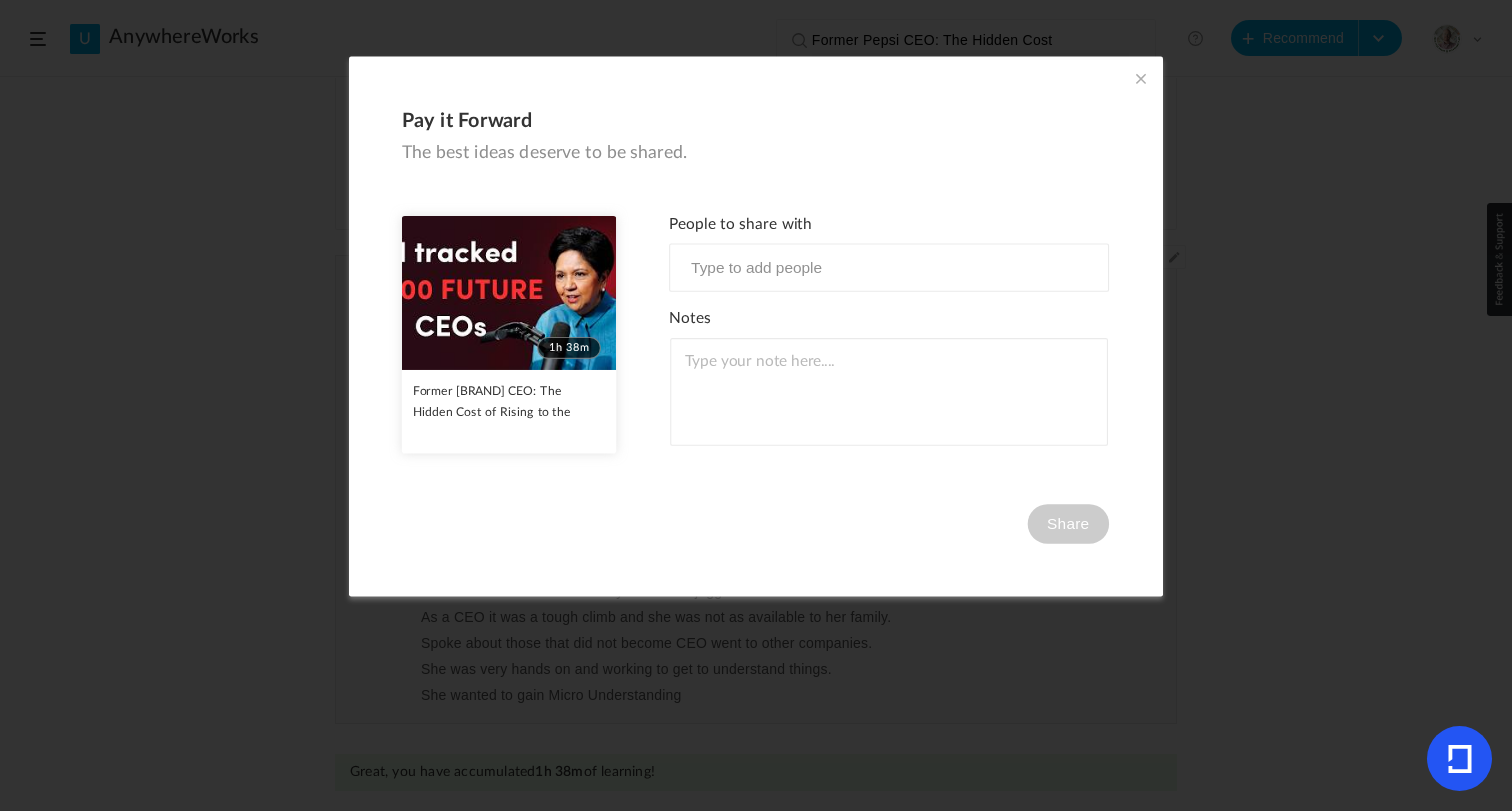 click at bounding box center (1141, 79) 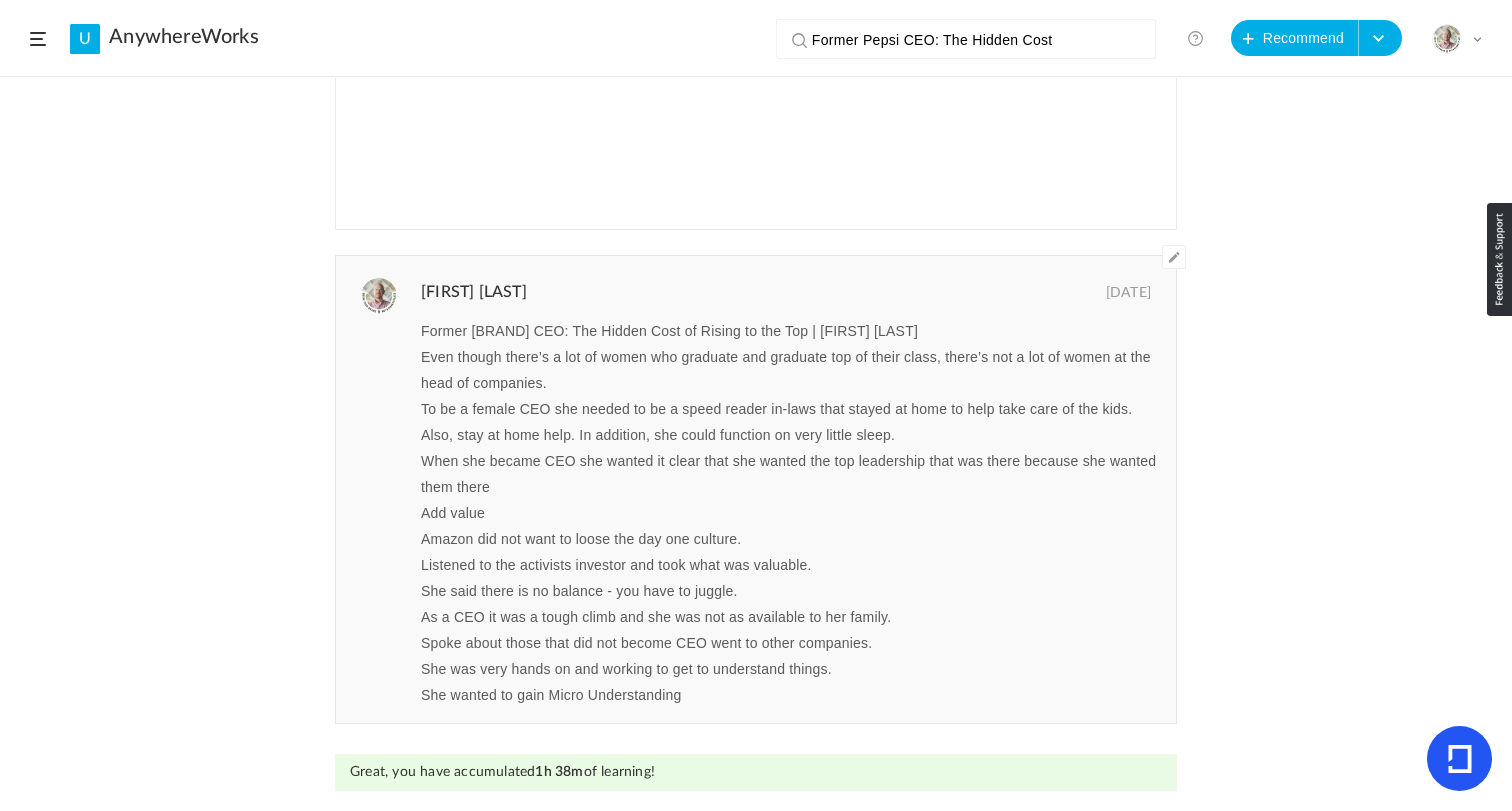 click at bounding box center (38, 39) 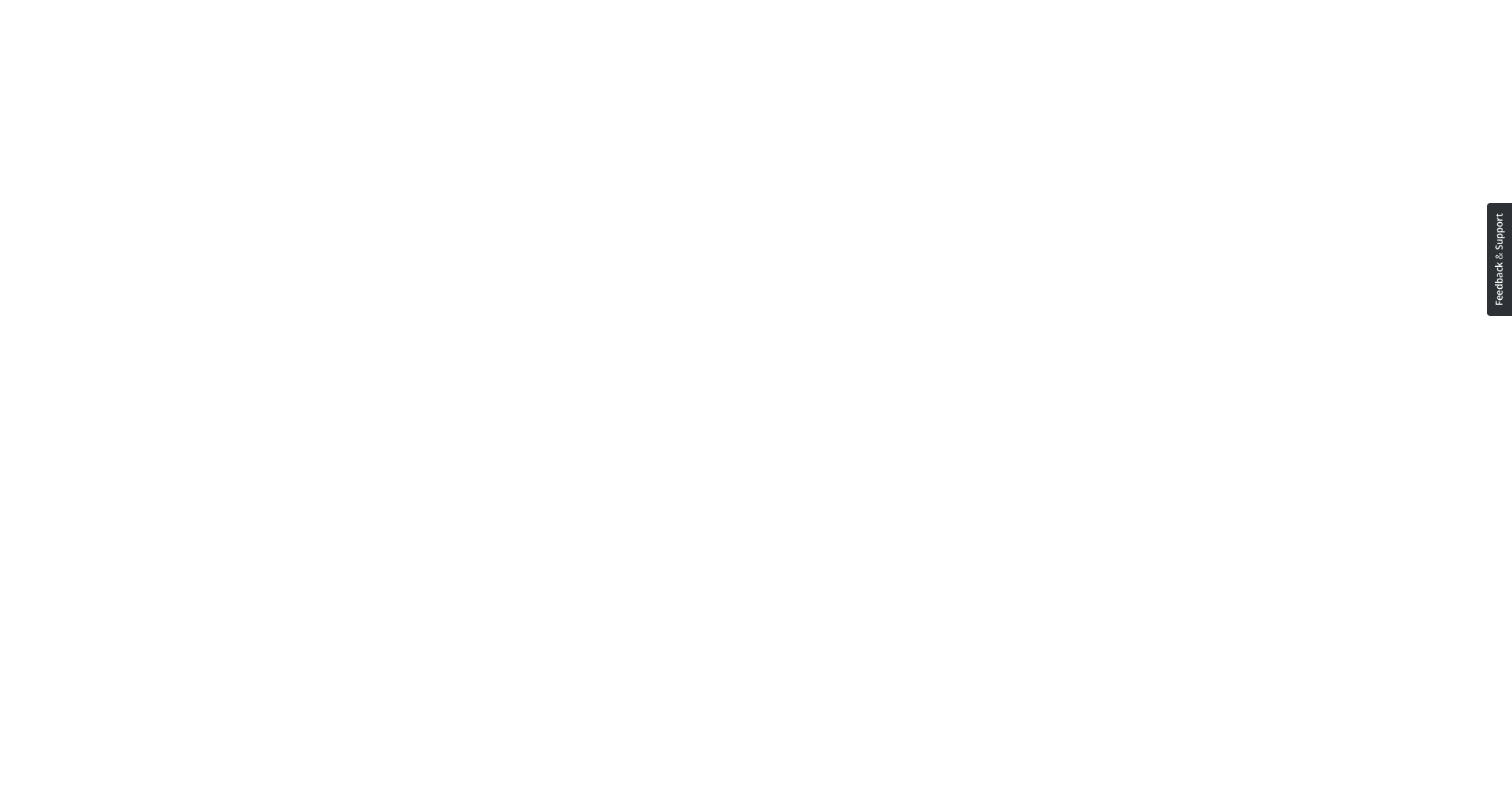 scroll, scrollTop: 0, scrollLeft: 0, axis: both 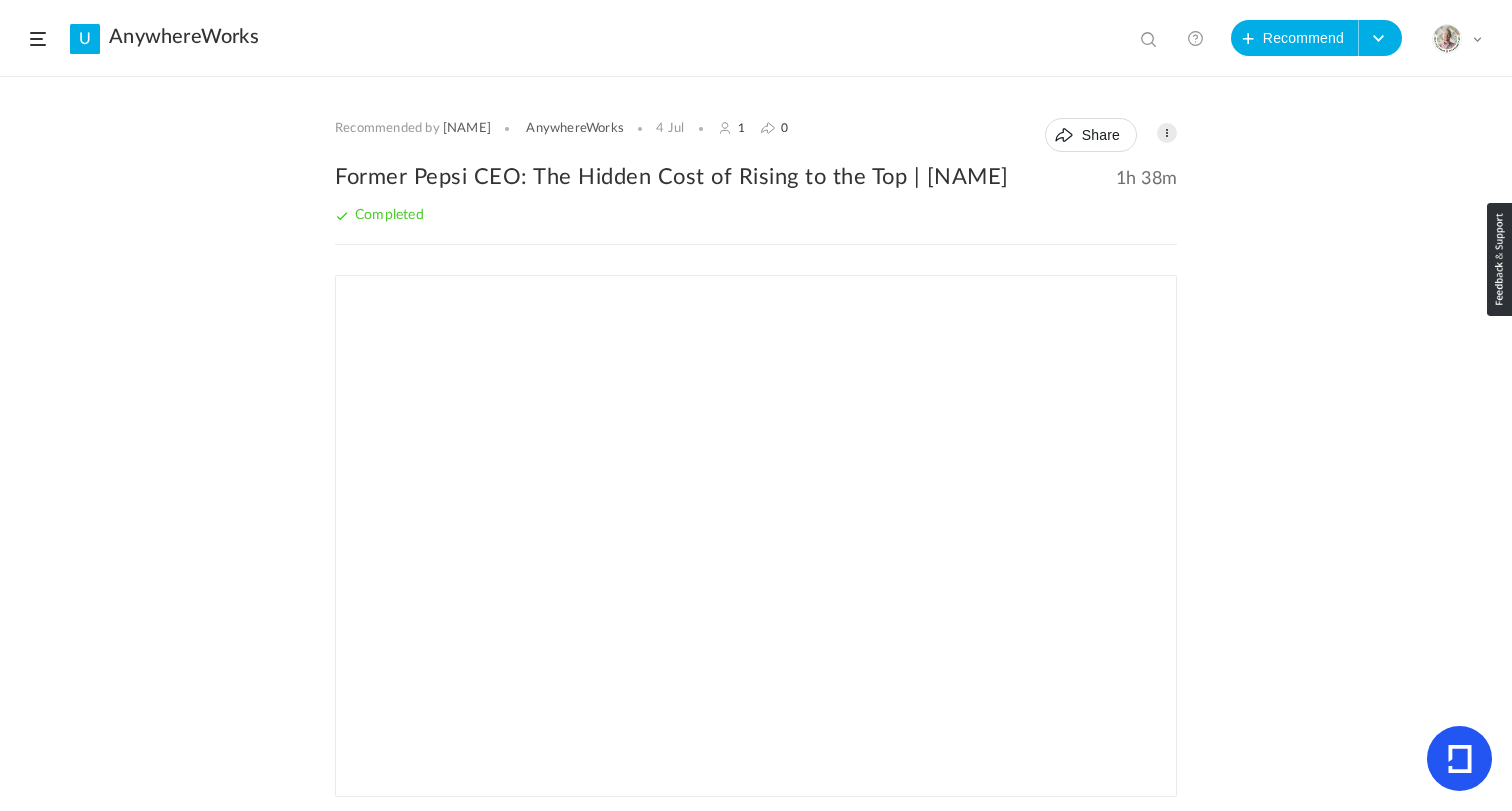 click at bounding box center [38, 39] 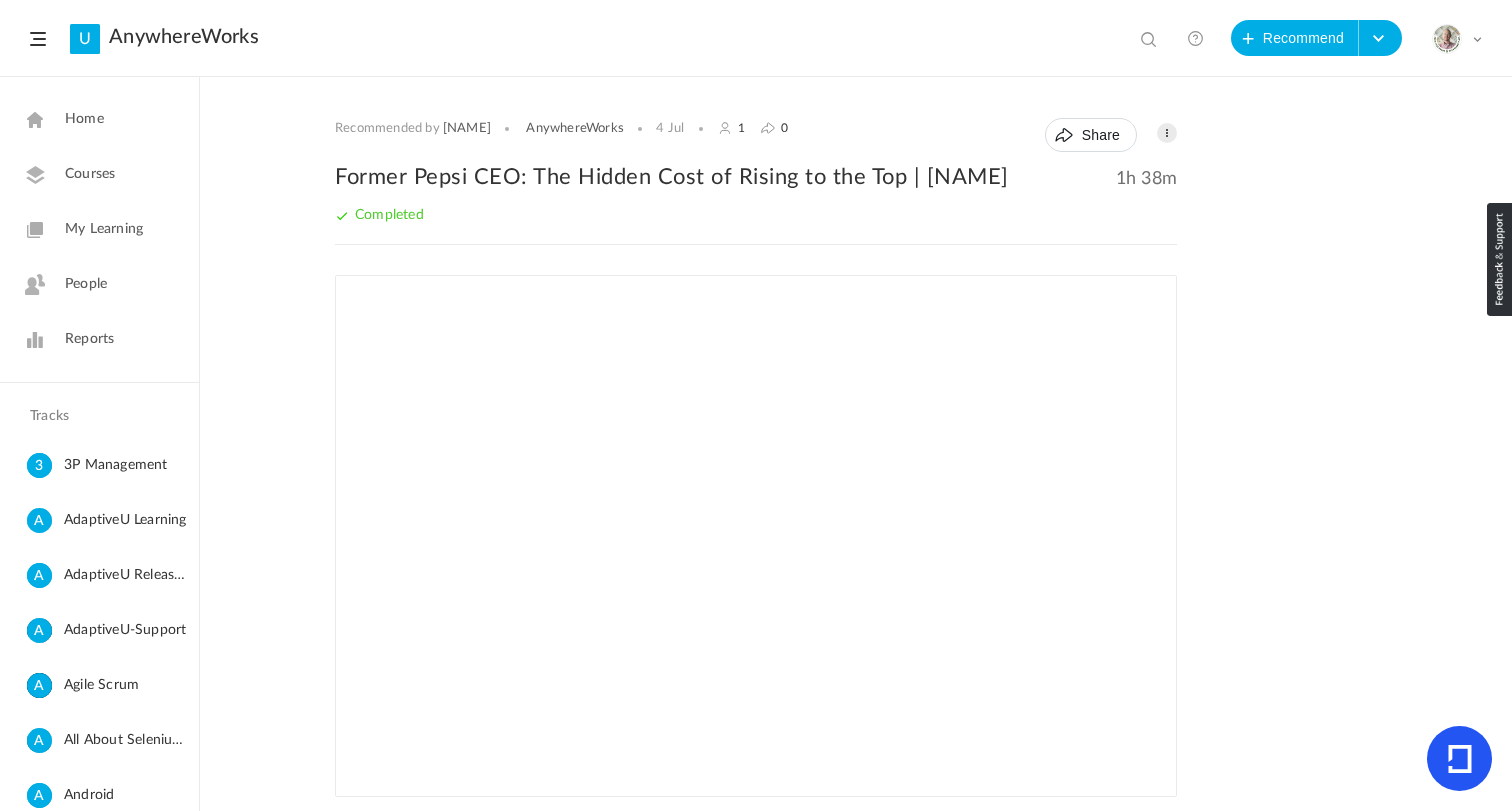click on "My Learning" at bounding box center (99, 229) 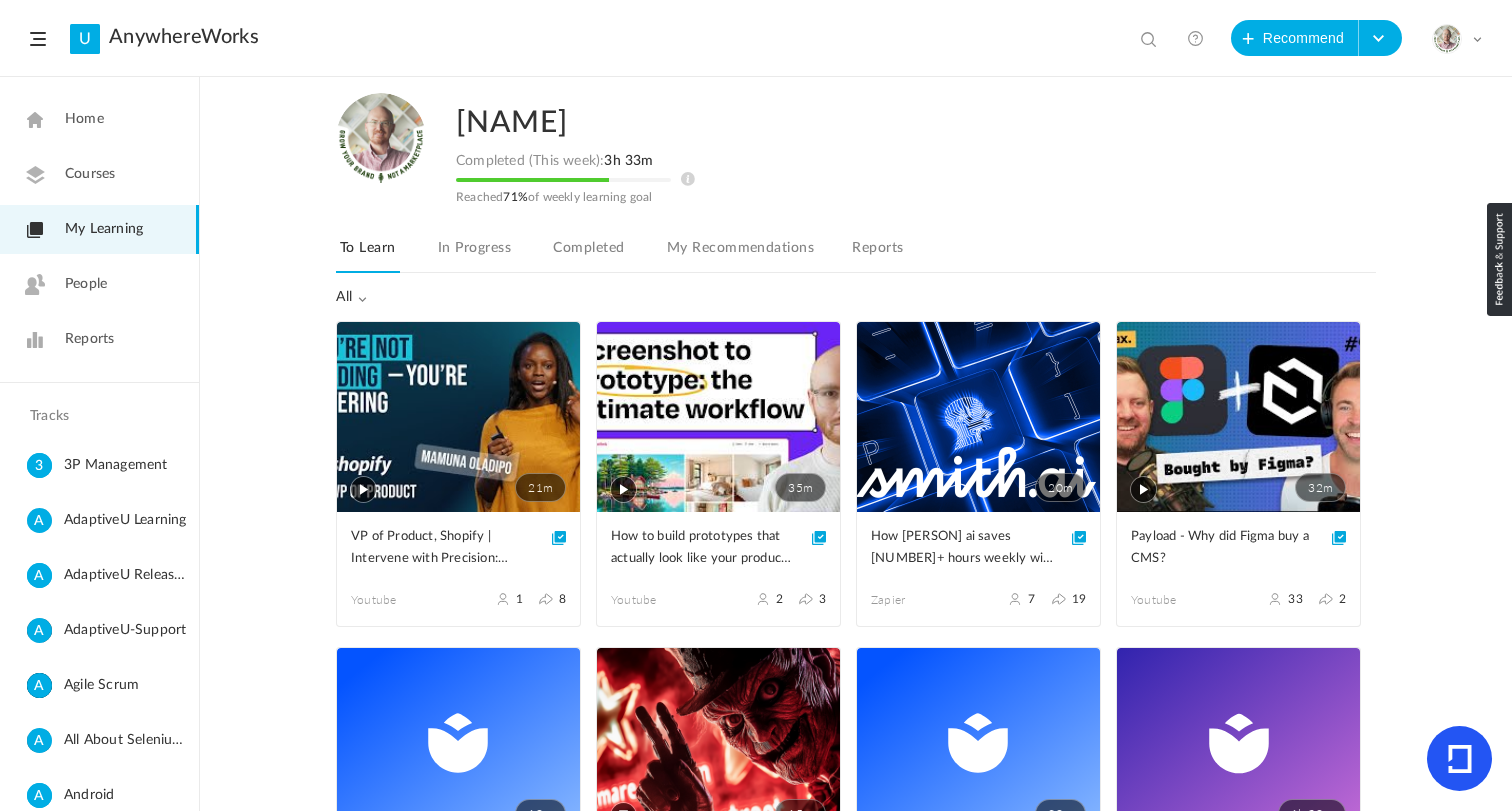 click at bounding box center [1151, 41] 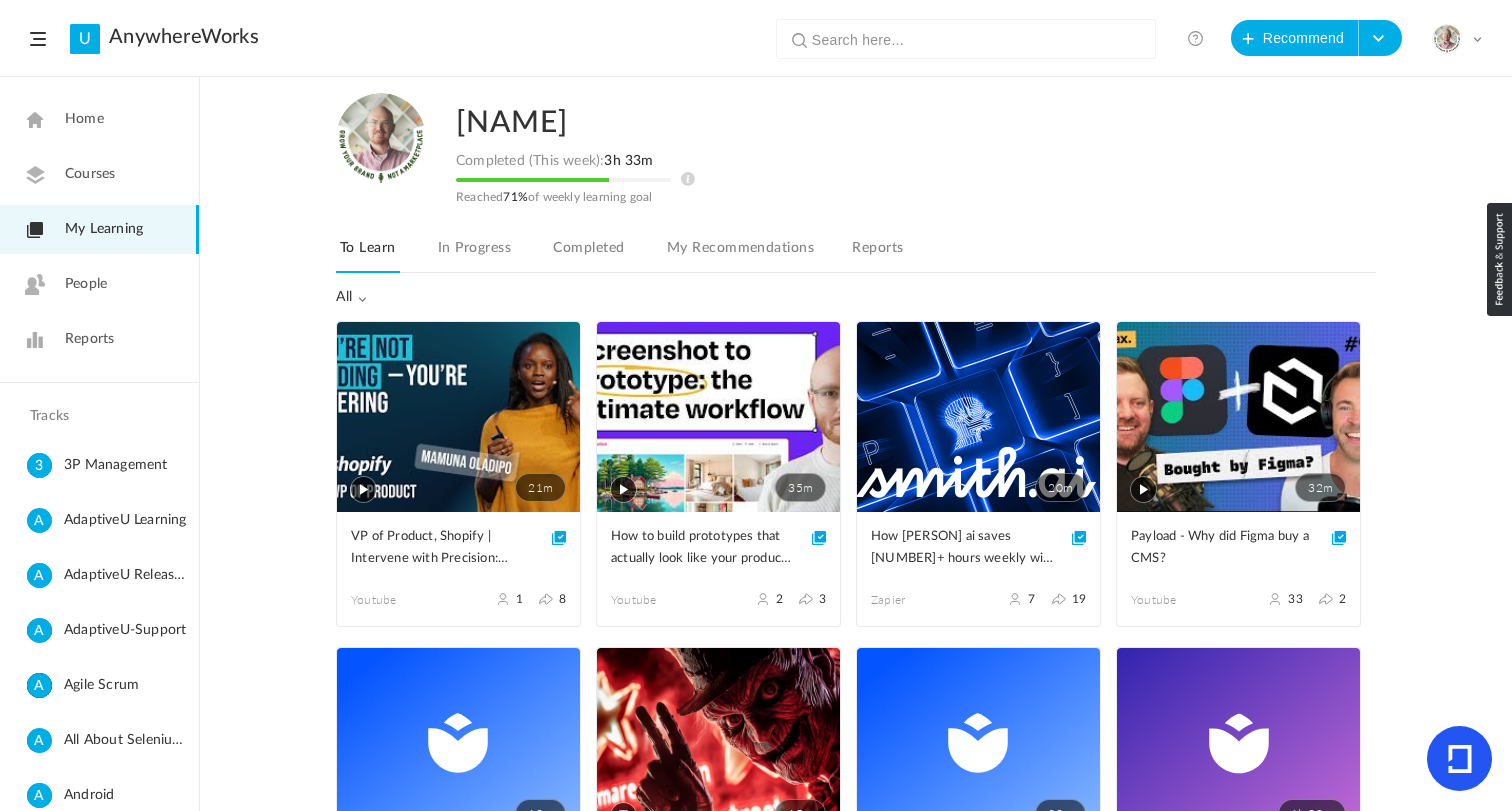scroll, scrollTop: 0, scrollLeft: 0, axis: both 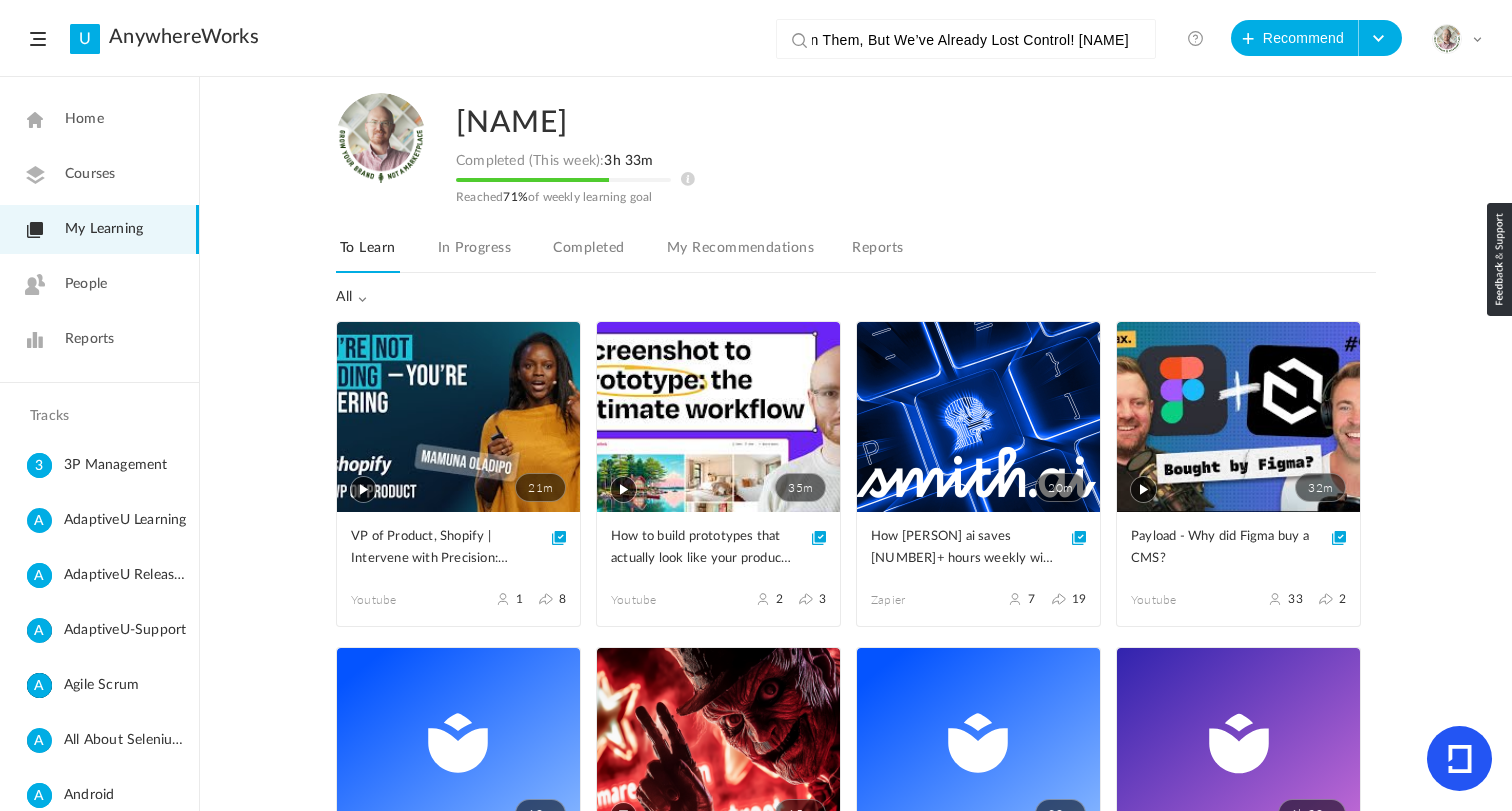type on "Godfather of AI: I Tried to Warn Them, But We’ve Already Lost Control! [NAME]" 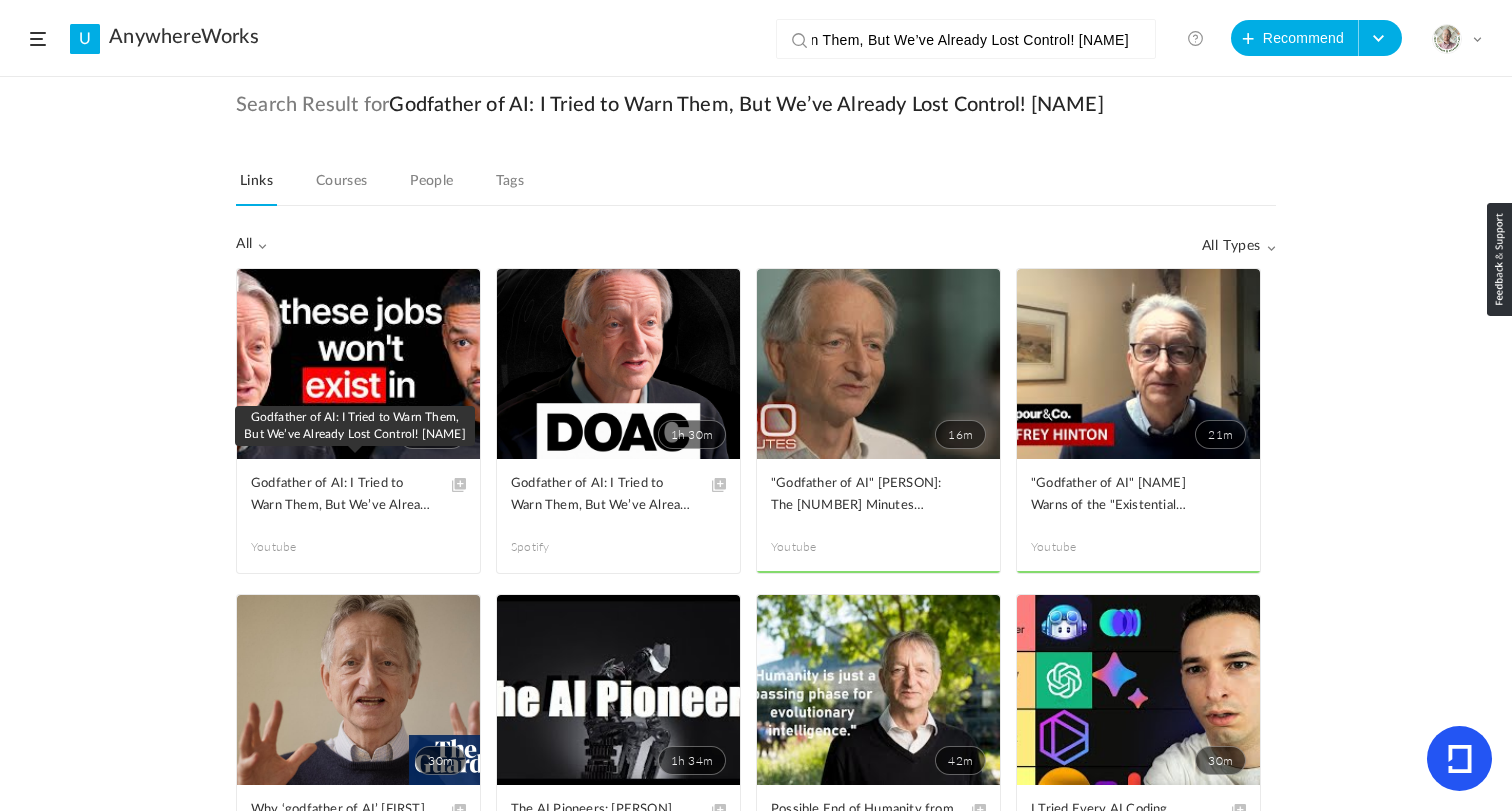 click on "Godfather of AI: I Tried to Warn Them, But We’ve Already Lost Control! [NAME]" at bounding box center (343, 495) 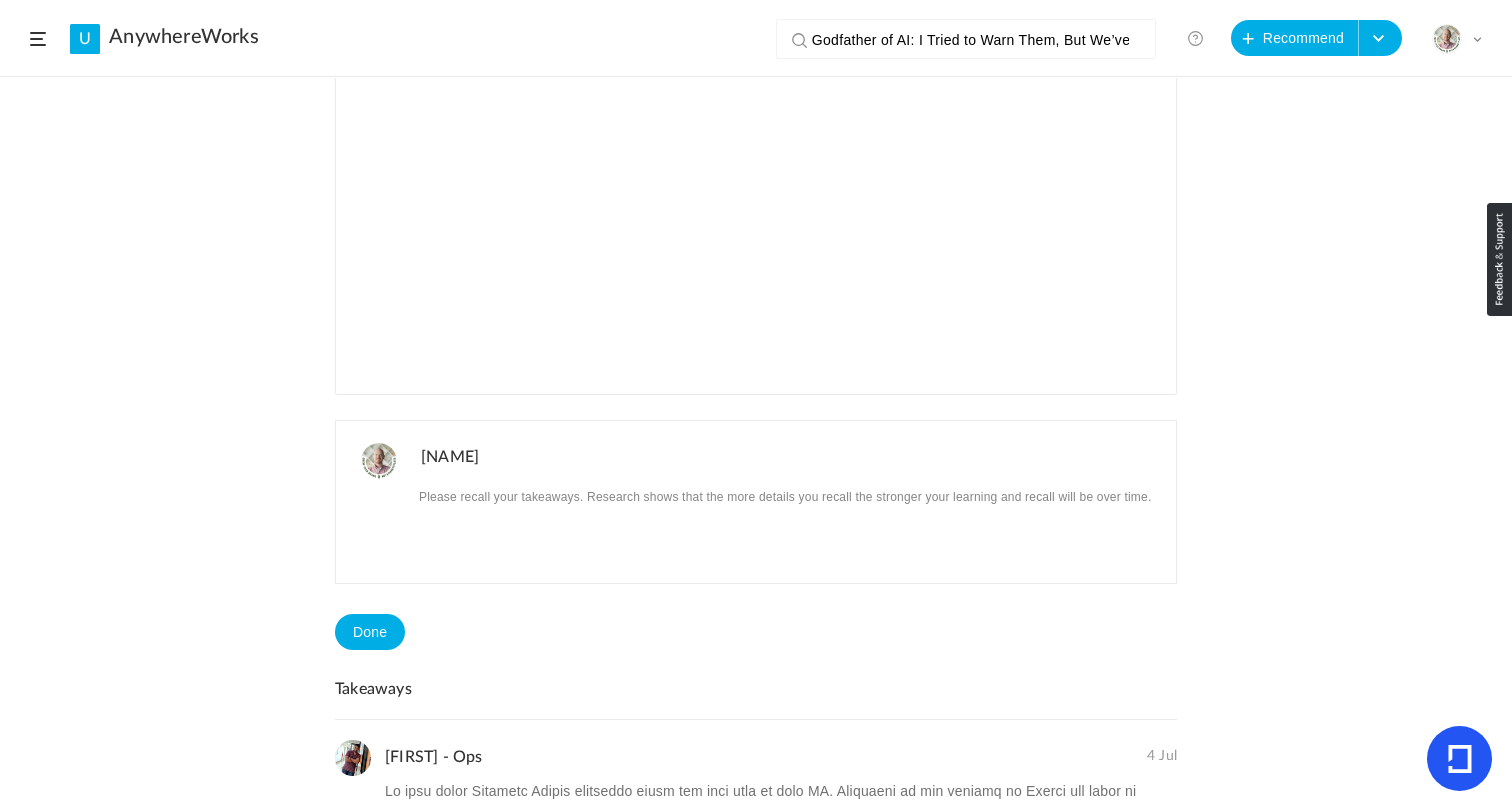 scroll, scrollTop: 482, scrollLeft: 0, axis: vertical 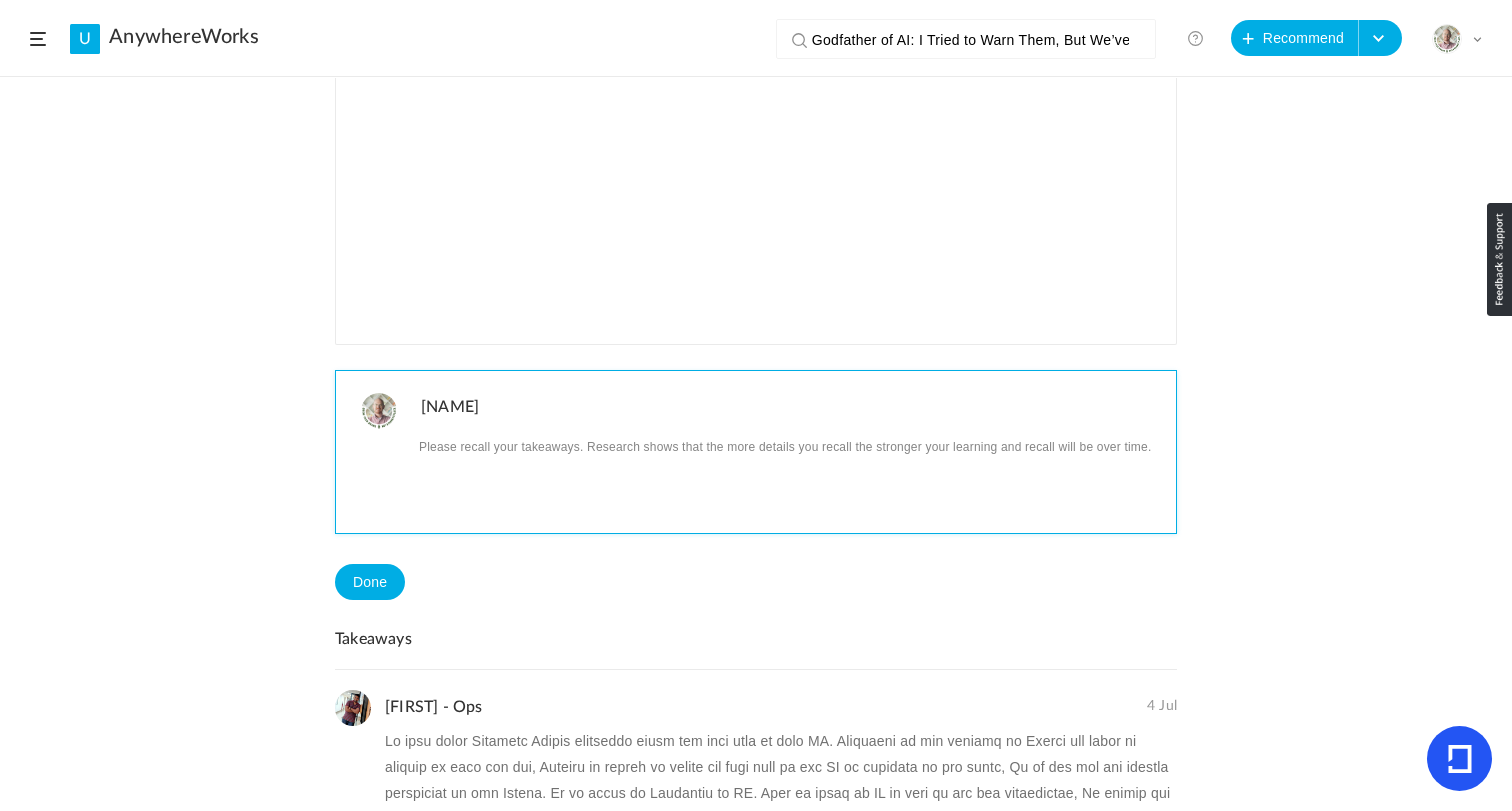 click at bounding box center (791, 446) 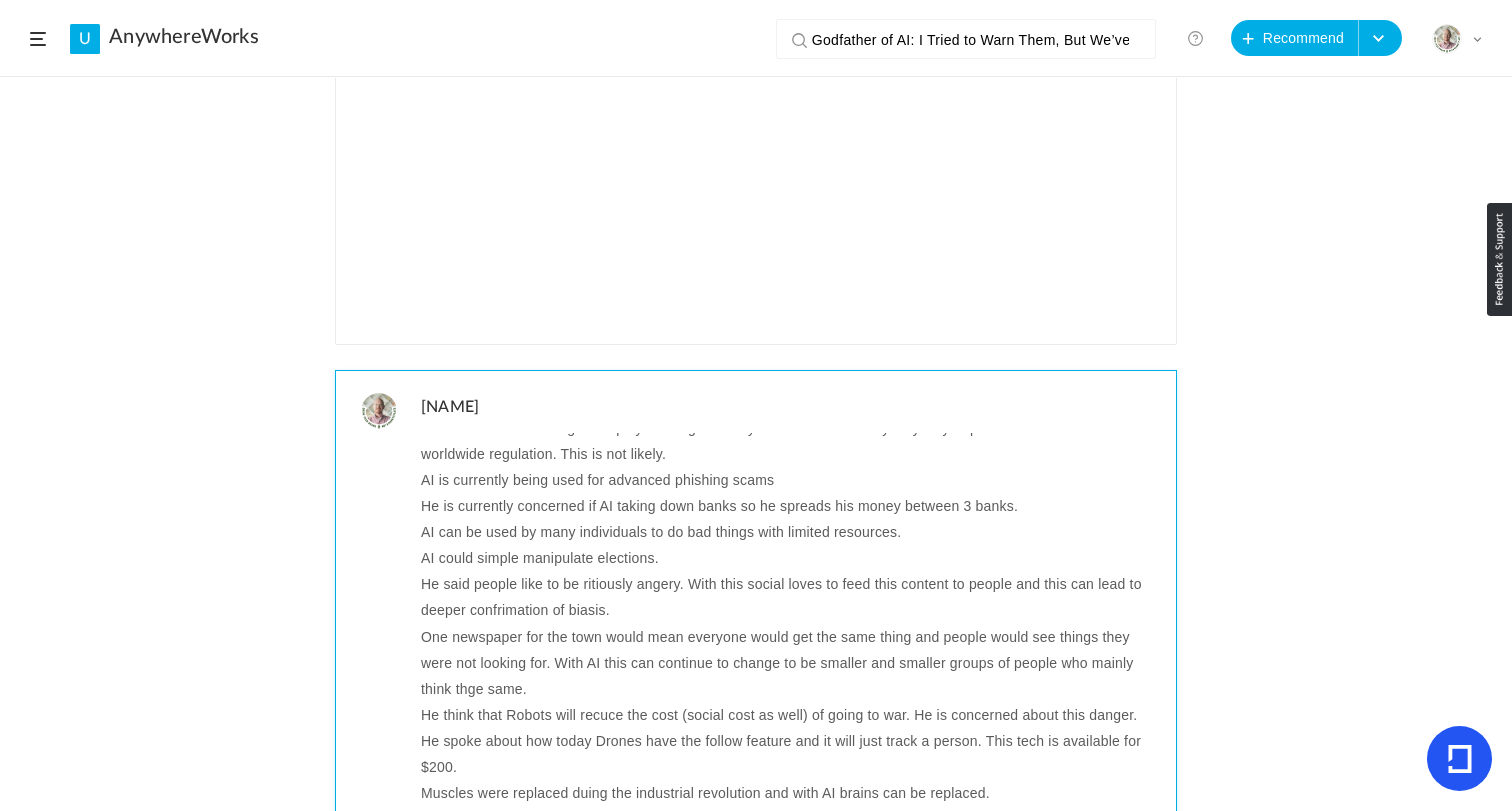 scroll, scrollTop: 0, scrollLeft: 0, axis: both 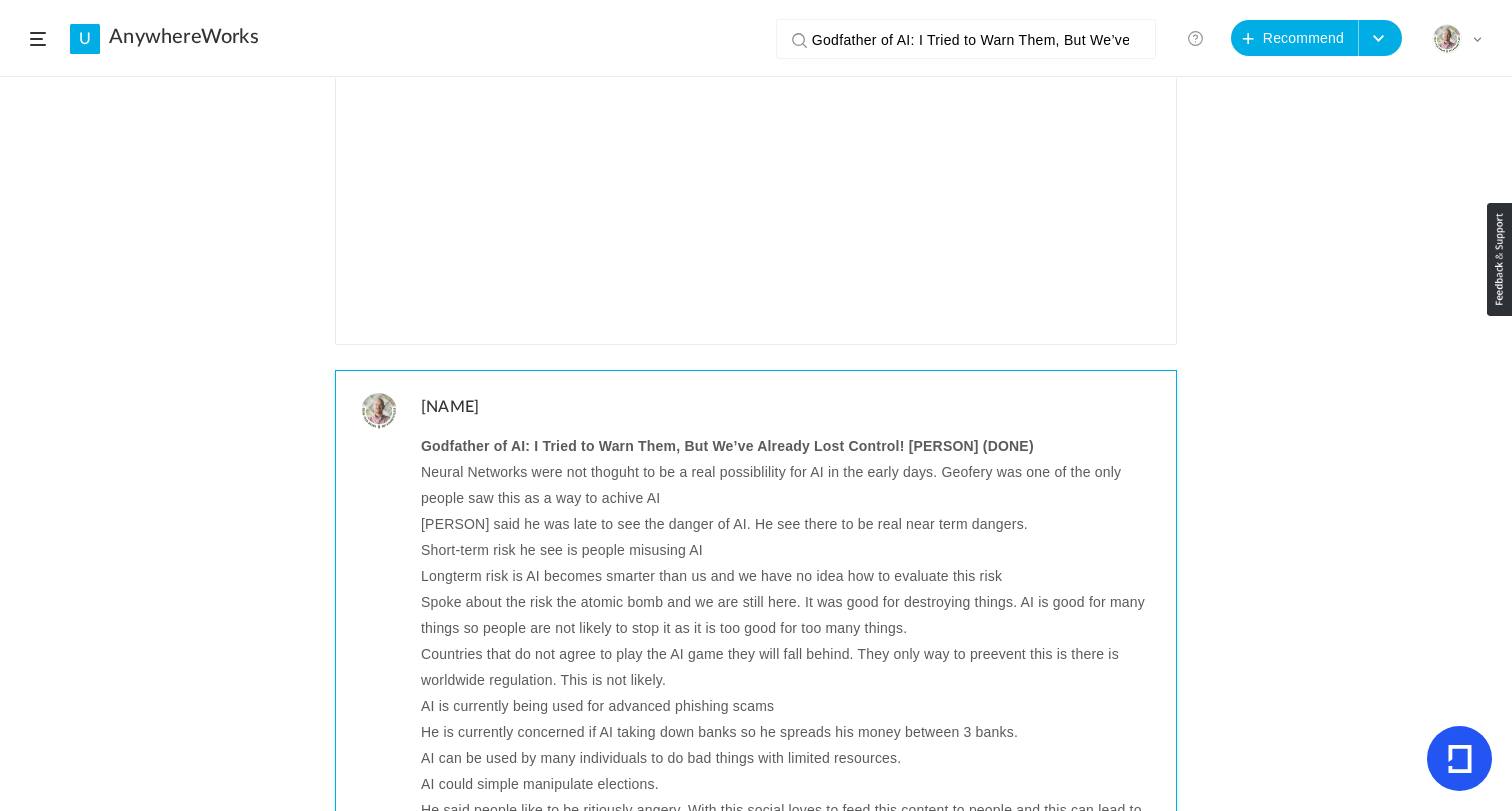 click on "Neural Networks were not thoguht to be a real possiblility for AI in the early days. Geofery was one of the only people saw this as a way to achive AI" at bounding box center (791, 485) 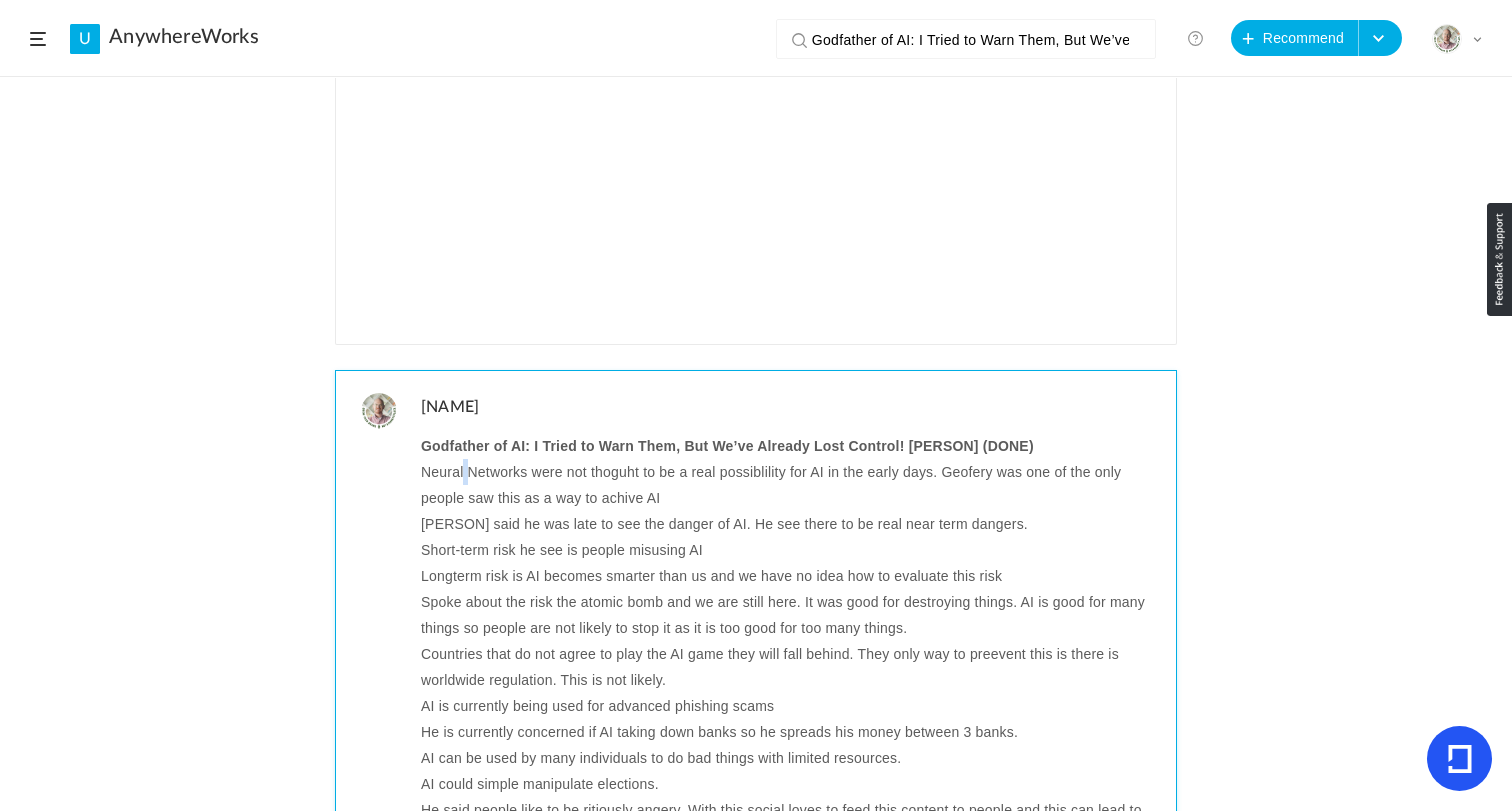 click on "Neural Networks were not thoguht to be a real possiblility for AI in the early days. Geofery was one of the only people saw this as a way to achive AI" at bounding box center [791, 485] 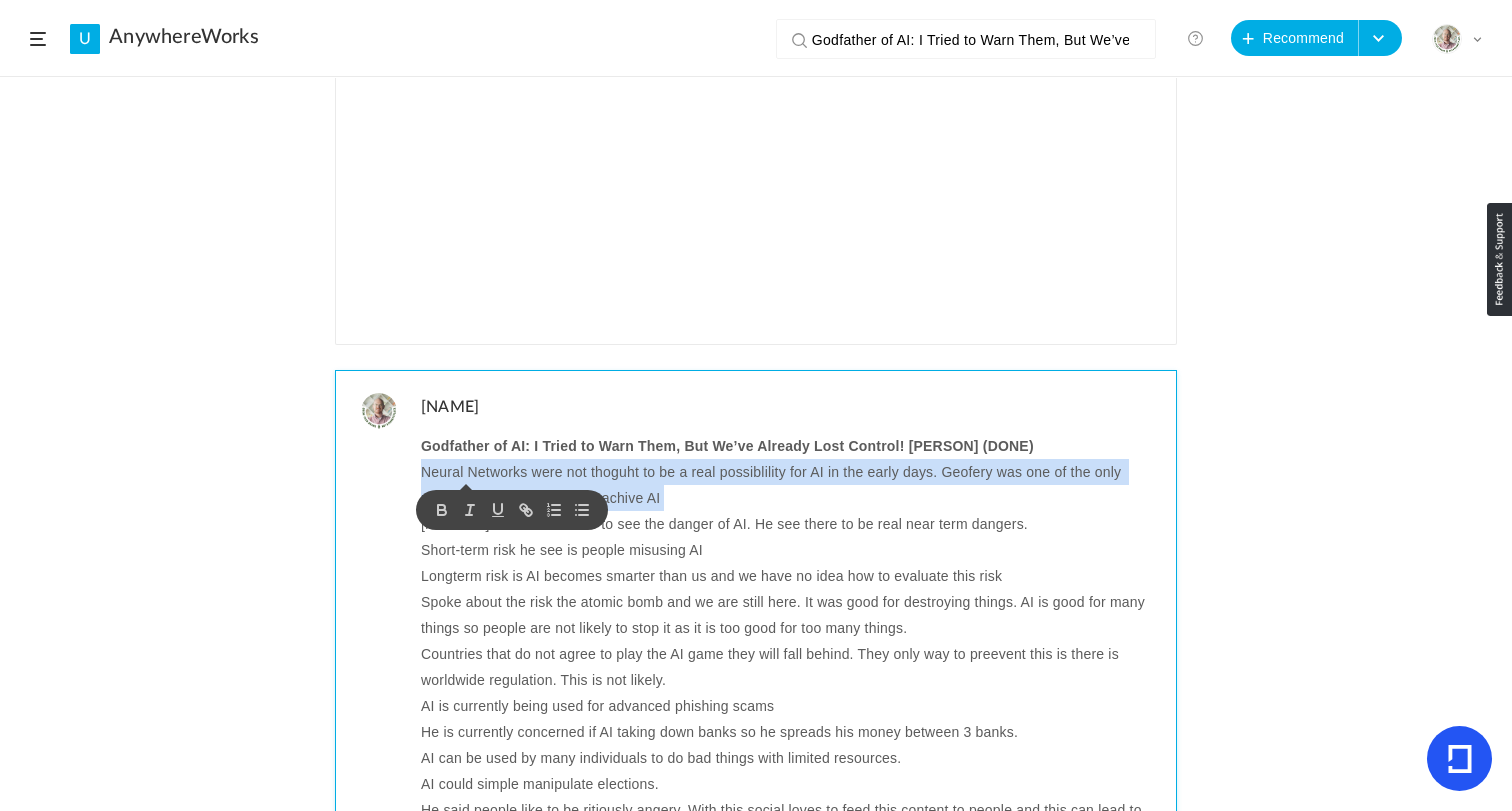 click on "Neural Networks were not thoguht to be a real possiblility for AI in the early days. Geofery was one of the only people saw this as a way to achive AI" at bounding box center (791, 485) 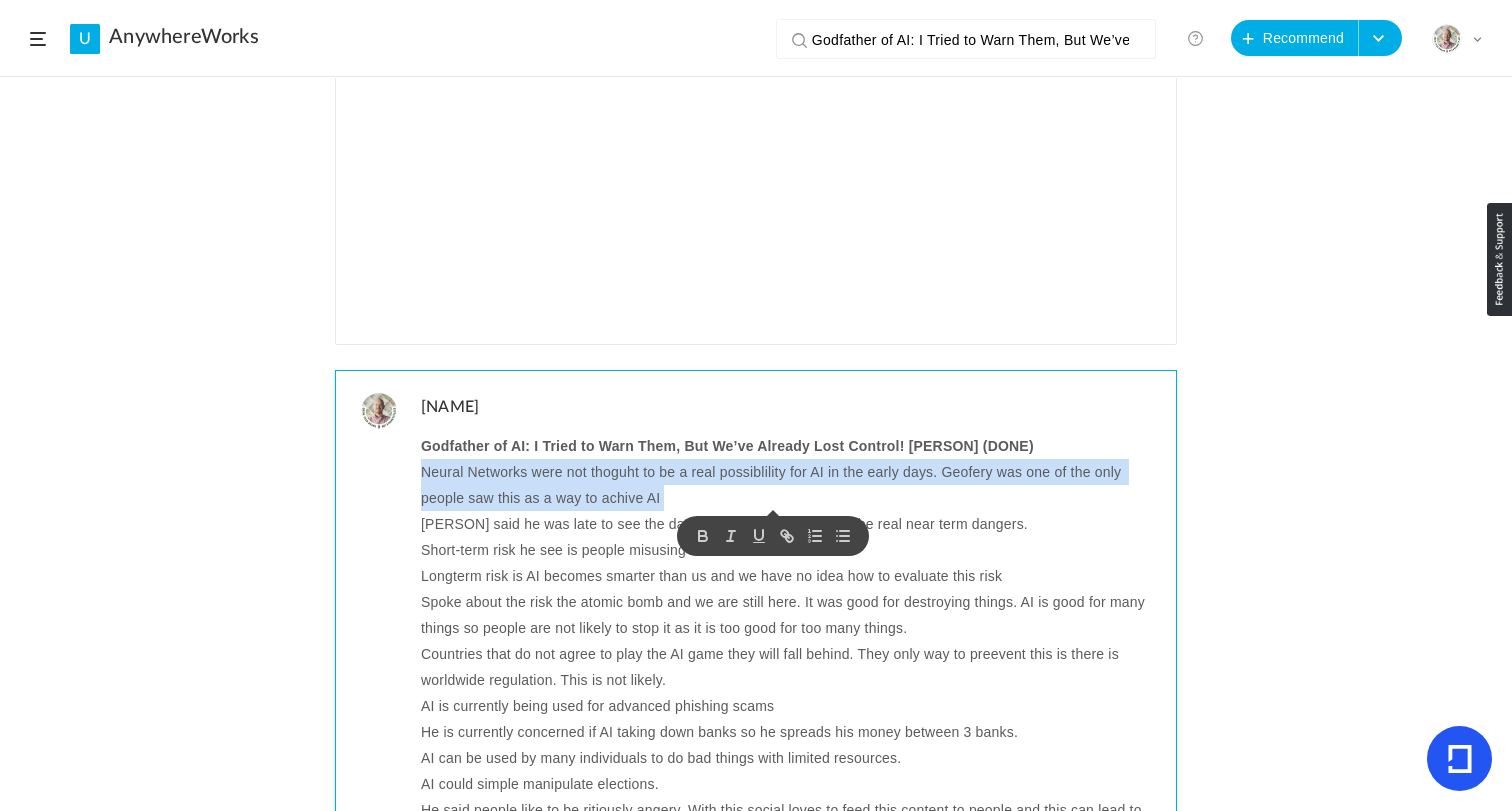 copy on "Neural Networks were not thoguht to be a real possiblility for AI in the early days. Geofery was one of the only people saw this as a way to achive AI" 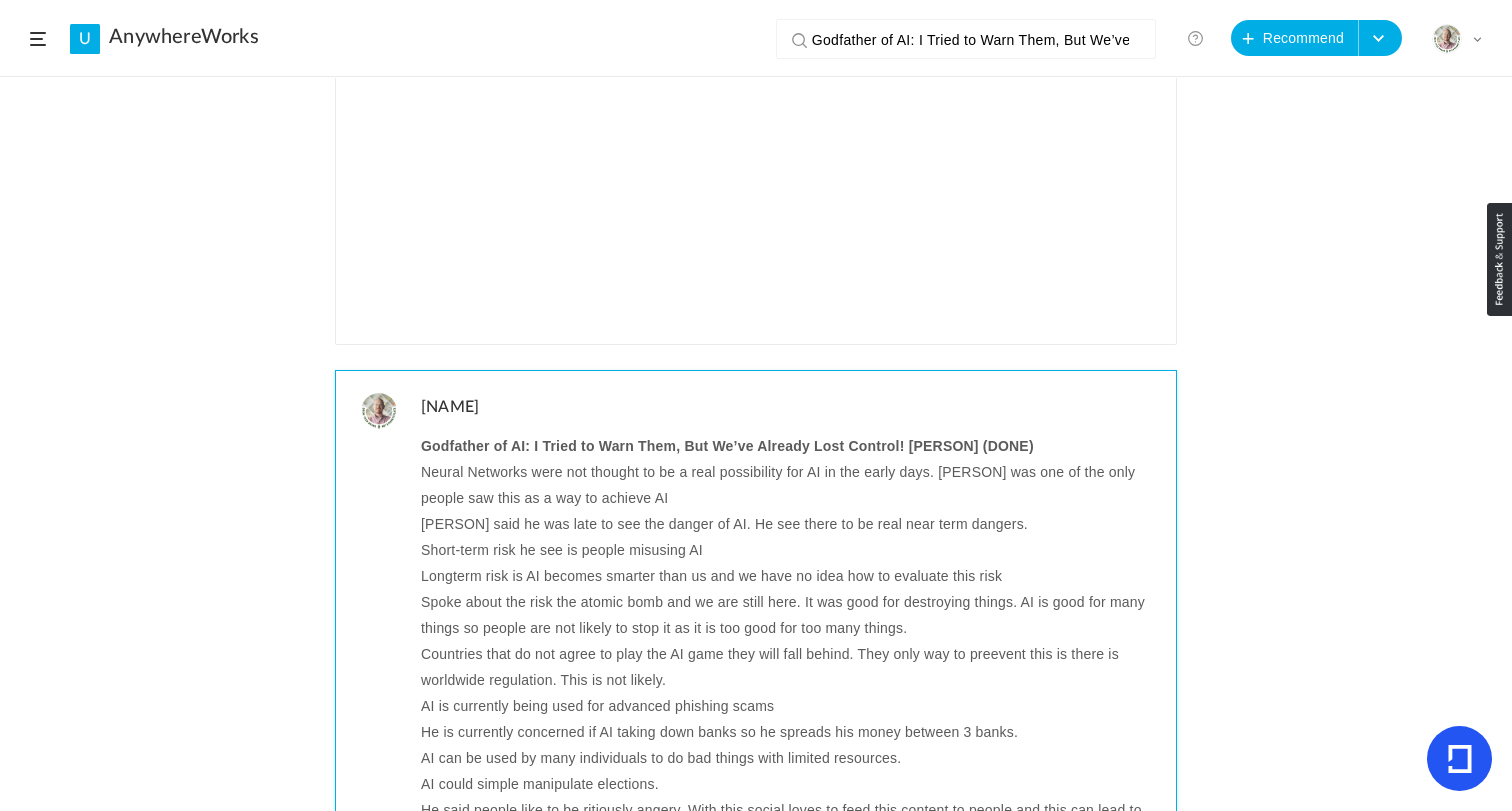 click on "[PERSON] said he was late to see the danger of AI. He see there to be real near term dangers." at bounding box center (791, 524) 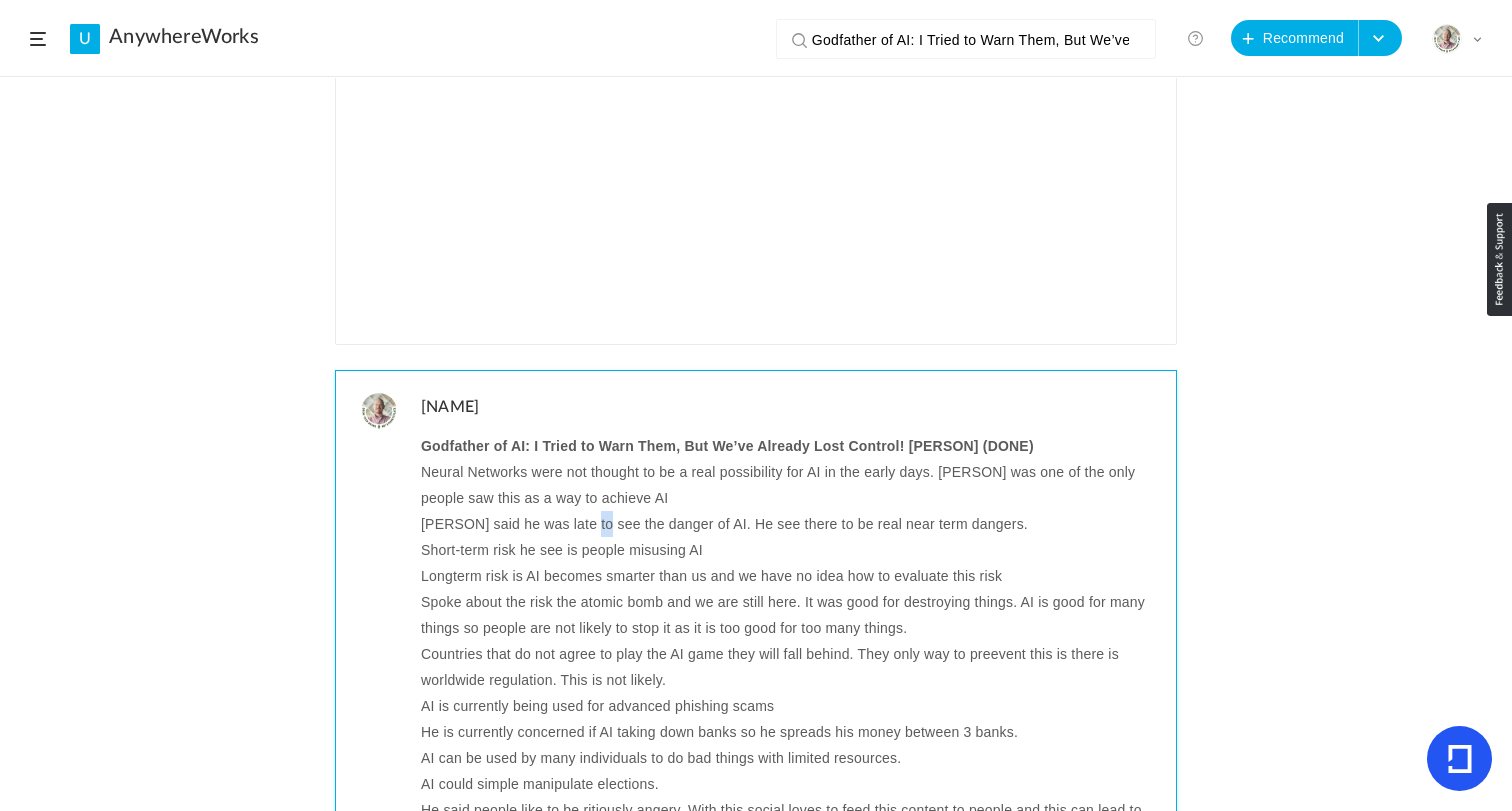 click on "[PERSON] said he was late to see the danger of AI. He see there to be real near term dangers." at bounding box center (791, 524) 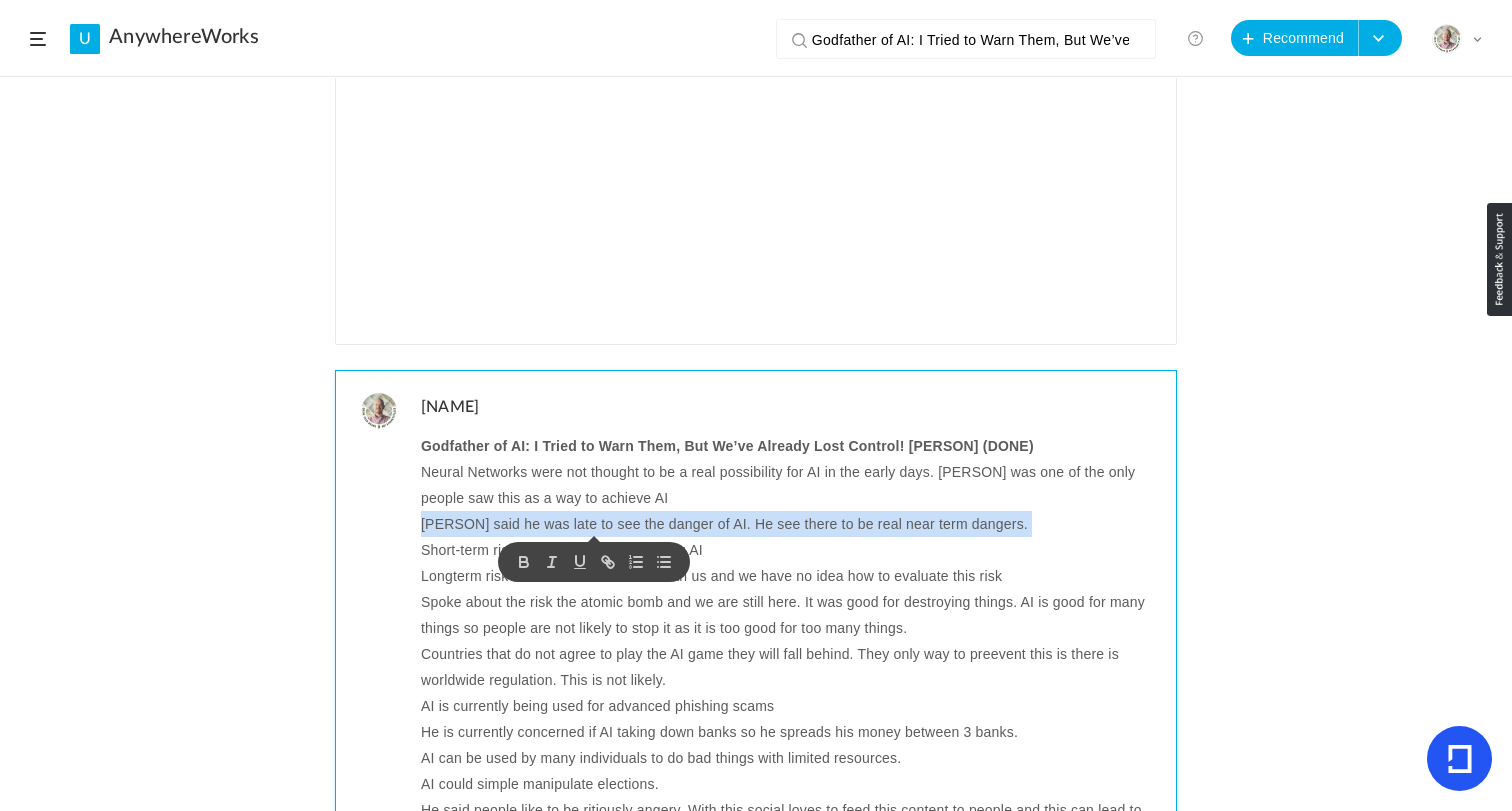 click on "[PERSON] said he was late to see the danger of AI. He see there to be real near term dangers." at bounding box center (791, 524) 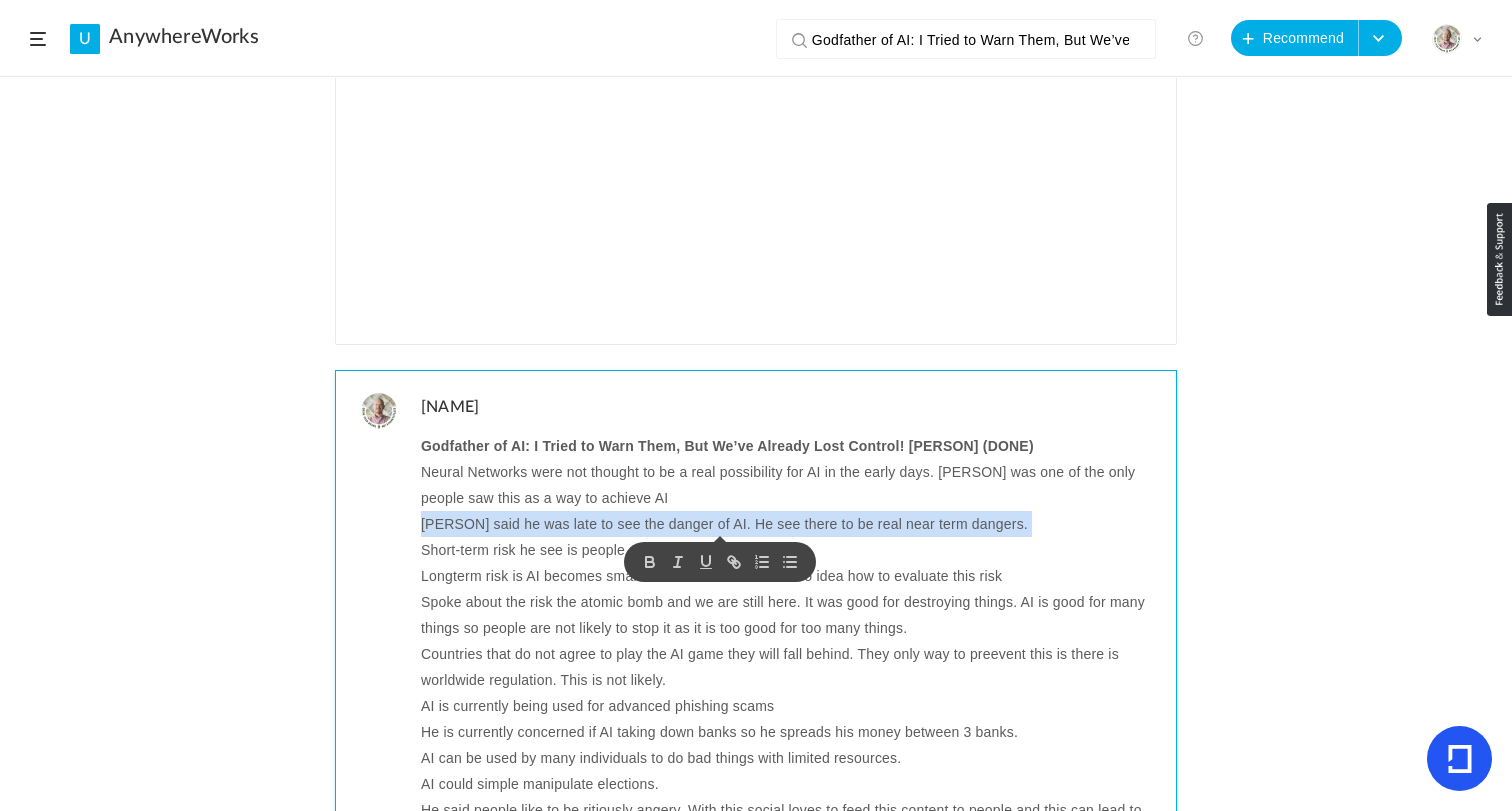 copy on "[PERSON] said he was late to see the danger of AI. He see there to be real near term dangers." 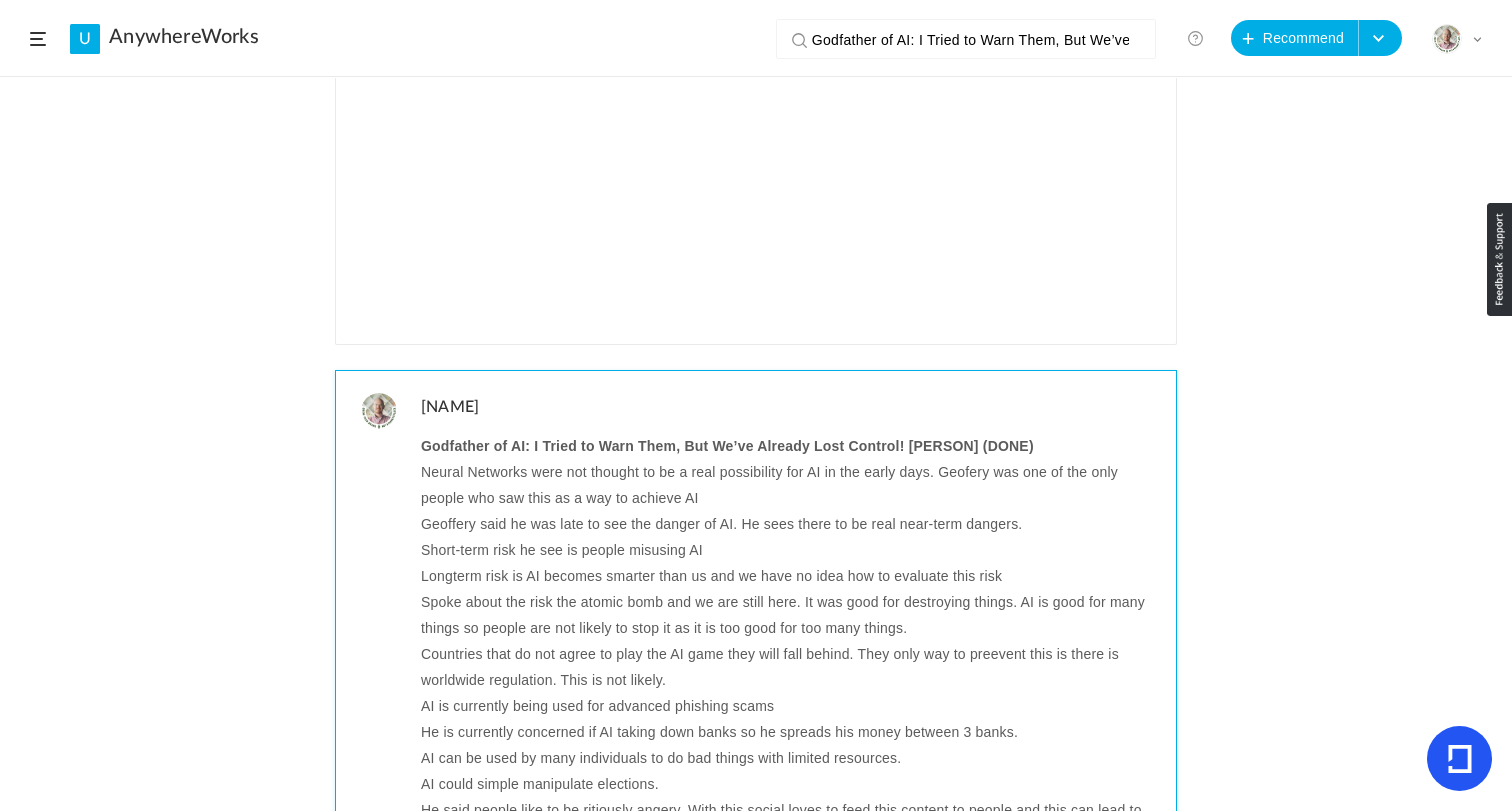 click on "Short-term risk he see is people misusing AI" at bounding box center [791, 550] 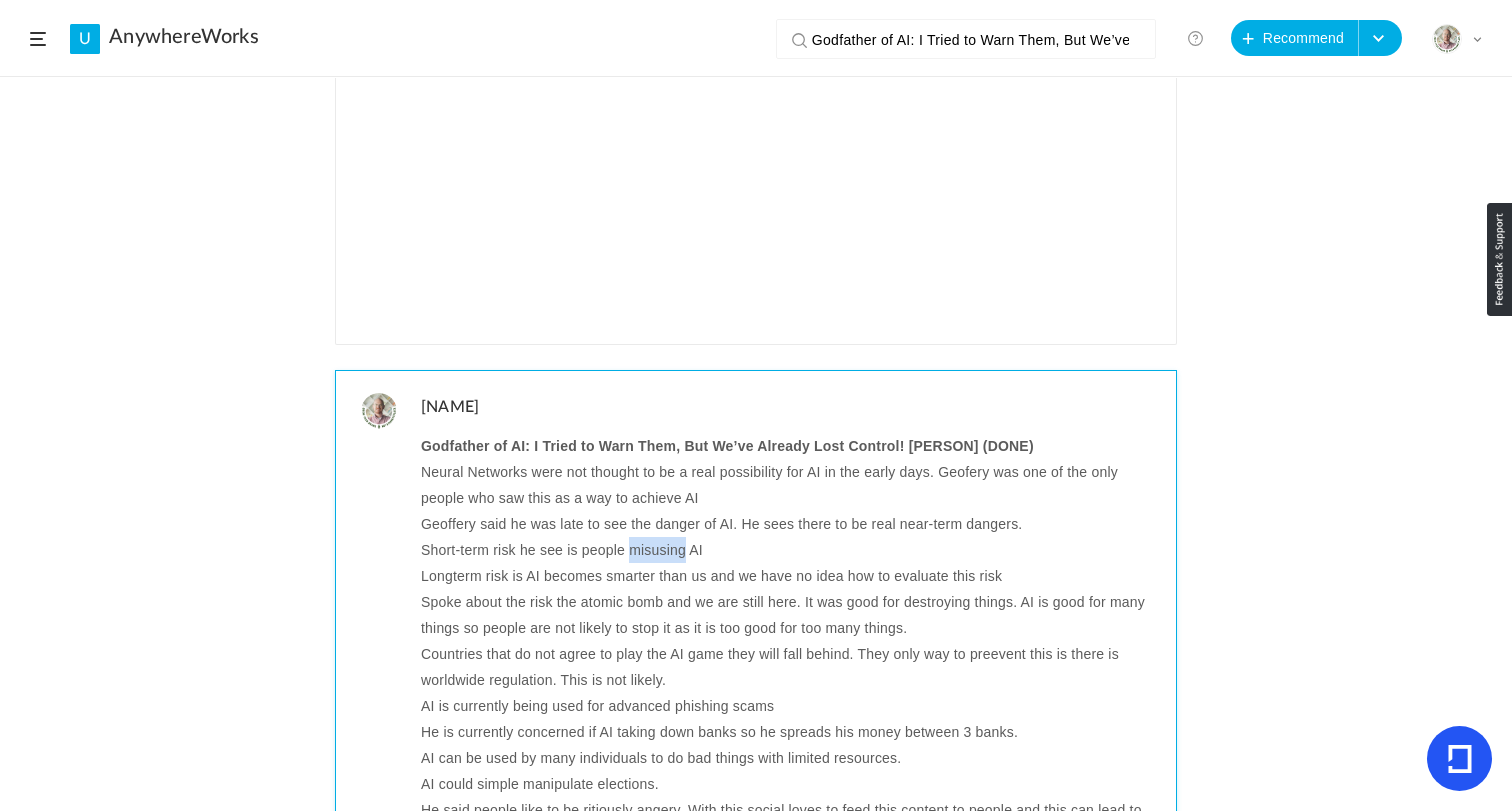 click on "Short-term risk he see is people misusing AI" at bounding box center [791, 550] 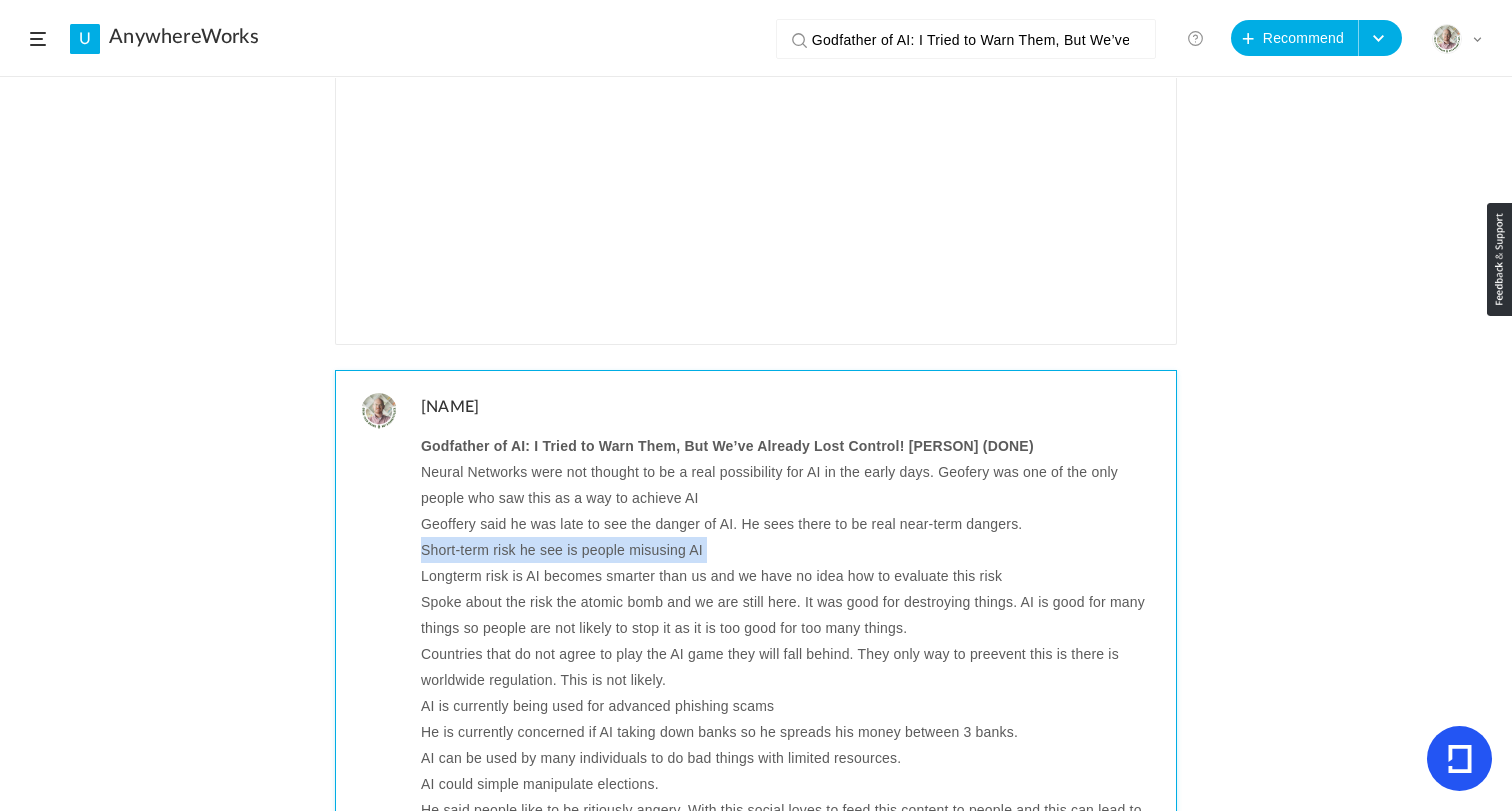 click on "Short-term risk he see is people misusing AI" at bounding box center [791, 550] 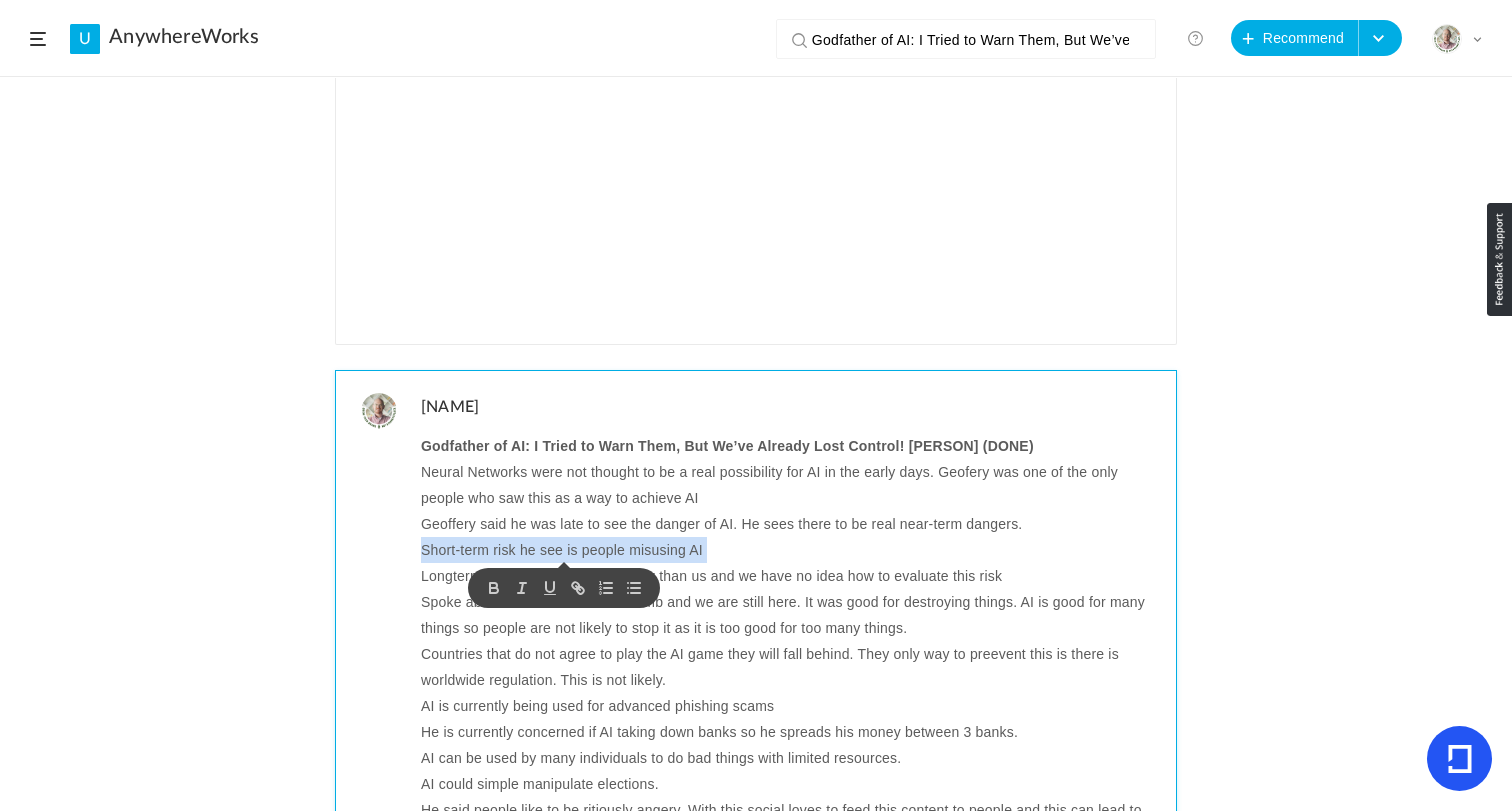 copy on "Short-term risk he see is people misusing AI" 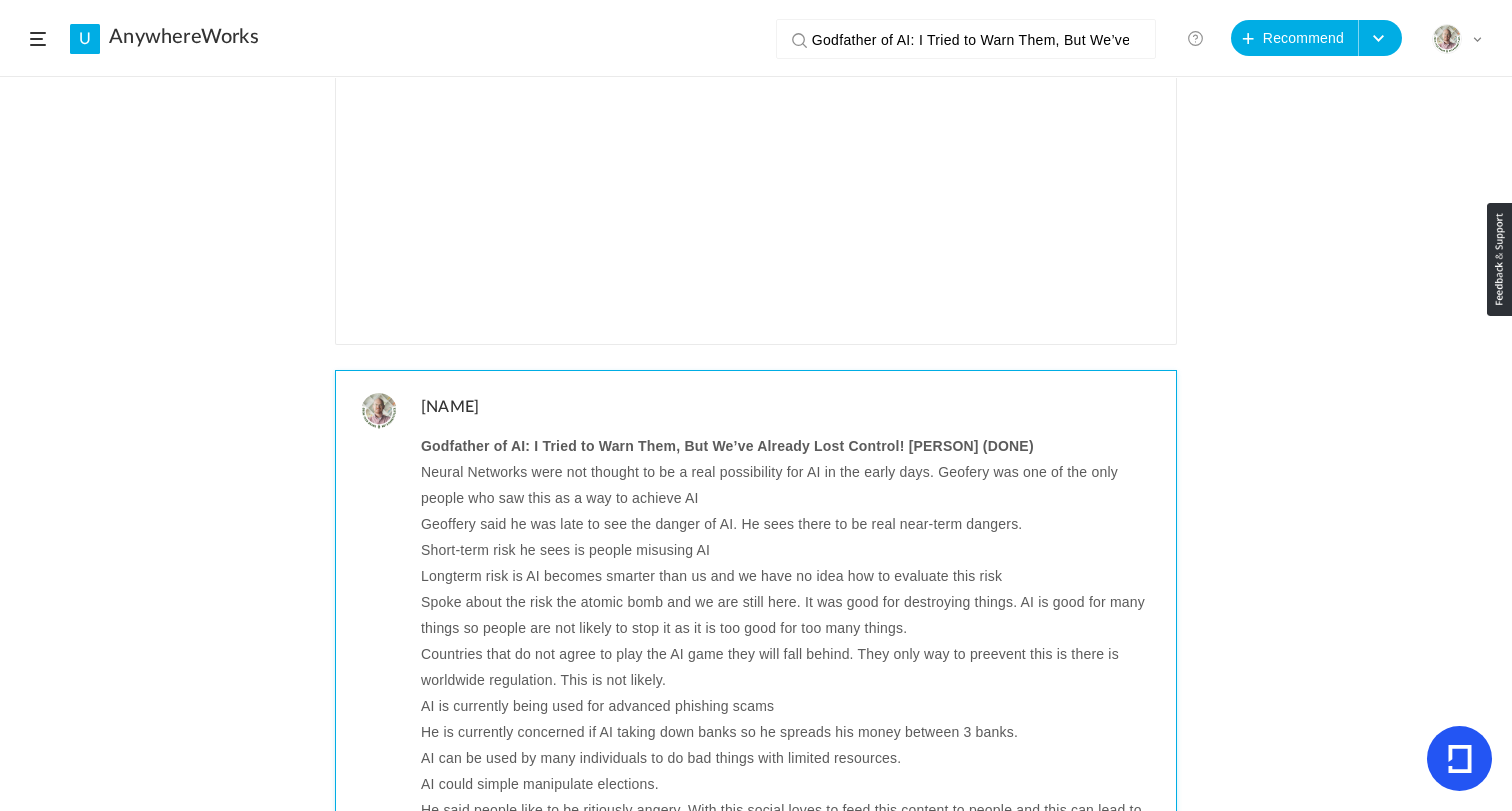 click on "Longterm risk is AI becomes smarter than us and we have no idea how to evaluate this risk" at bounding box center [791, 576] 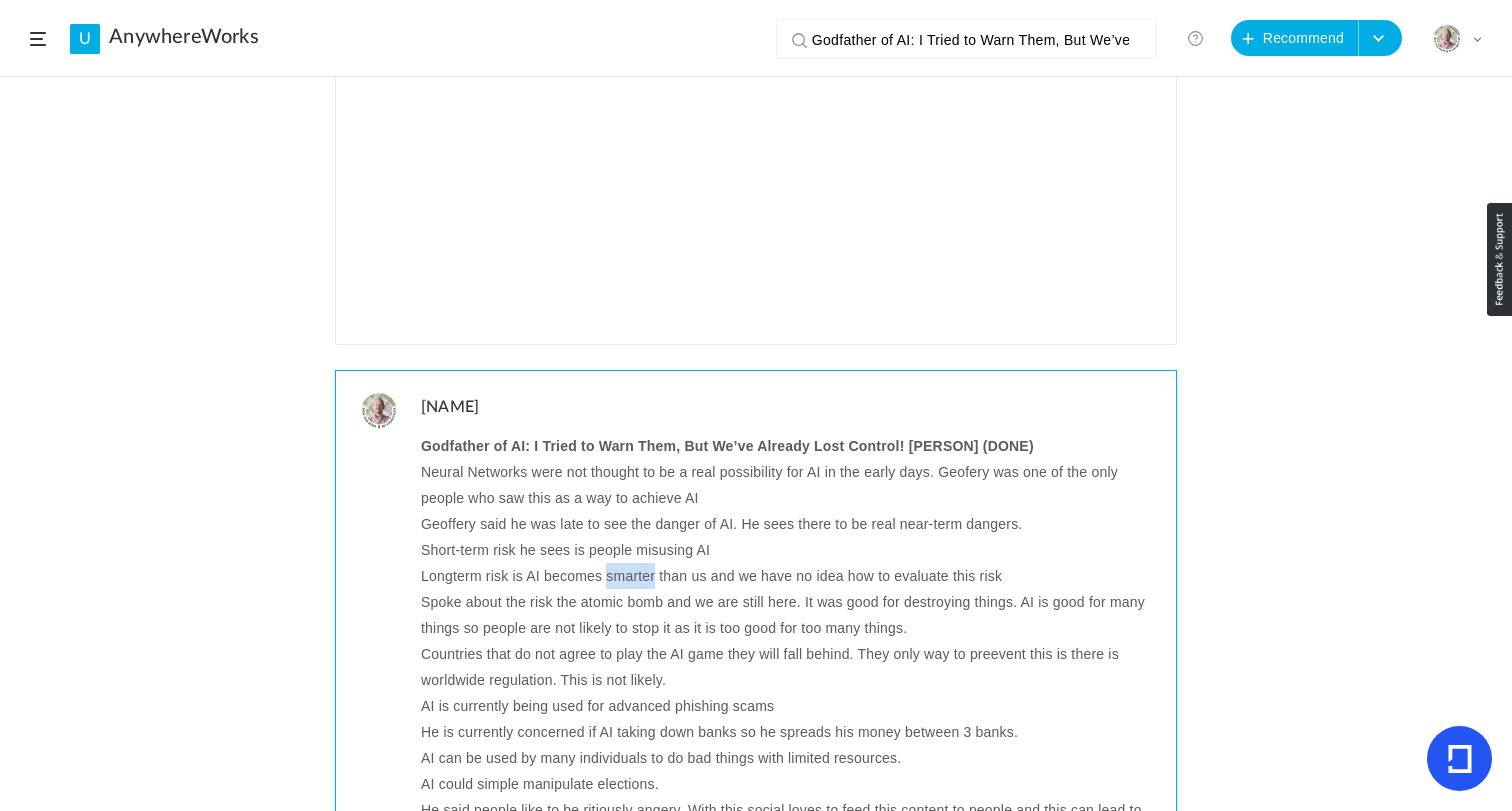 click on "Longterm risk is AI becomes smarter than us and we have no idea how to evaluate this risk" at bounding box center (791, 576) 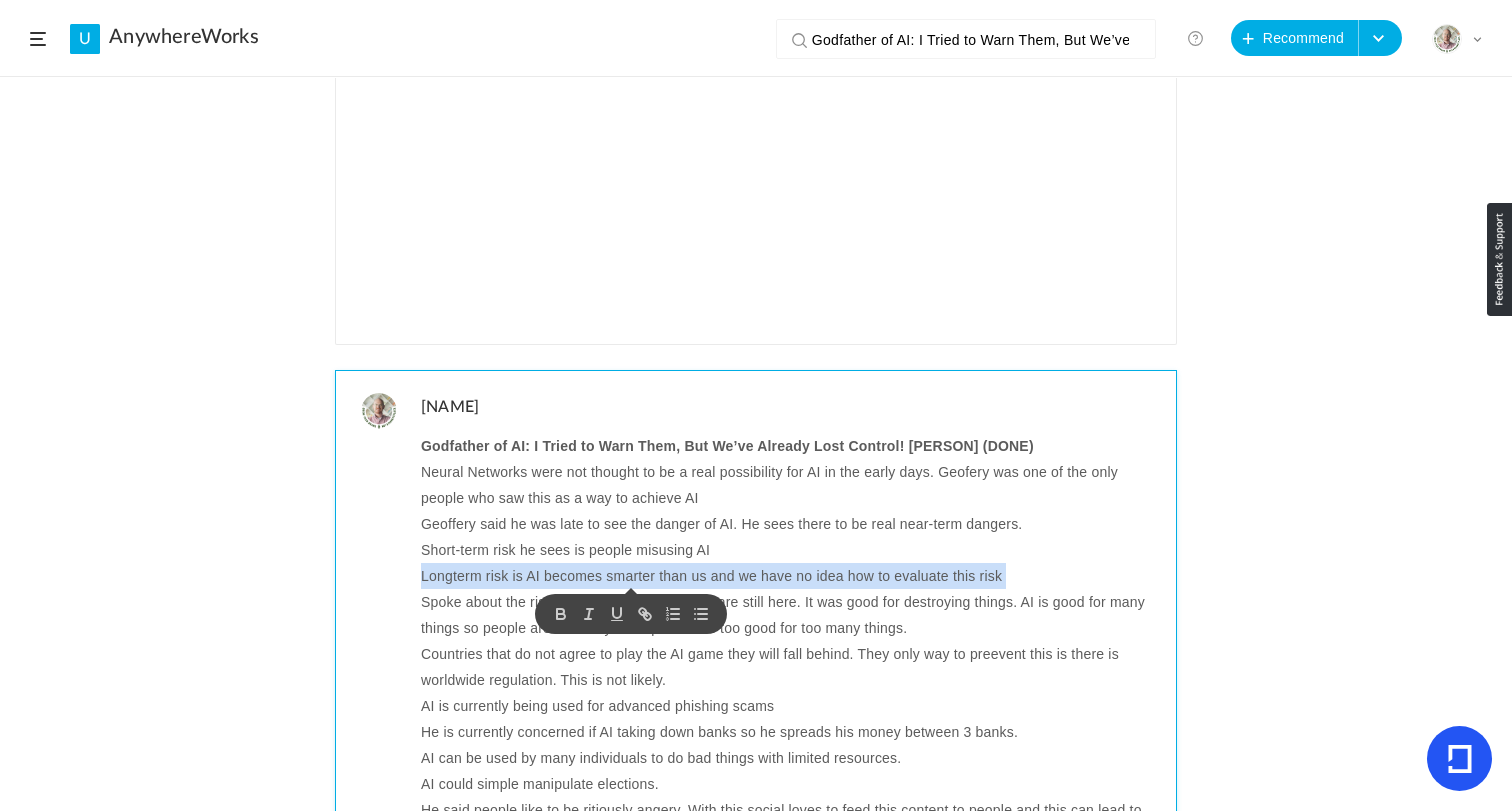 click on "Longterm risk is AI becomes smarter than us and we have no idea how to evaluate this risk" at bounding box center (791, 576) 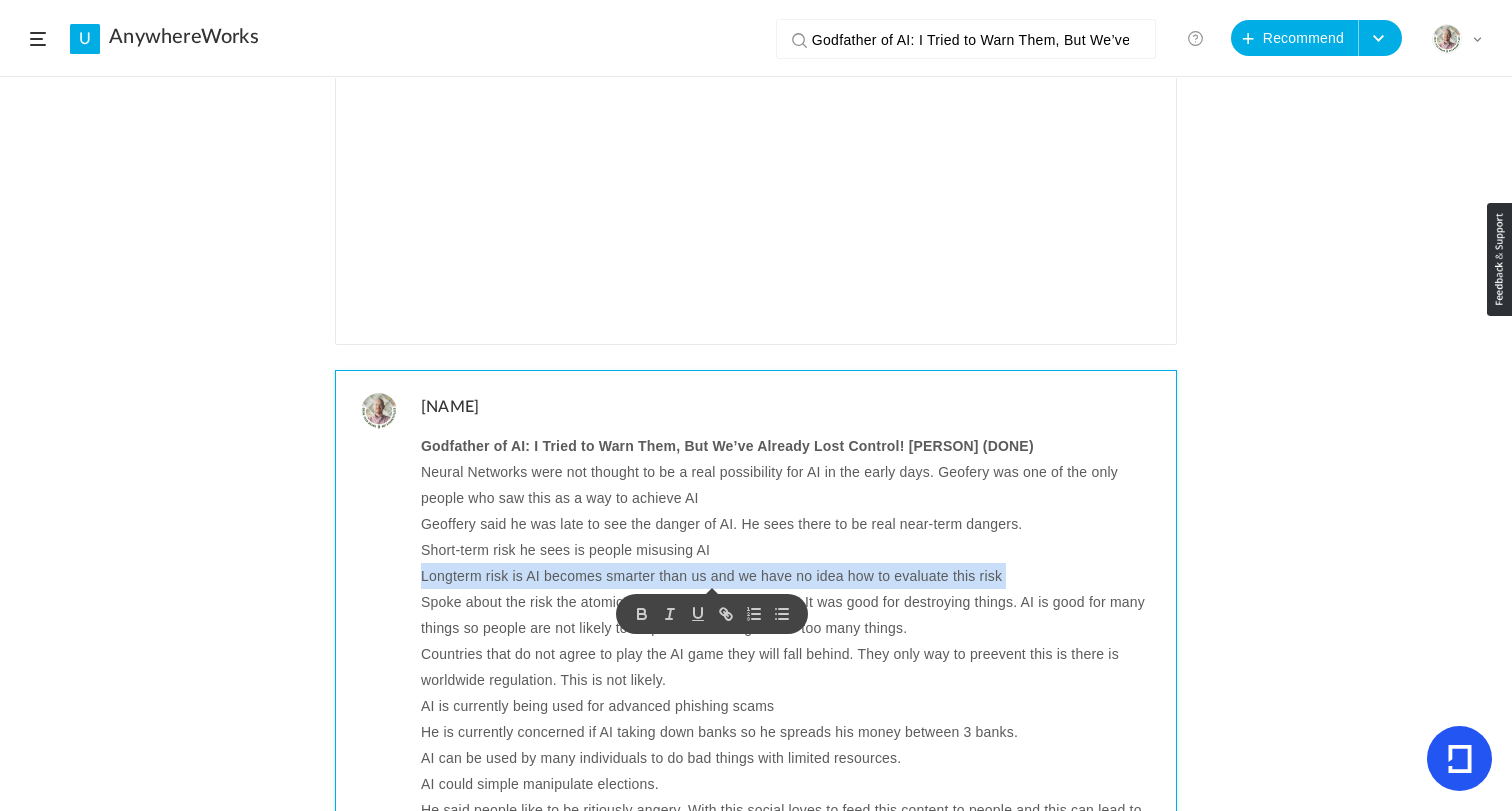 copy on "Longterm risk is AI becomes smarter than us and we have no idea how to evaluate this risk" 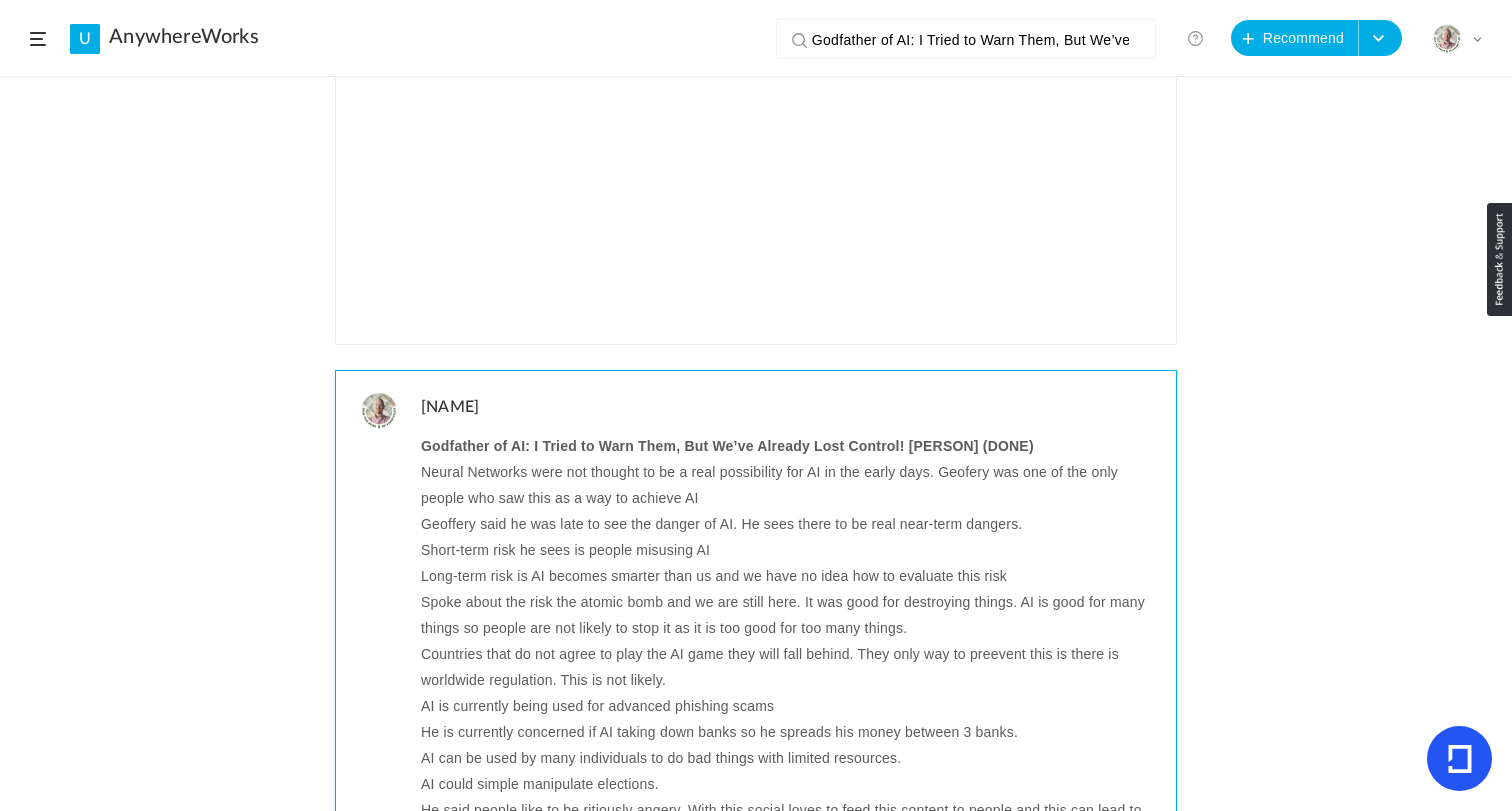 click on "Spoke about the risk the atomic bomb and we are still here. It was good for destroying things. AI is good for many things so people are not likely to stop it as it is too good for too many things." at bounding box center [791, 615] 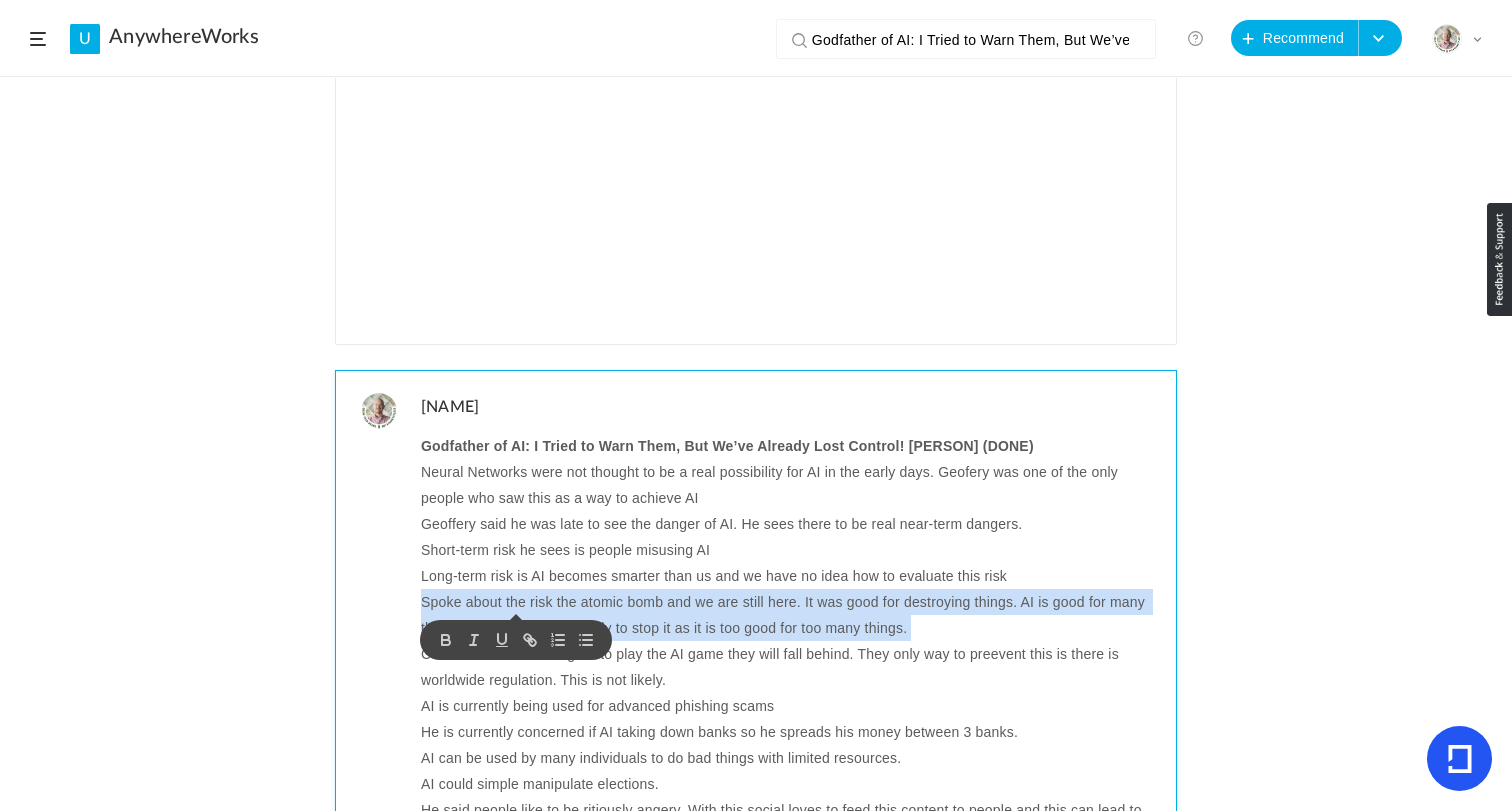 click on "Spoke about the risk the atomic bomb and we are still here. It was good for destroying things. AI is good for many things so people are not likely to stop it as it is too good for too many things." at bounding box center [791, 615] 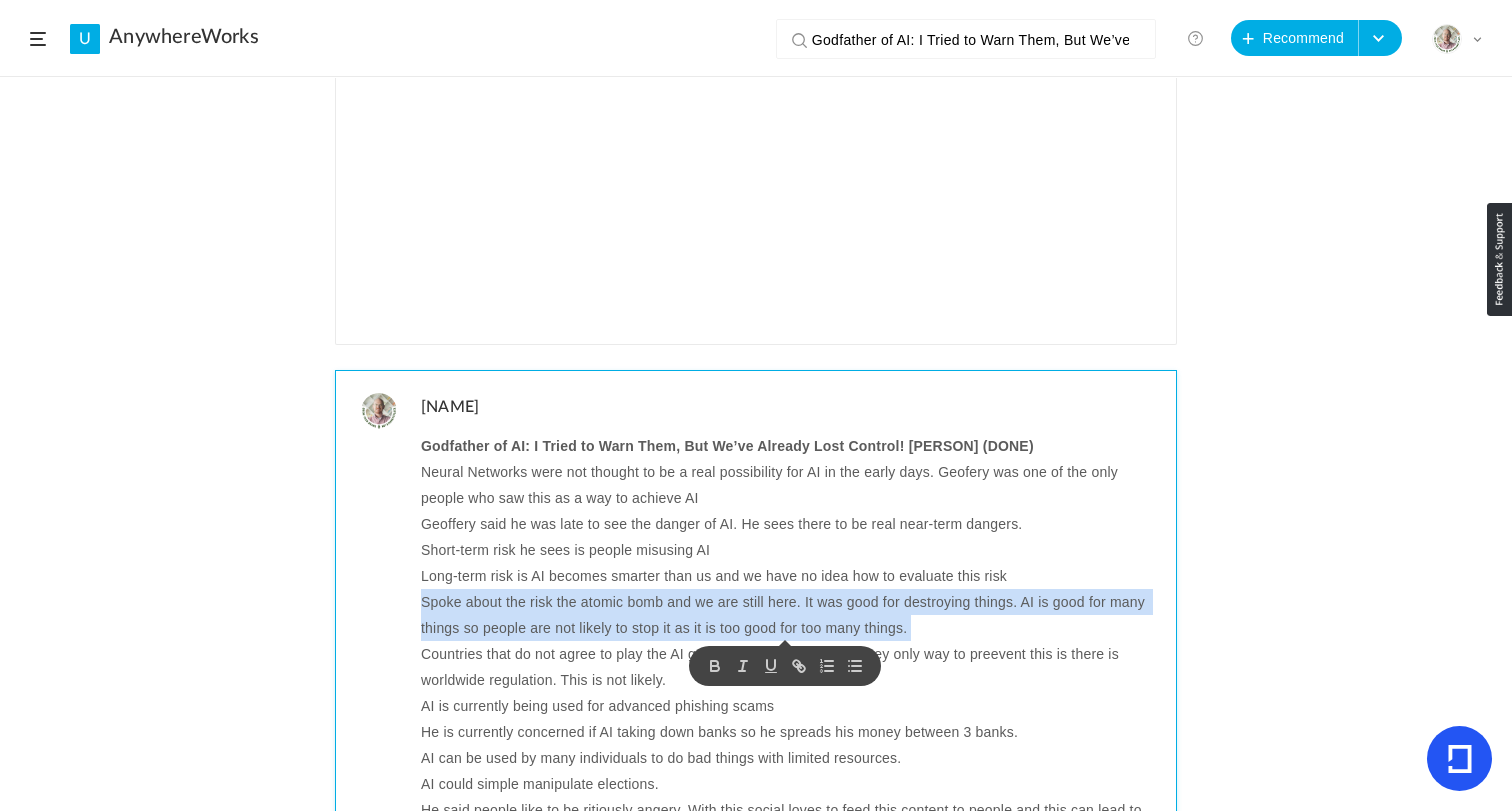 copy on "Spoke about the risk the atomic bomb and we are still here. It was good for destroying things. AI is good for many things so people are not likely to stop it as it is too good for too many things." 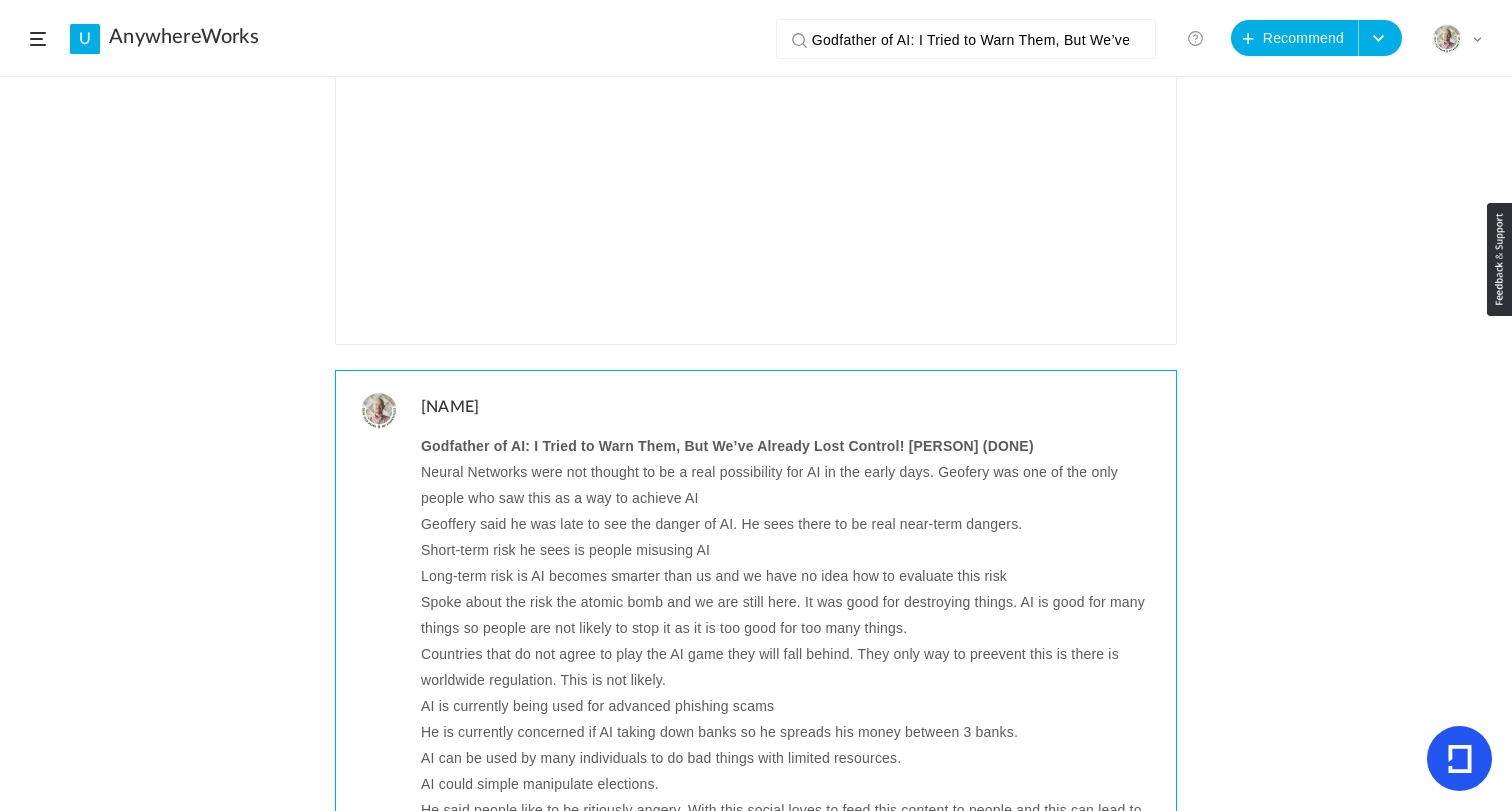click on "Countries that do not agree to play the AI game they will fall behind. They only way to preevent this is there is worldwide regulation. This is not likely." at bounding box center (791, 667) 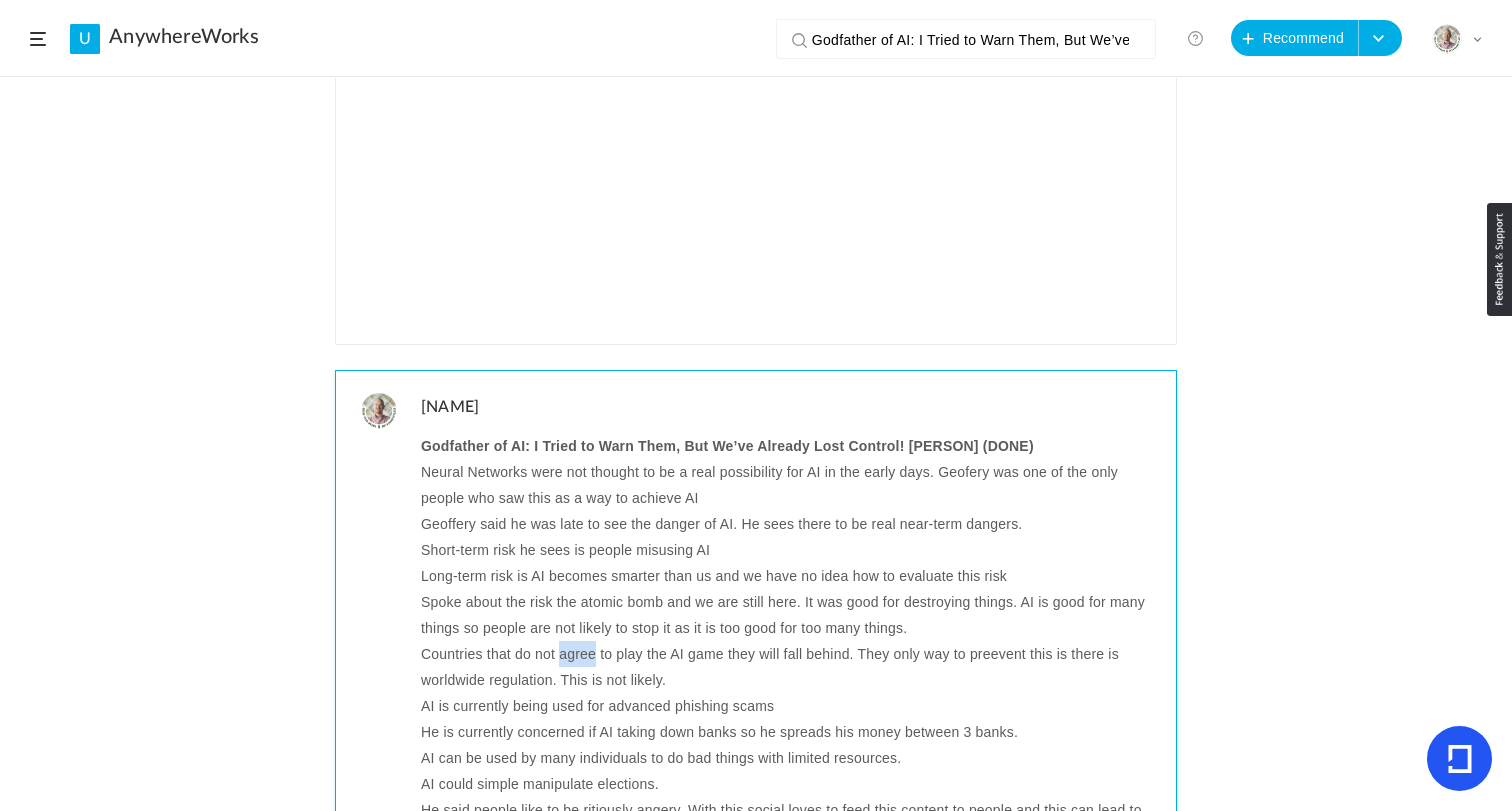 click on "Countries that do not agree to play the AI game they will fall behind. They only way to preevent this is there is worldwide regulation. This is not likely." at bounding box center (791, 667) 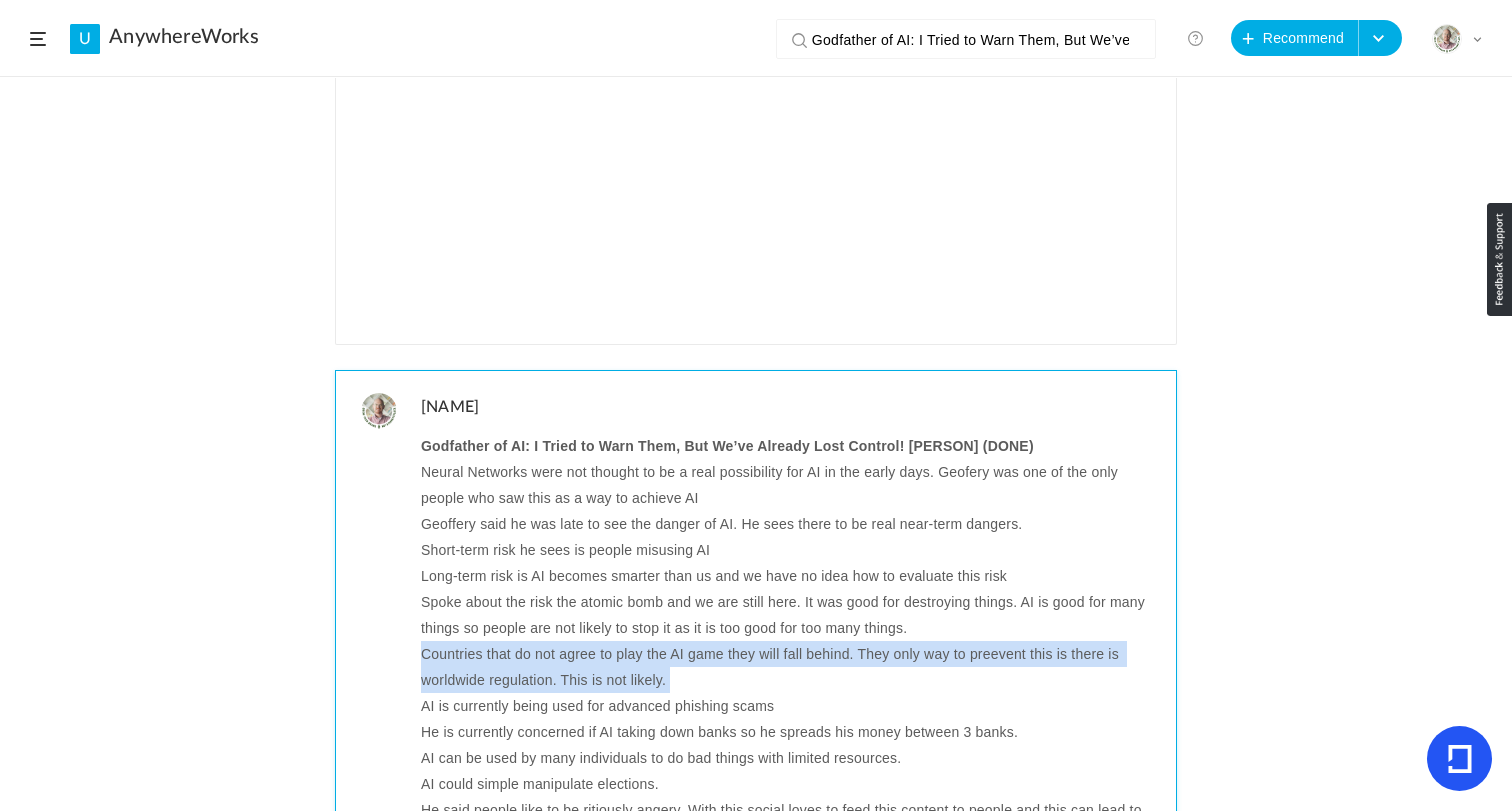 click on "Countries that do not agree to play the AI game they will fall behind. They only way to preevent this is there is worldwide regulation. This is not likely." at bounding box center (791, 667) 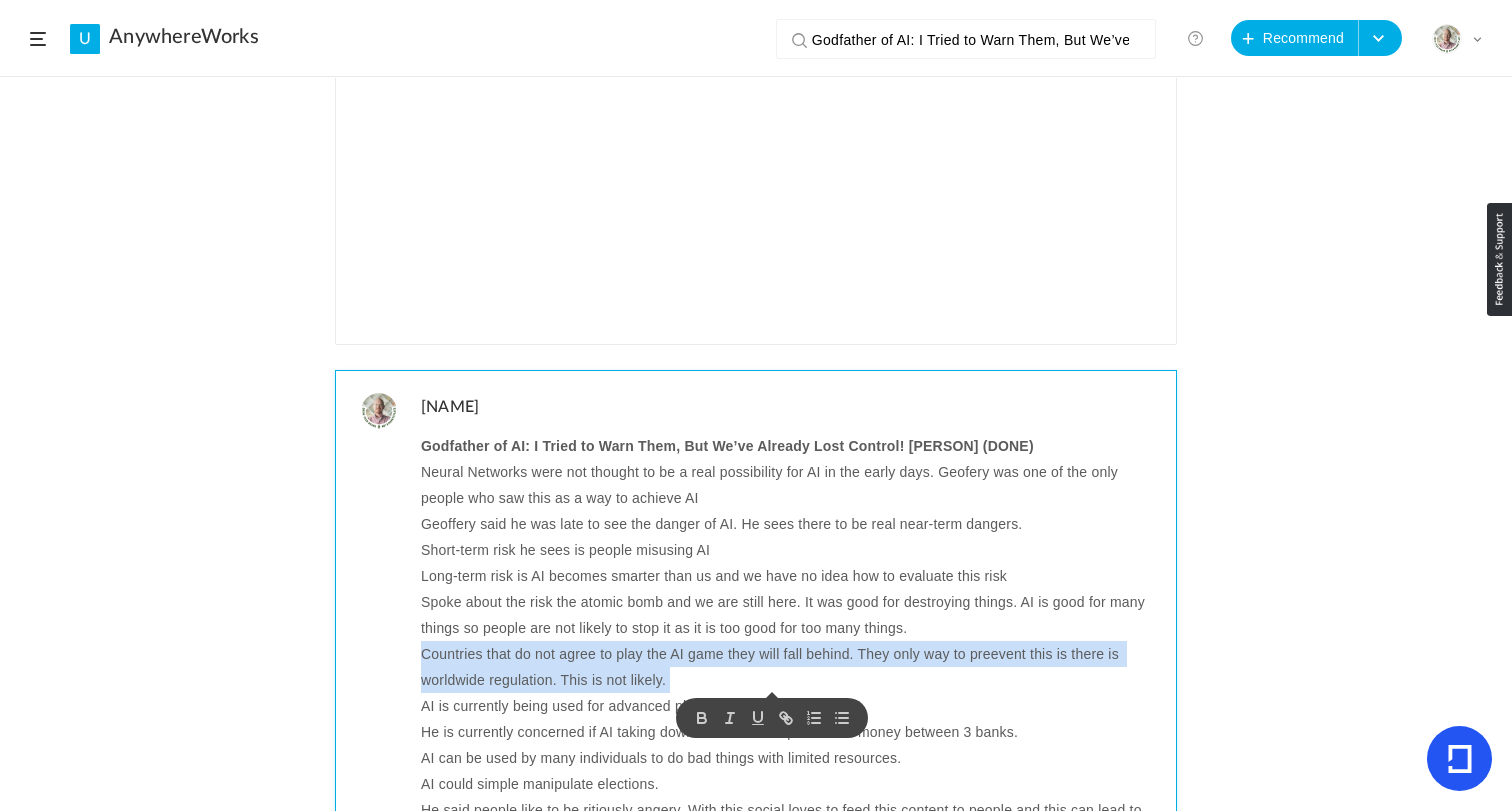 copy on "Countries that do not agree to play the AI game they will fall behind. They only way to preevent this is there is worldwide regulation. This is not likely." 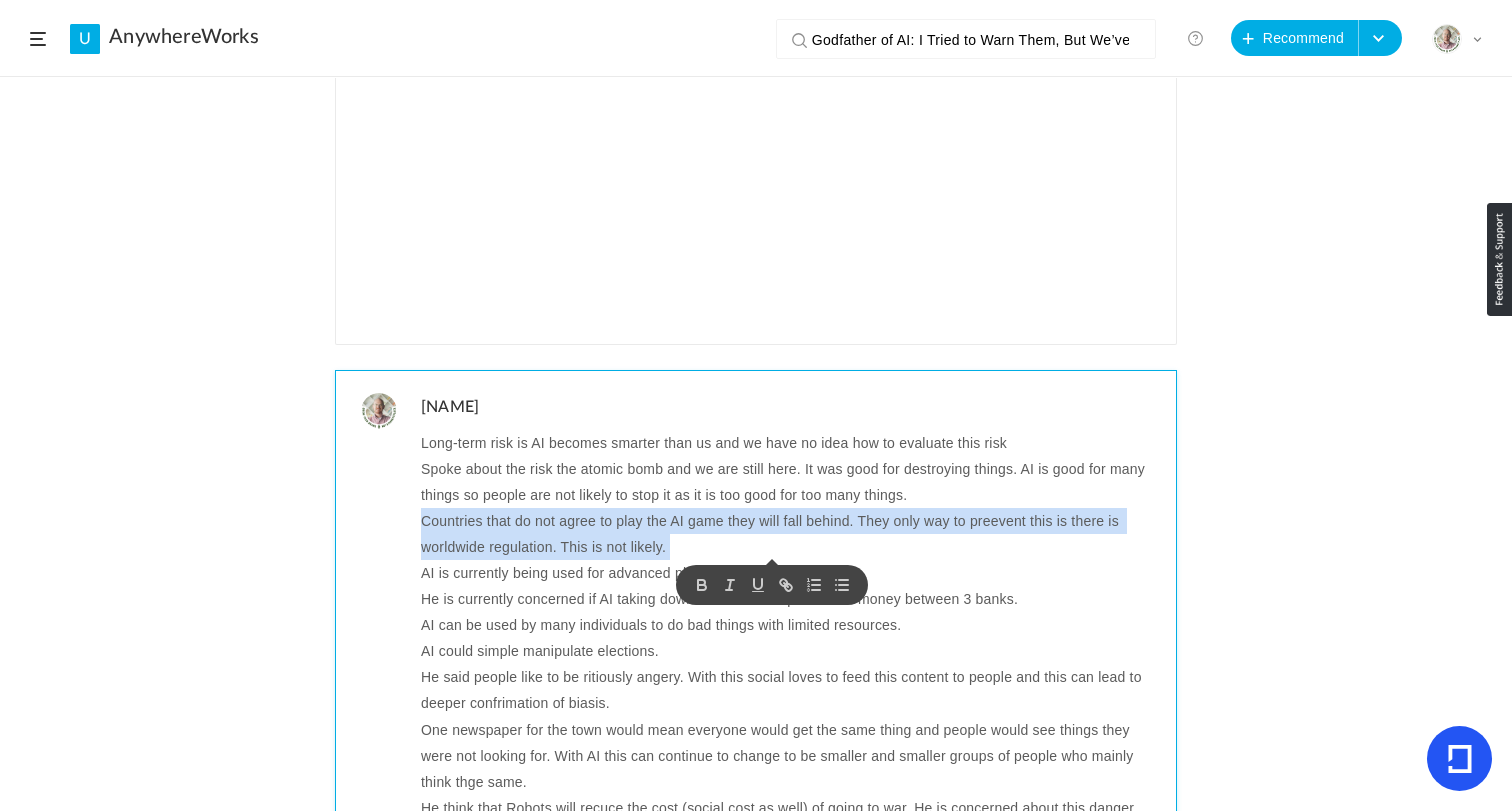 scroll, scrollTop: 137, scrollLeft: 0, axis: vertical 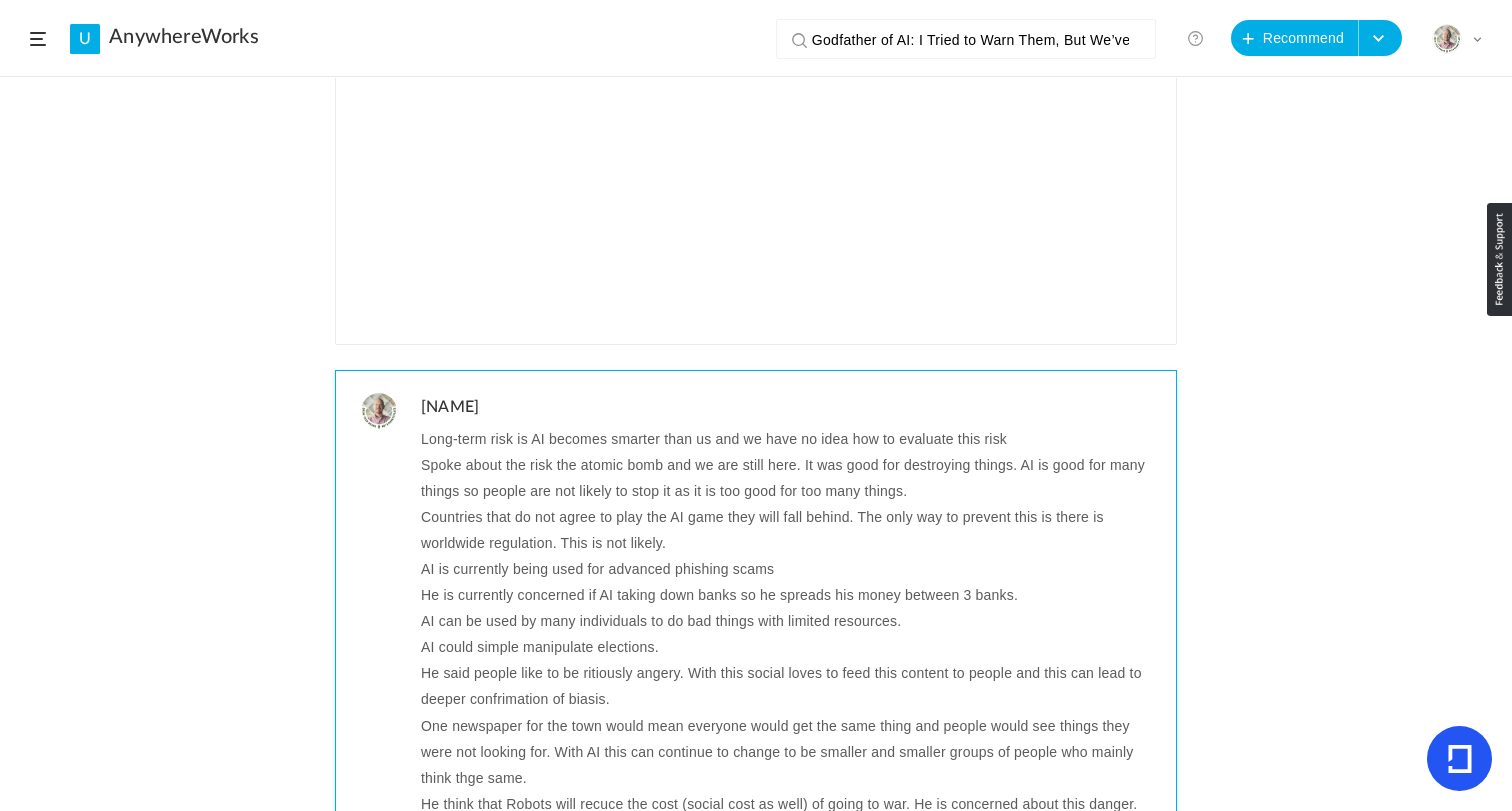 click on "AI is currently being used for advanced phishing scams" at bounding box center (791, 569) 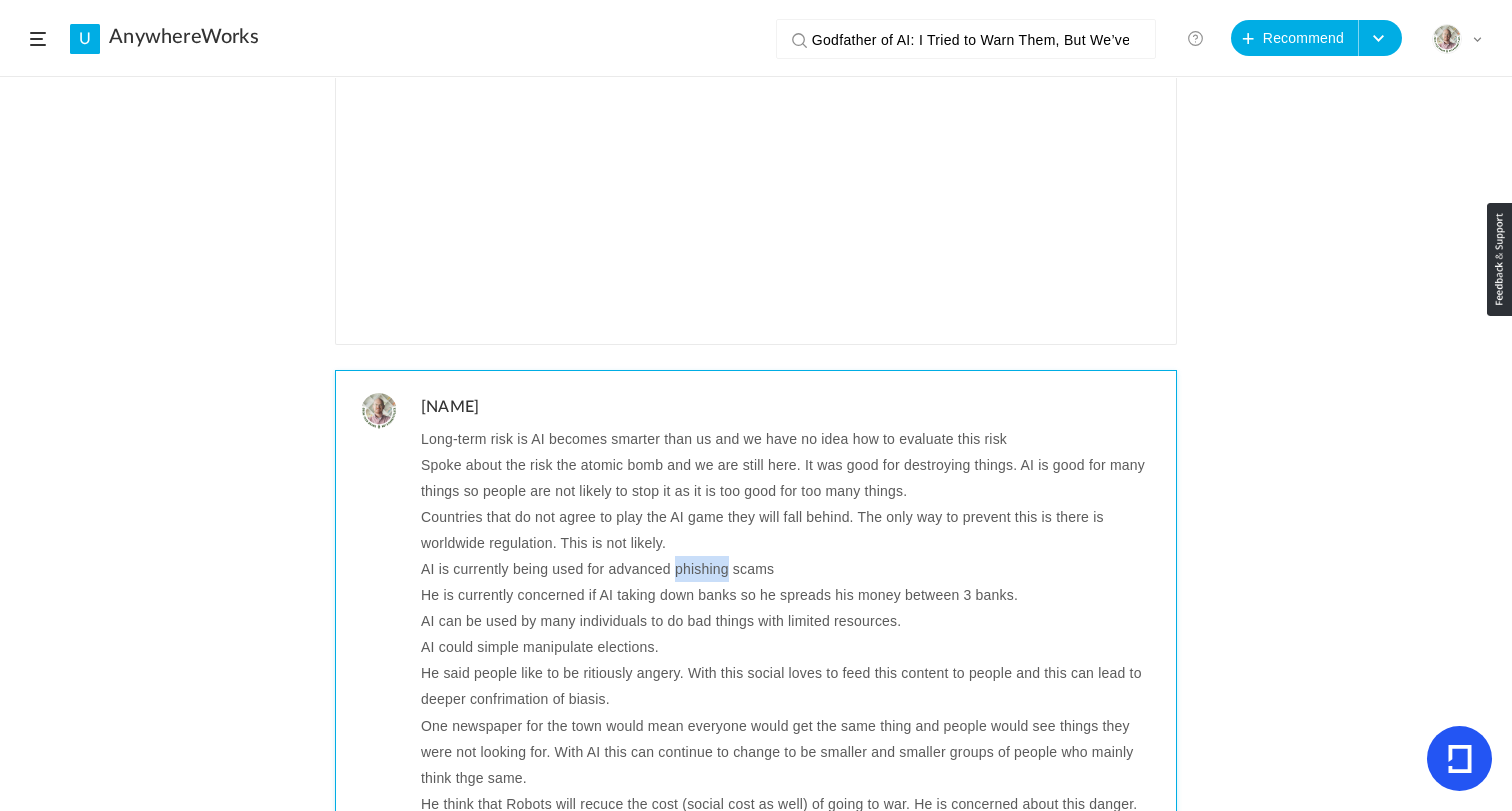 click on "AI is currently being used for advanced phishing scams" at bounding box center [791, 569] 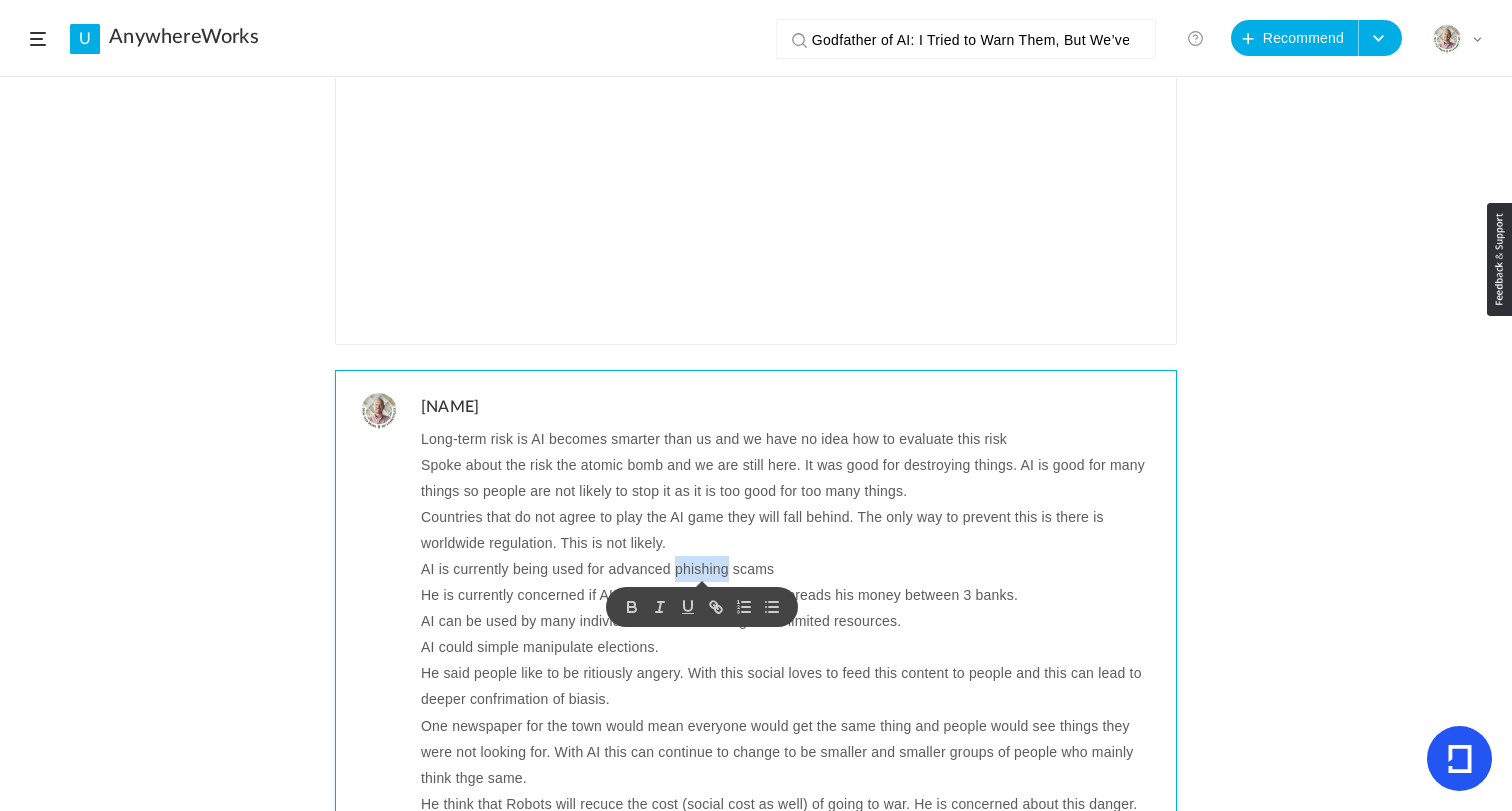 click on "AI is currently being used for advanced phishing scams" at bounding box center (791, 569) 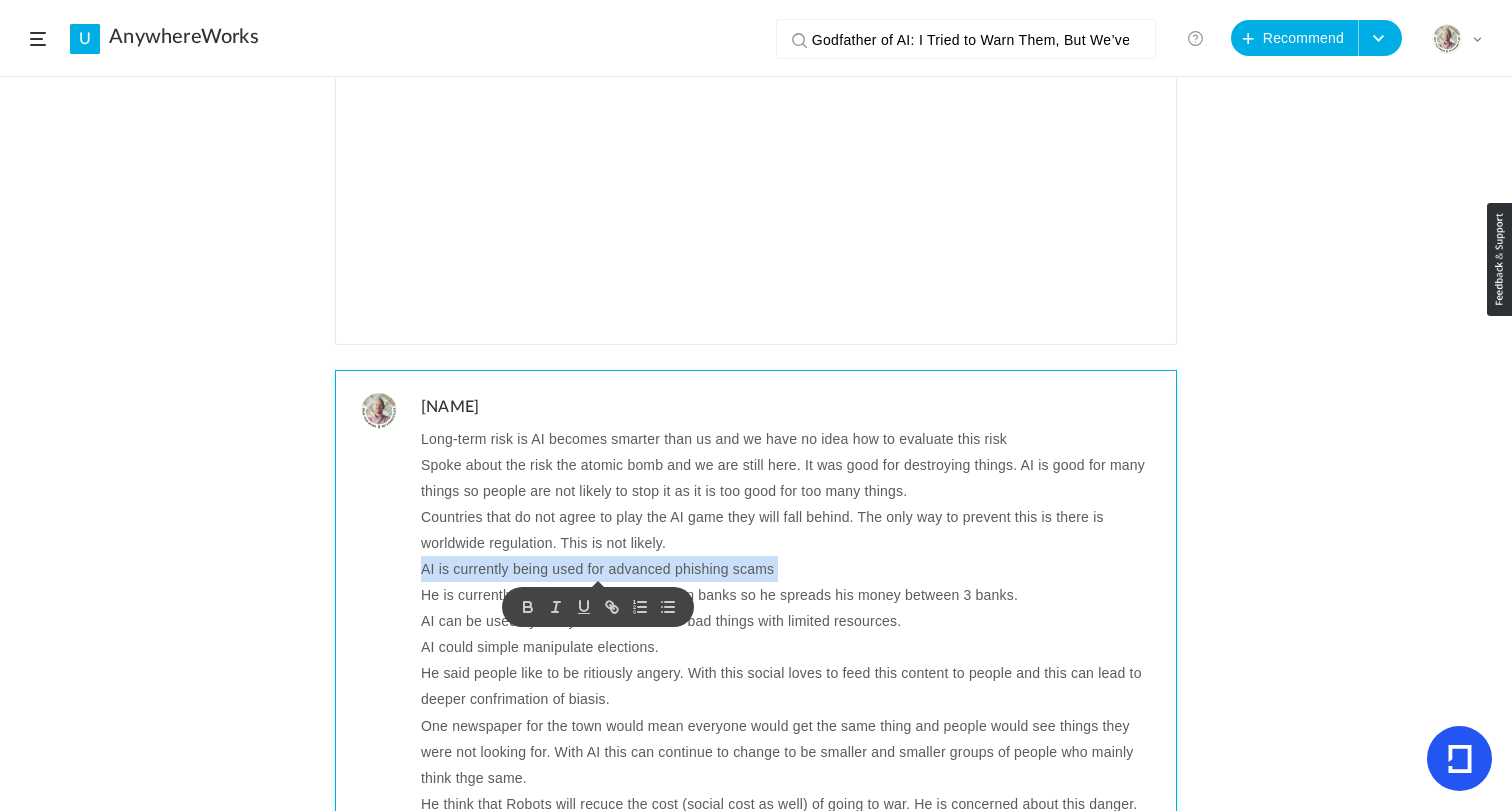copy on "AI is currently being used for advanced phishing scams" 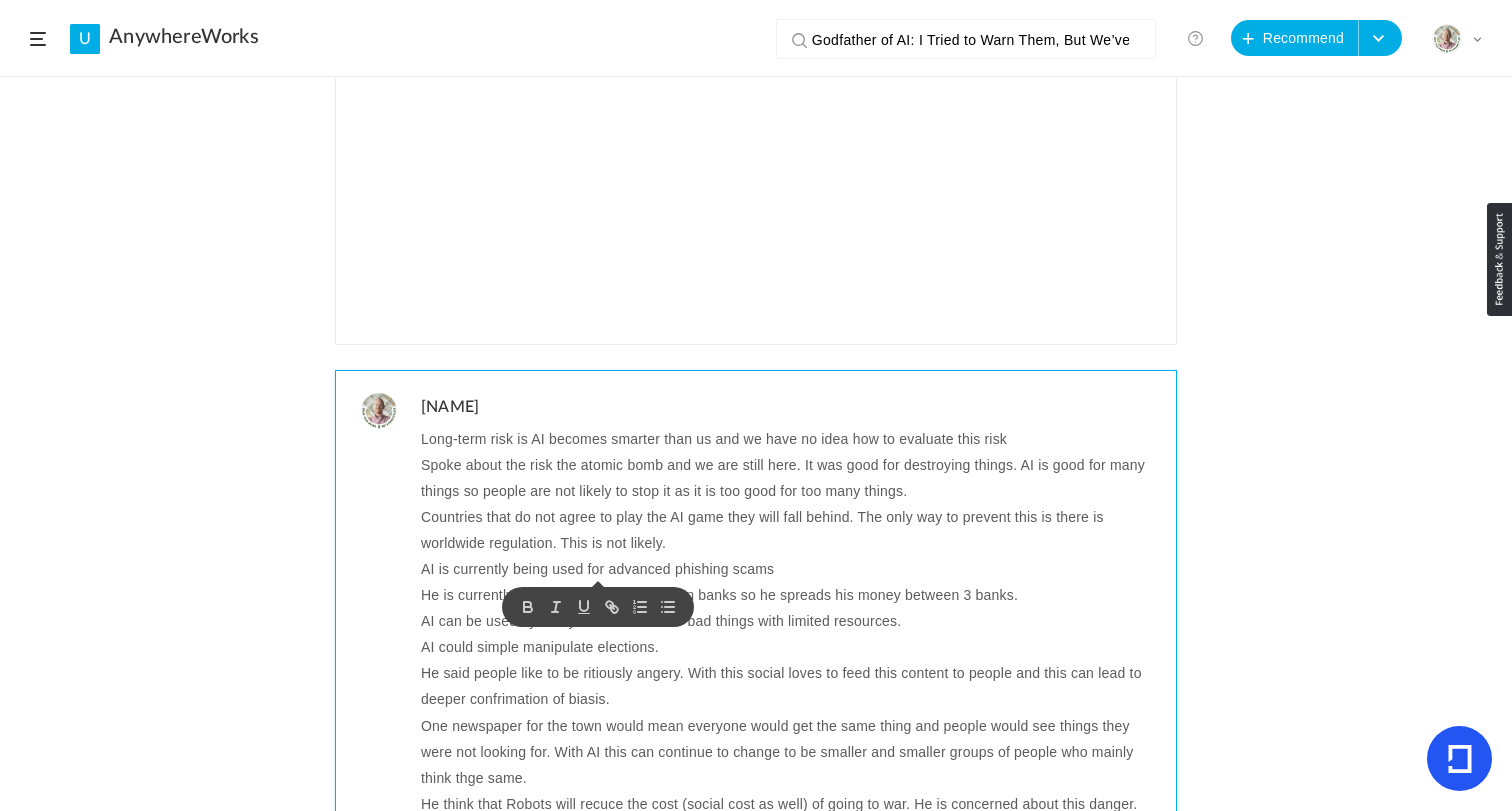click on "He is currently concerned if AI taking down banks so he spreads his money between 3 banks." at bounding box center (791, 595) 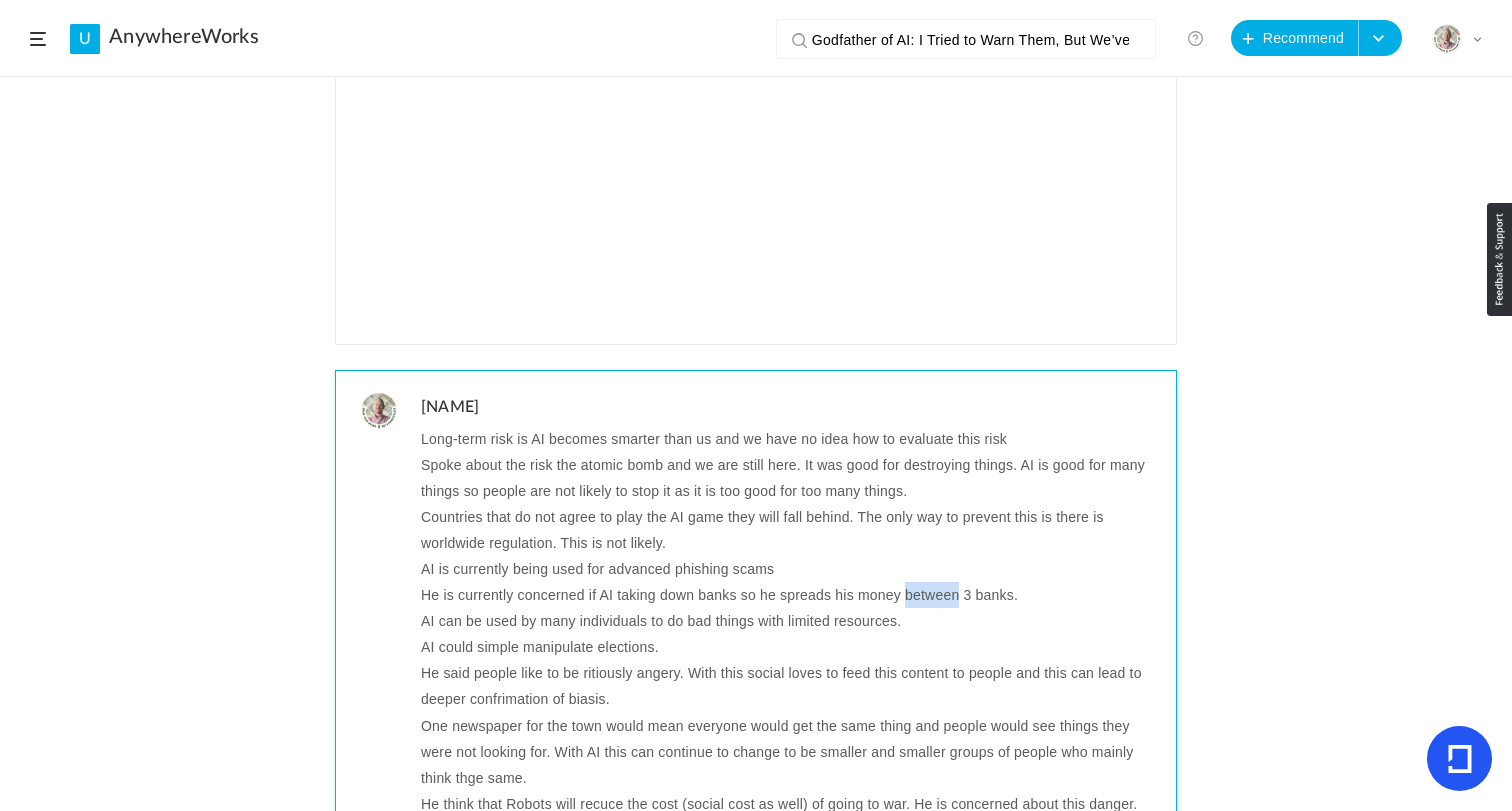 click on "He is currently concerned if AI taking down banks so he spreads his money between 3 banks." at bounding box center [791, 595] 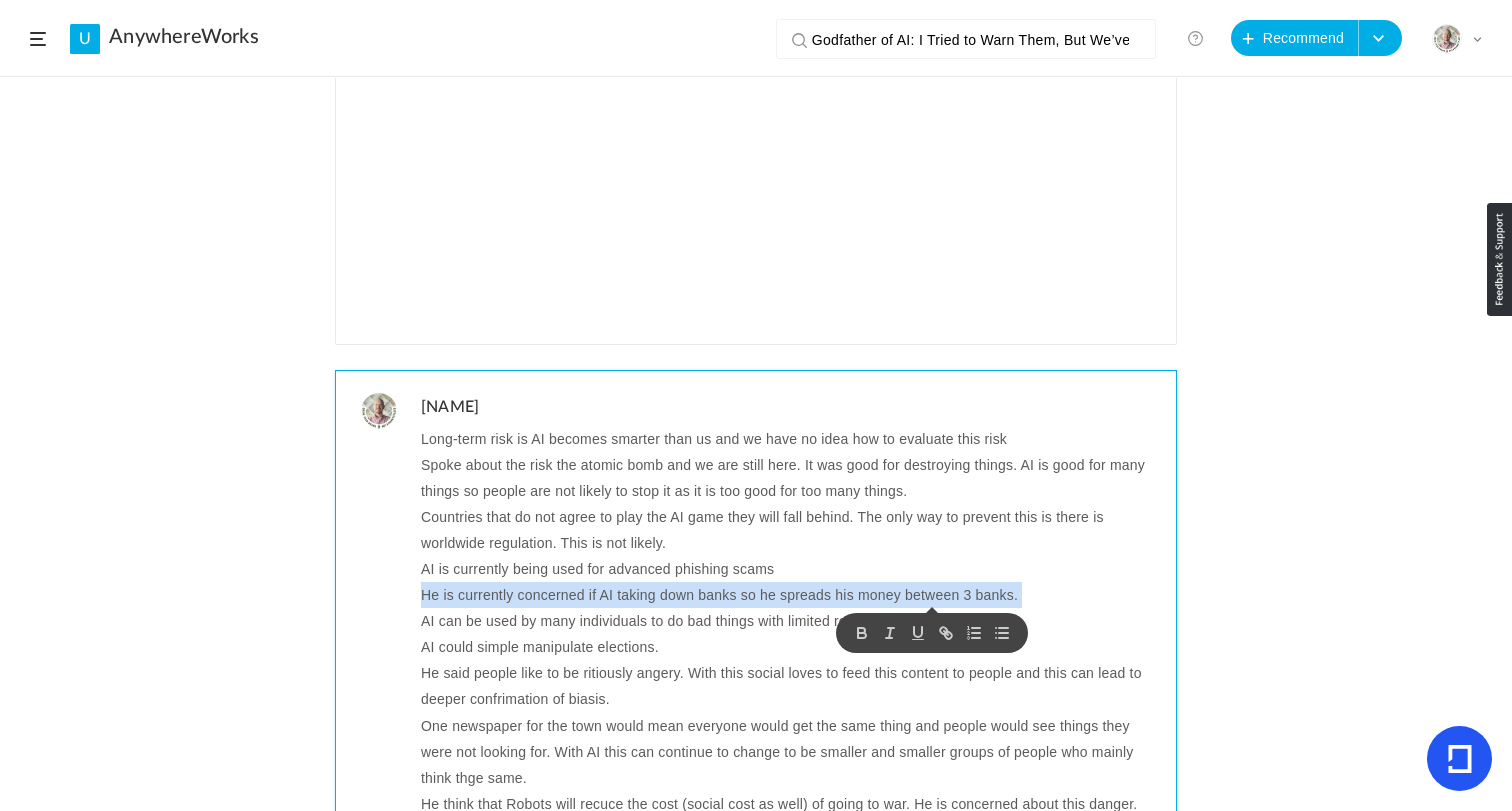 click on "He is currently concerned if AI taking down banks so he spreads his money between 3 banks." at bounding box center (791, 595) 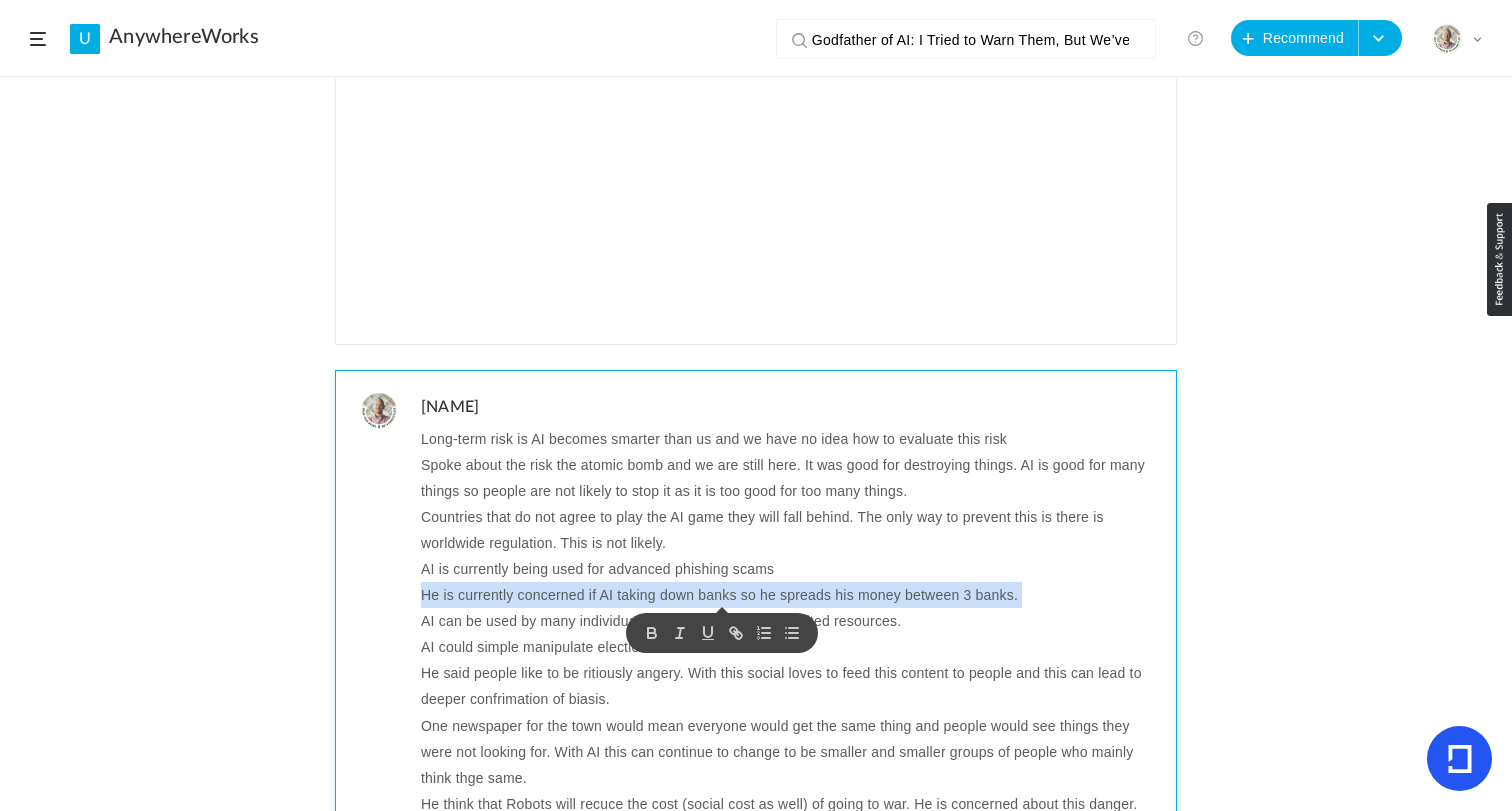copy on "He is currently concerned if AI taking down banks so he spreads his money between 3 banks." 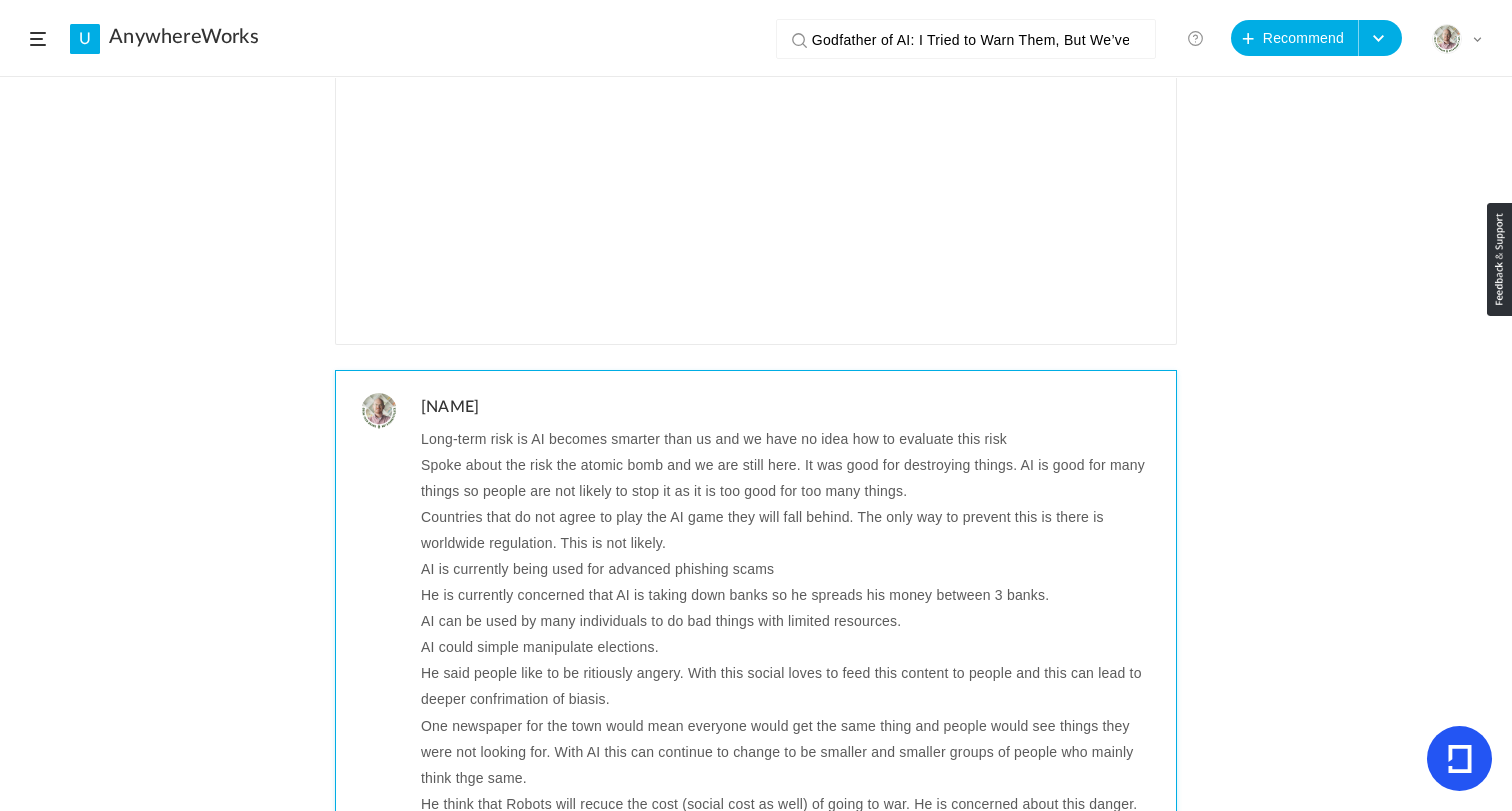 click on "He is currently concerned that AI is taking down banks so he spreads his money between 3 banks." at bounding box center [791, 595] 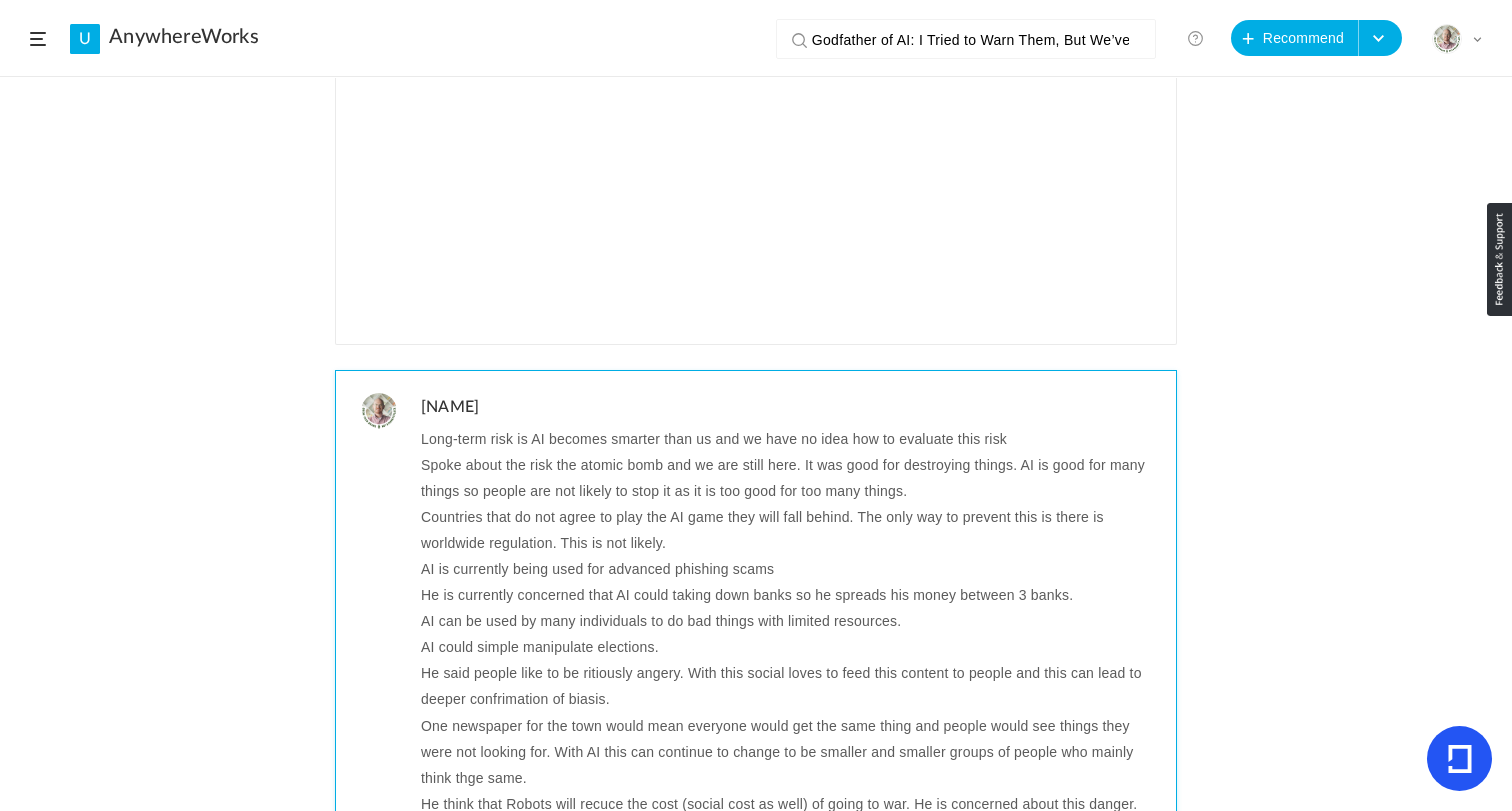 click on "He is currently concerned that AI could taking down banks so he spreads his money between 3 banks." at bounding box center [791, 595] 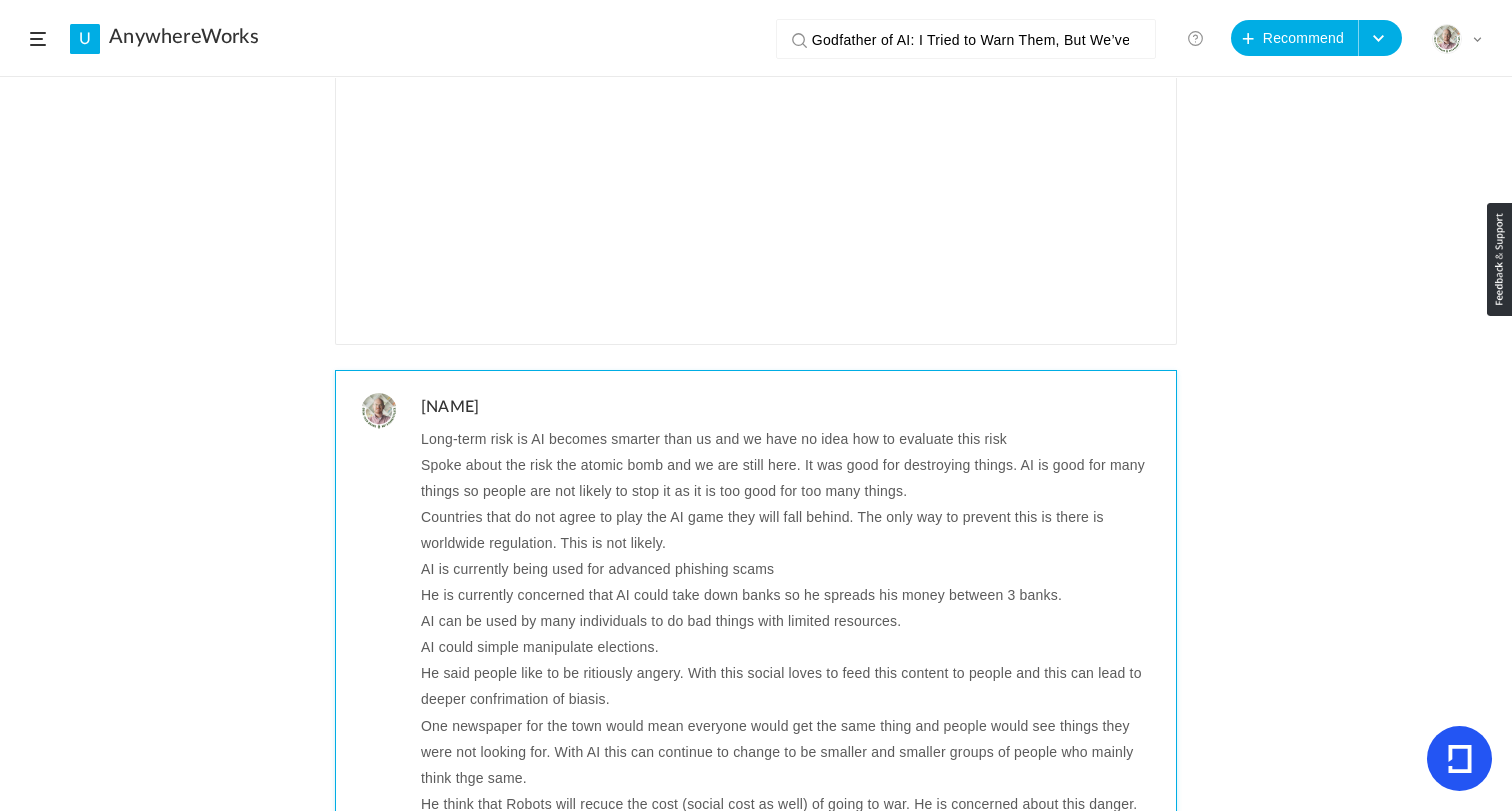 click on "AI can be used by many individuals to do bad things with limited resources." at bounding box center (791, 621) 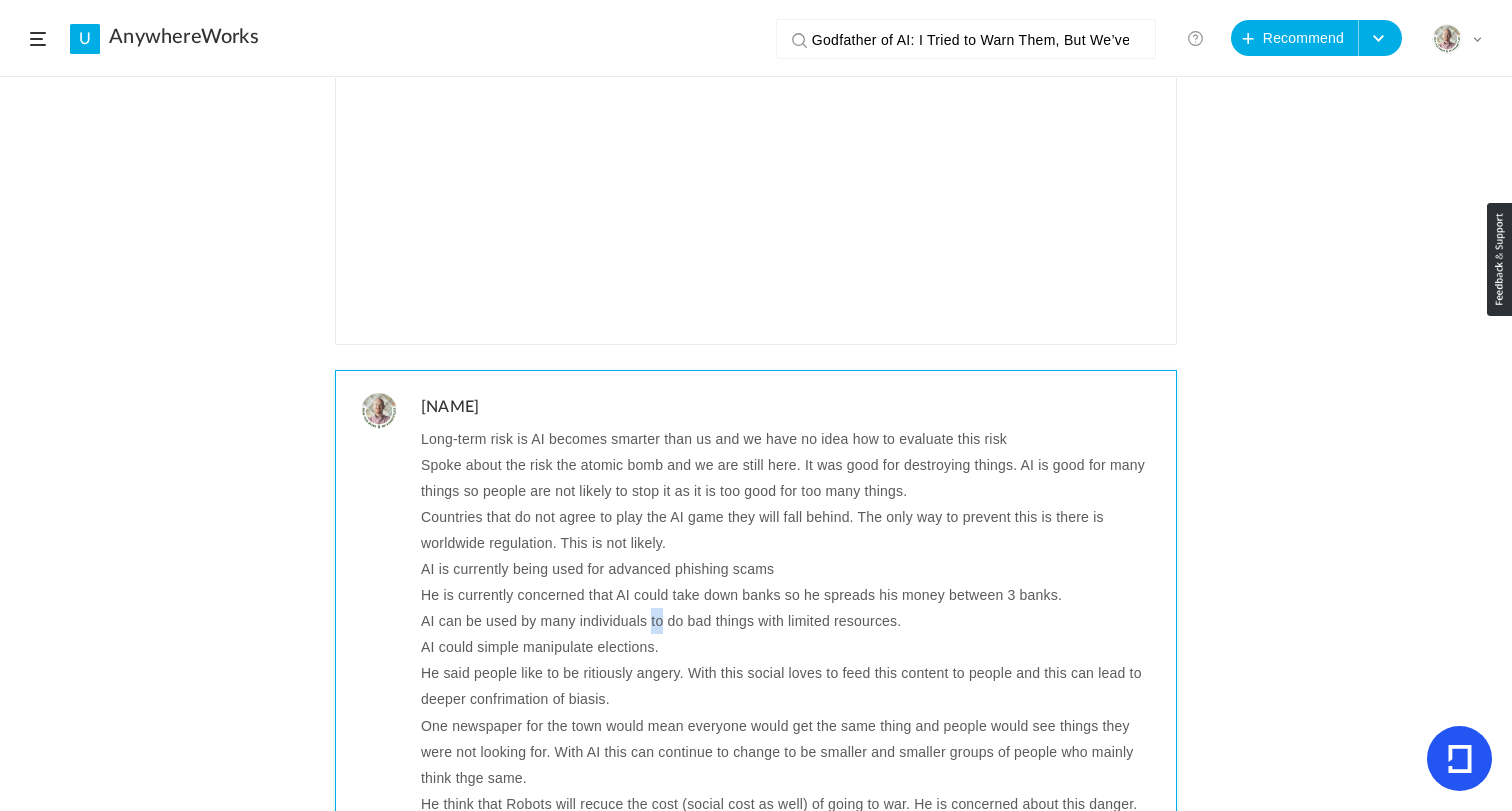 click on "AI can be used by many individuals to do bad things with limited resources." at bounding box center [791, 621] 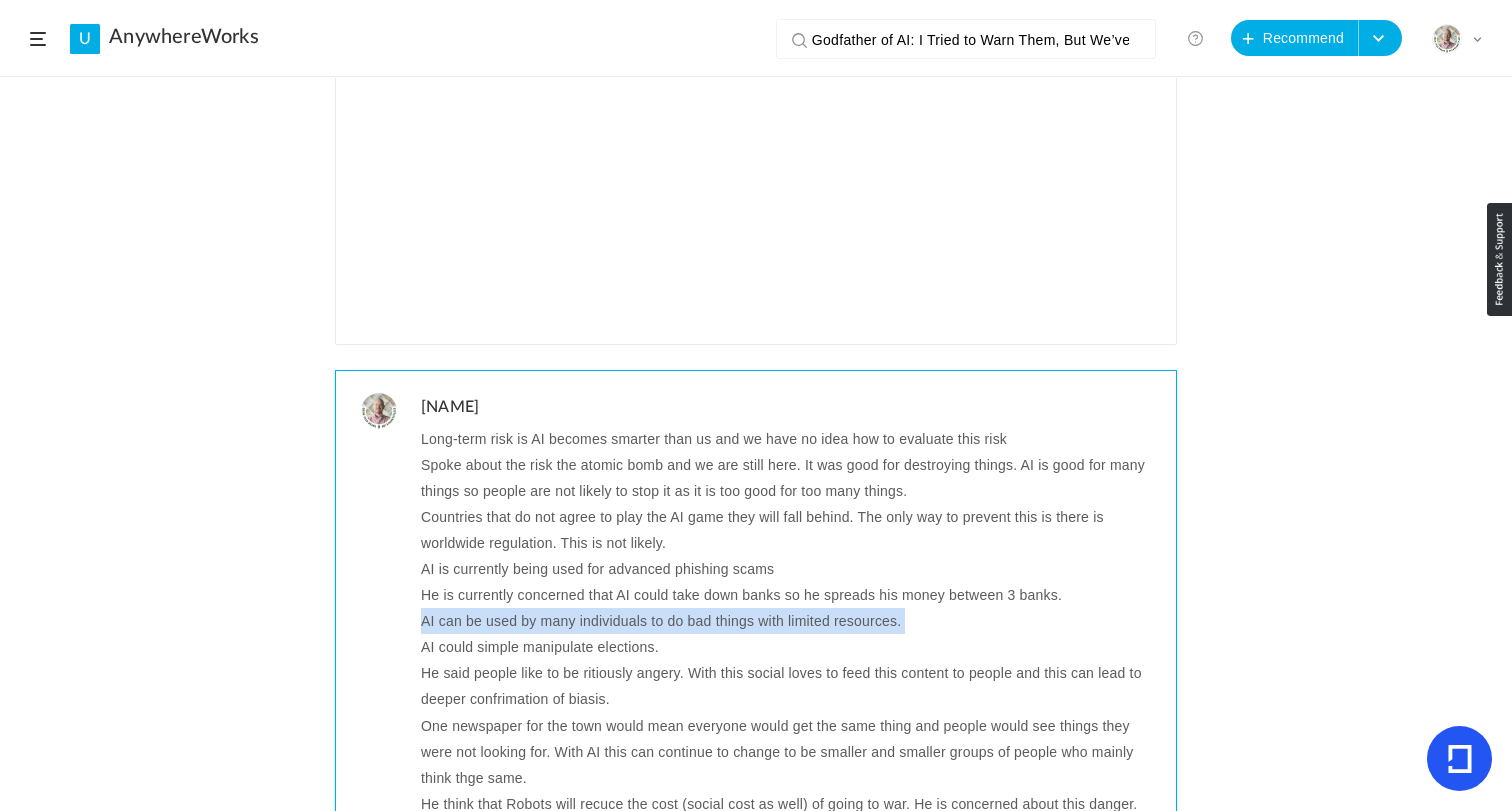 click on "AI can be used by many individuals to do bad things with limited resources." at bounding box center [791, 621] 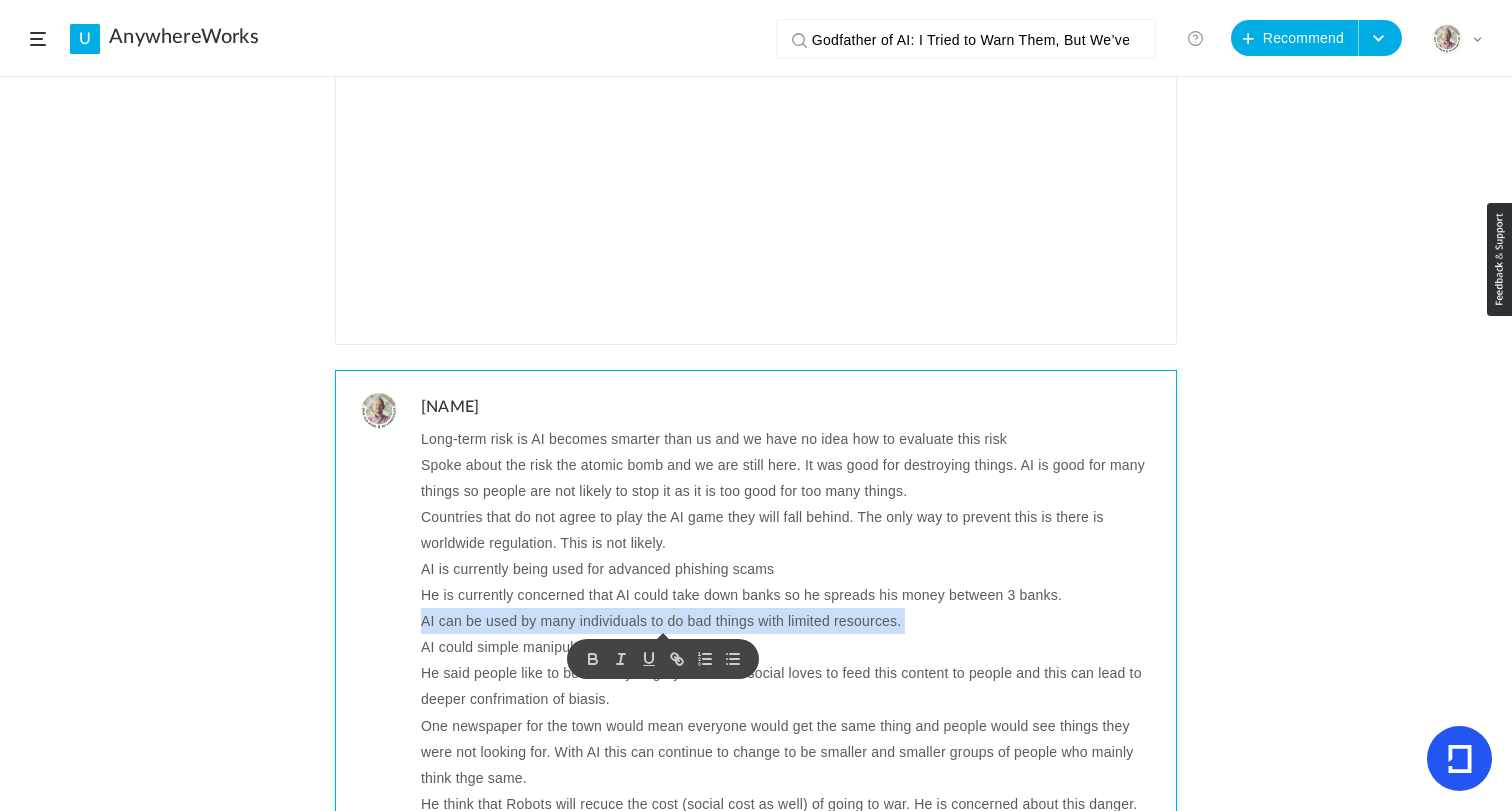 copy on "AI can be used by many individuals to do bad things with limited resources." 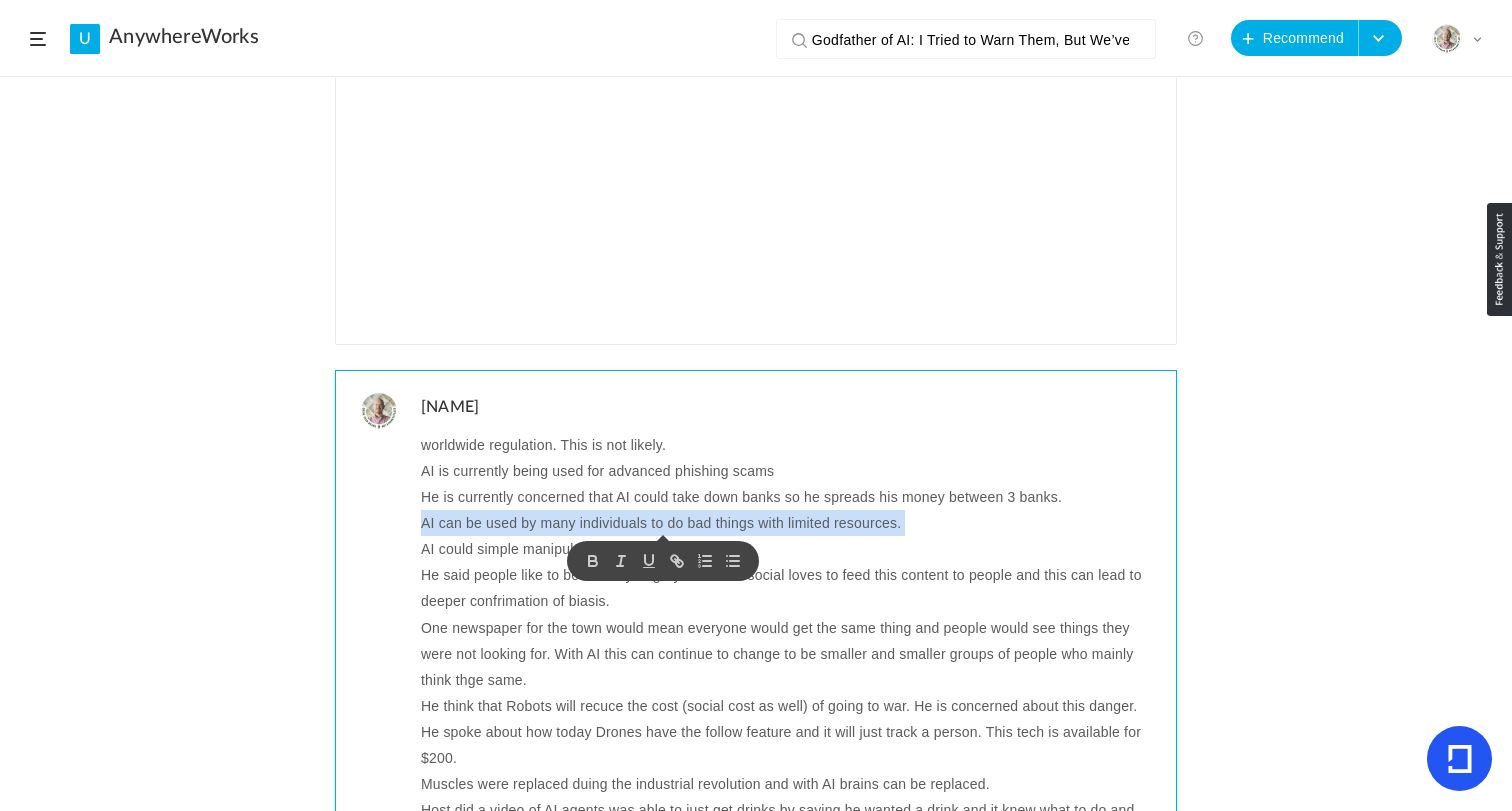 scroll, scrollTop: 236, scrollLeft: 0, axis: vertical 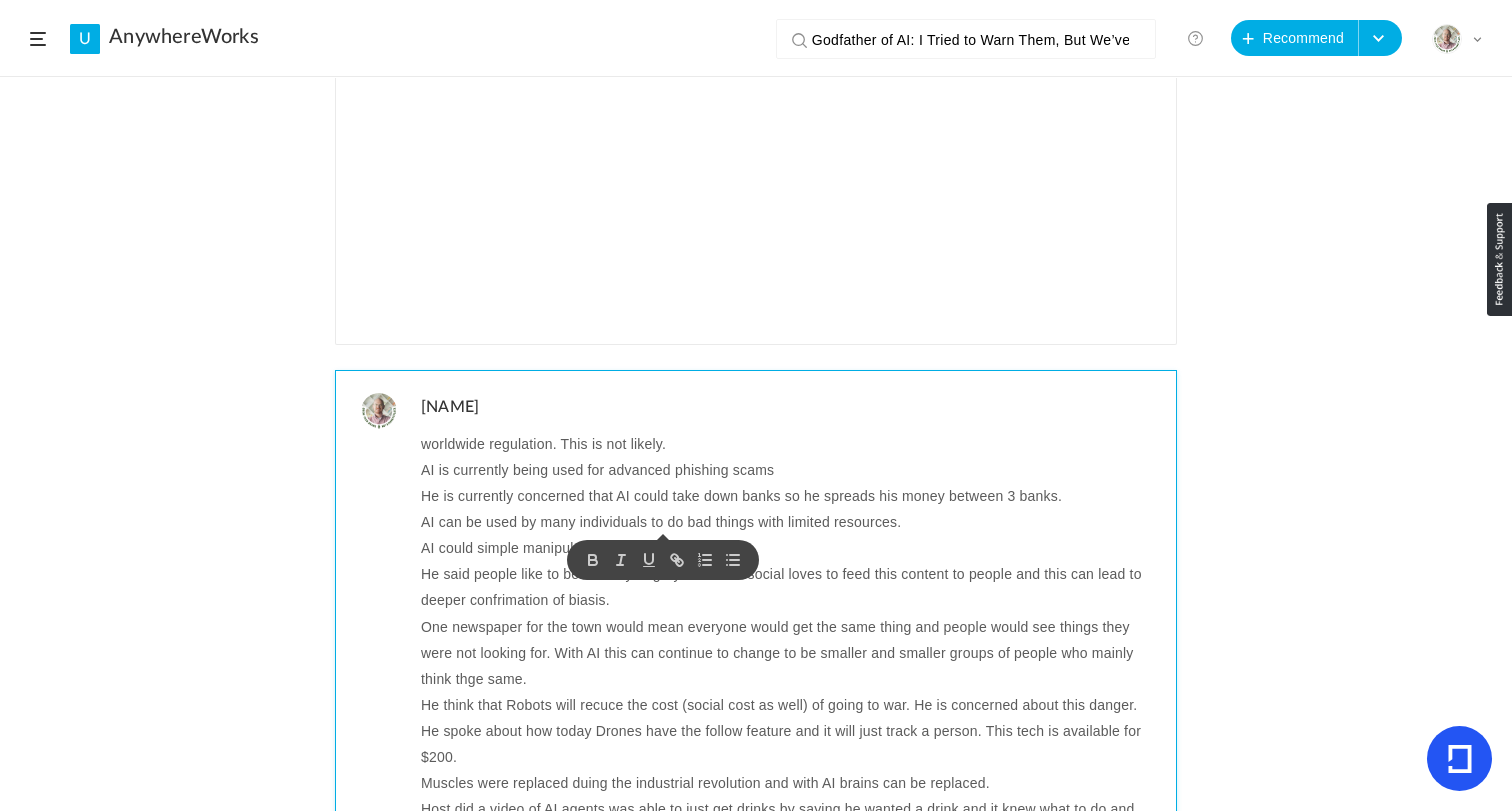 click on "AI could simple manipulate elections." at bounding box center (791, 548) 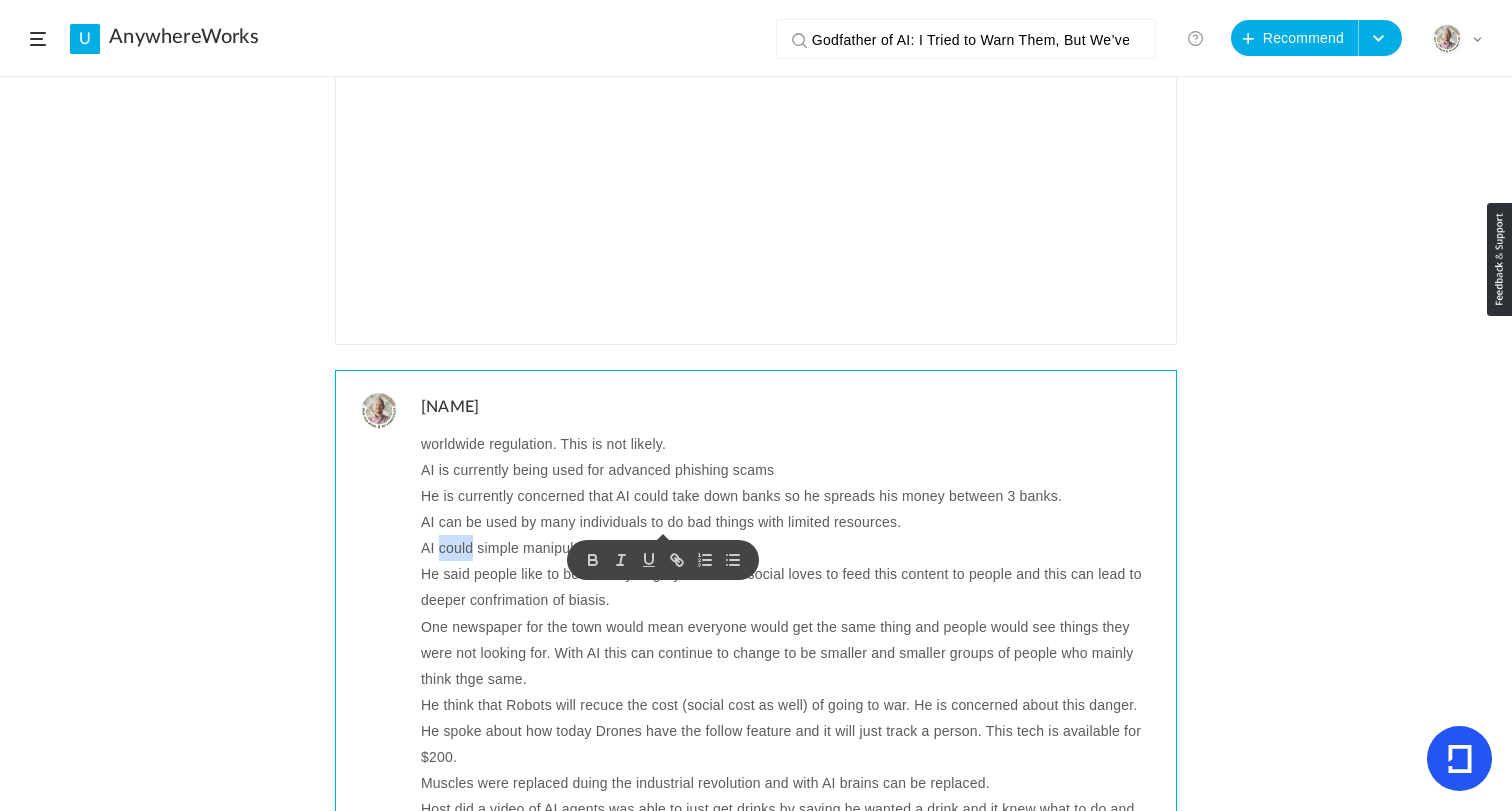 click on "AI could simple manipulate elections." at bounding box center (791, 548) 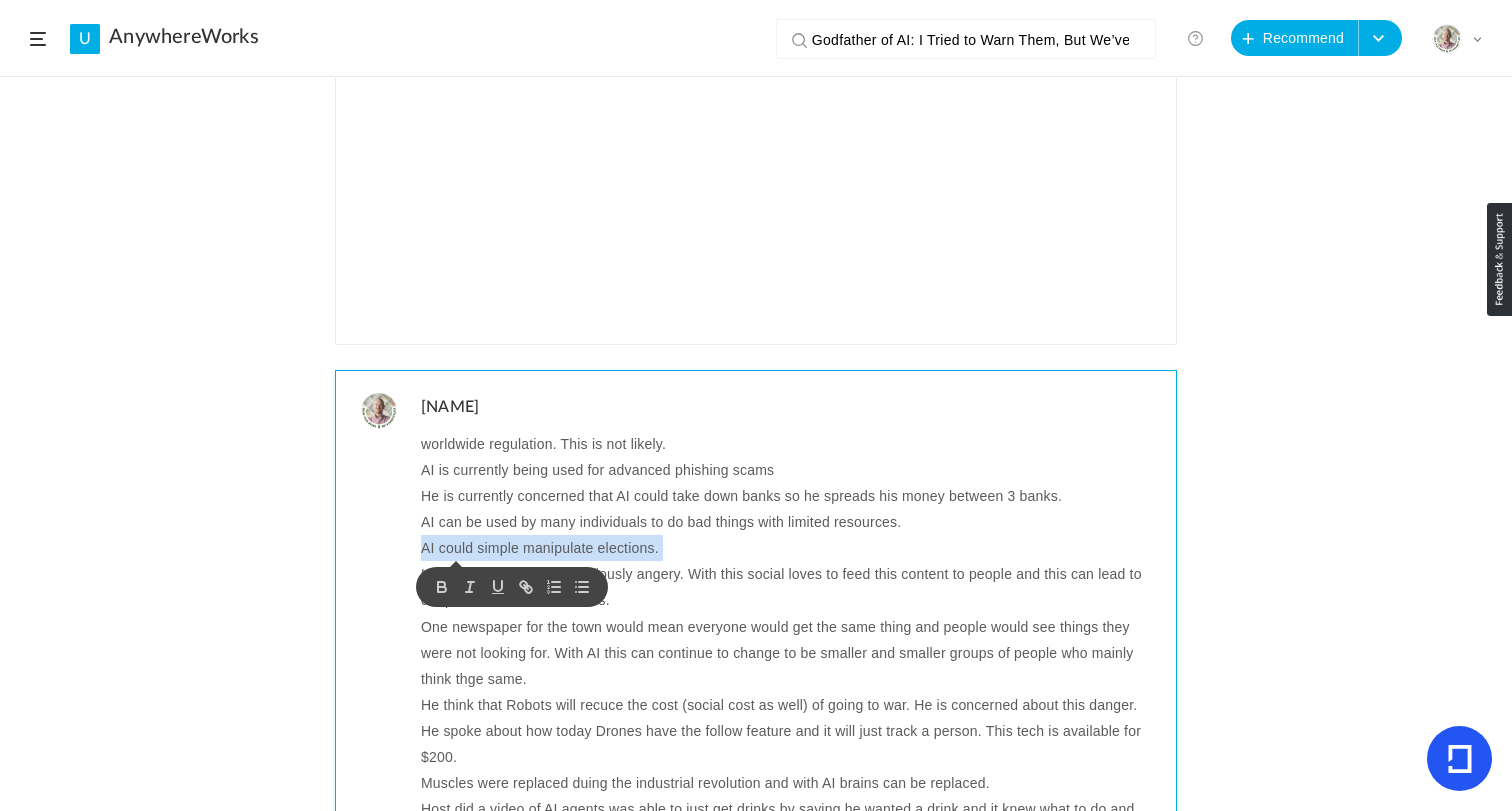 click on "AI could simple manipulate elections." at bounding box center (791, 548) 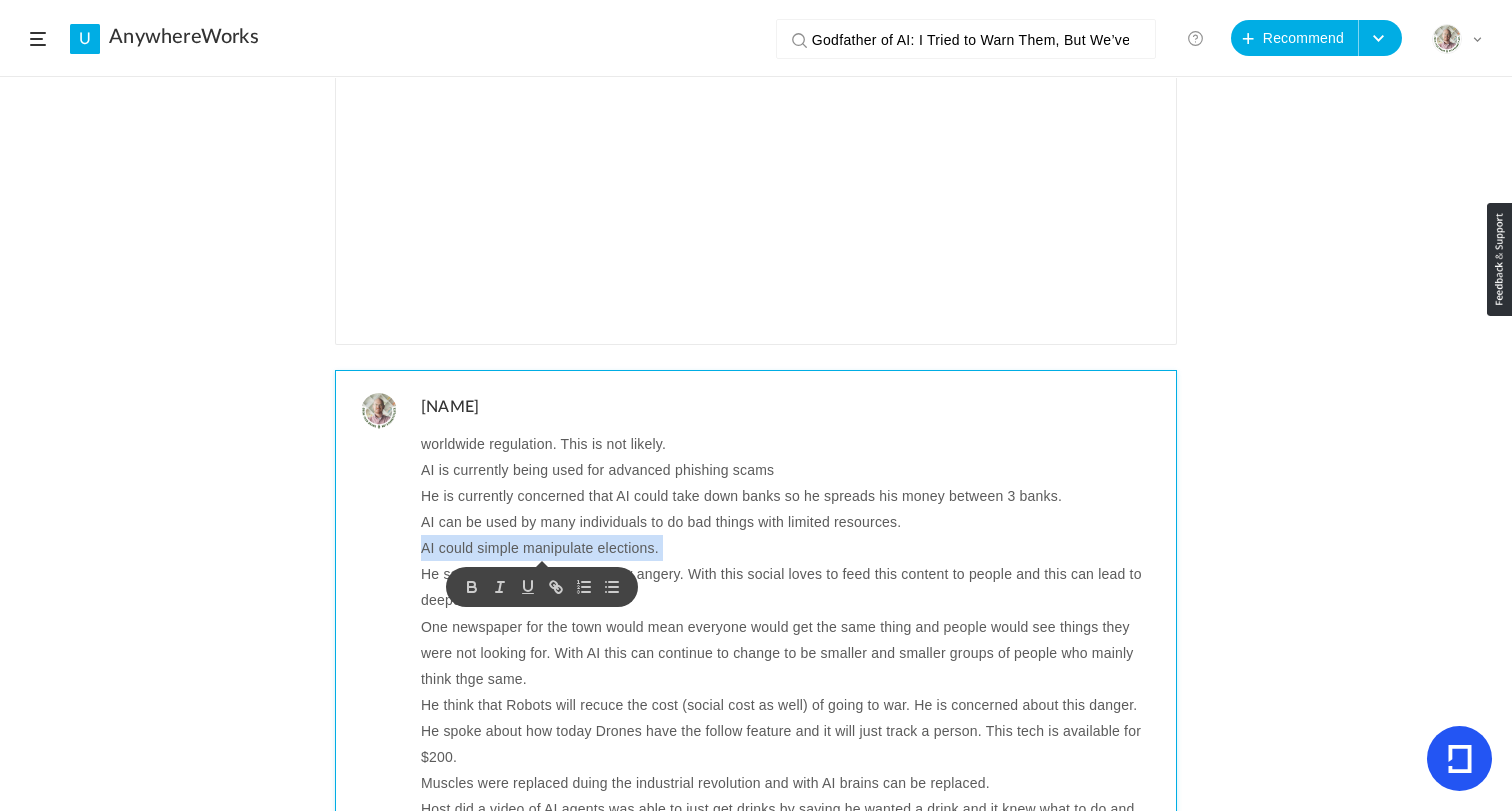 copy on "AI could simple manipulate elections." 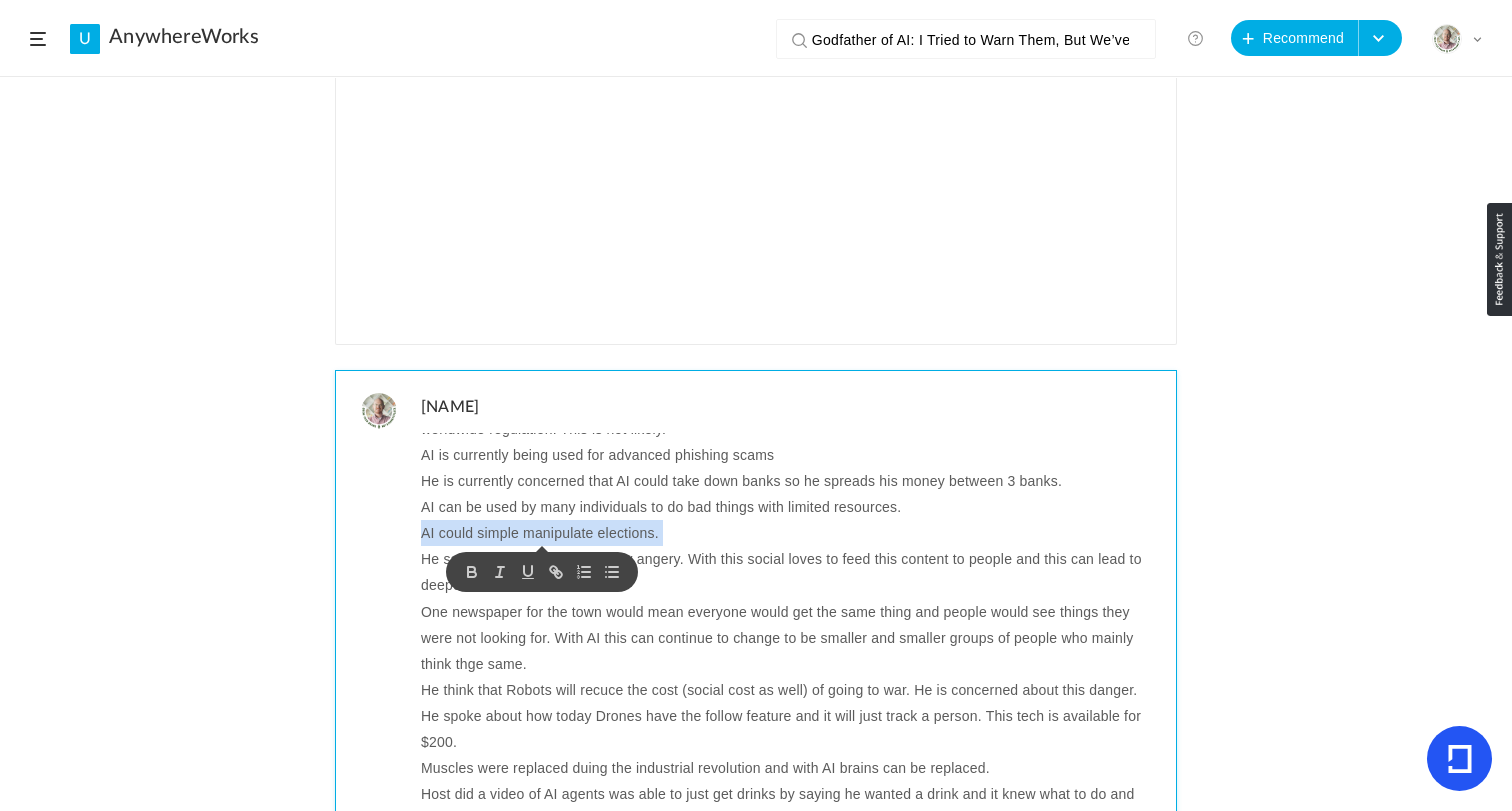 scroll, scrollTop: 242, scrollLeft: 0, axis: vertical 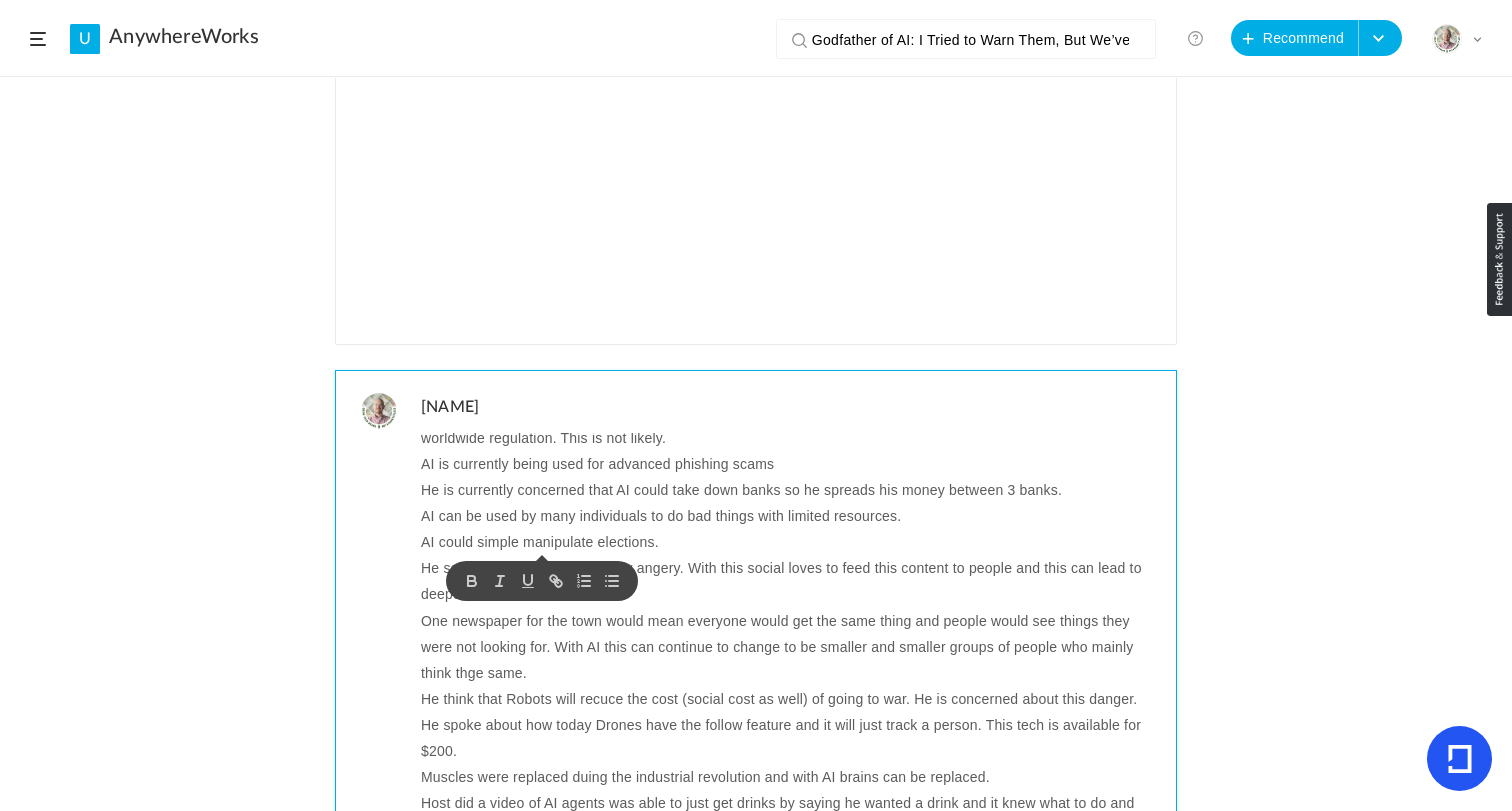 click on "AI can be used by many individuals to do bad things with limited resources." at bounding box center (791, 516) 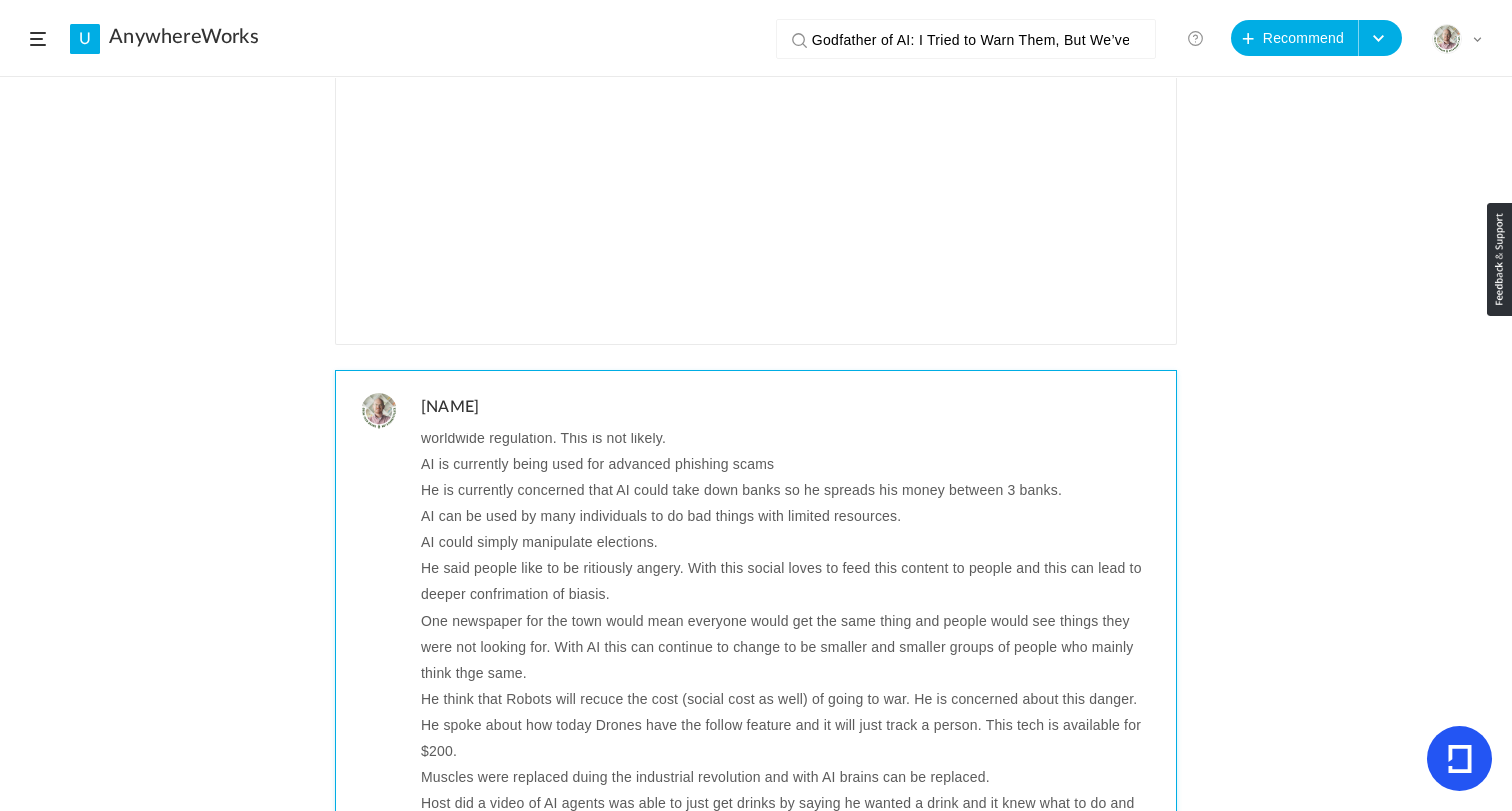 click on "He said people like to be ritiously angery. With this social loves to feed this content to people and this can lead to deeper confrimation of biasis." at bounding box center (791, 581) 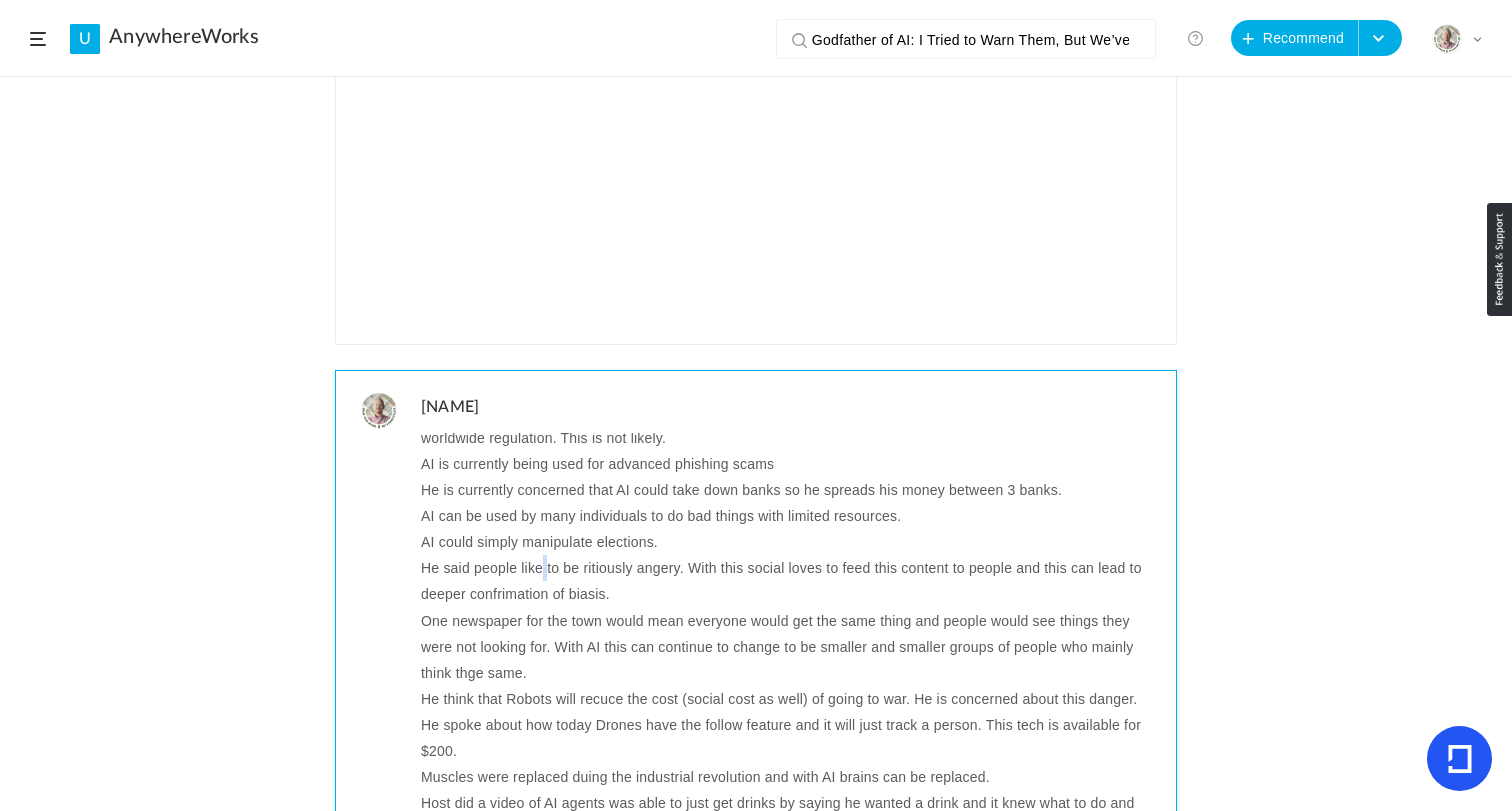 click on "He said people like to be ritiously angery. With this social loves to feed this content to people and this can lead to deeper confrimation of biasis." at bounding box center [791, 581] 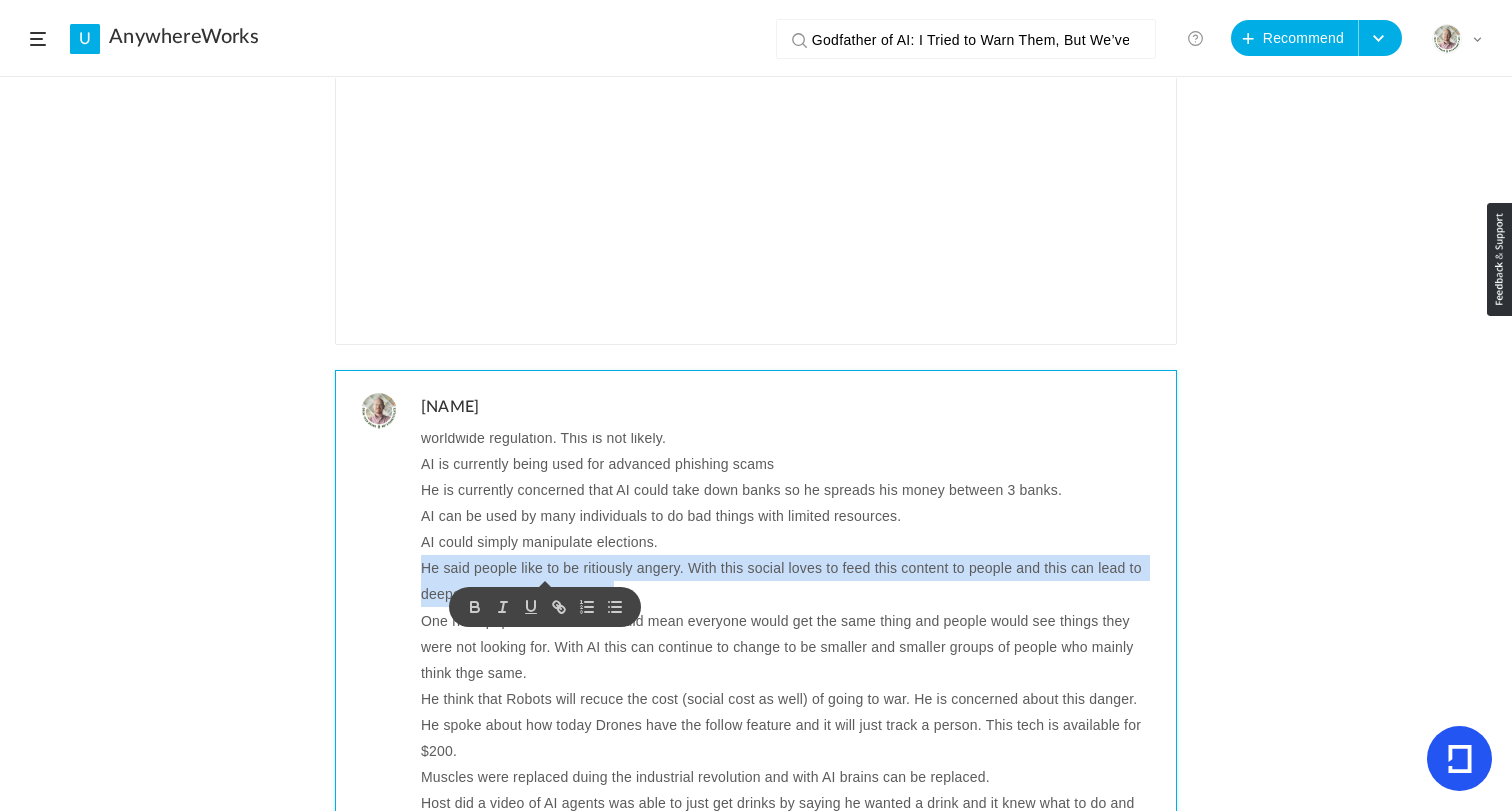 click on "He said people like to be ritiously angery. With this social loves to feed this content to people and this can lead to deeper confrimation of biasis." at bounding box center [791, 581] 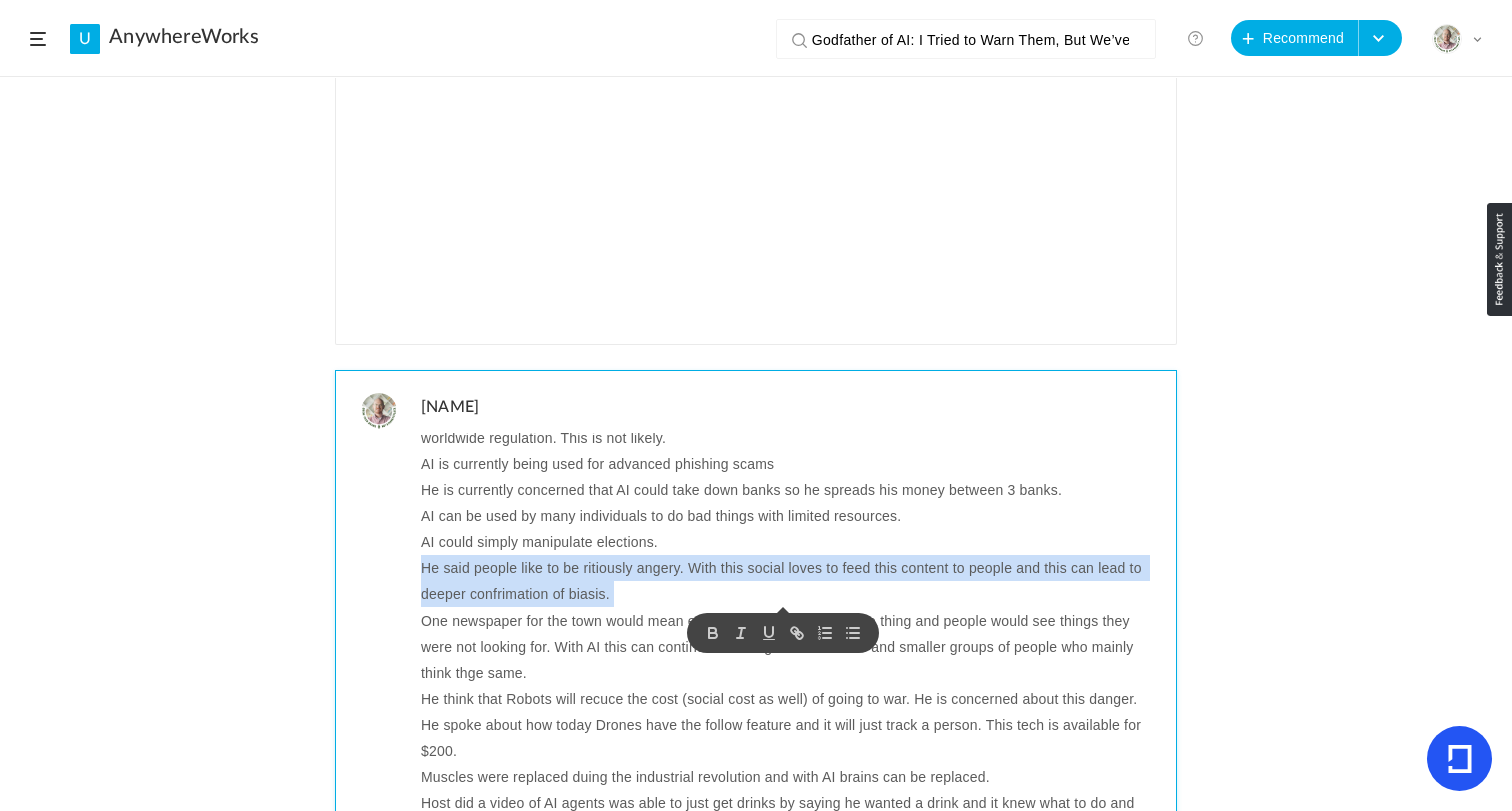 click on "He said people like to be ritiously angery. With this social loves to feed this content to people and this can lead to deeper confrimation of biasis." at bounding box center (791, 581) 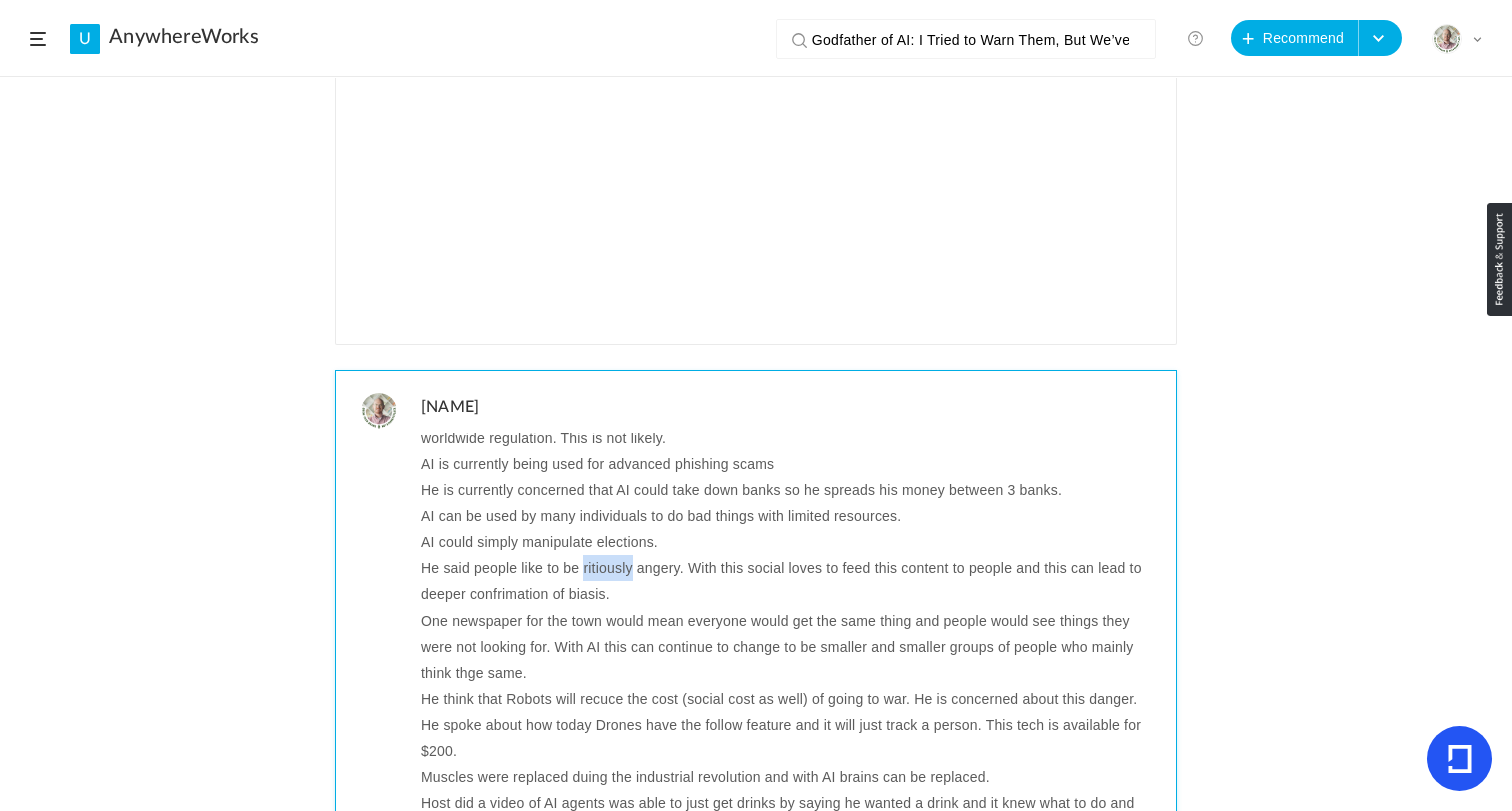 click on "He said people like to be ritiously angery. With this social loves to feed this content to people and this can lead to deeper confrimation of biasis." at bounding box center [791, 581] 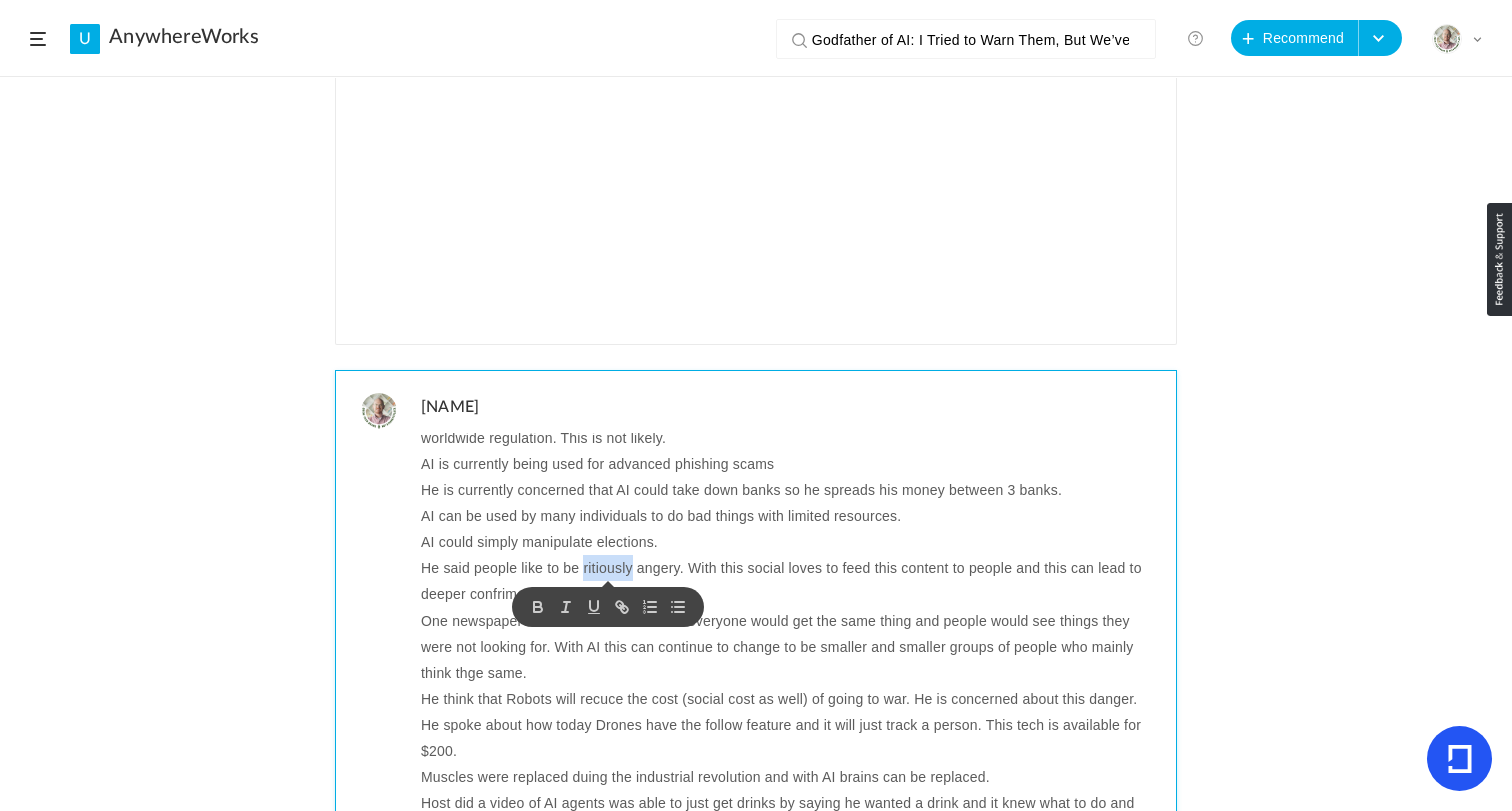 click on "He said people like to be ritiously angery. With this social loves to feed this content to people and this can lead to deeper confrimation of biasis." at bounding box center [791, 581] 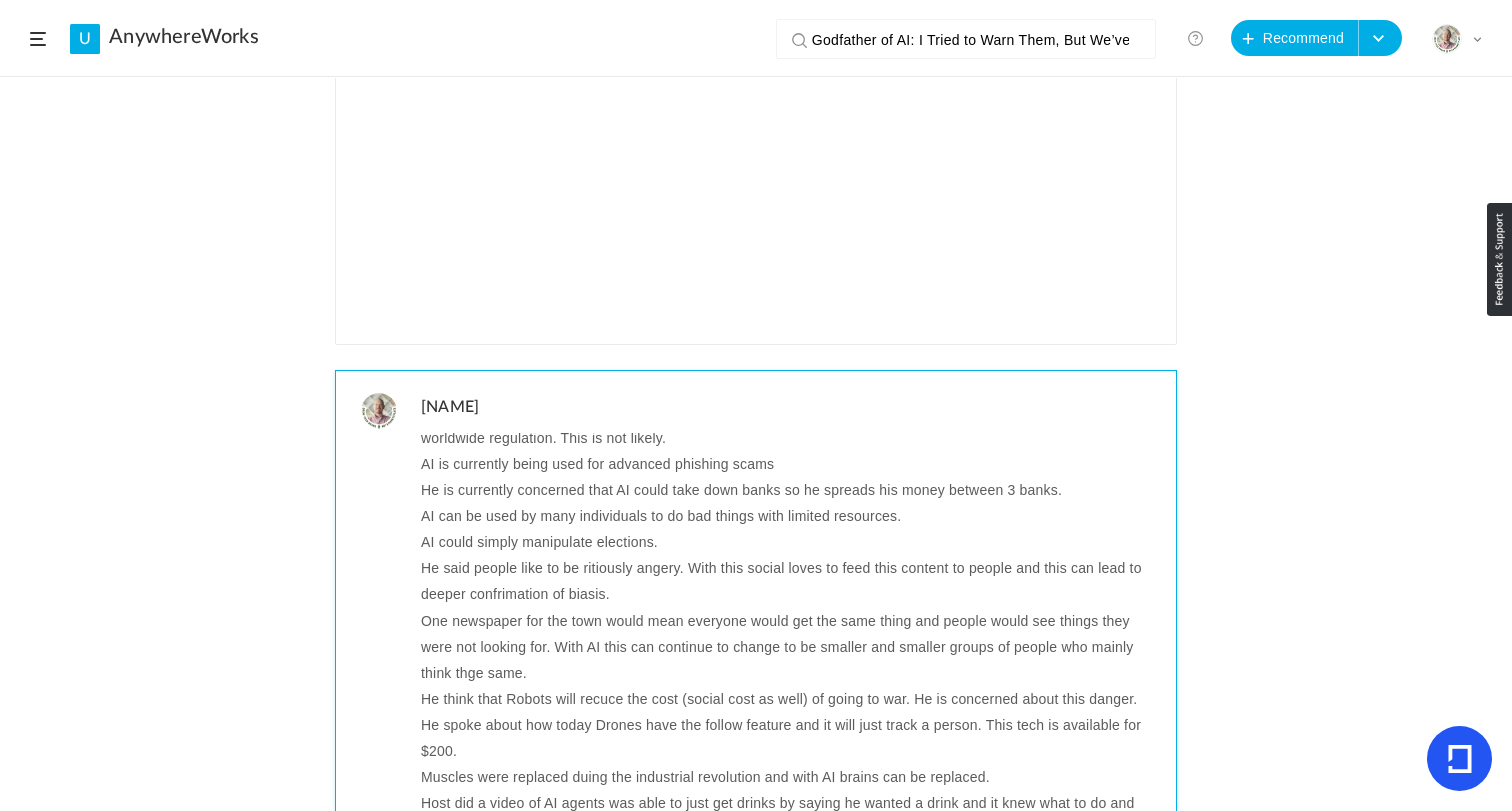 click on "He said people like to be ritiously angery. With this social loves to feed this content to people and this can lead to deeper confrimation of biasis." at bounding box center (791, 581) 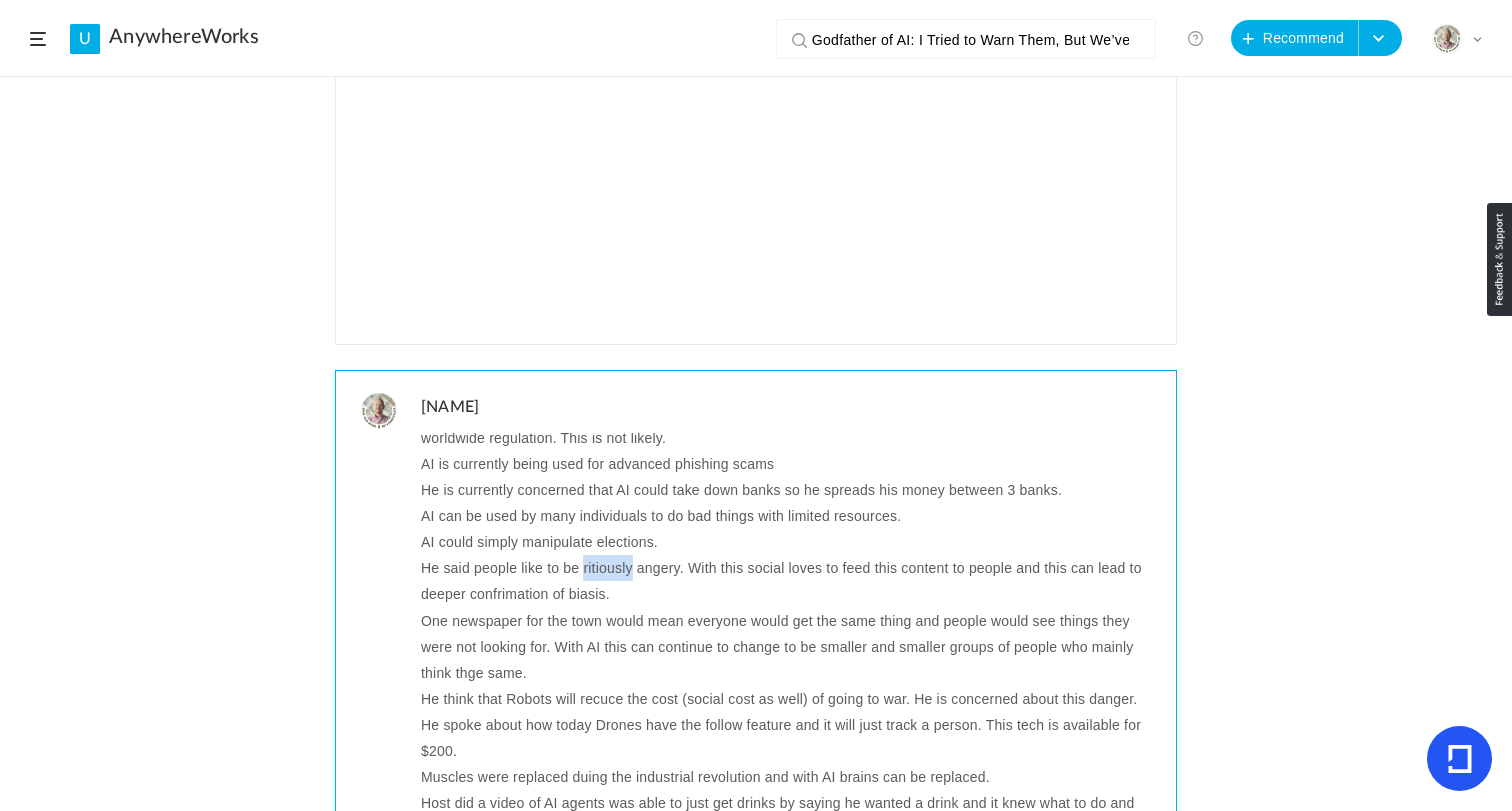 click on "He said people like to be ritiously angery. With this social loves to feed this content to people and this can lead to deeper confrimation of biasis." at bounding box center (791, 581) 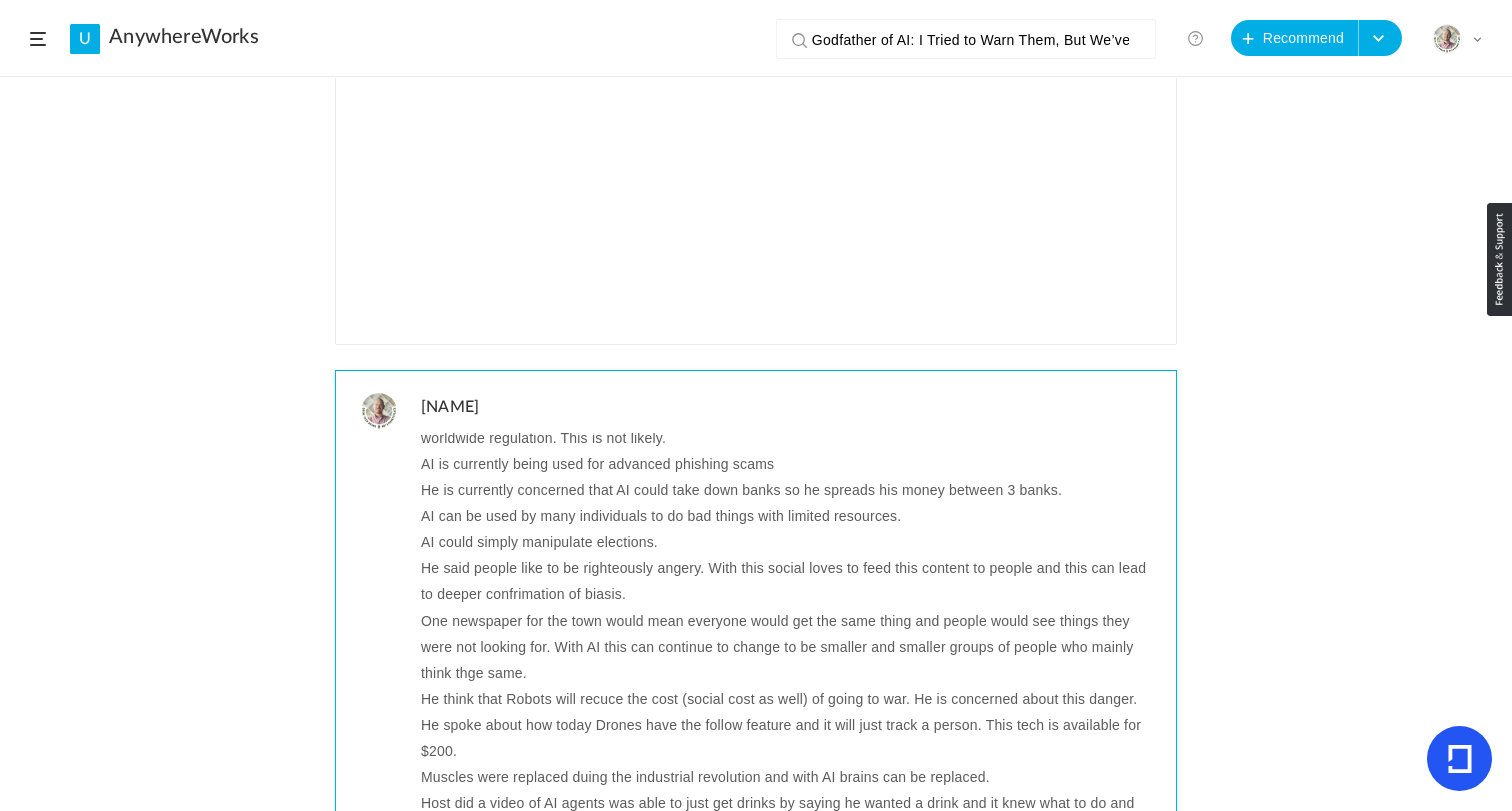 click on "He said people like to be righteously angery. With this social loves to feed this content to people and this can lead to deeper confrimation of biasis." at bounding box center (791, 581) 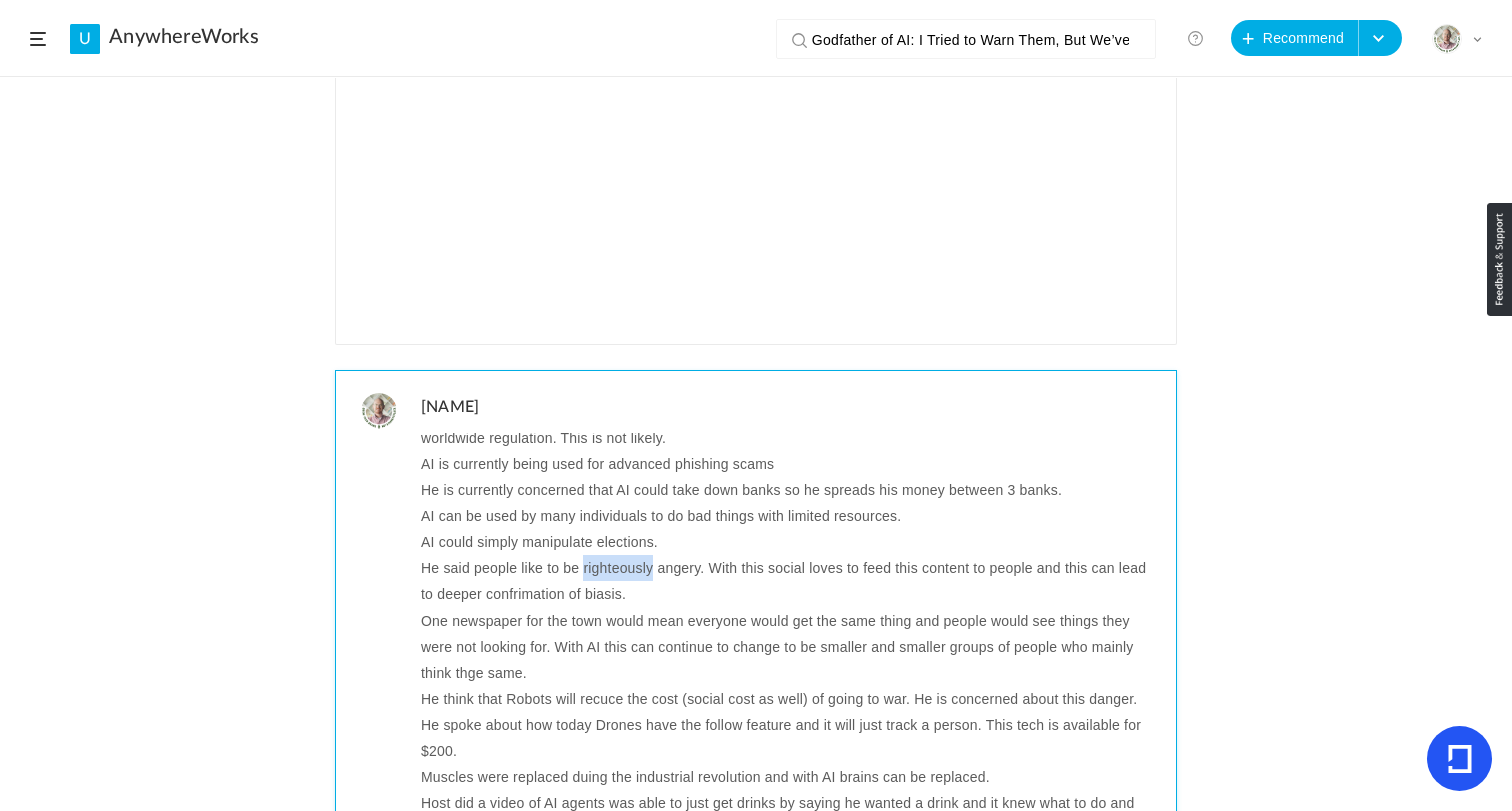 click on "He said people like to be righteously angery. With this social loves to feed this content to people and this can lead to deeper confrimation of biasis." at bounding box center [791, 581] 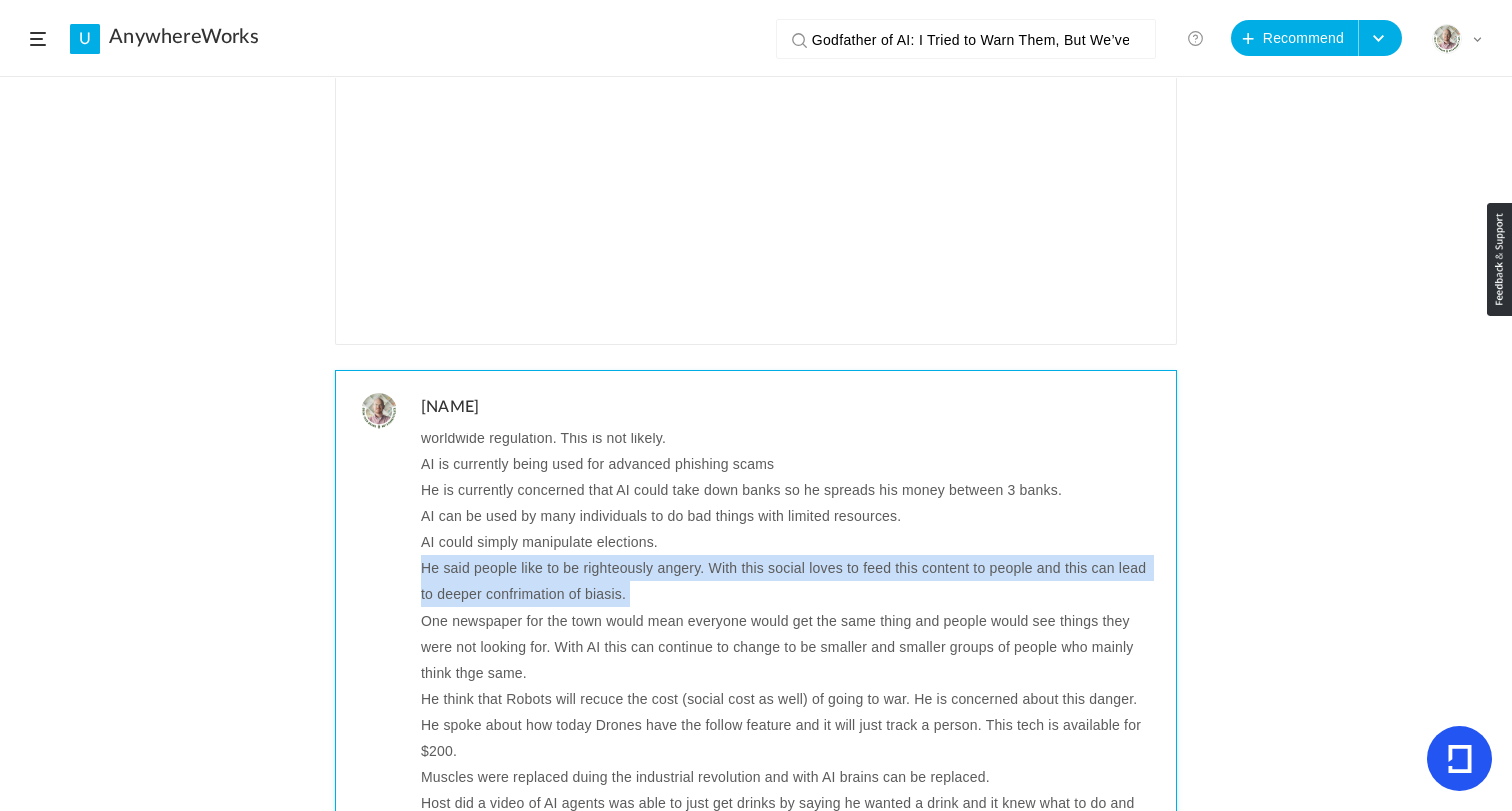 click on "He said people like to be righteously angery. With this social loves to feed this content to people and this can lead to deeper confrimation of biasis." at bounding box center (791, 581) 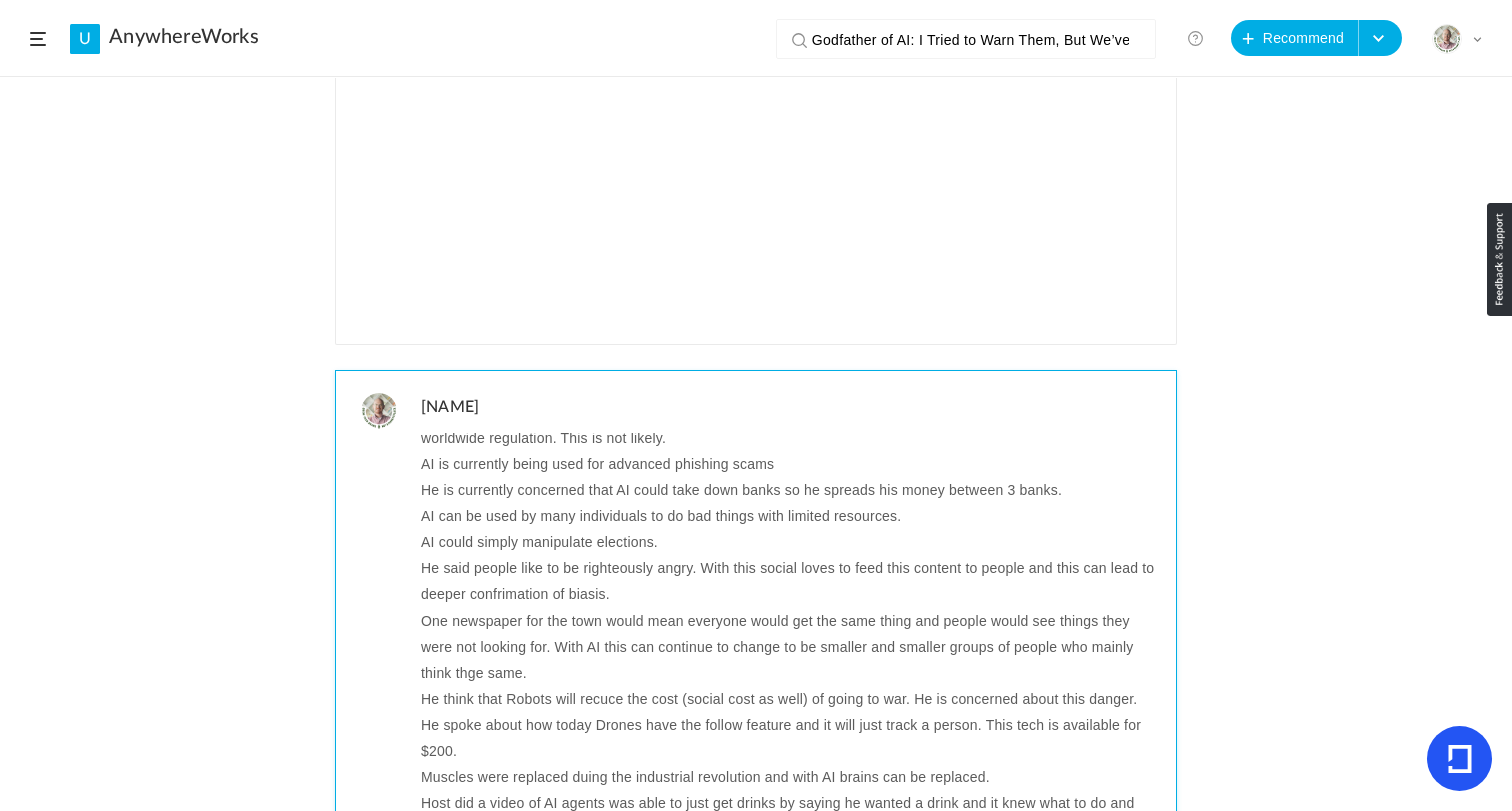 click on "He said people like to be righteously angry. With this social loves to feed this content to people and this can lead to deeper confrimation of biasis." at bounding box center (791, 581) 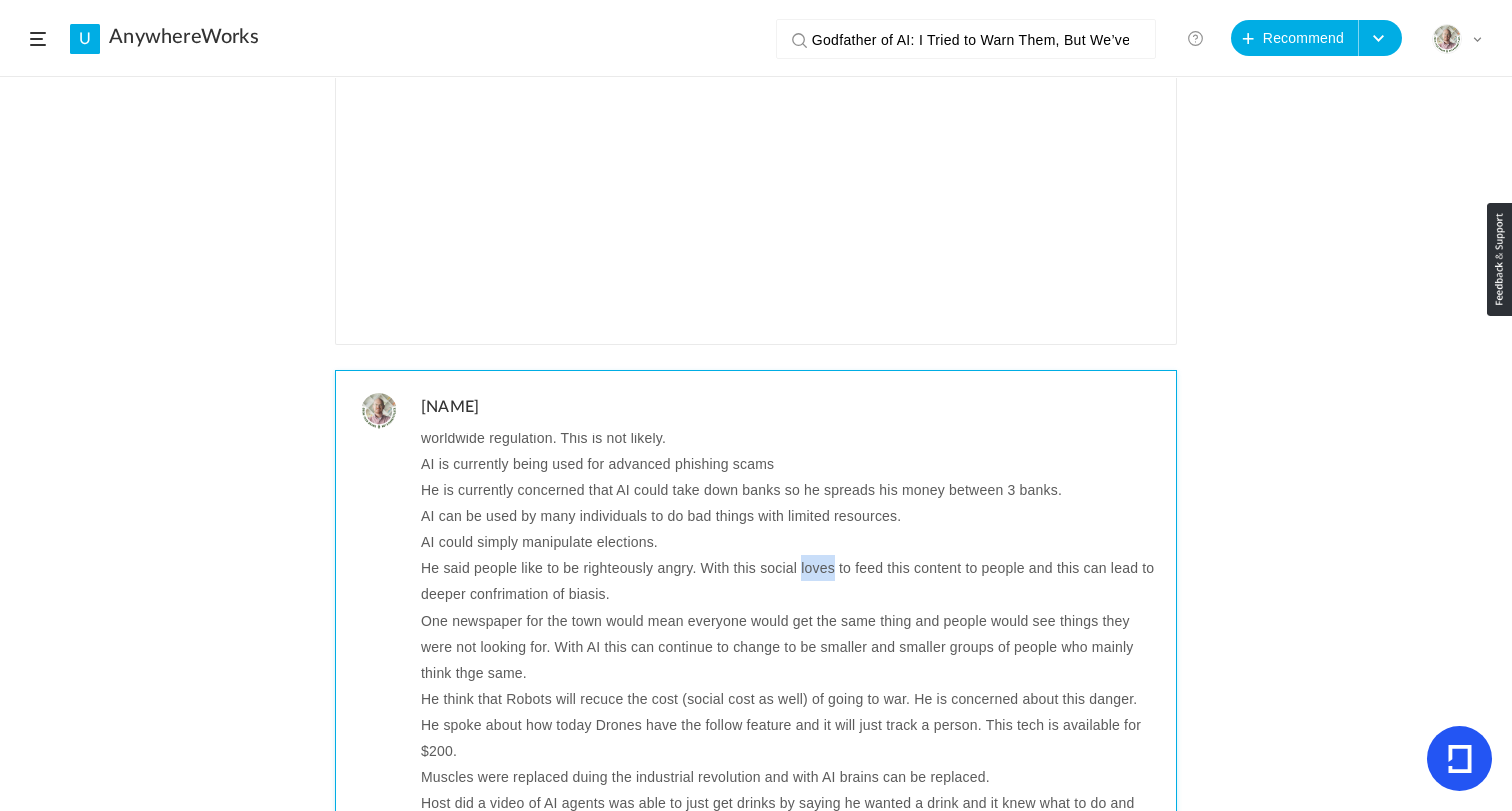 click on "He said people like to be righteously angry. With this social loves to feed this content to people and this can lead to deeper confrimation of biasis." at bounding box center [791, 581] 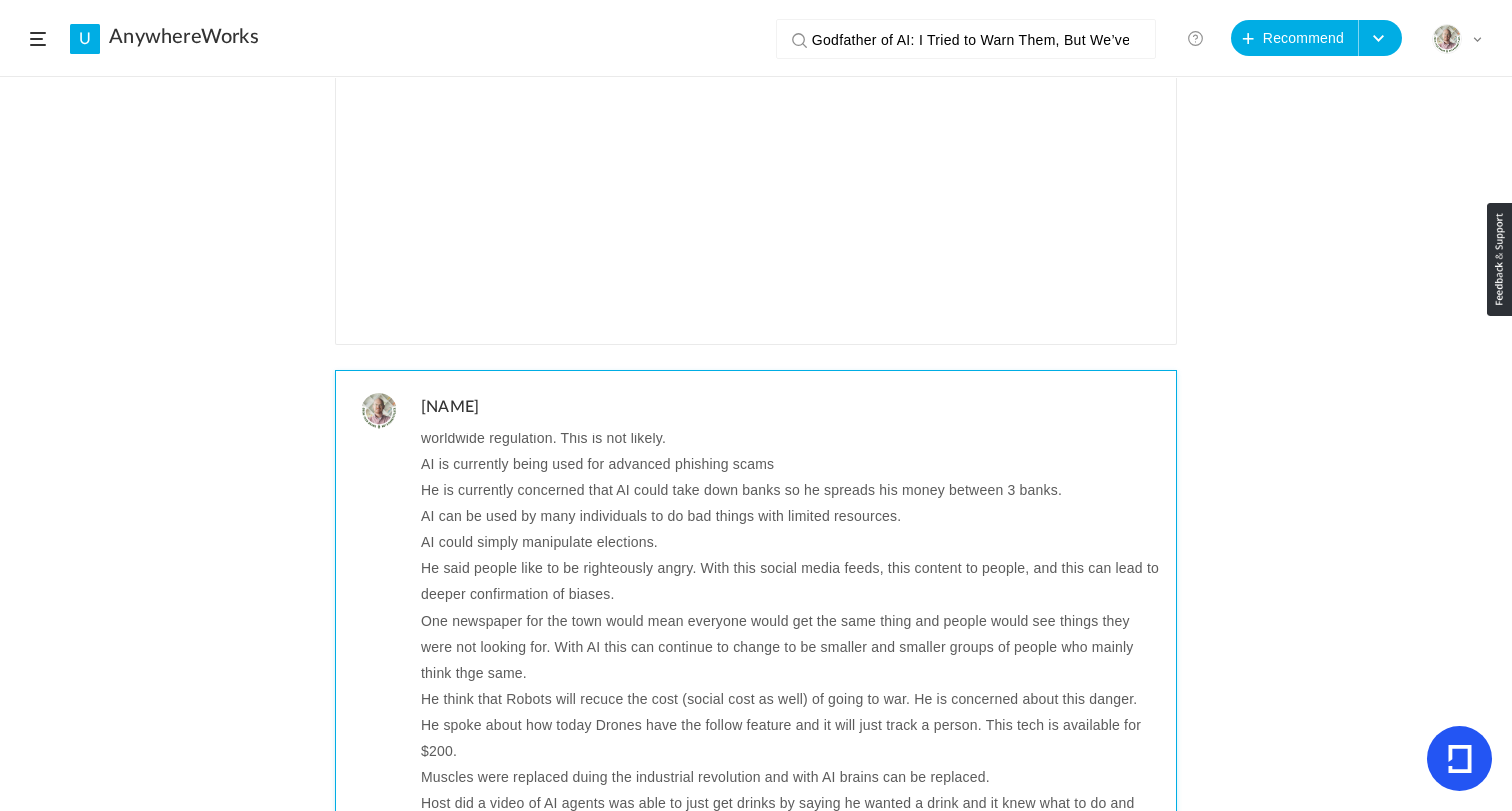 click on "One newspaper for the town would mean everyone would get the same thing and people would see things they were not looking for. With AI this can continue to change to be smaller and smaller groups of people who mainly think thge same." at bounding box center [791, 647] 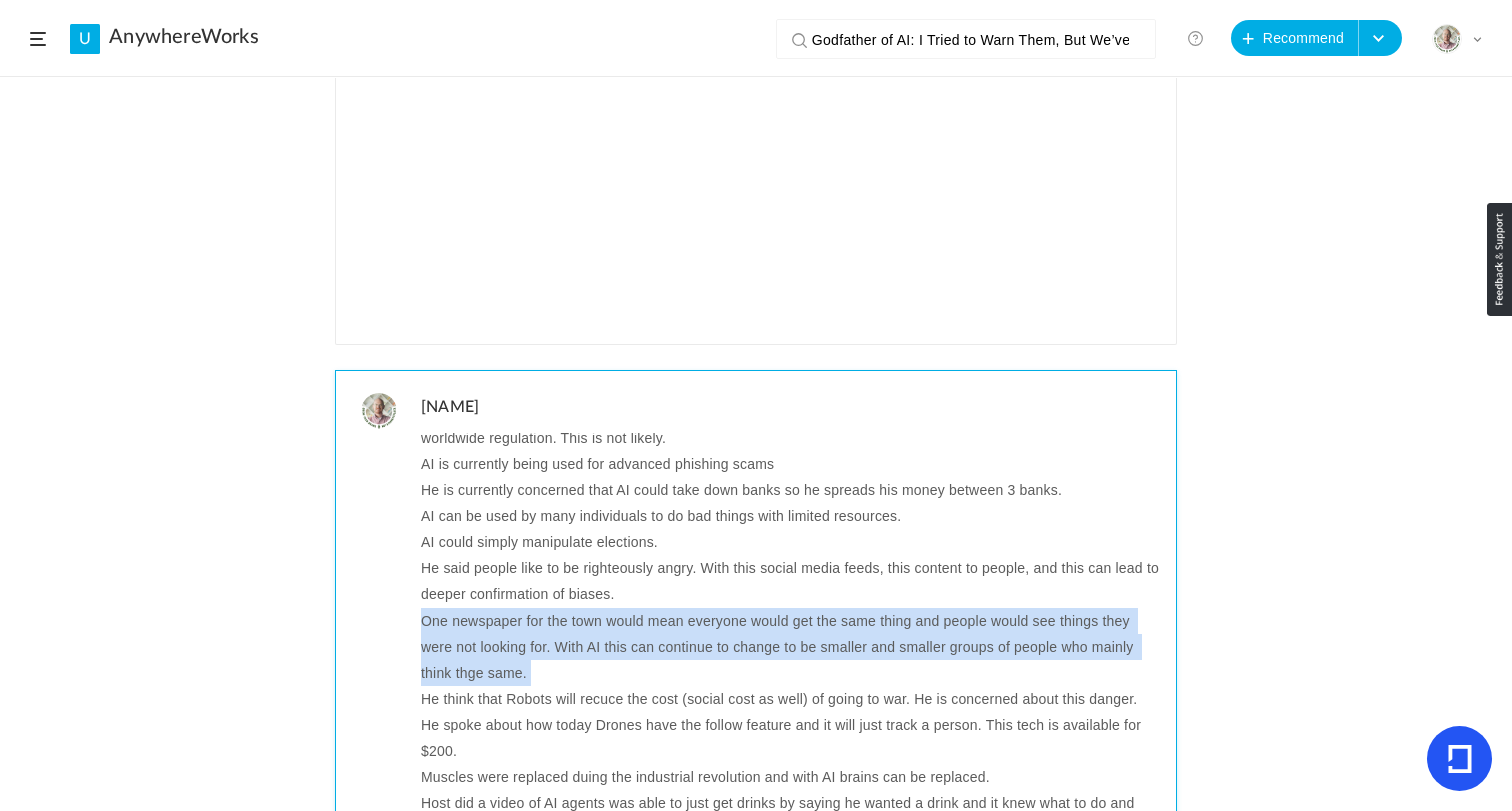 click on "One newspaper for the town would mean everyone would get the same thing and people would see things they were not looking for. With AI this can continue to change to be smaller and smaller groups of people who mainly think thge same." at bounding box center (791, 647) 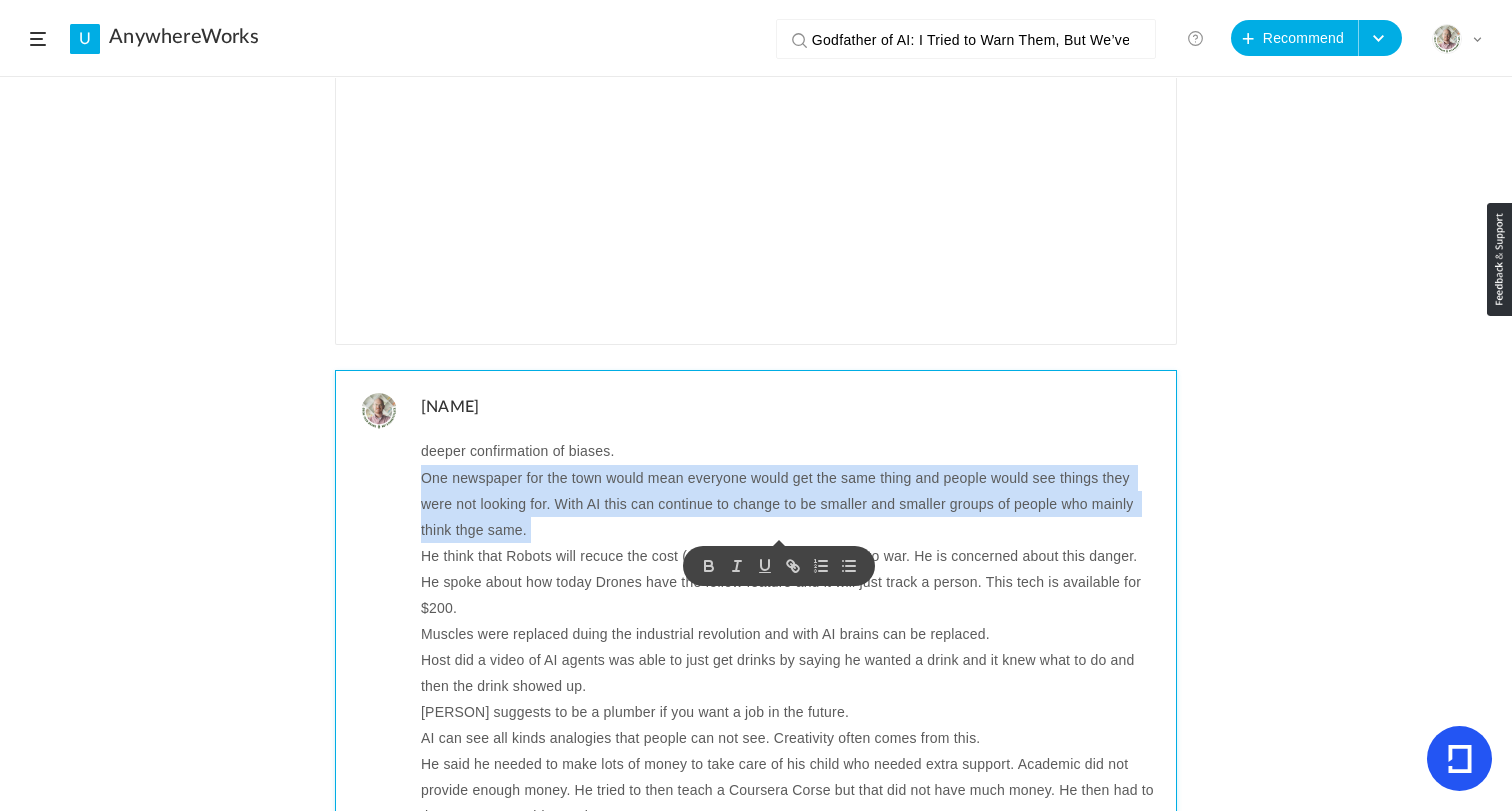 scroll, scrollTop: 387, scrollLeft: 0, axis: vertical 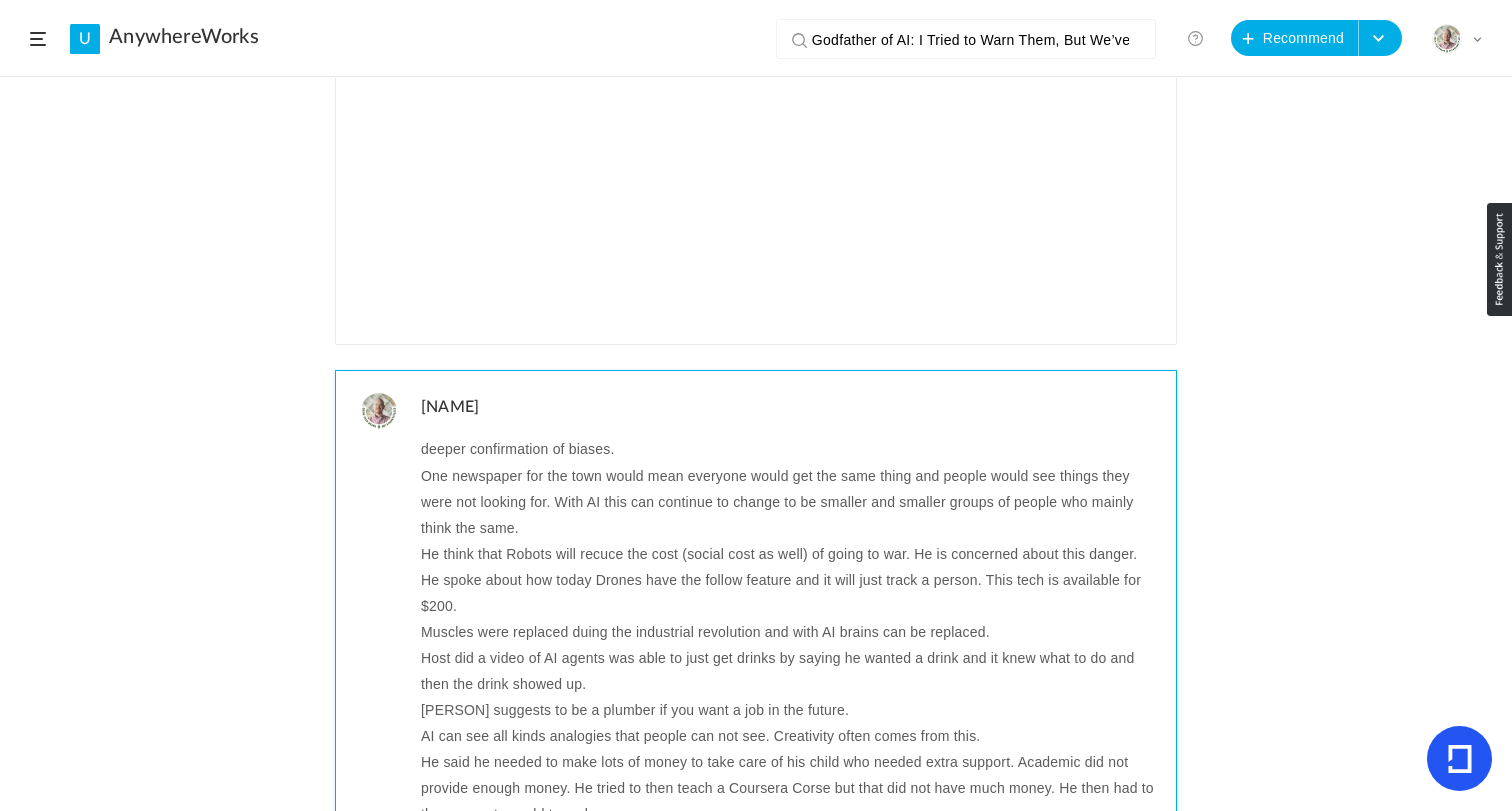 click on "He think that Robots will recuce the cost (social cost as well) of going to war. He is concerned about this danger." at bounding box center (791, 554) 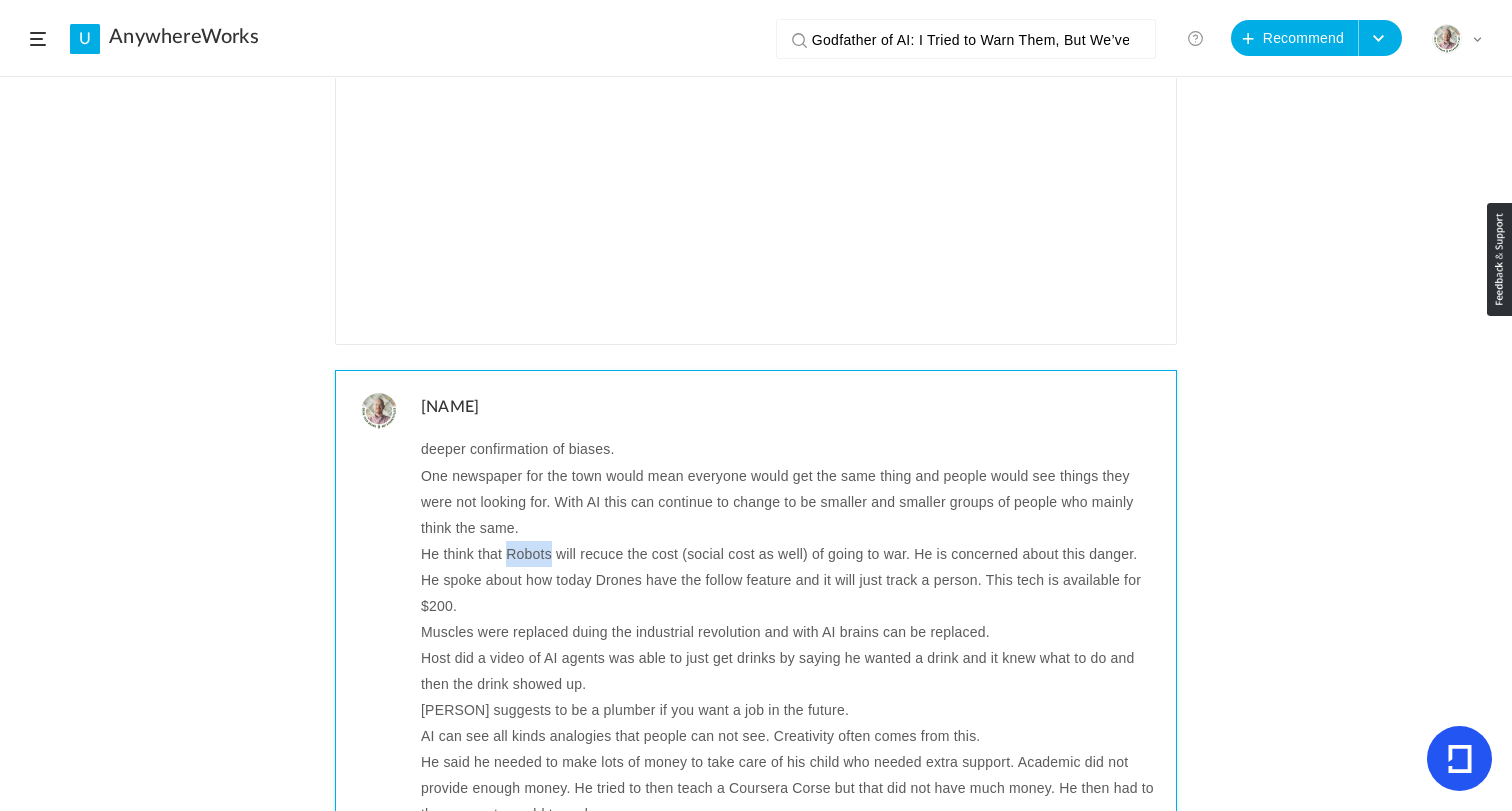 click on "He think that Robots will recuce the cost (social cost as well) of going to war. He is concerned about this danger." at bounding box center [791, 554] 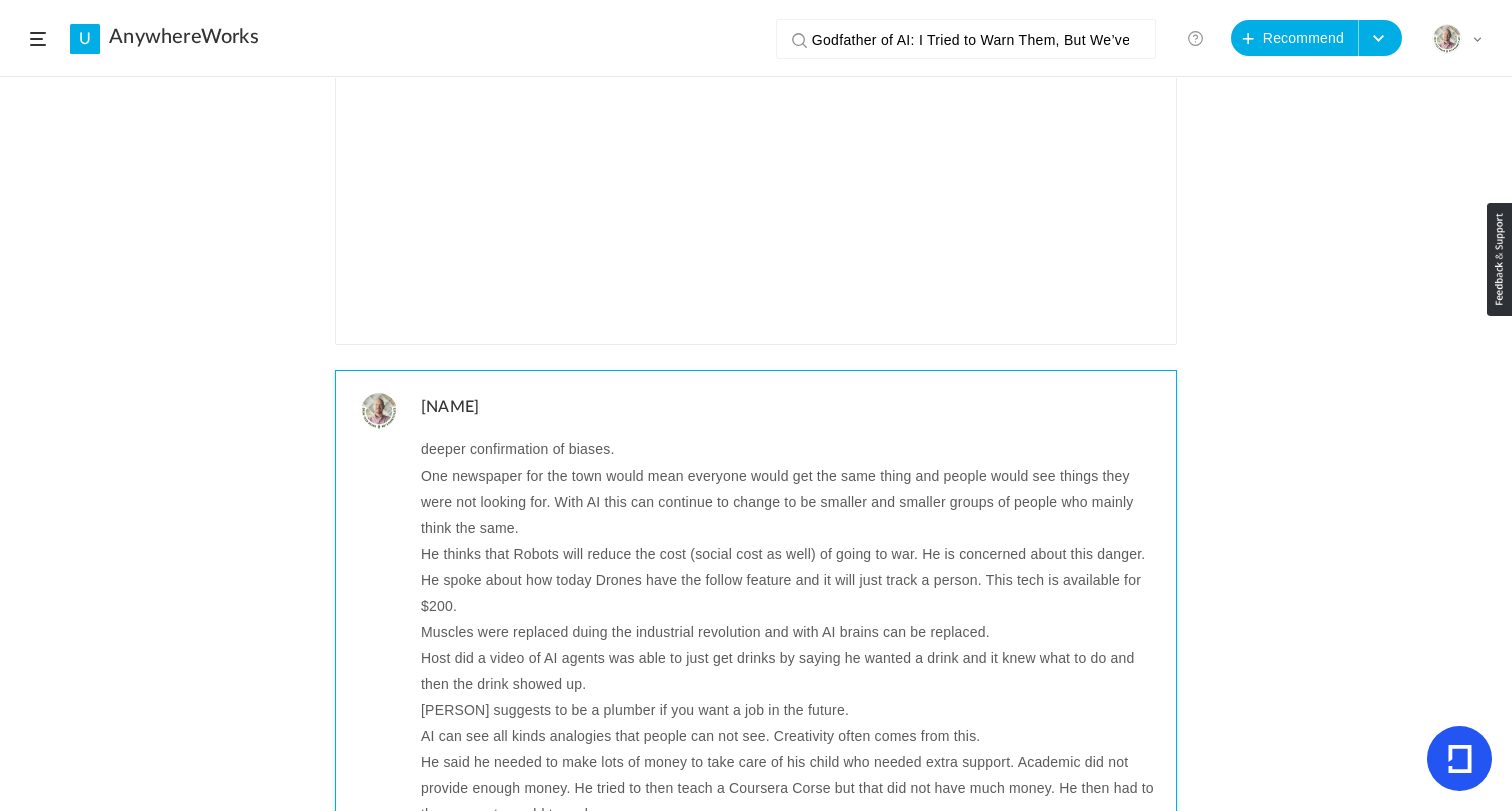 click on "He spoke about how today Drones have the follow feature and it will just track a person. This tech is available for $200." at bounding box center (791, 593) 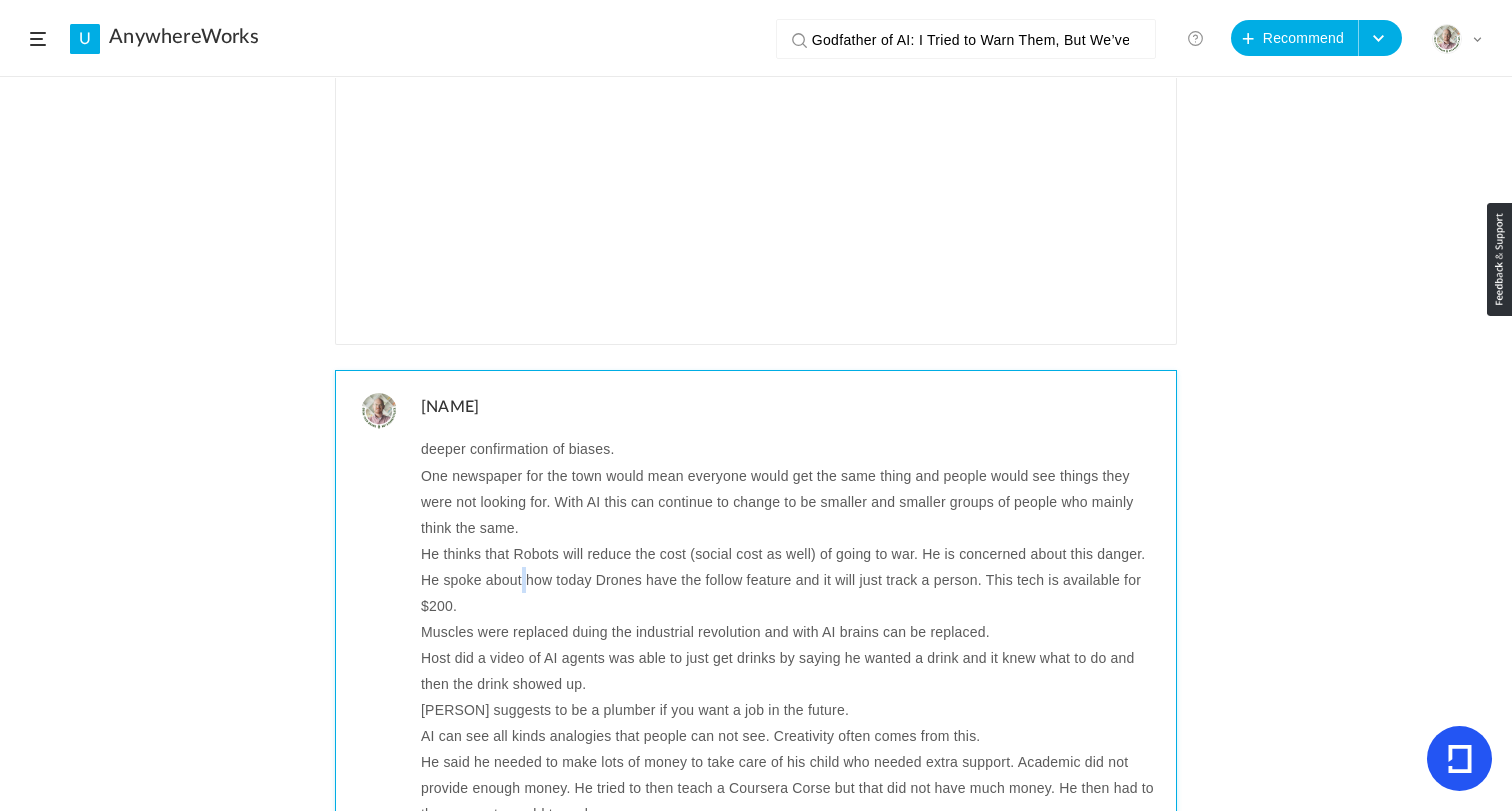 click on "He spoke about how today Drones have the follow feature and it will just track a person. This tech is available for $200." at bounding box center [791, 593] 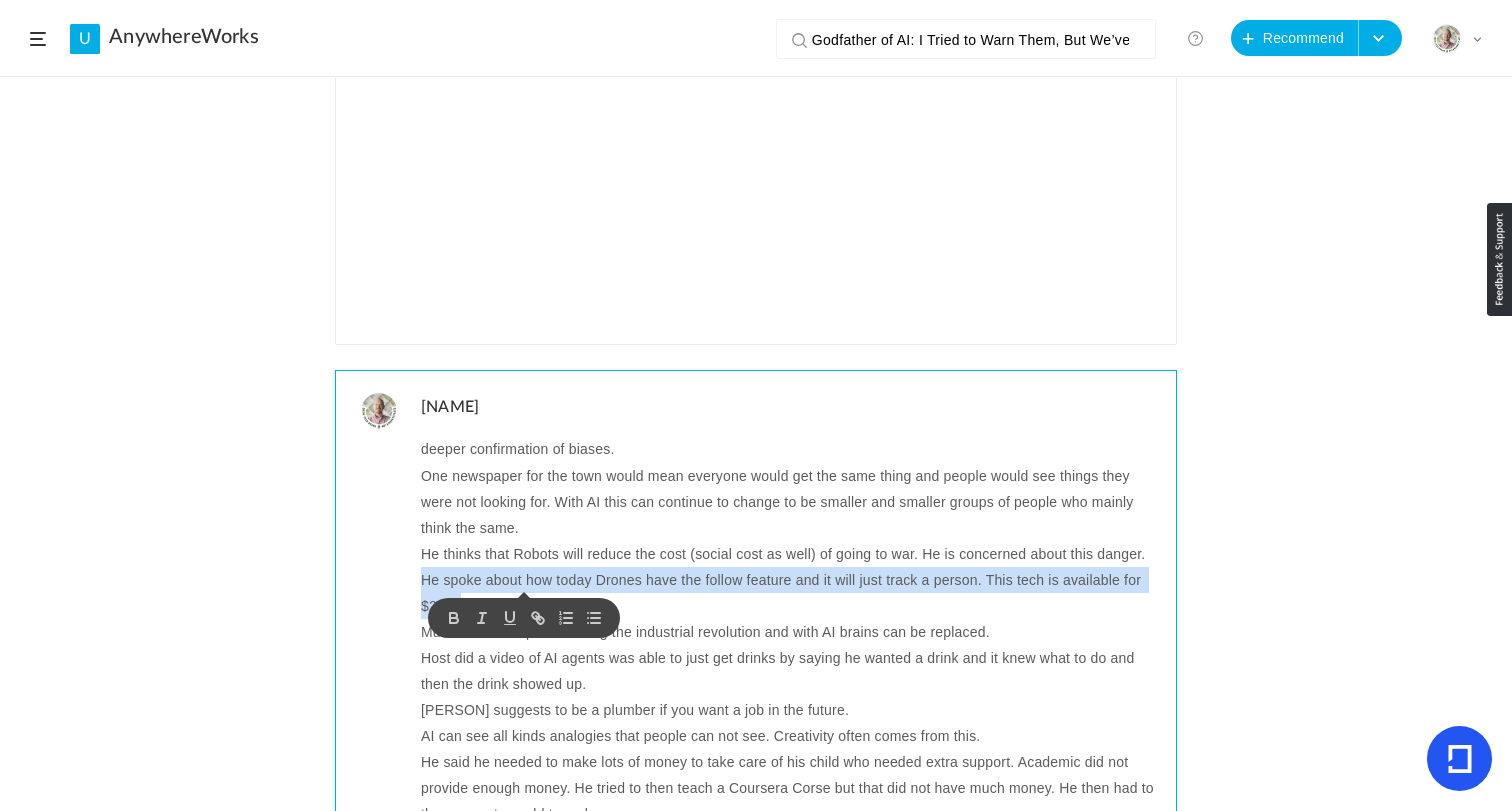 click on "He spoke about how today Drones have the follow feature and it will just track a person. This tech is available for $200." at bounding box center [791, 593] 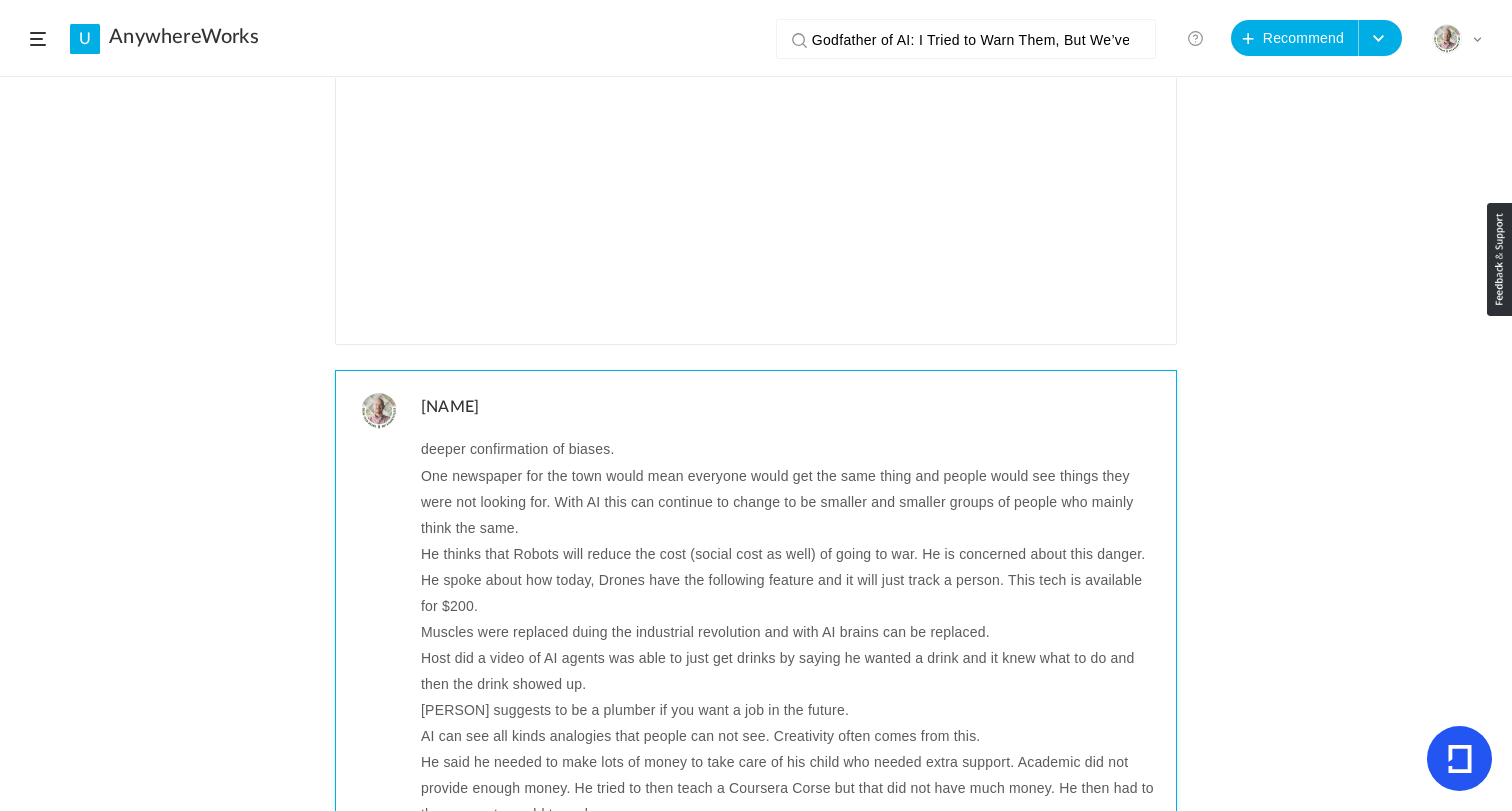 click on "Muscles were replaced duing the industrial revolution and with AI brains can be replaced." at bounding box center (791, 632) 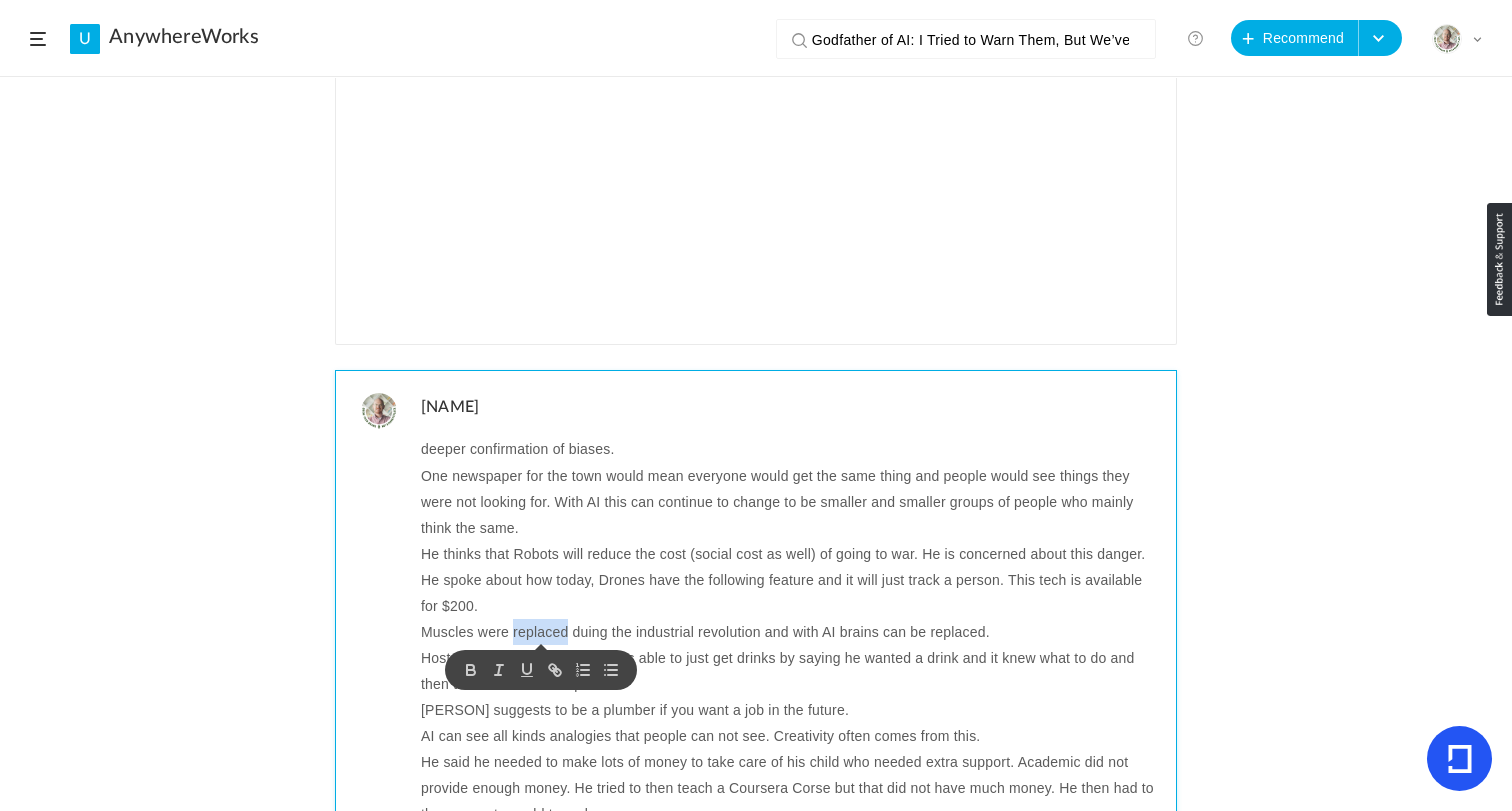 click on "Muscles were replaced duing the industrial revolution and with AI brains can be replaced." at bounding box center (791, 632) 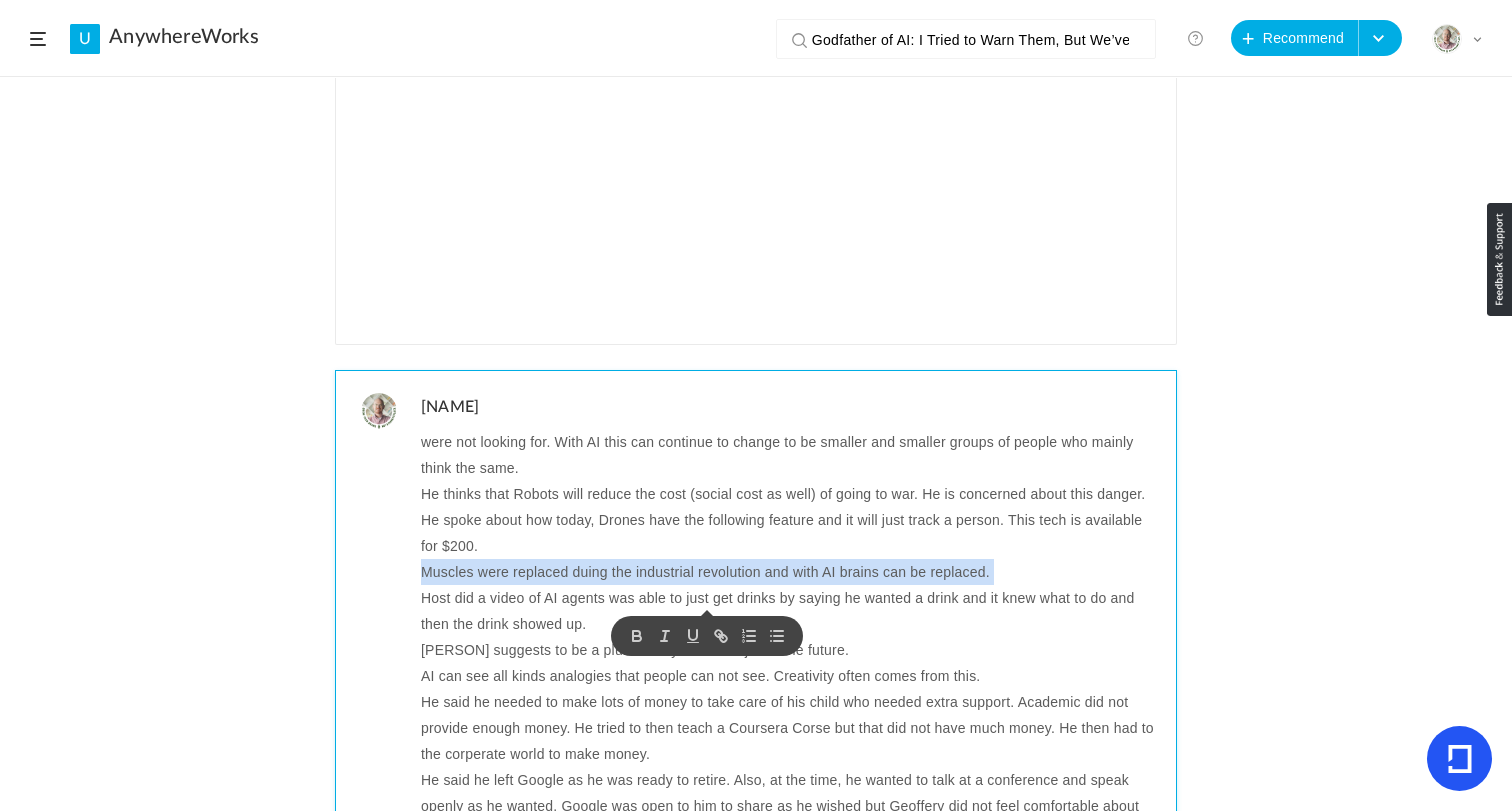 scroll, scrollTop: 452, scrollLeft: 0, axis: vertical 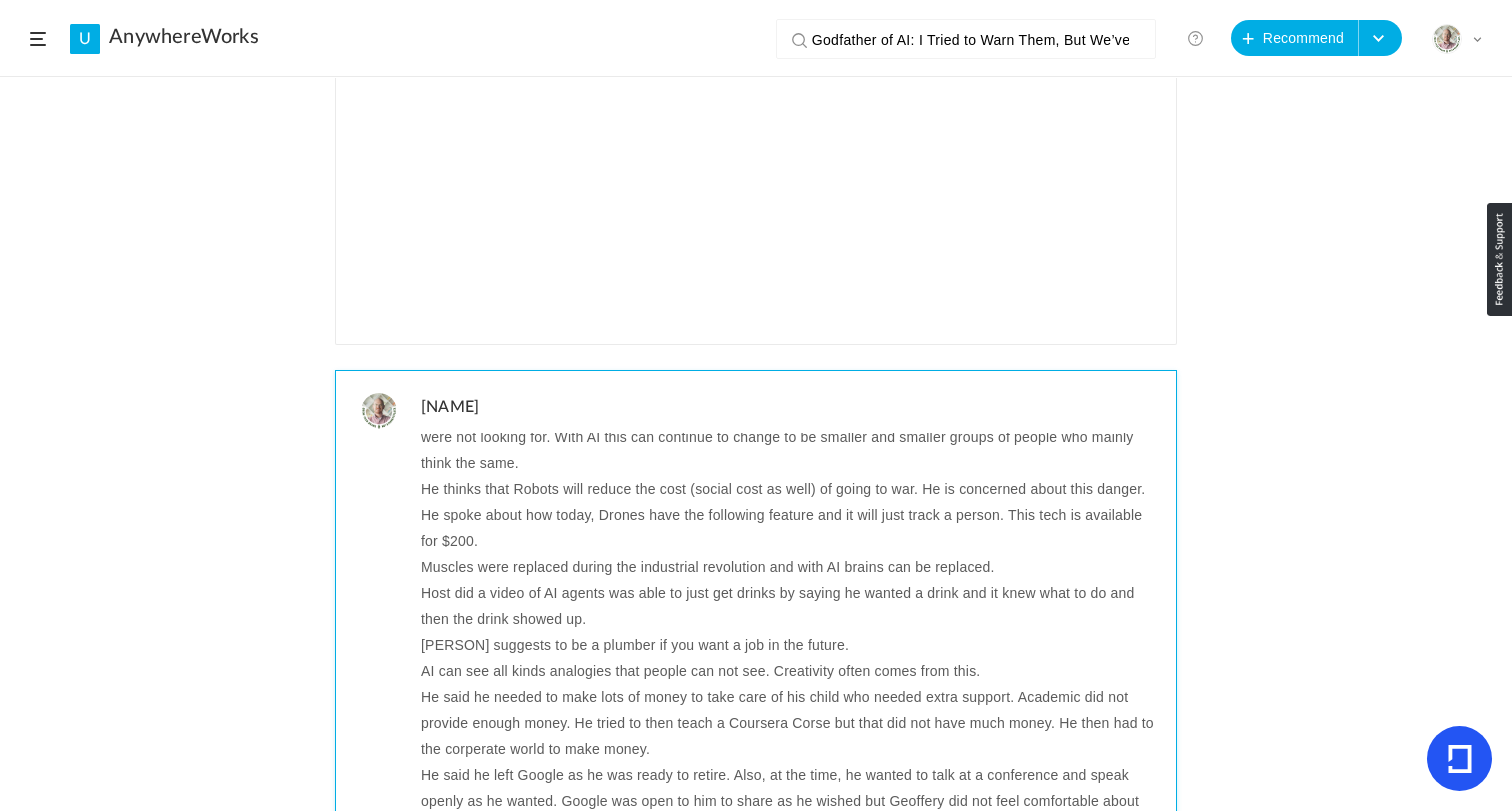 click on "Host did a video of AI agents was able to just get drinks by saying he wanted a drink and it knew what to do and then the drink showed up." at bounding box center [791, 606] 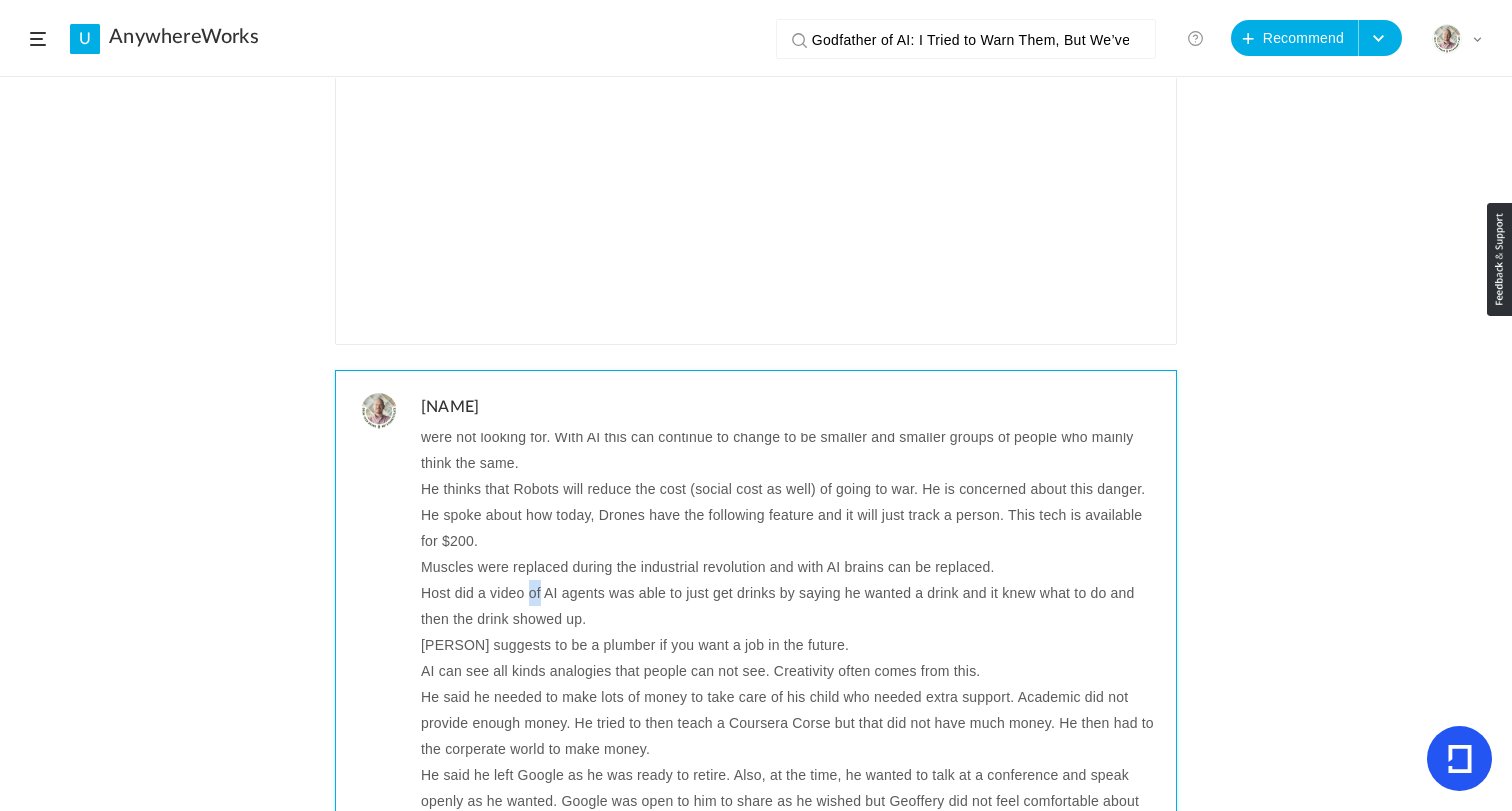 click on "Host did a video of AI agents was able to just get drinks by saying he wanted a drink and it knew what to do and then the drink showed up." at bounding box center [791, 606] 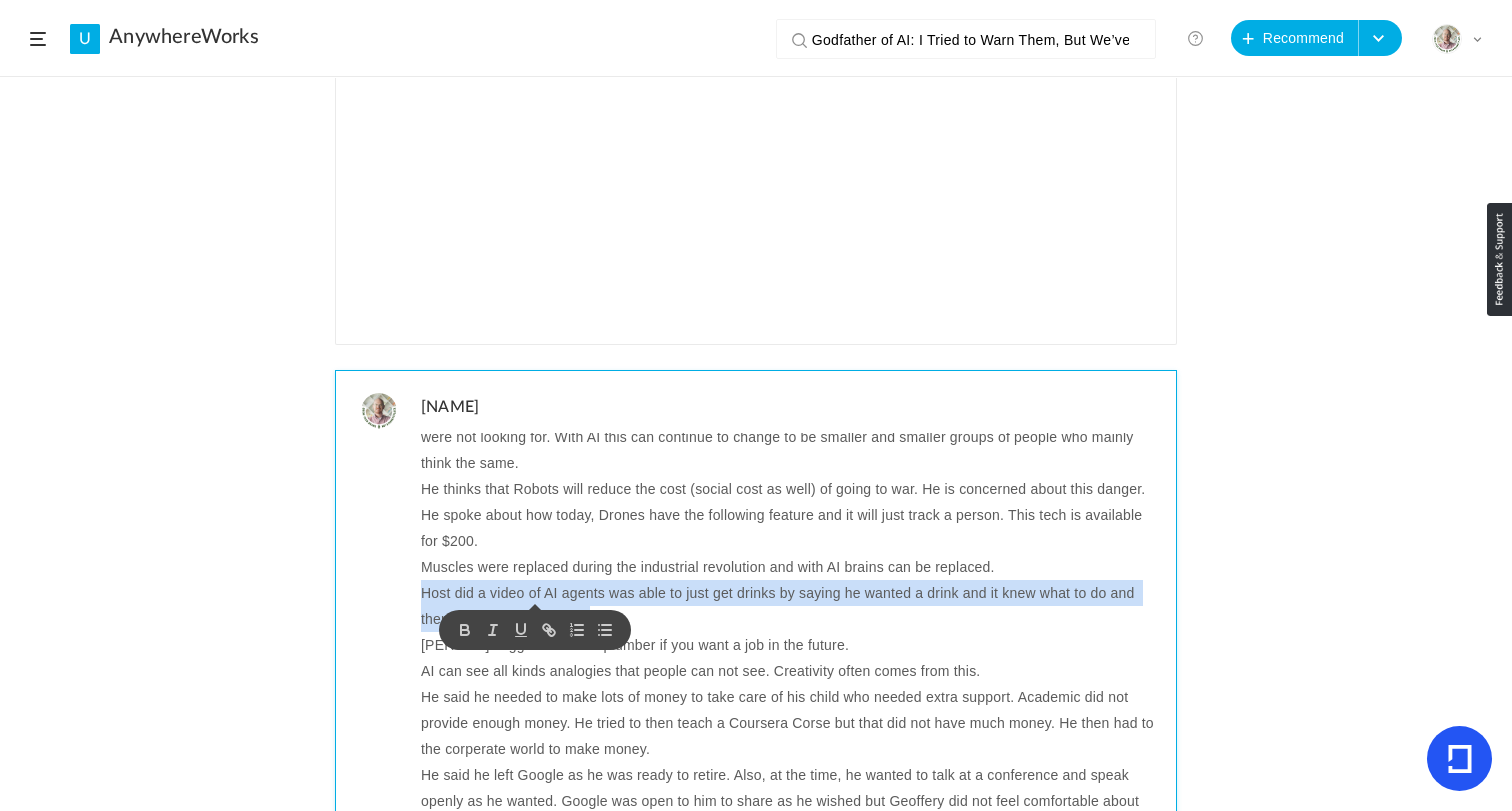 click on "Host did a video of AI agents was able to just get drinks by saying he wanted a drink and it knew what to do and then the drink showed up." at bounding box center [791, 606] 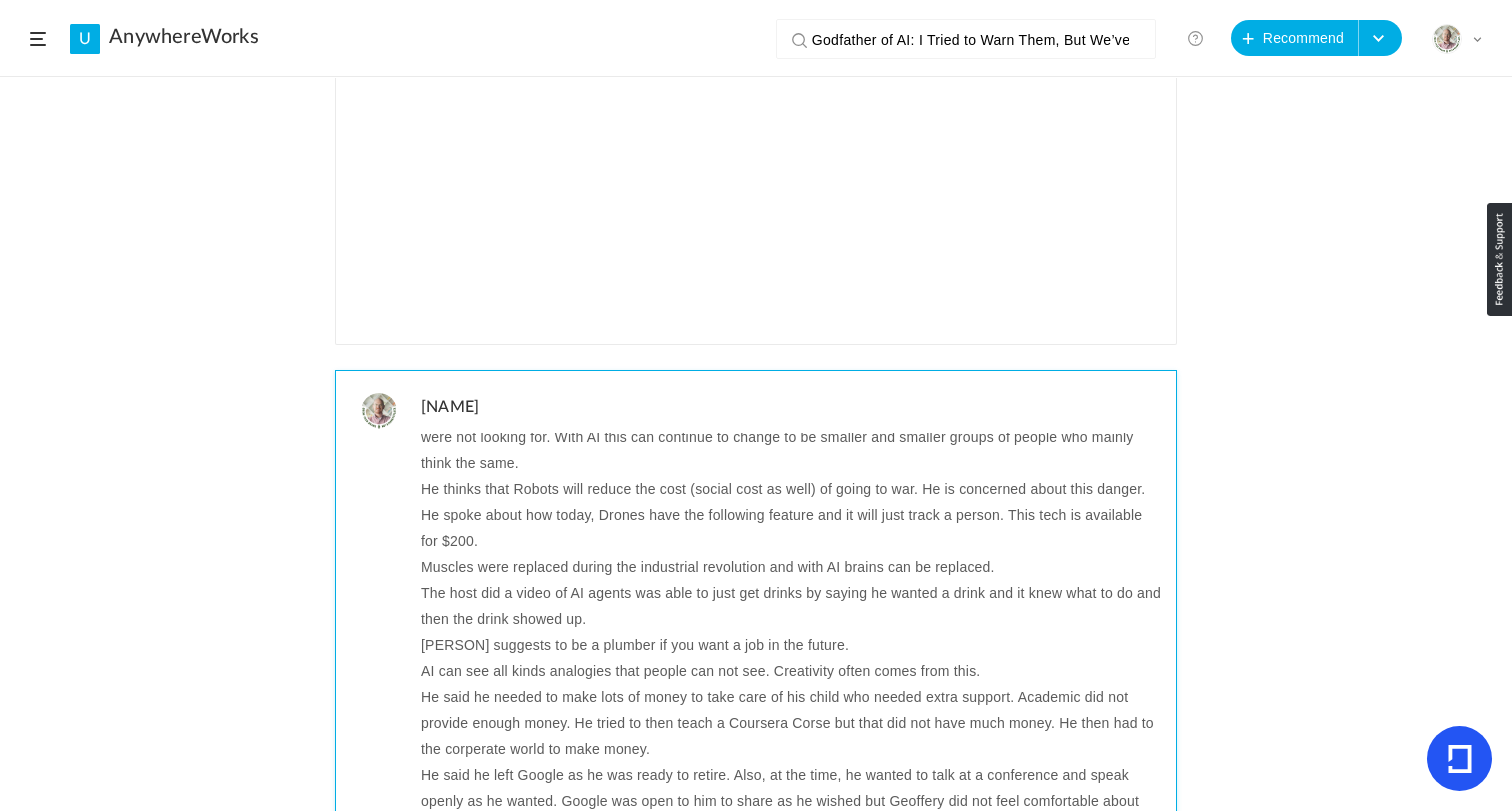 click on "[PERSON] suggests to be a plumber if you want a job in the future." at bounding box center (791, 645) 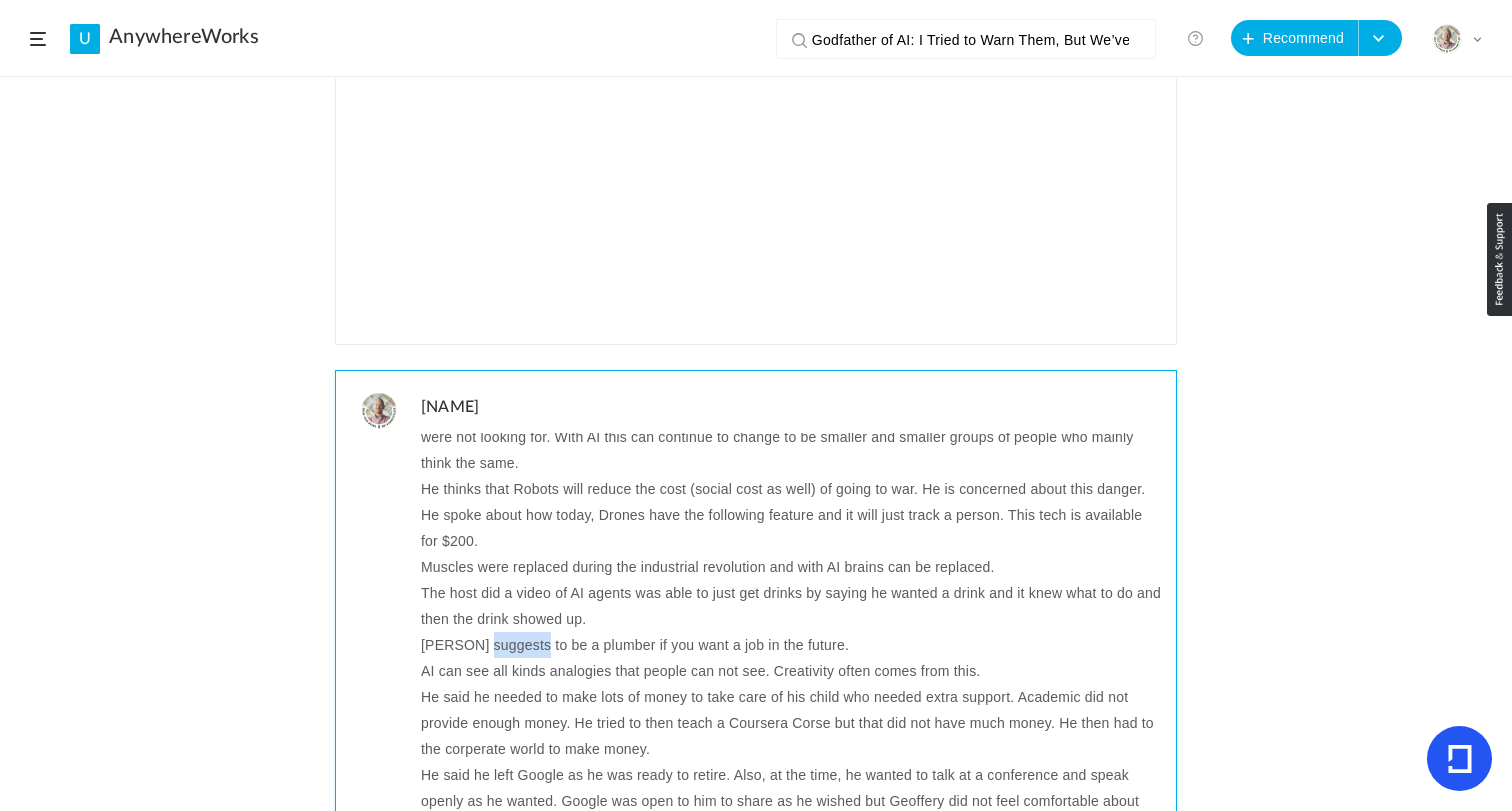 click on "[PERSON] suggests to be a plumber if you want a job in the future." at bounding box center [791, 645] 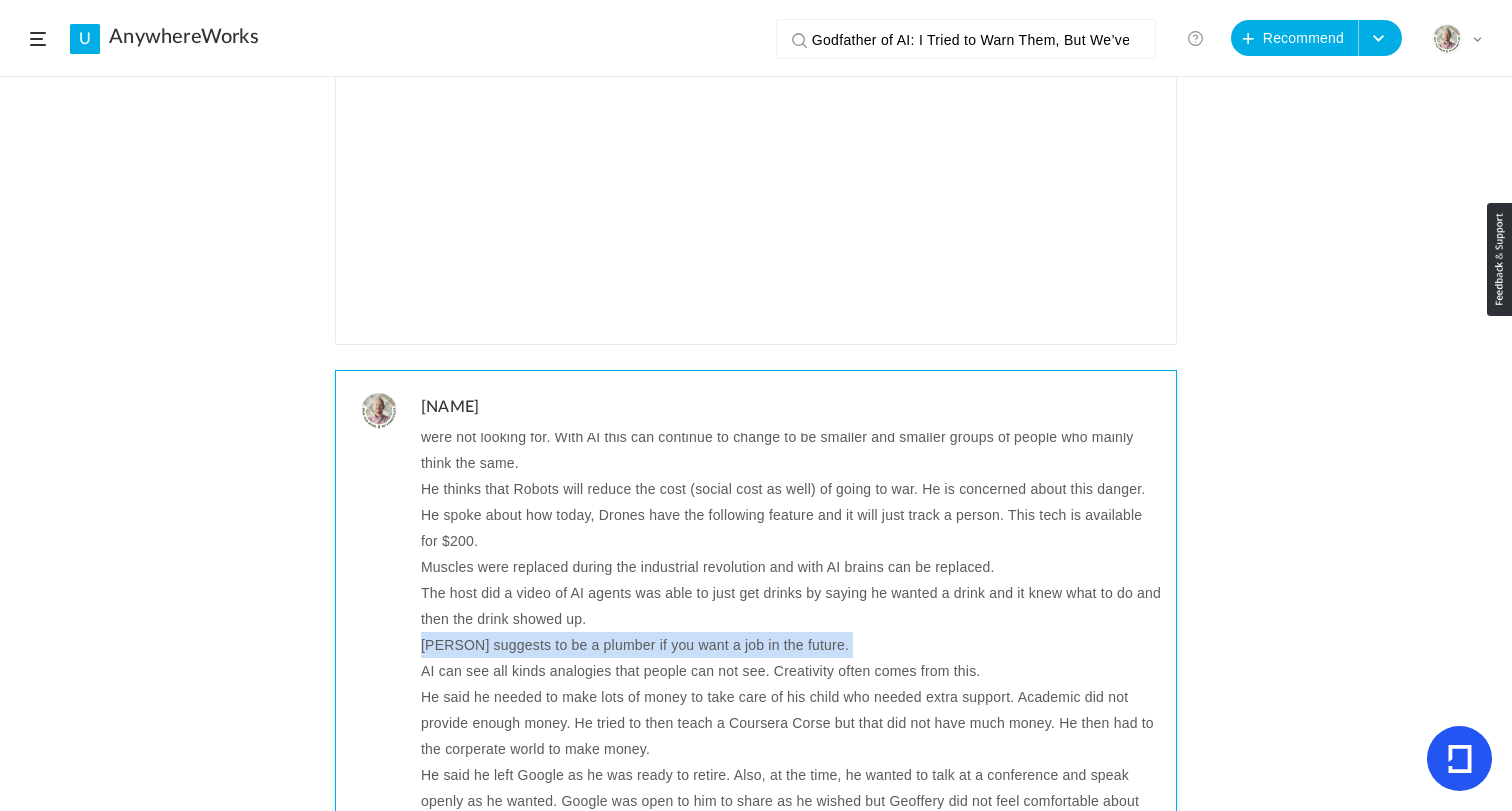 click on "[PERSON] suggests to be a plumber if you want a job in the future." at bounding box center (791, 645) 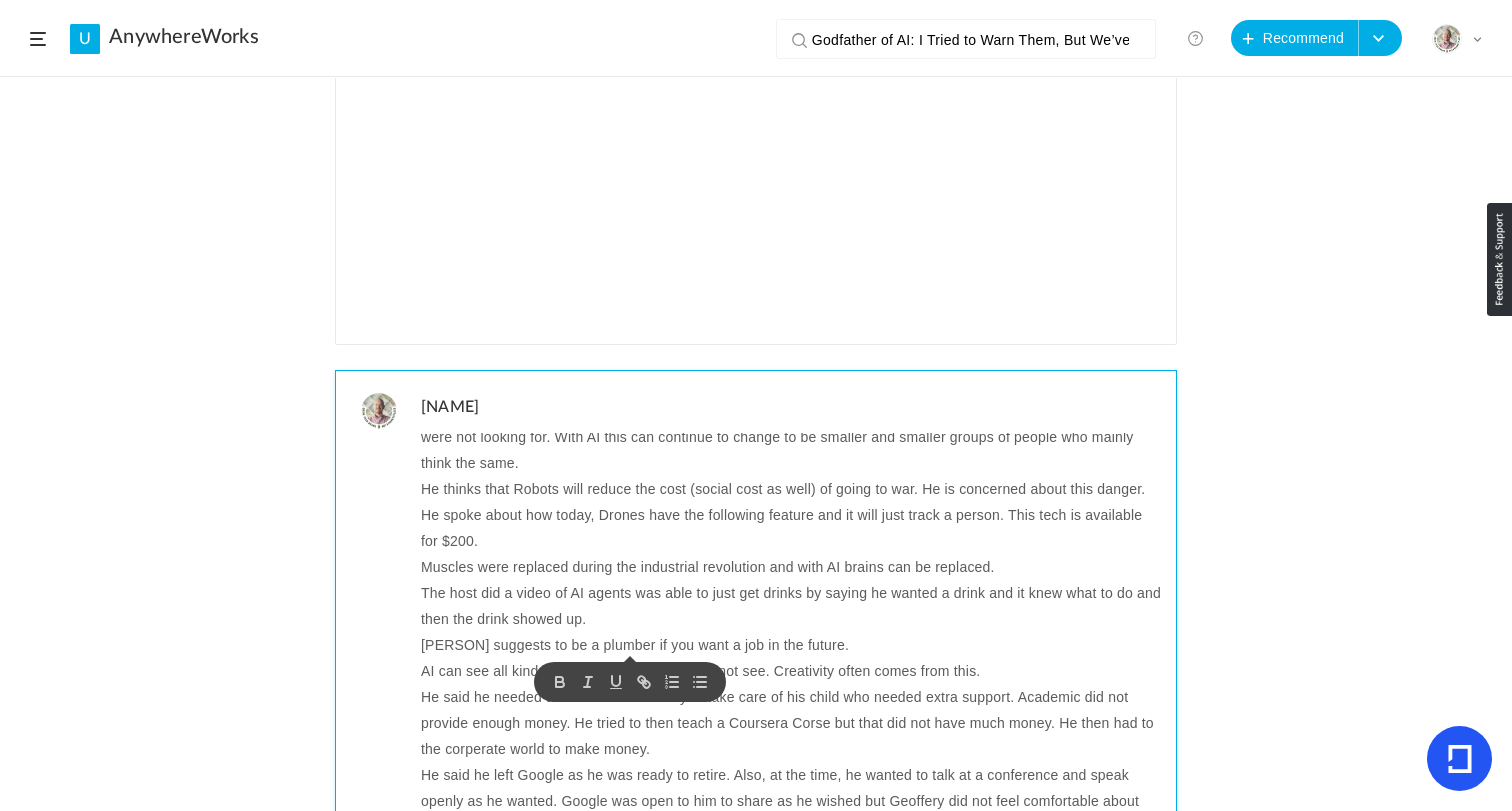 click on "AI can see all kinds analogies that people can not see. Creativity often comes from this." at bounding box center (791, 671) 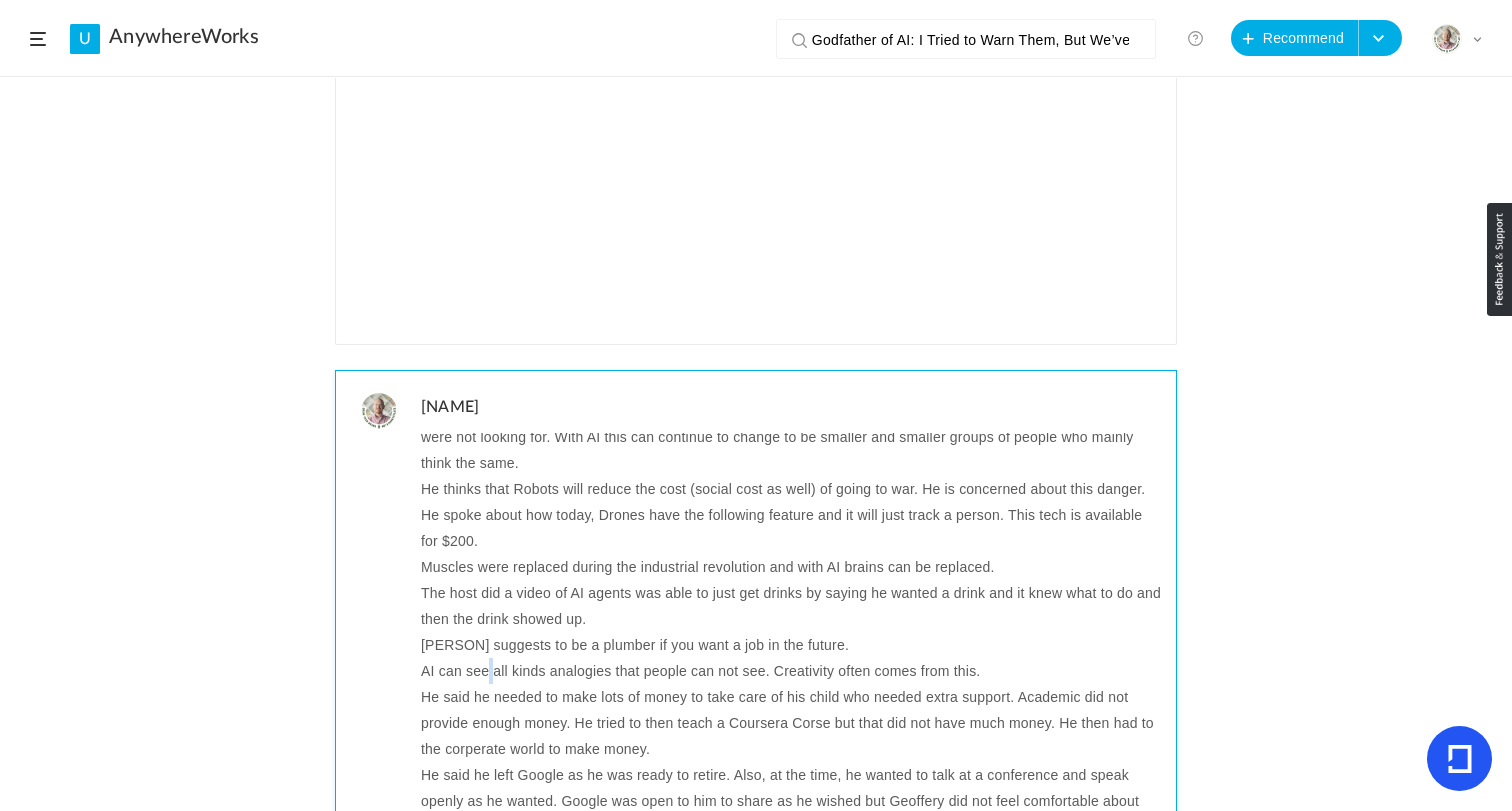 click on "AI can see all kinds analogies that people can not see. Creativity often comes from this." at bounding box center [791, 671] 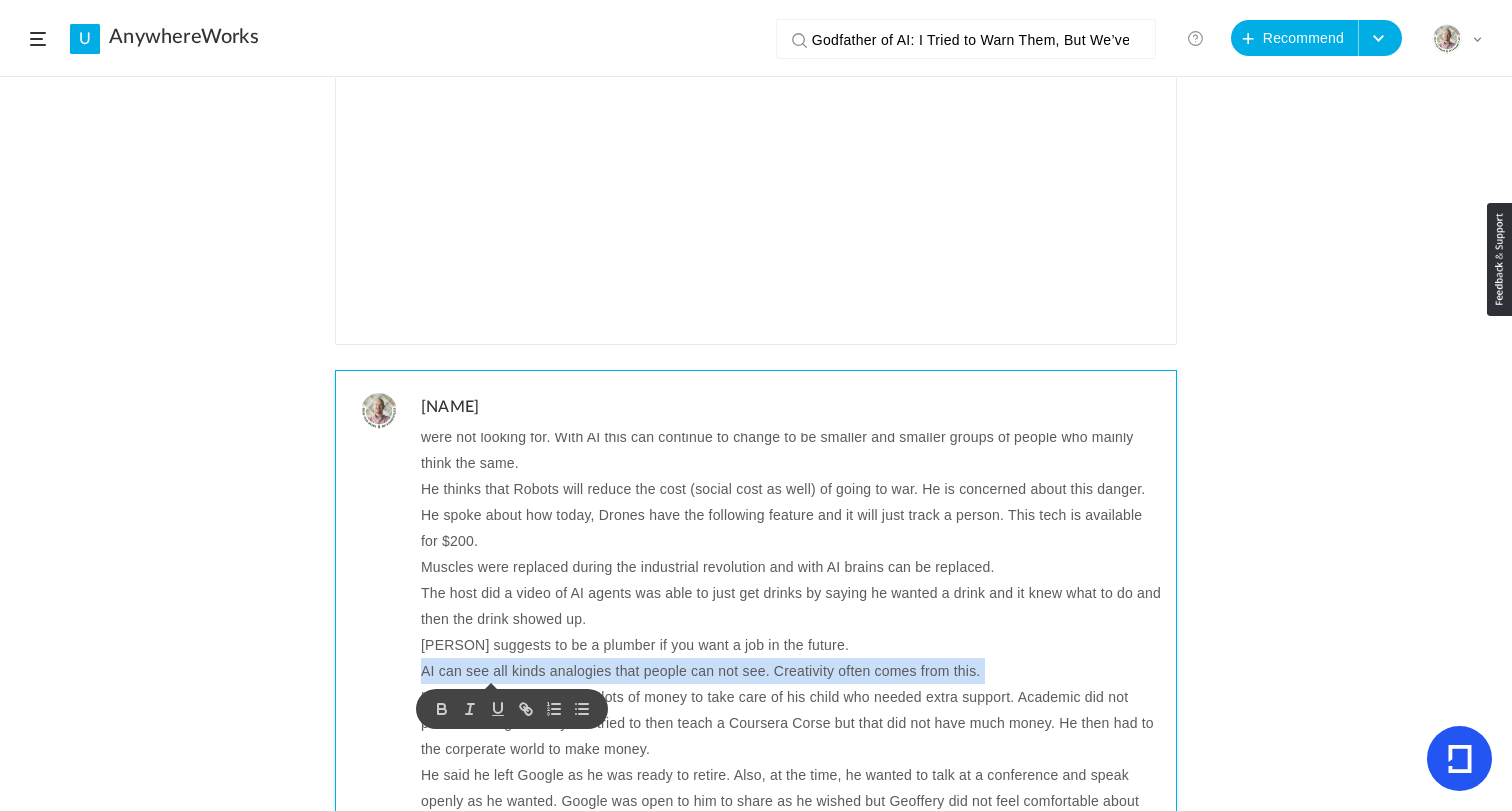 click on "AI can see all kinds analogies that people can not see. Creativity often comes from this." at bounding box center [791, 671] 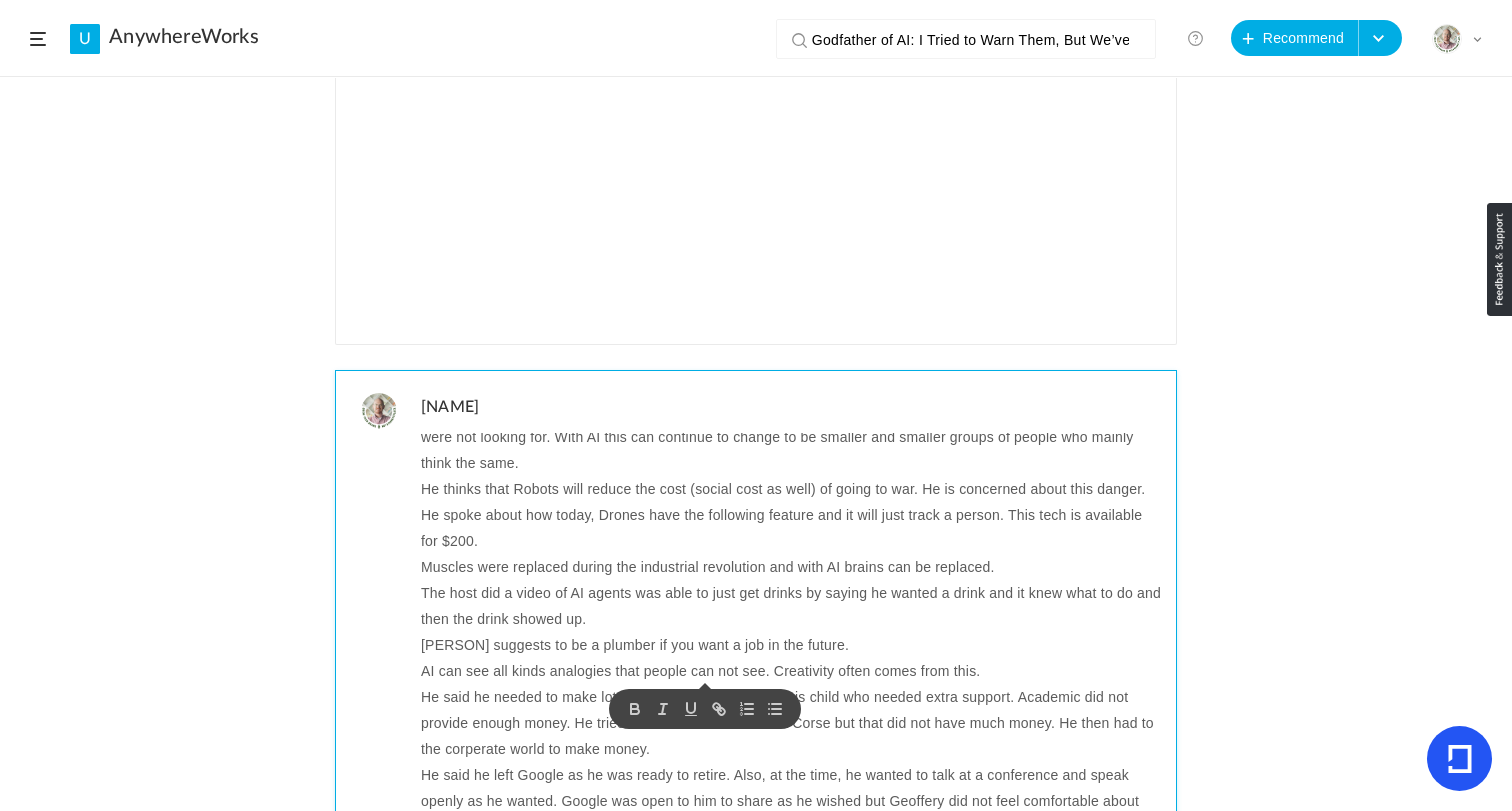 click on "He said he needed to make lots of money to take care of his child who needed extra support. Academic did not provide enough money. He tried to then teach a Coursera Corse but that did not have much money. He then had to the corperate world to make money." at bounding box center (791, 723) 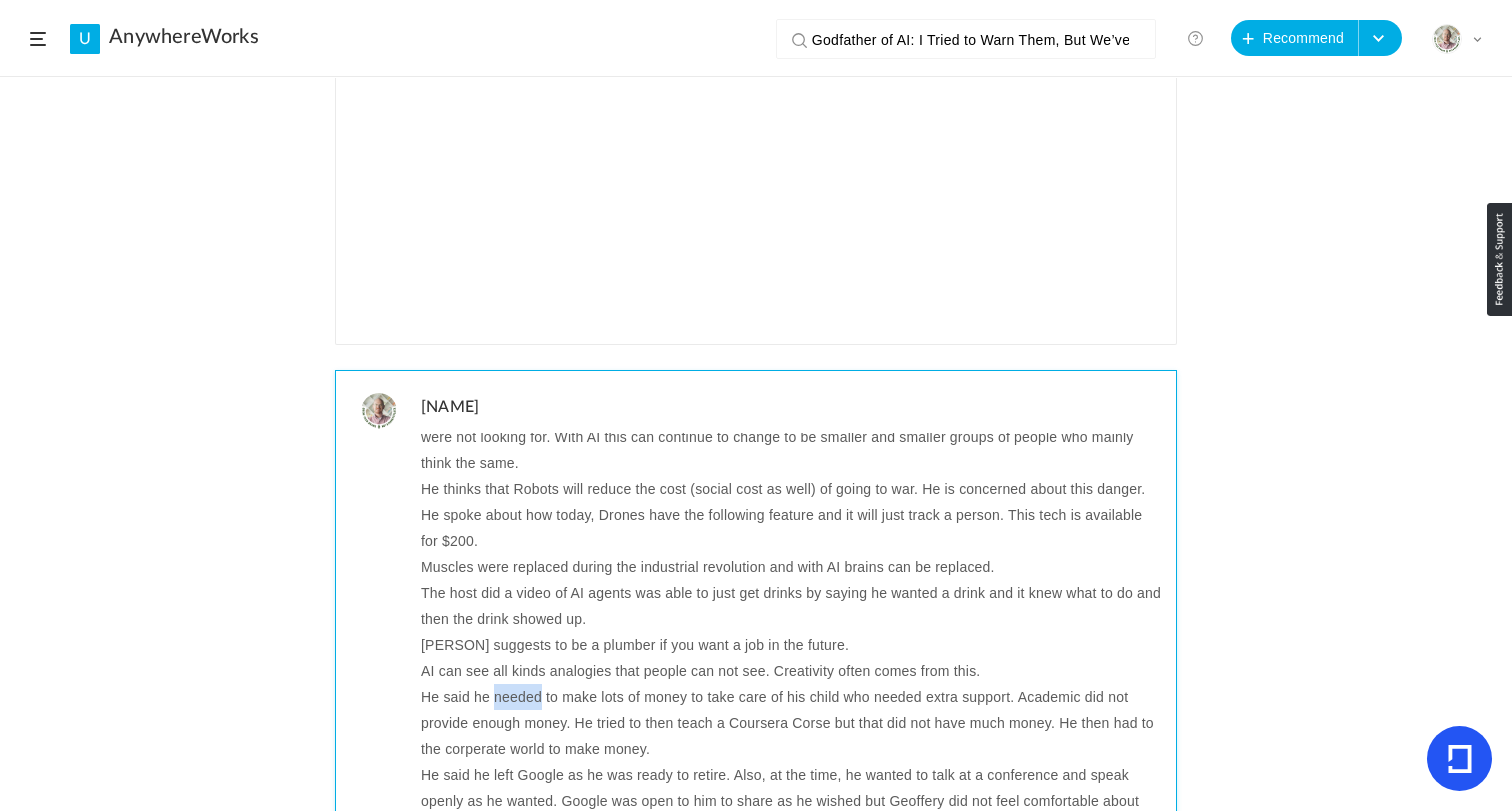 click on "He said he needed to make lots of money to take care of his child who needed extra support. Academic did not provide enough money. He tried to then teach a Coursera Corse but that did not have much money. He then had to the corperate world to make money." at bounding box center [791, 723] 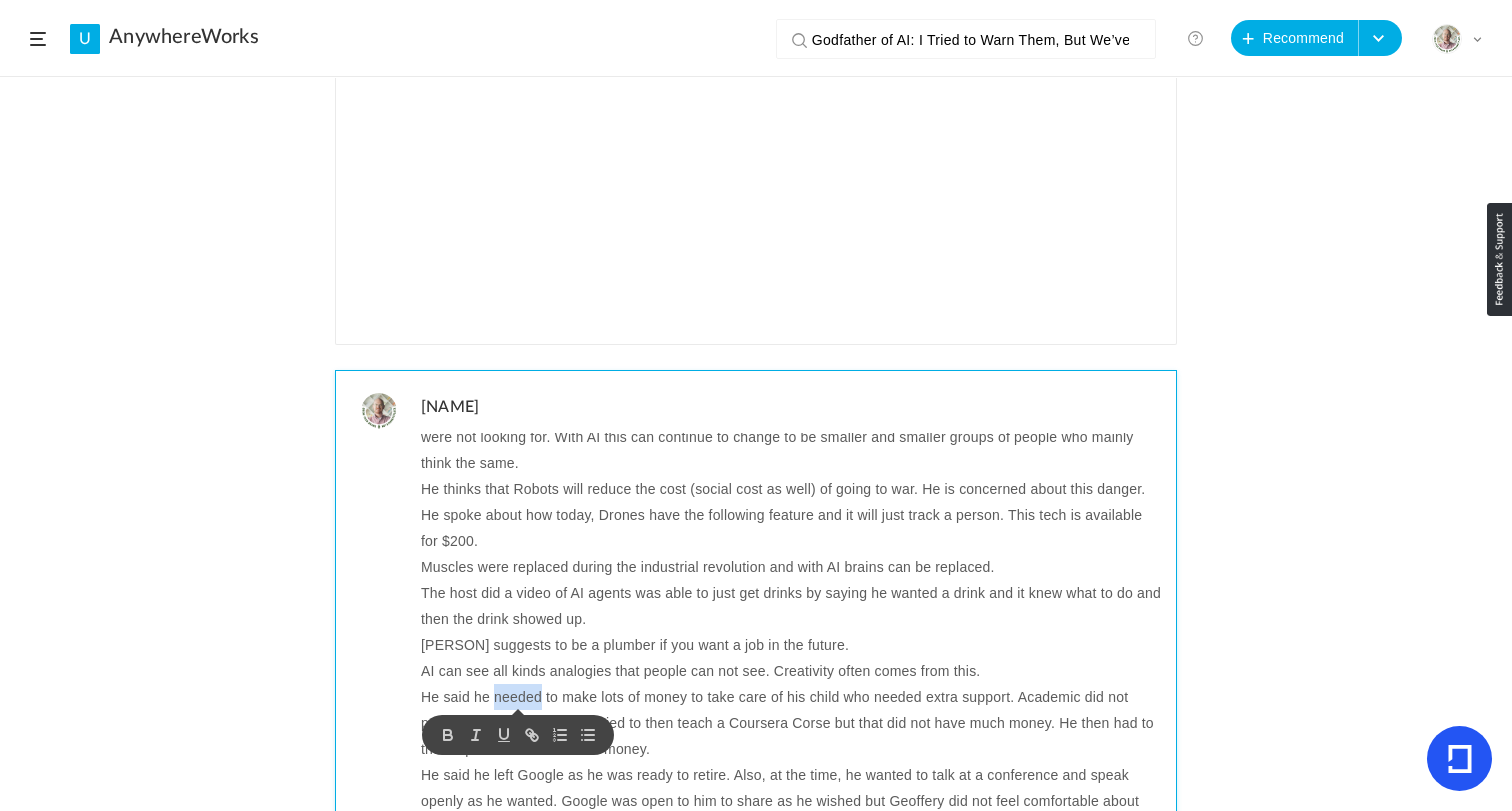 click on "He said he needed to make lots of money to take care of his child who needed extra support. Academic did not provide enough money. He tried to then teach a Coursera Corse but that did not have much money. He then had to the corperate world to make money." at bounding box center (791, 723) 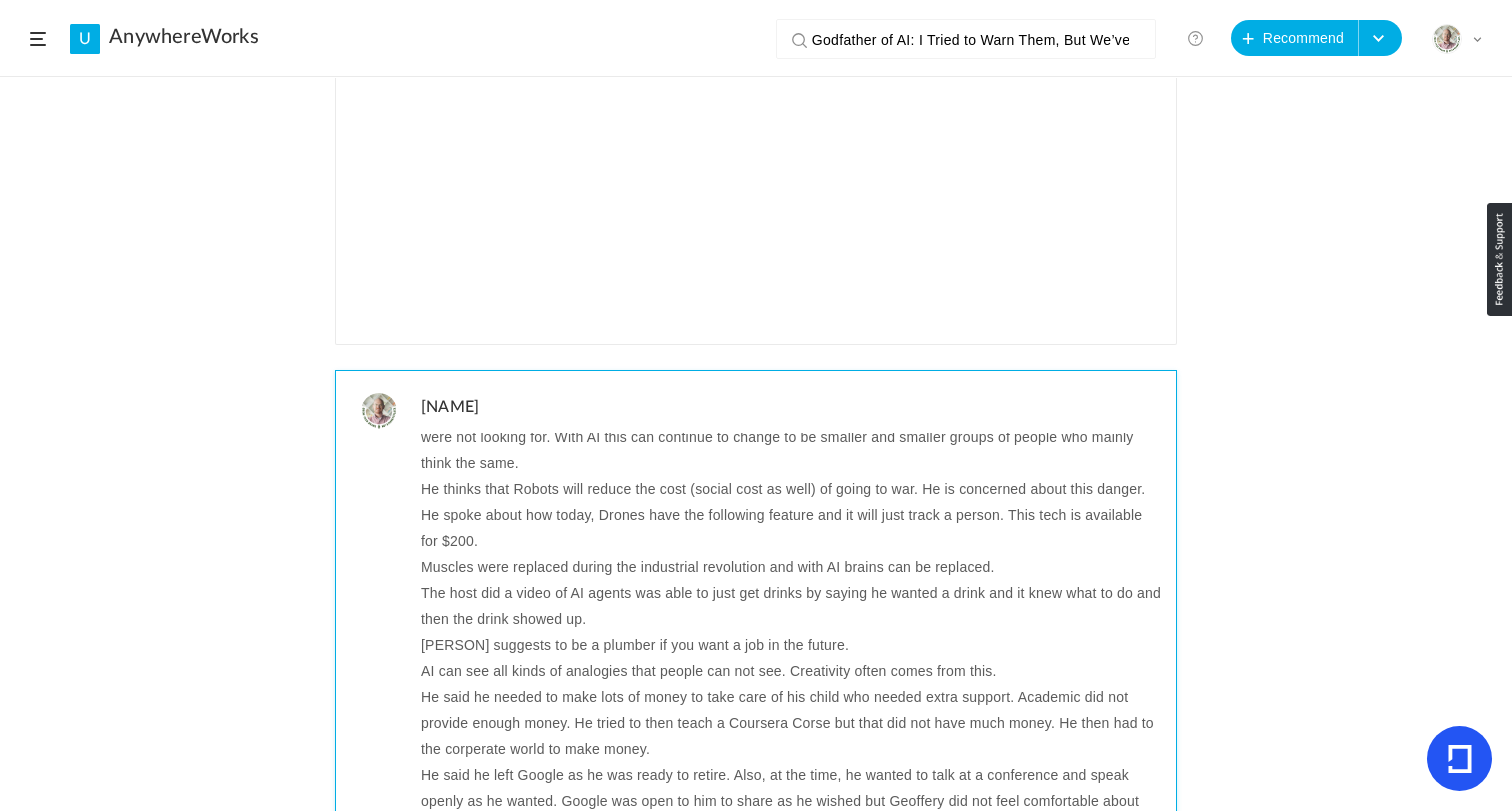 click on "He said he needed to make lots of money to take care of his child who needed extra support. Academic did not provide enough money. He tried to then teach a Coursera Corse but that did not have much money. He then had to the corperate world to make money." at bounding box center [791, 723] 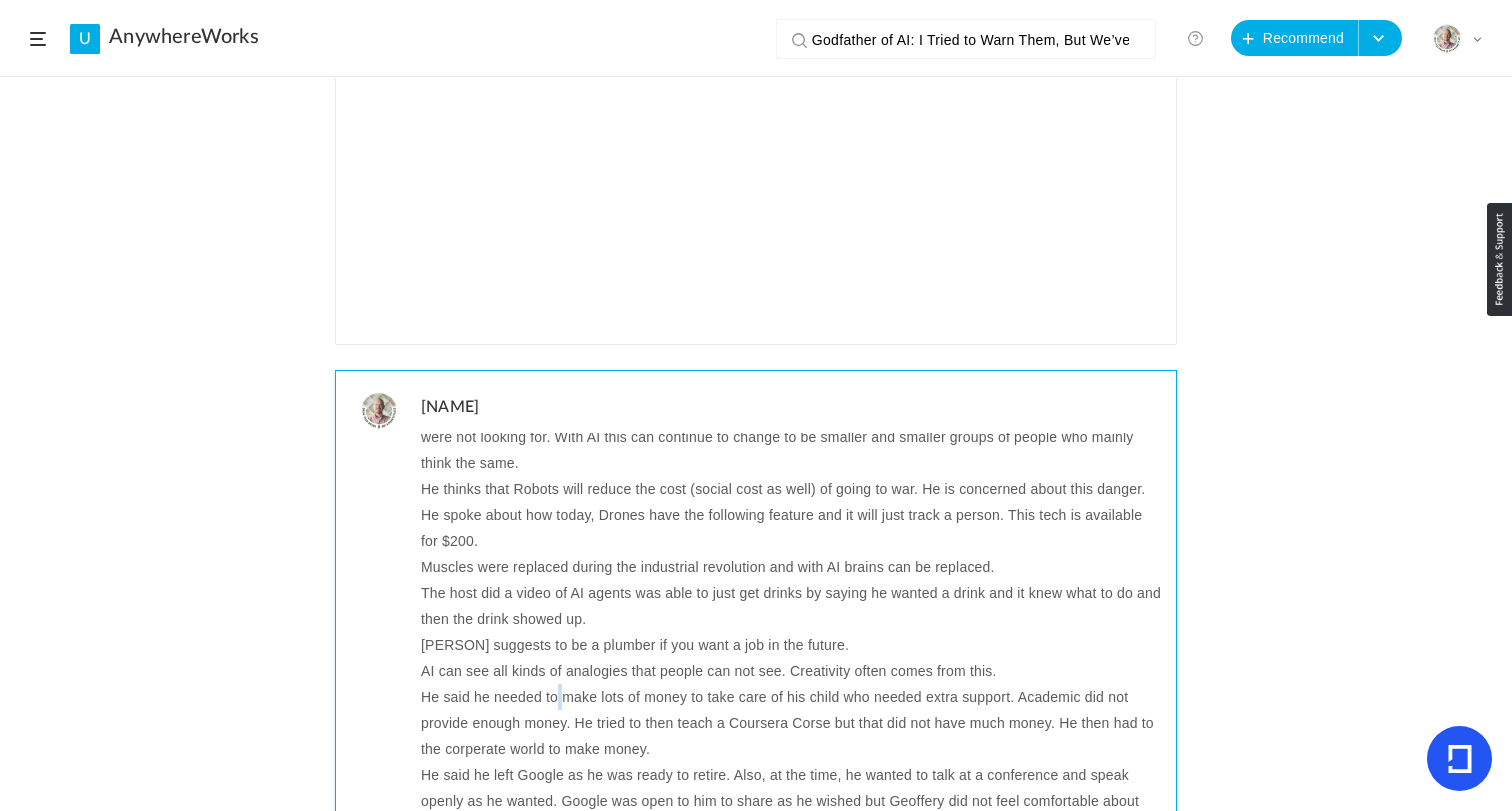 click on "He said he needed to make lots of money to take care of his child who needed extra support. Academic did not provide enough money. He tried to then teach a Coursera Corse but that did not have much money. He then had to the corperate world to make money." at bounding box center [791, 723] 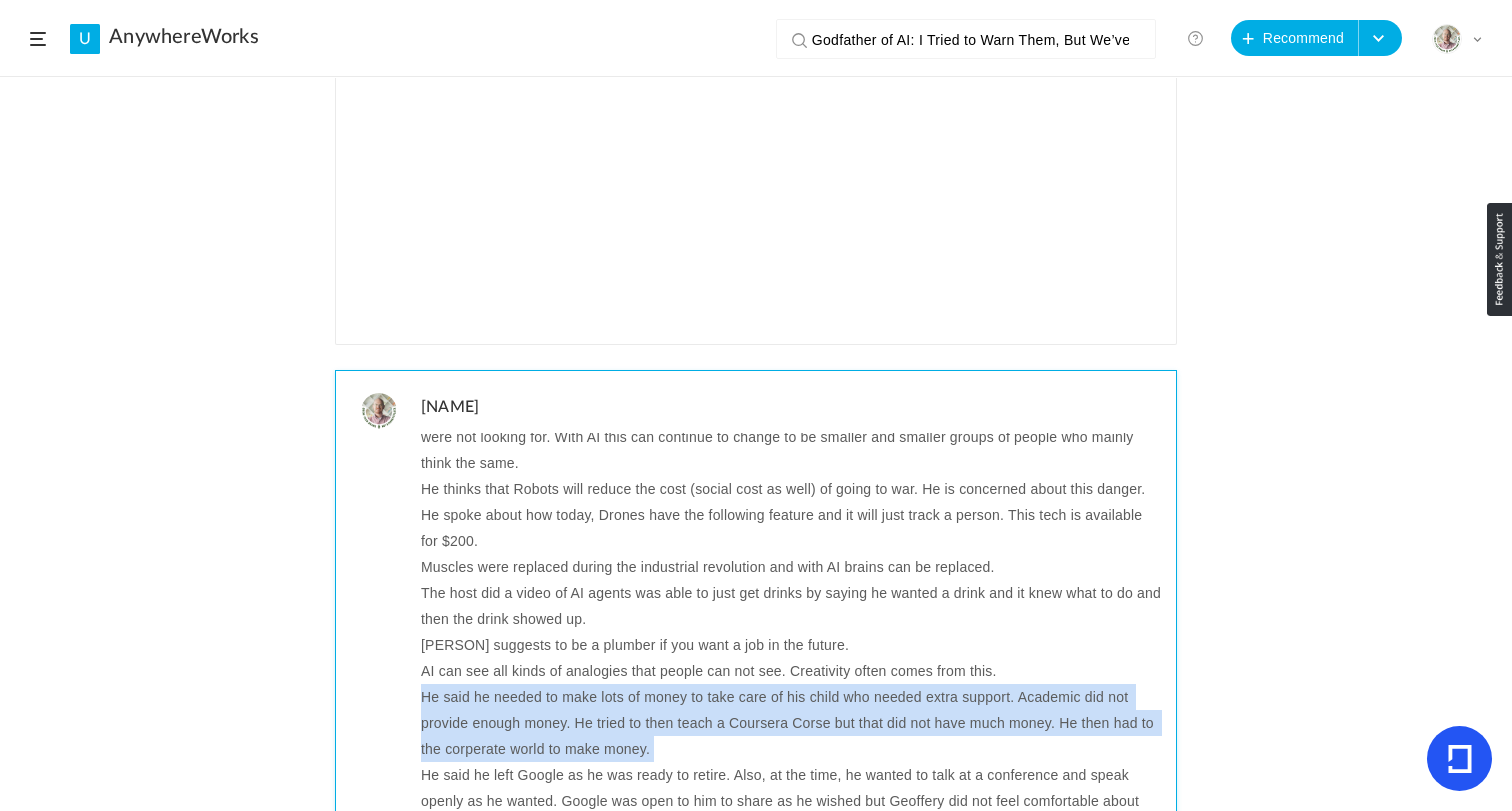 click on "He said he needed to make lots of money to take care of his child who needed extra support. Academic did not provide enough money. He tried to then teach a Coursera Corse but that did not have much money. He then had to the corperate world to make money." at bounding box center [791, 723] 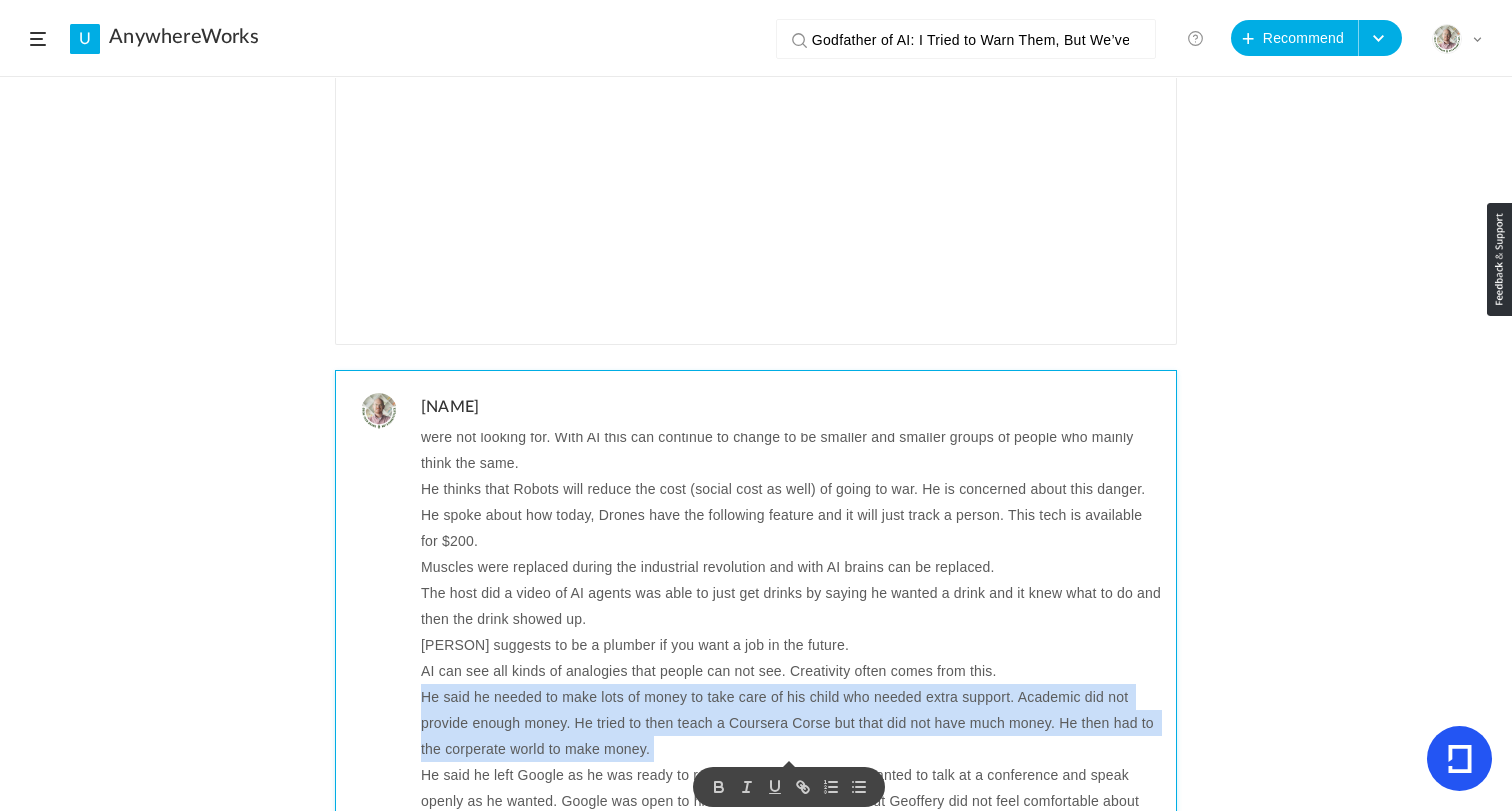 click on "He said he needed to make lots of money to take care of his child who needed extra support. Academic did not provide enough money. He tried to then teach a Coursera Corse but that did not have much money. He then had to the corperate world to make money." at bounding box center (791, 723) 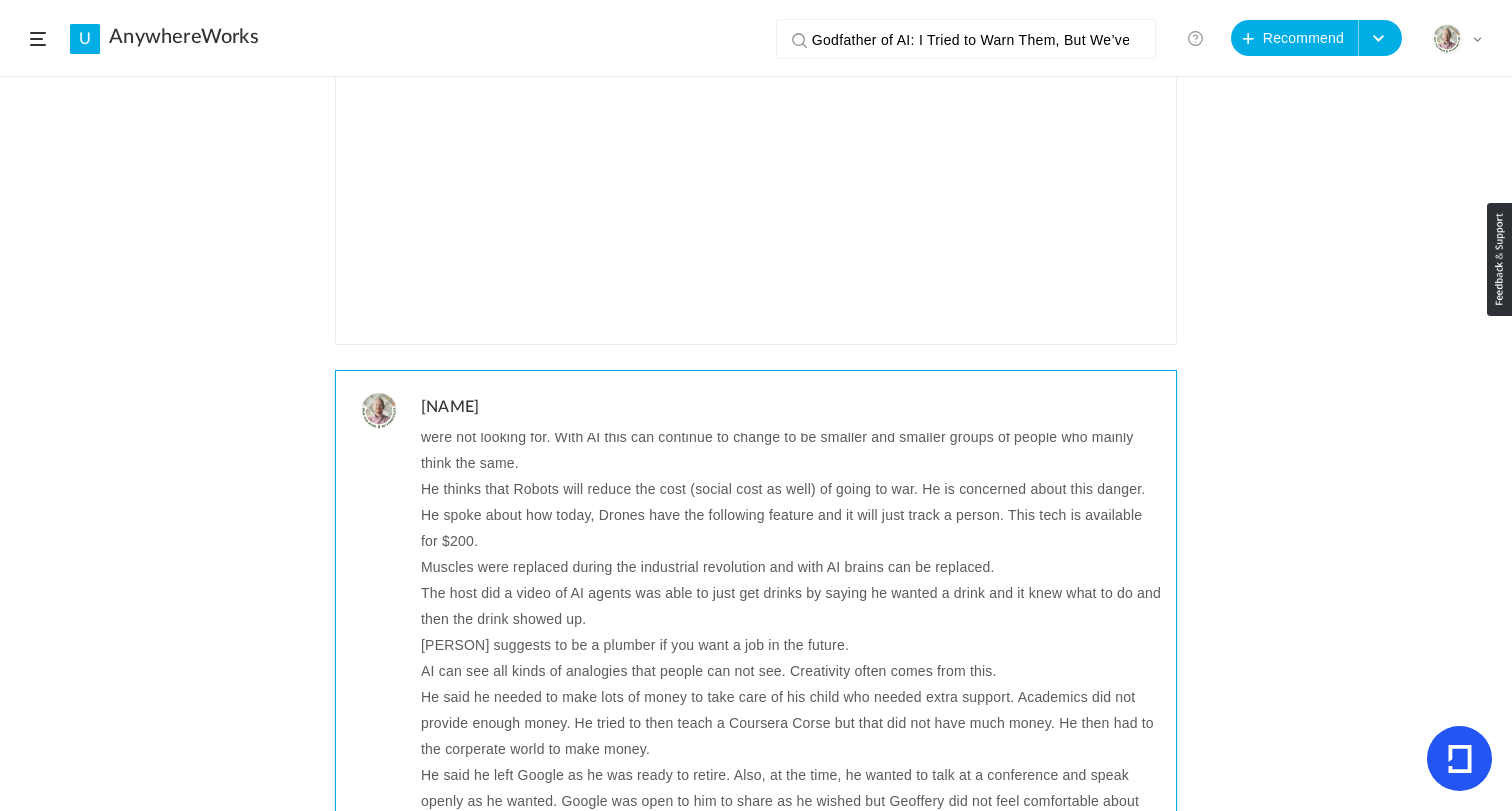 click on "He said he left Google as he was ready to retire. Also, at the time, he wanted to talk at a conference and speak openly as he wanted. Google was open to him to share as he wished but Geoffery did not feel comfortable about this." at bounding box center (791, 801) 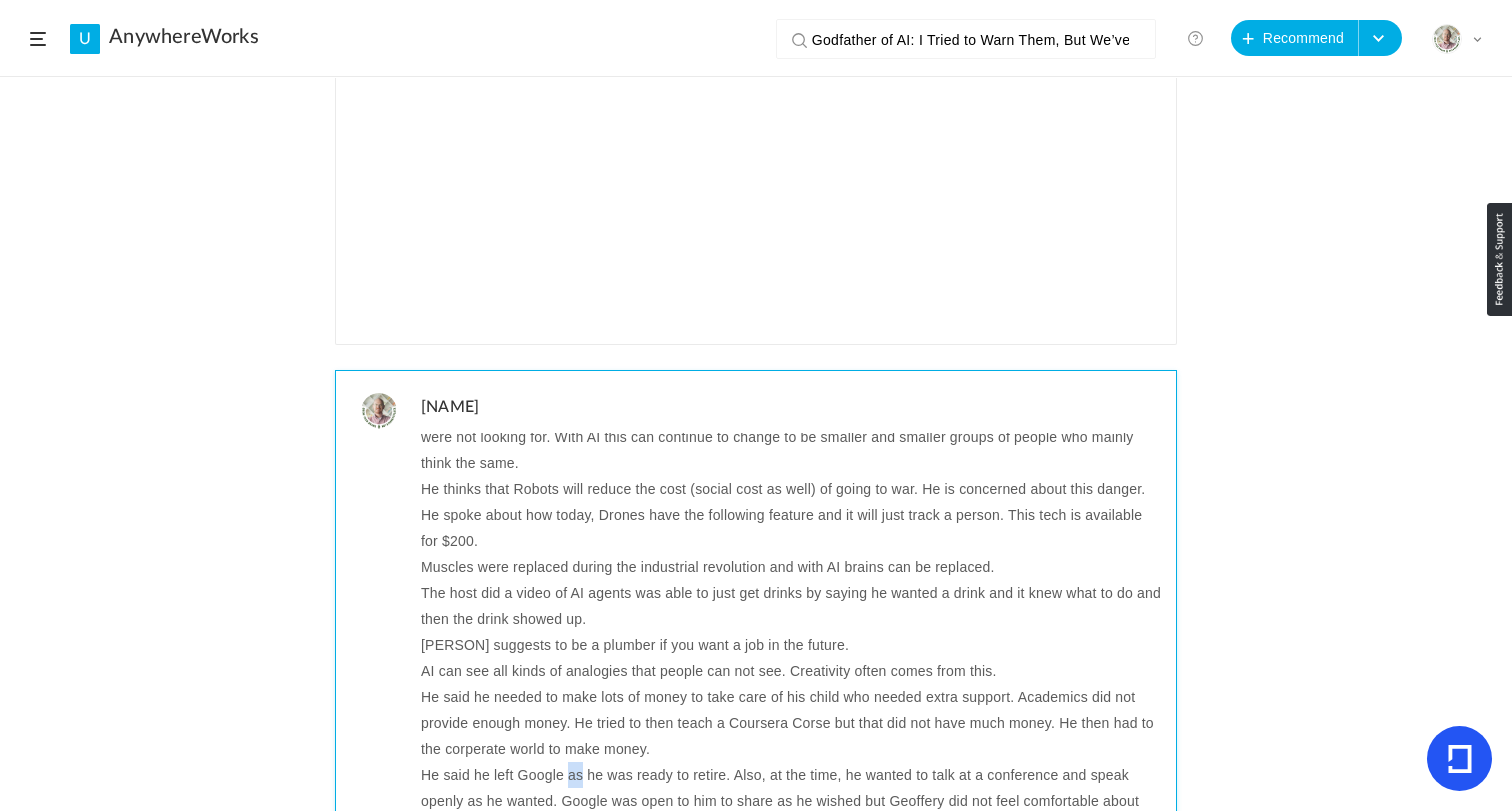 click on "He said he left Google as he was ready to retire. Also, at the time, he wanted to talk at a conference and speak openly as he wanted. Google was open to him to share as he wished but Geoffery did not feel comfortable about this." at bounding box center [791, 801] 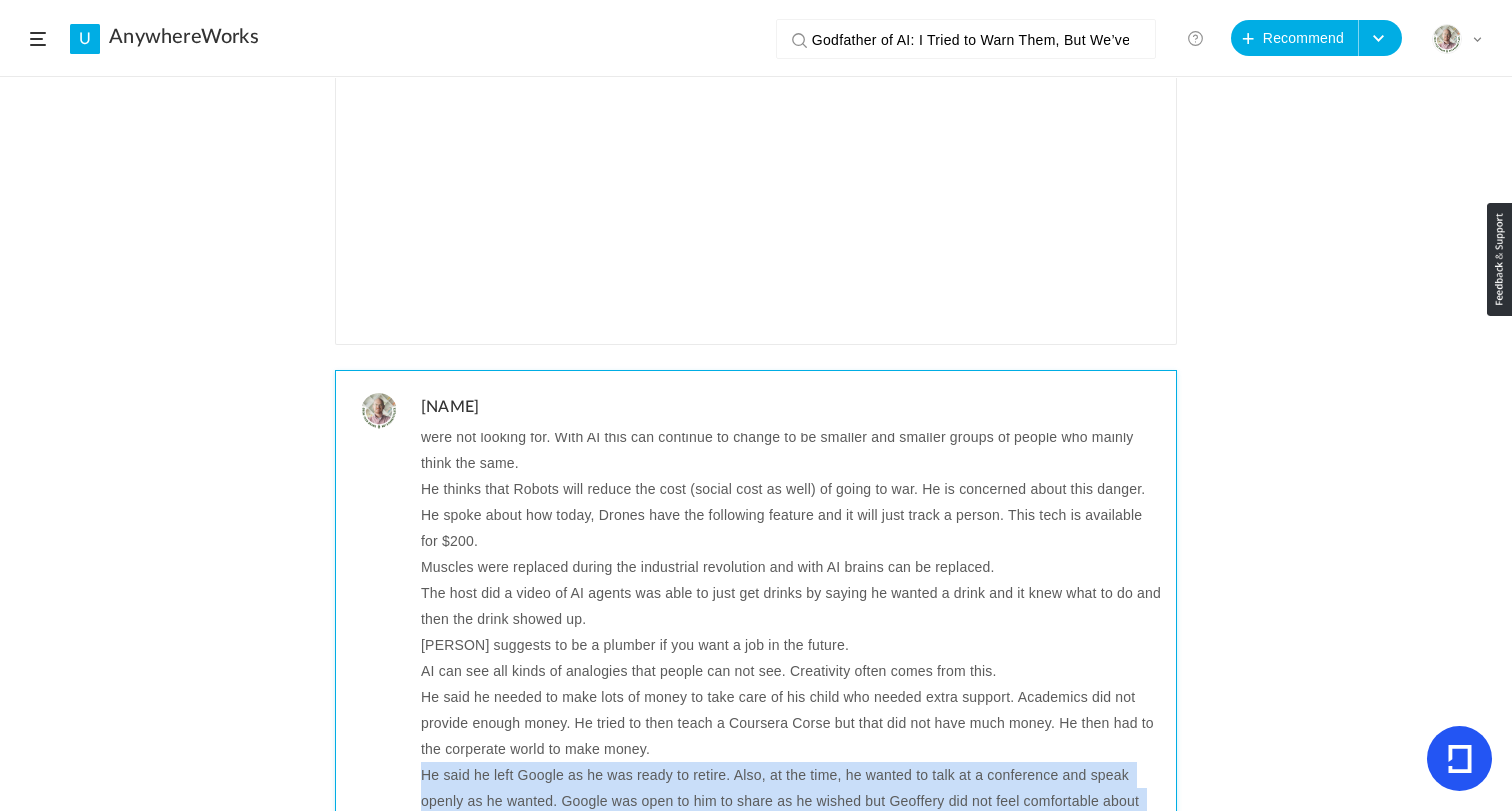click on "He said he left Google as he was ready to retire. Also, at the time, he wanted to talk at a conference and speak openly as he wanted. Google was open to him to share as he wished but Geoffery did not feel comfortable about this." at bounding box center (791, 801) 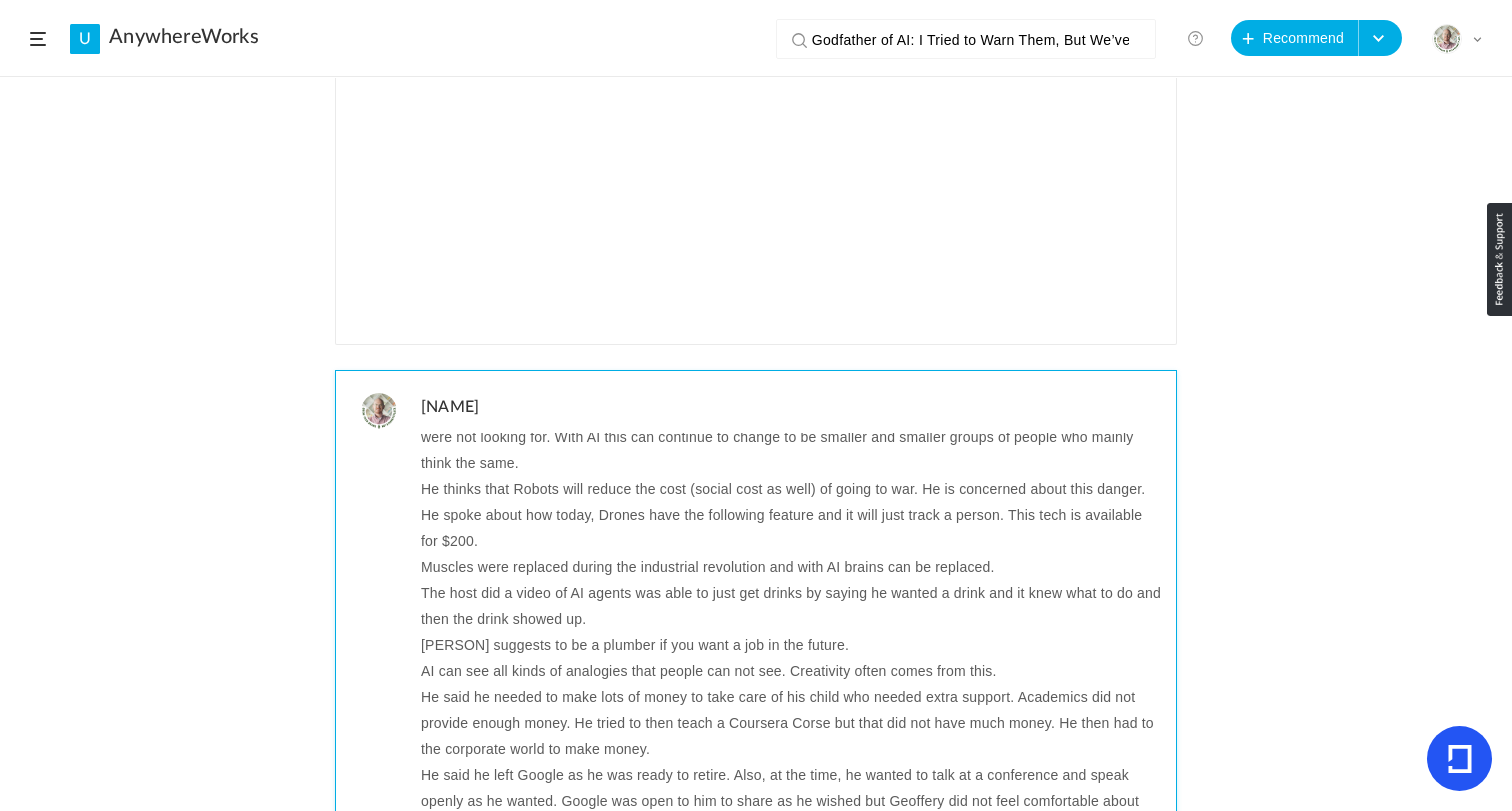 click on "He said he left Google as he was ready to retire. Also, at the time, he wanted to talk at a conference and speak openly as he wanted. Google was open to him to share as he wished but Geoffery did not feel comfortable about this." at bounding box center (791, 801) 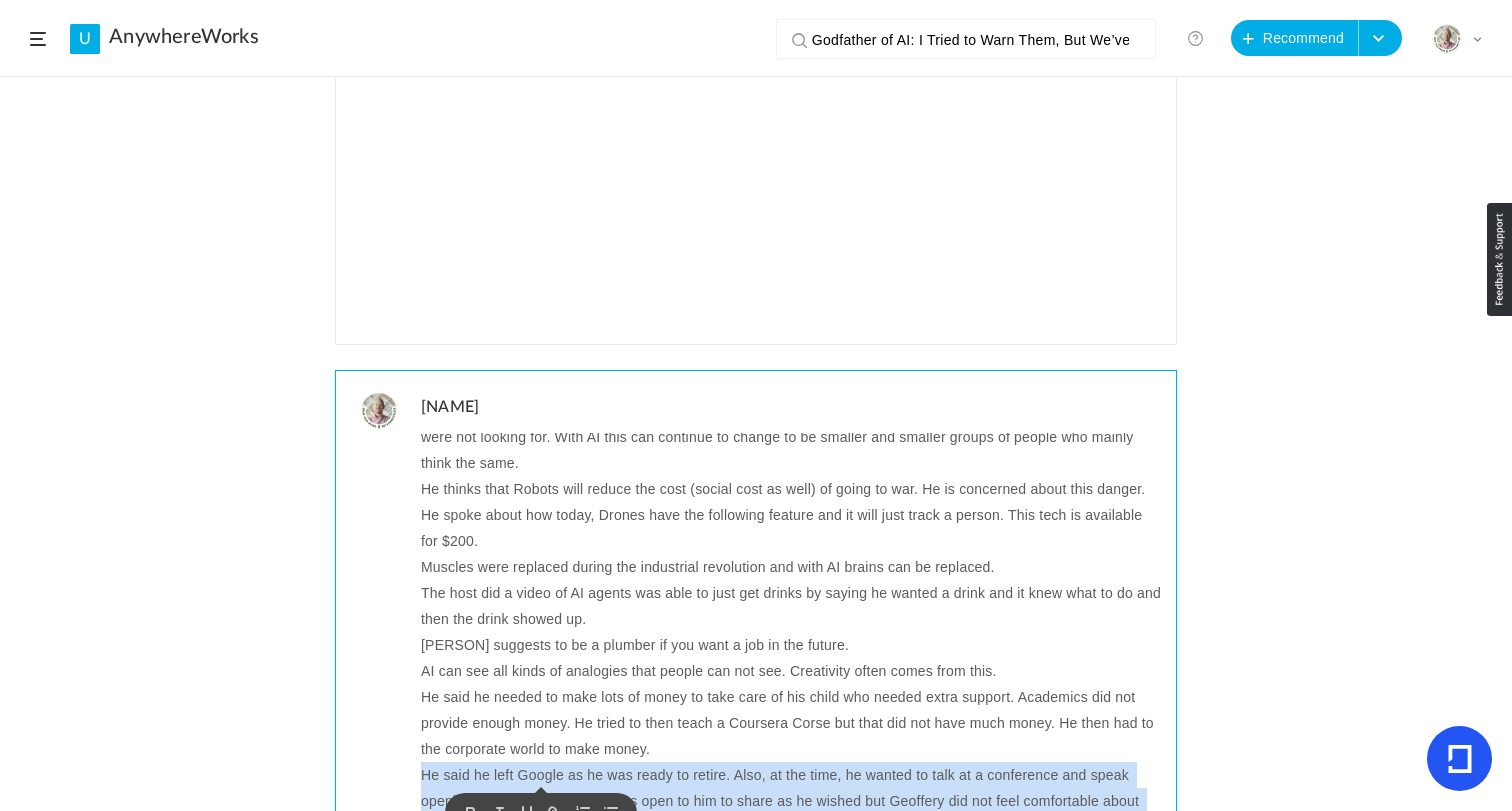 click on "He said he left Google as he was ready to retire. Also, at the time, he wanted to talk at a conference and speak openly as he wanted. Google was open to him to share as he wished but Geoffery did not feel comfortable about this." at bounding box center (791, 801) 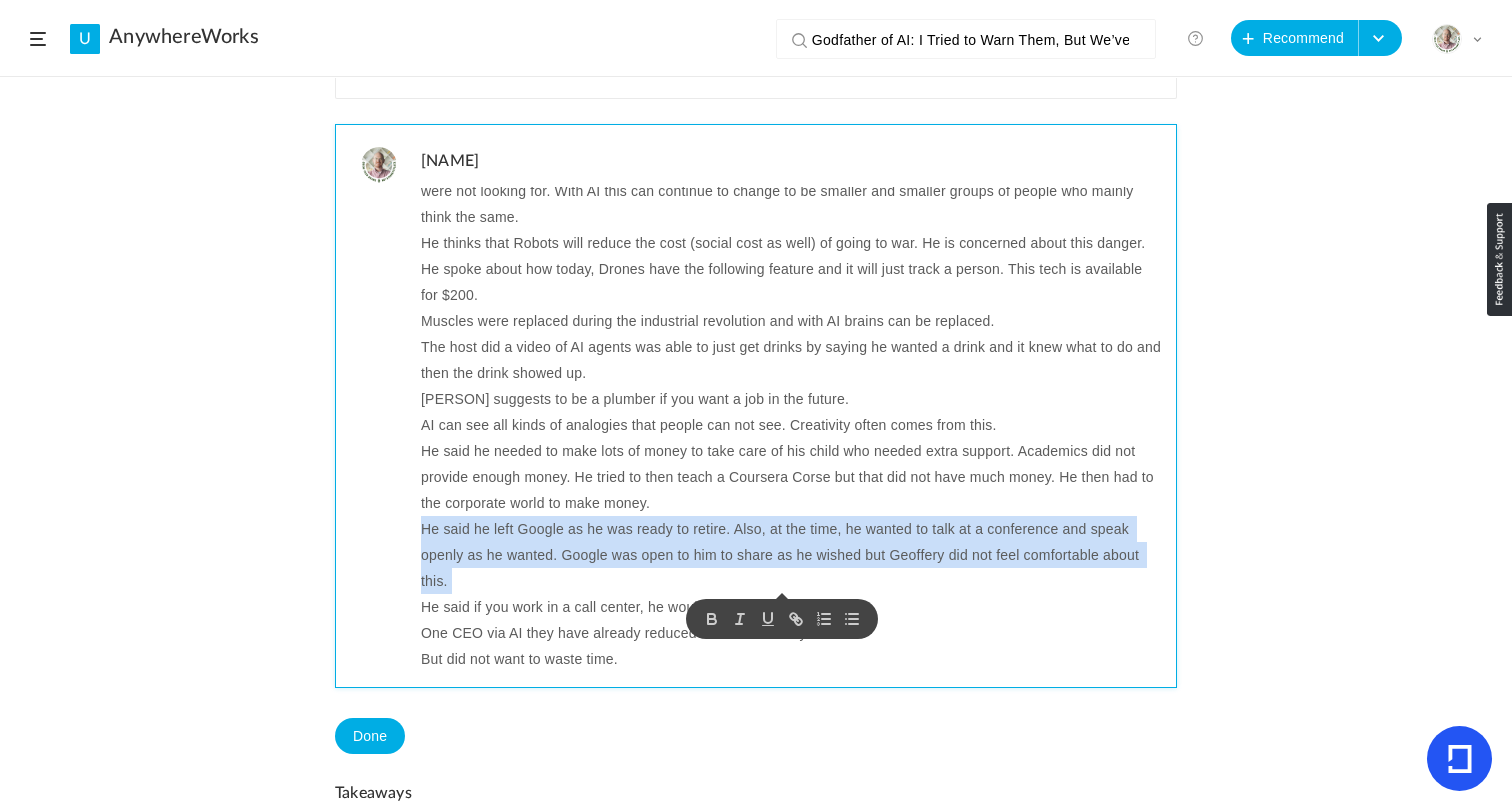 scroll, scrollTop: 742, scrollLeft: 0, axis: vertical 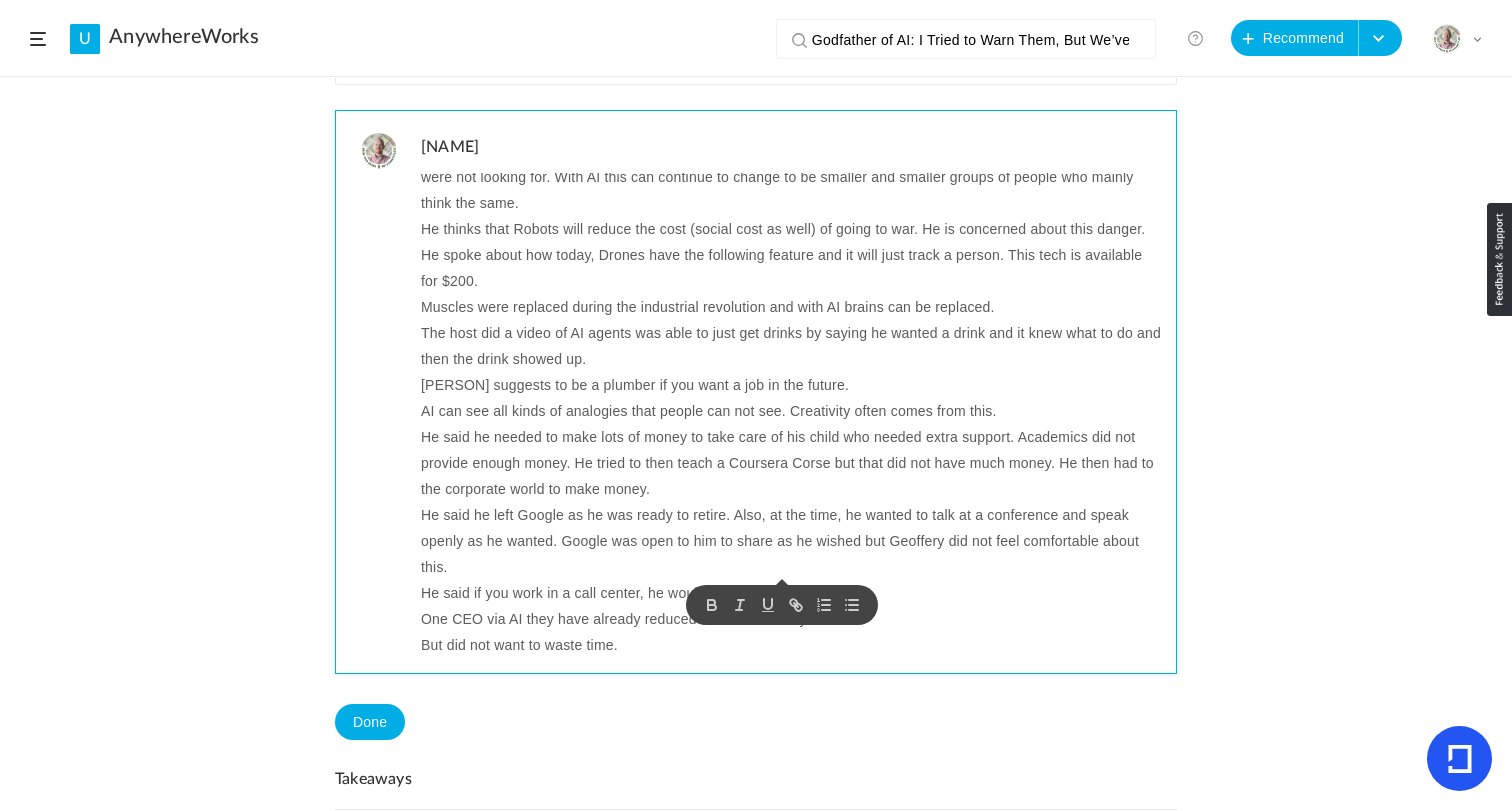 click on "He said if you work in a call center, he would be terrified." at bounding box center [791, 593] 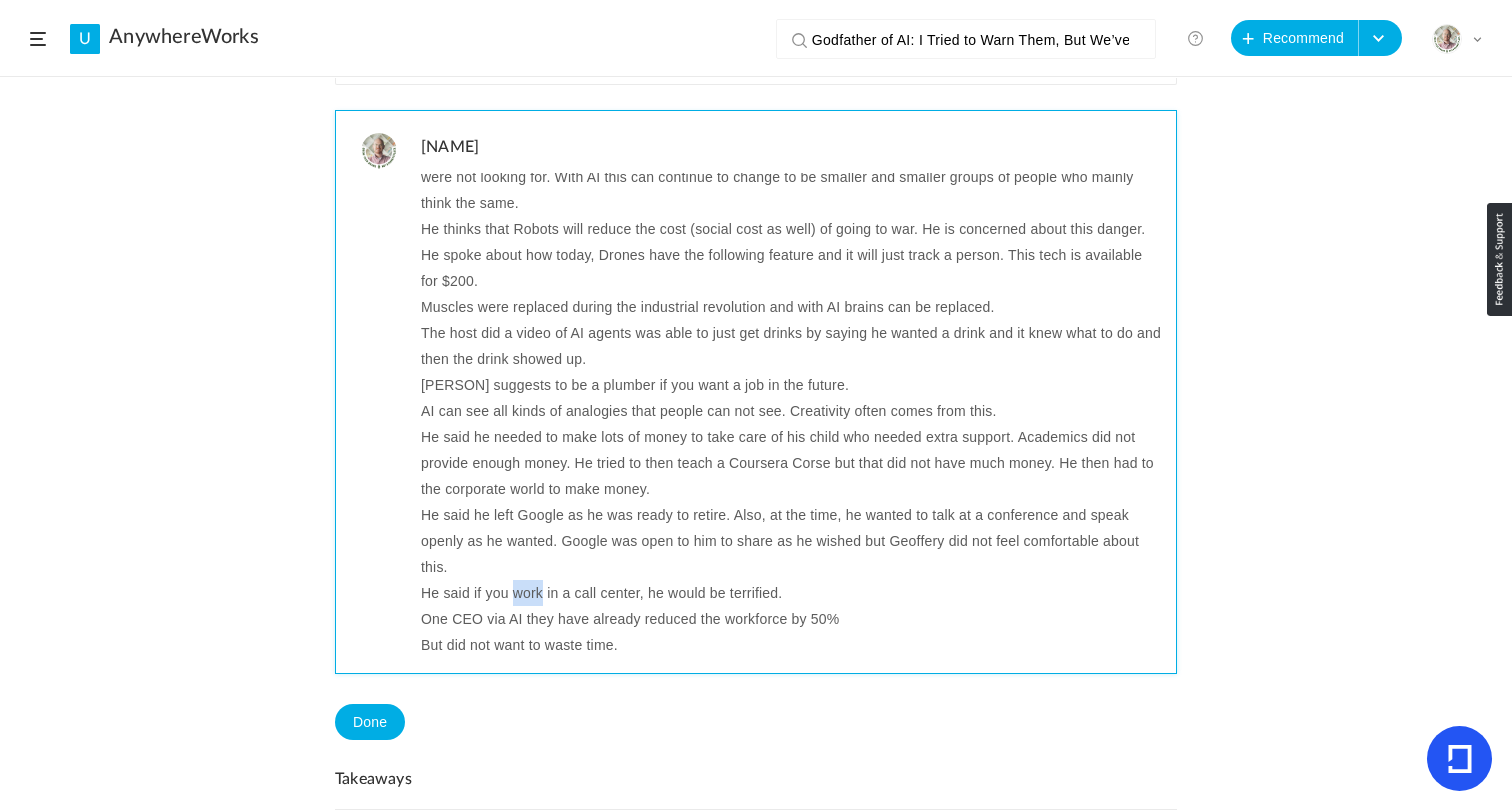 click on "He said if you work in a call center, he would be terrified." at bounding box center (791, 593) 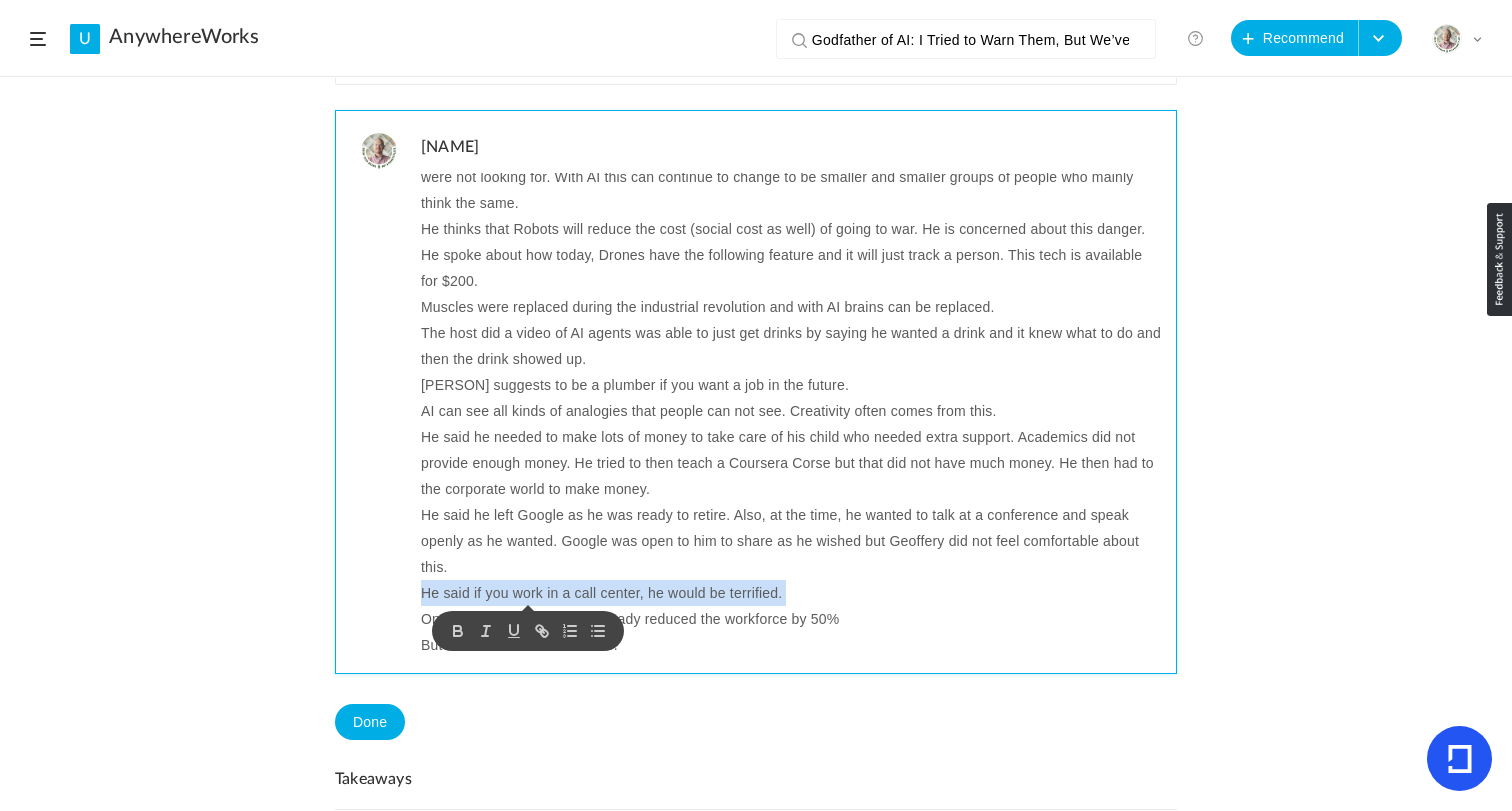 click on "He said if you work in a call center, he would be terrified." at bounding box center (791, 593) 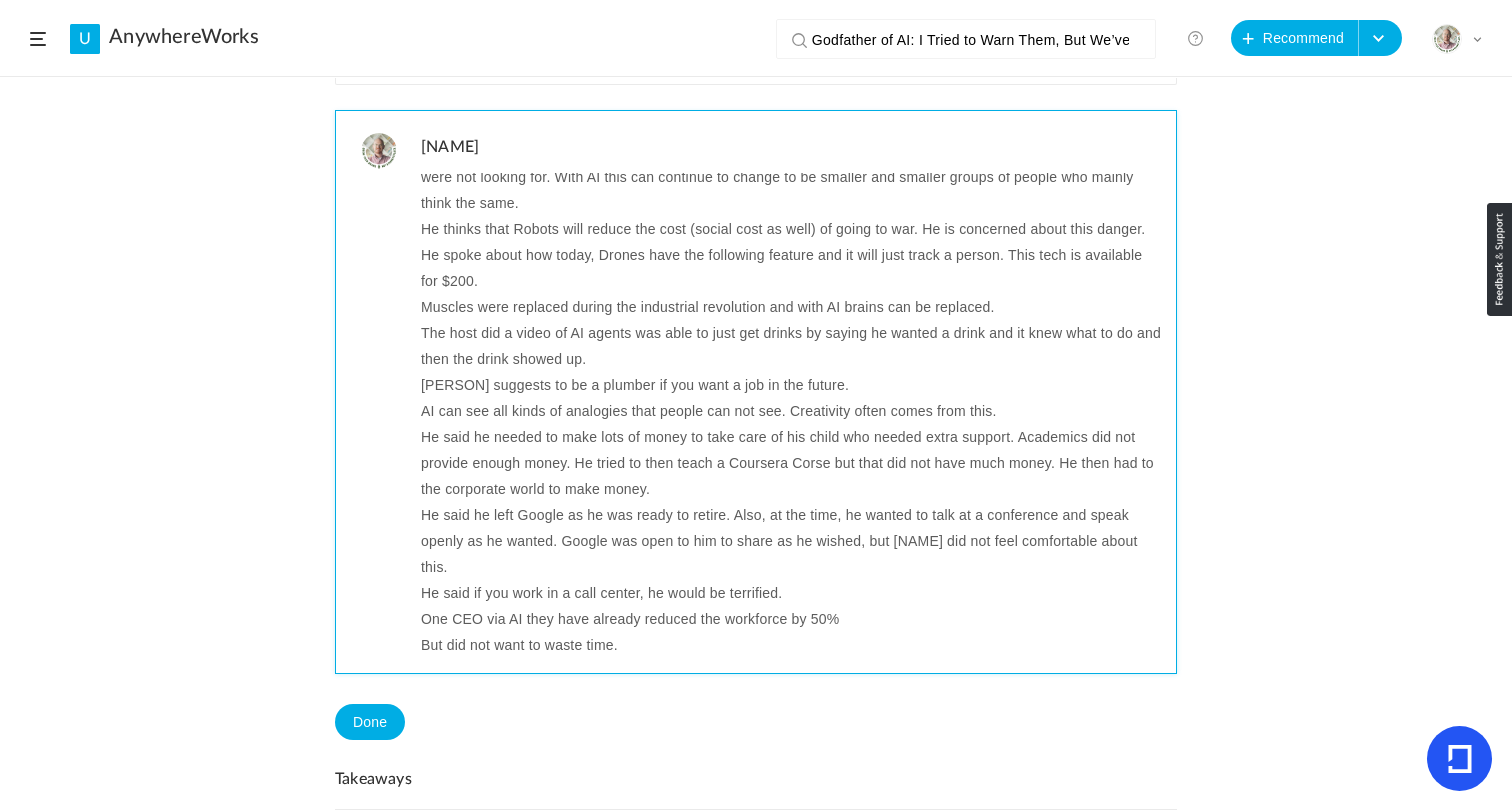 click on "He said if you work in a call center, he would be terrified." at bounding box center (791, 593) 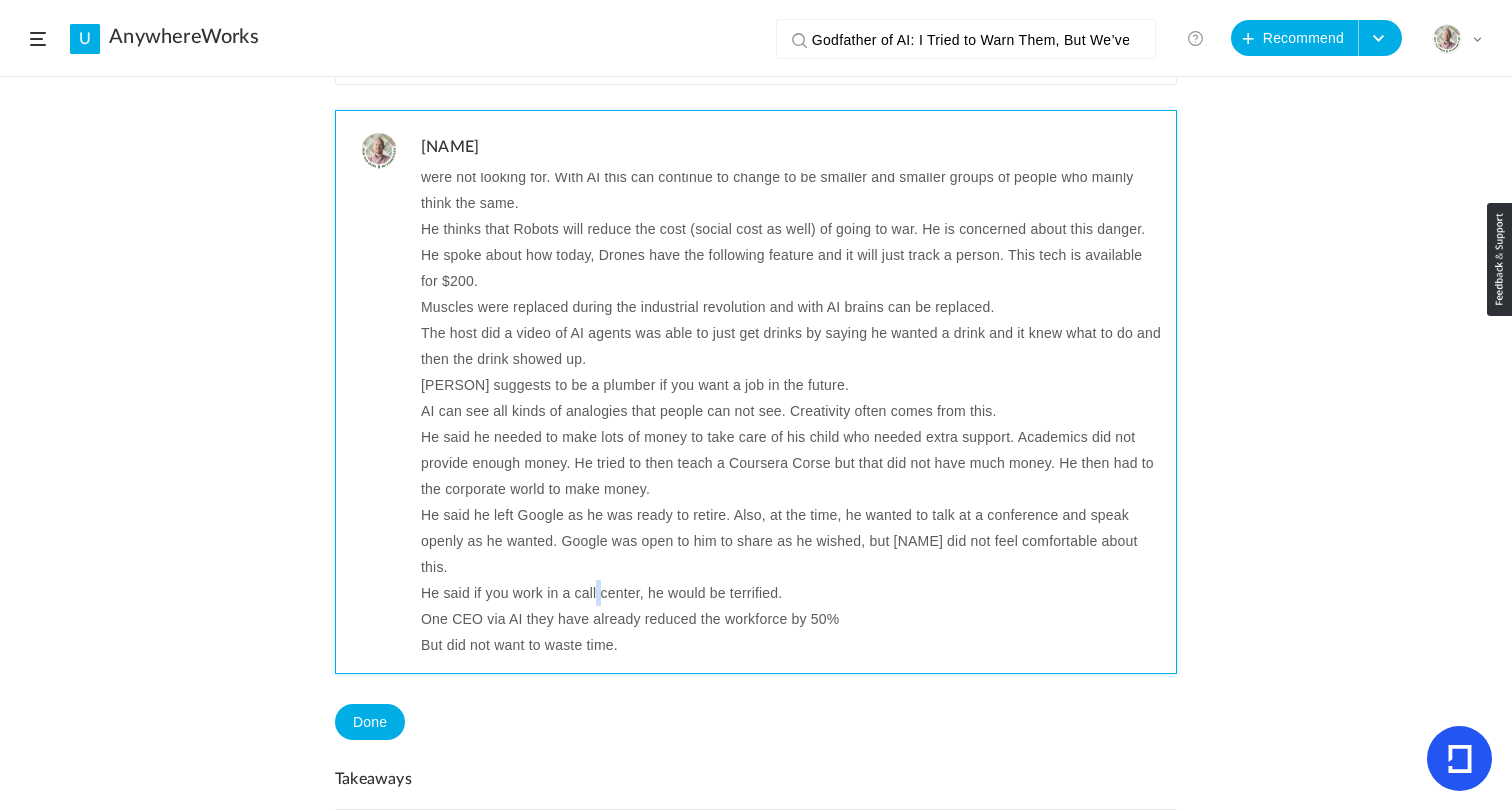click on "He said if you work in a call center, he would be terrified." at bounding box center [791, 593] 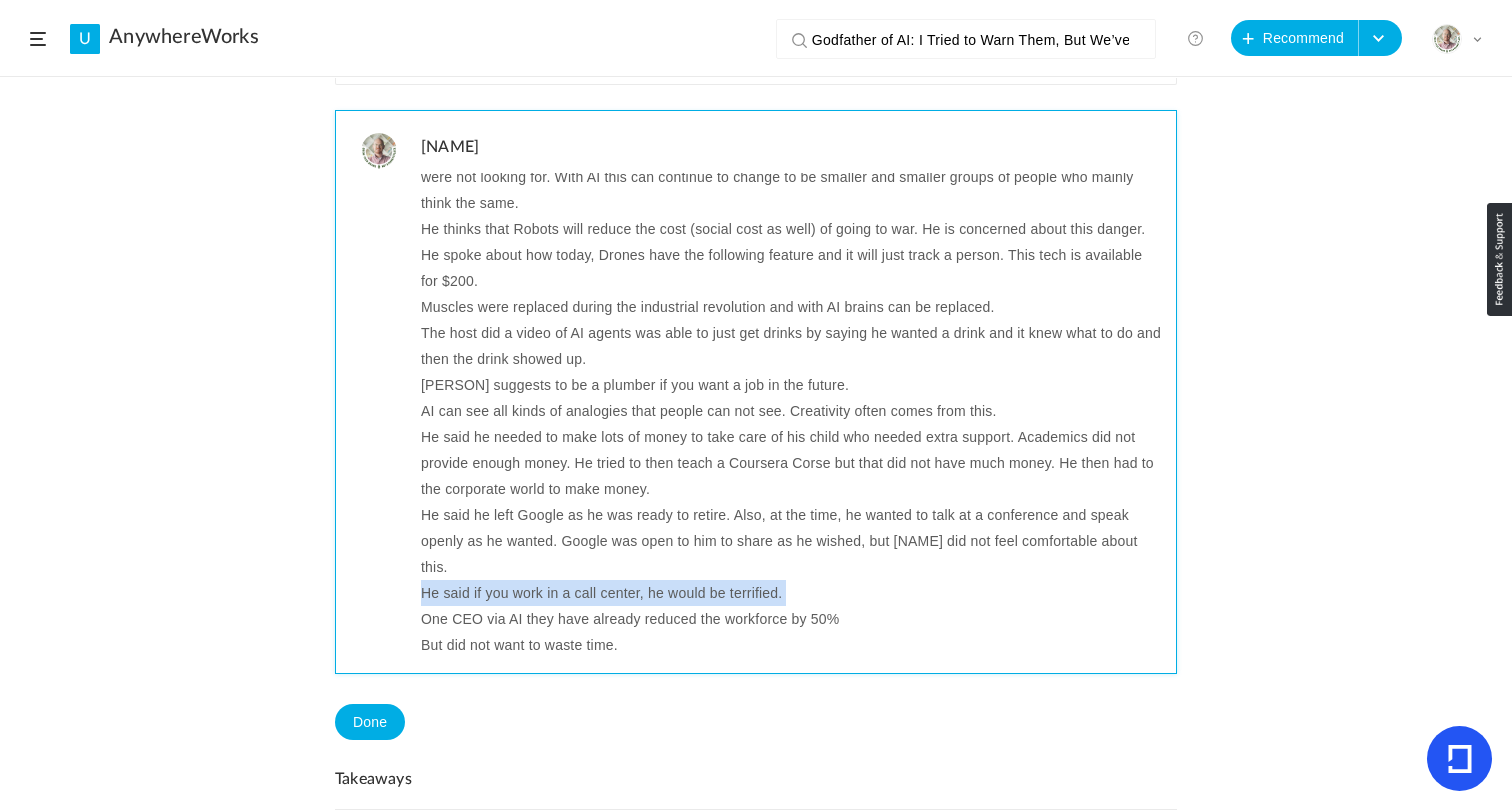click on "He said if you work in a call center, he would be terrified." at bounding box center [791, 593] 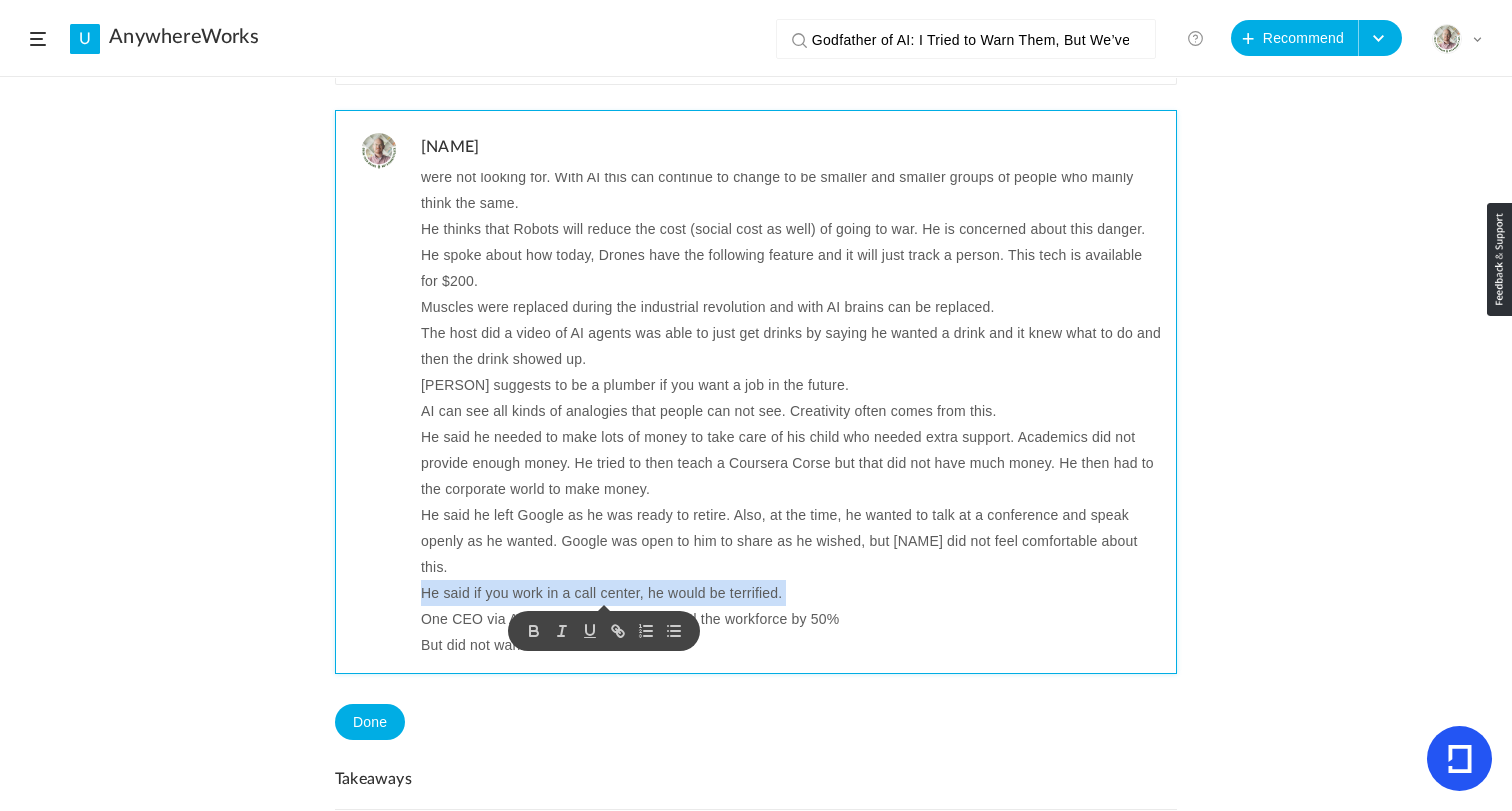 click on "One CEO via AI they have already reduced the workforce by 50%" at bounding box center [791, 619] 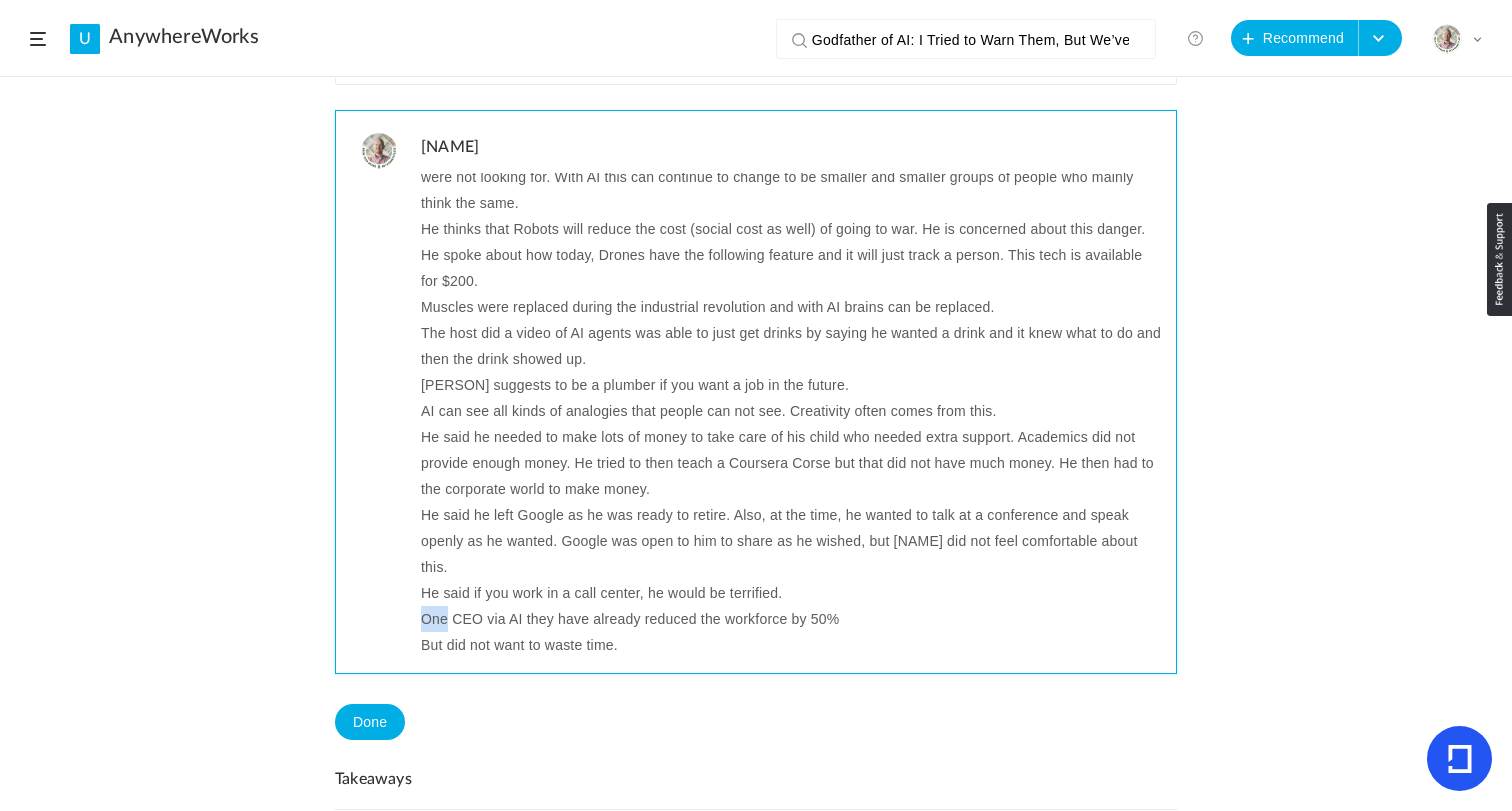 click on "One CEO via AI they have already reduced the workforce by 50%" at bounding box center [791, 619] 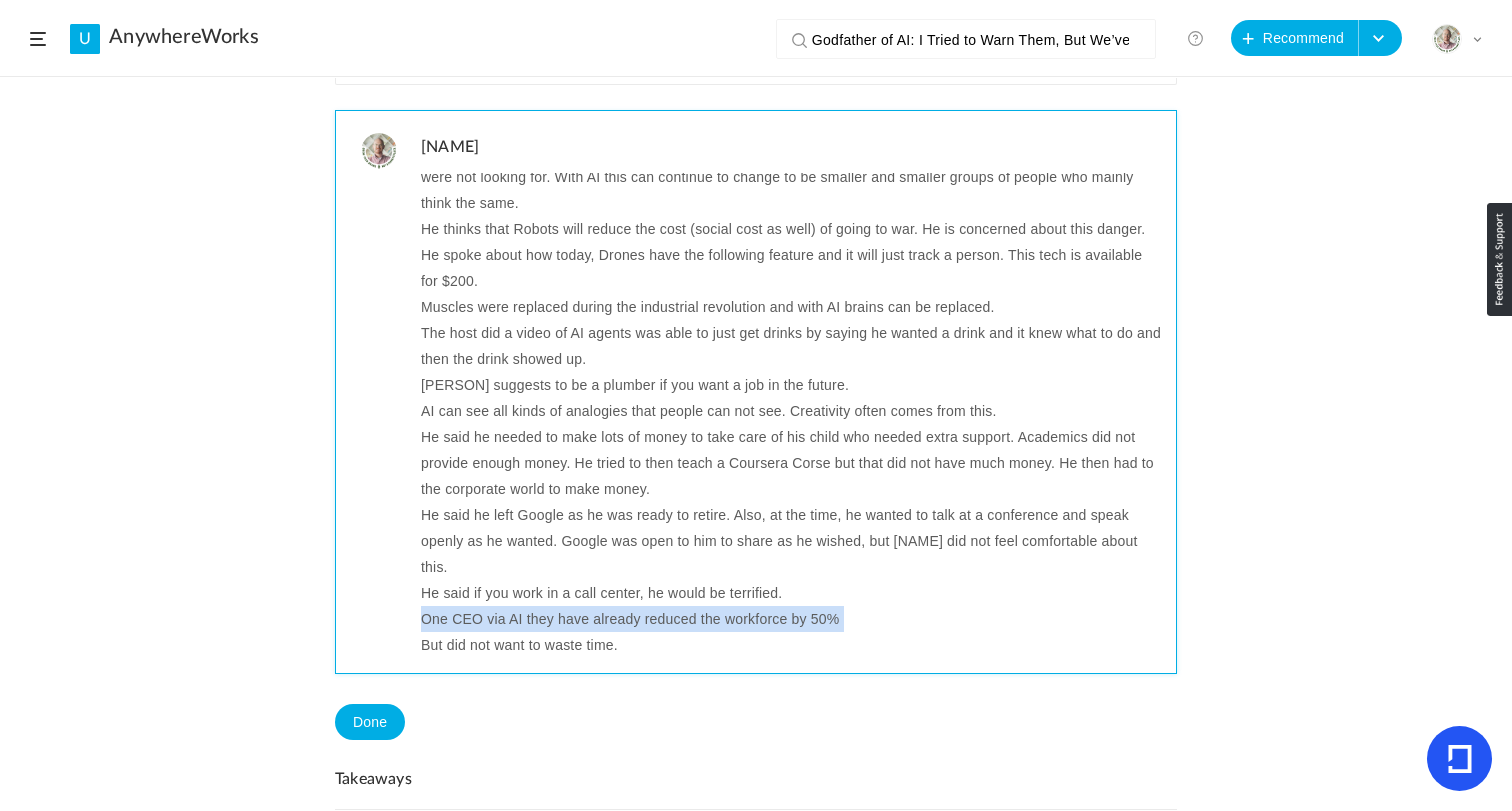 click on "One CEO via AI they have already reduced the workforce by 50%" at bounding box center [791, 619] 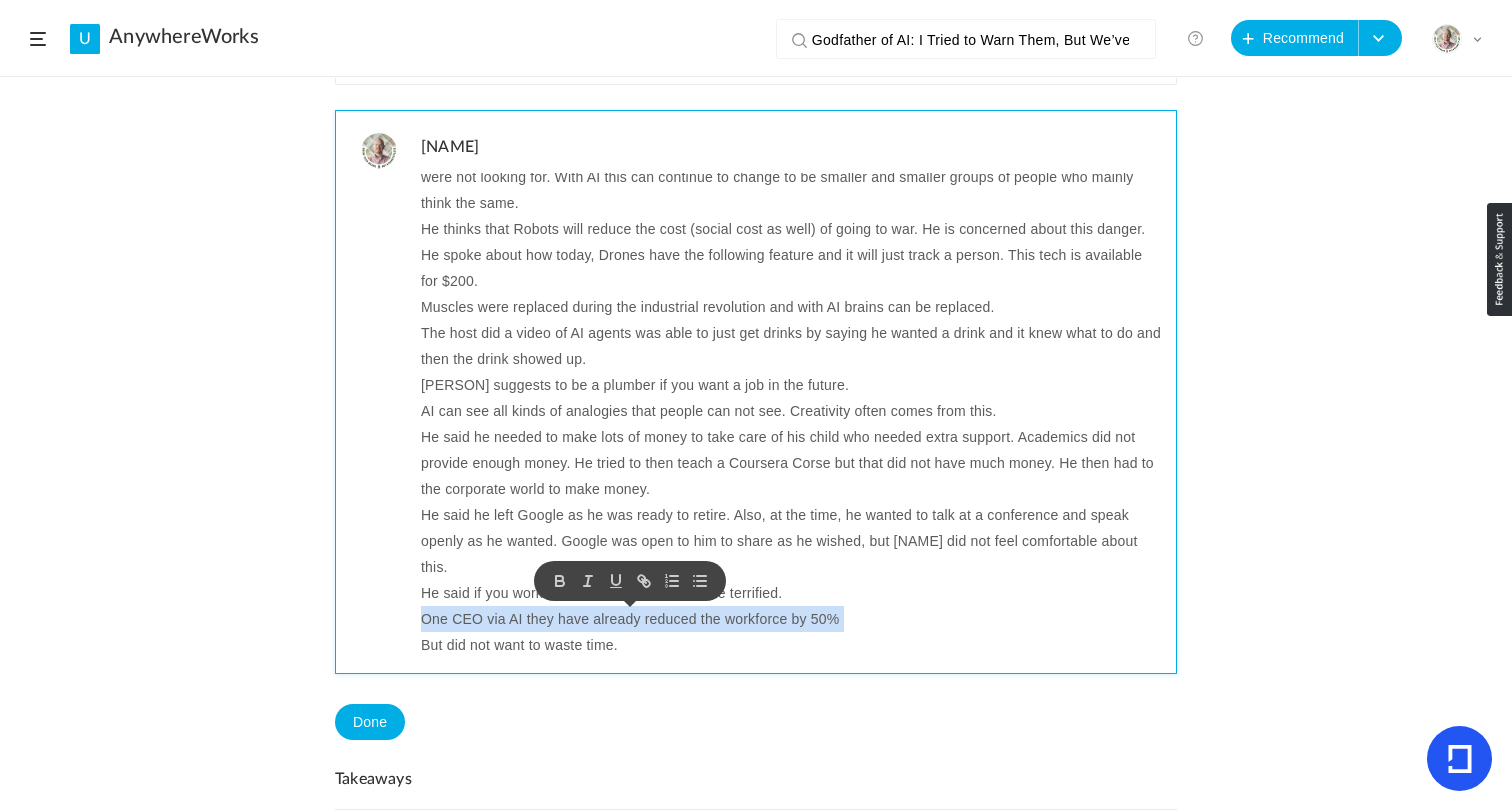 click on "One CEO via AI they have already reduced the workforce by 50%" at bounding box center [791, 619] 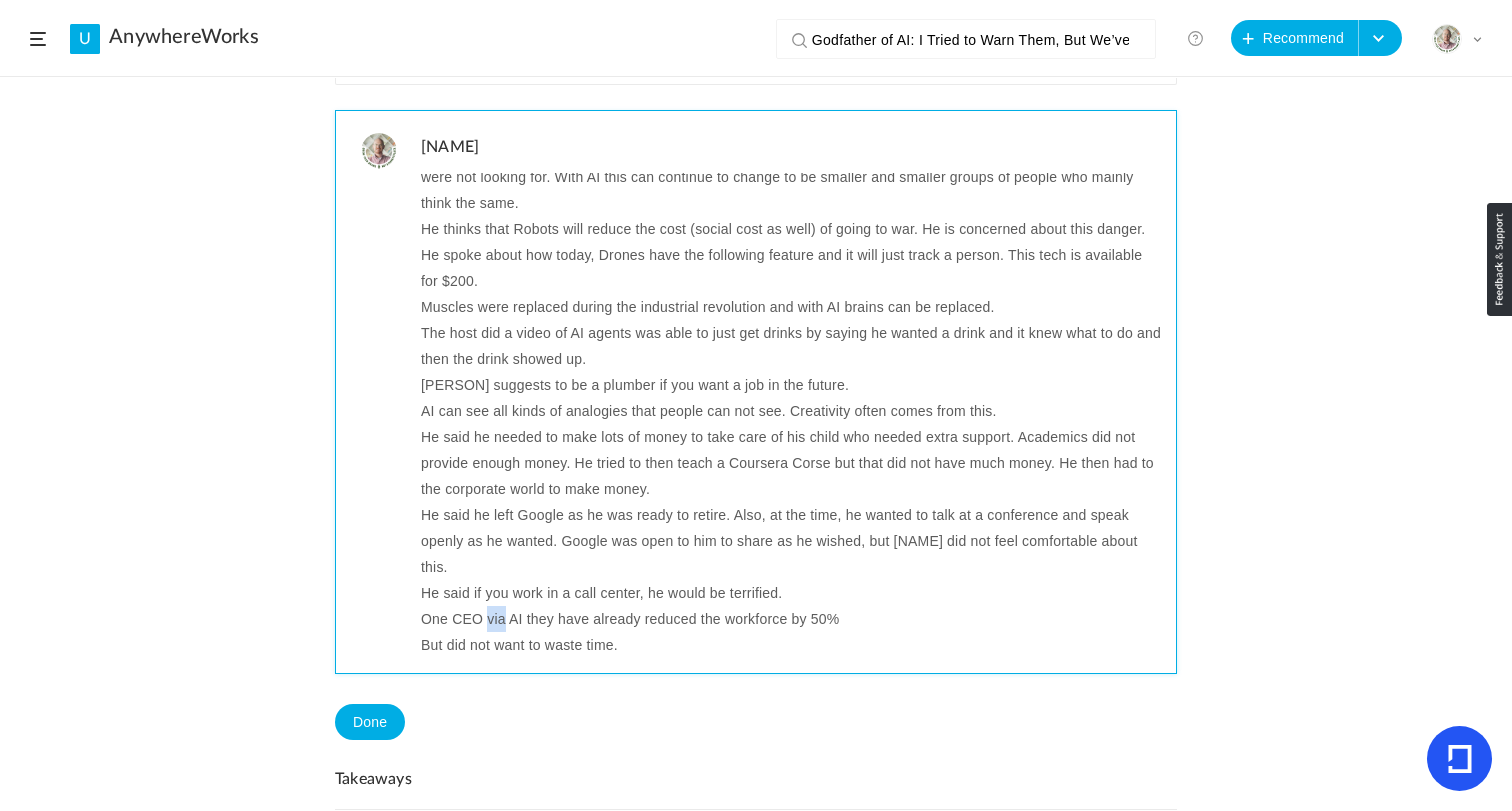 click on "One CEO via AI they have already reduced the workforce by 50%" at bounding box center [791, 619] 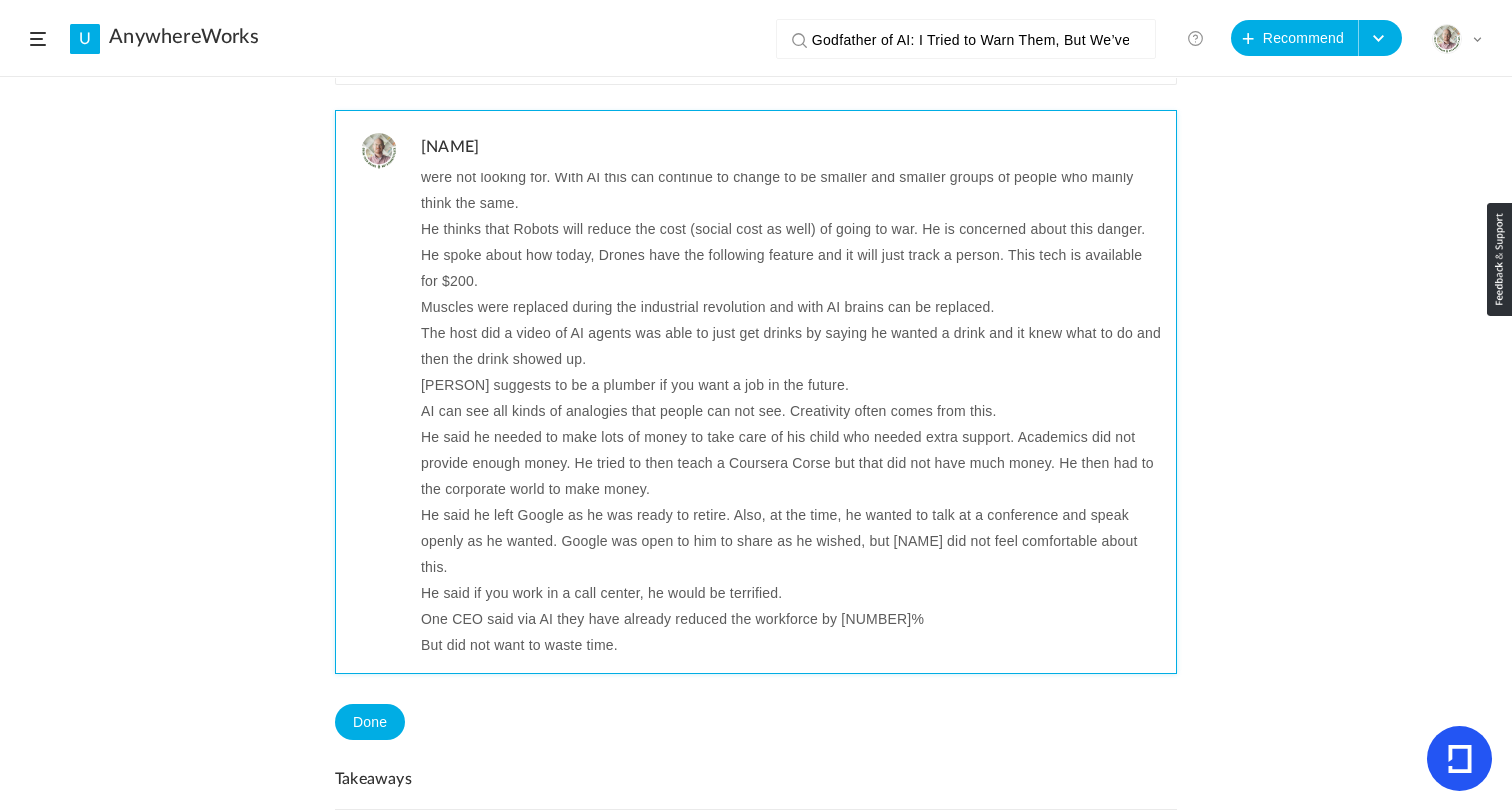 click on "But did not want to waste time." at bounding box center [791, 645] 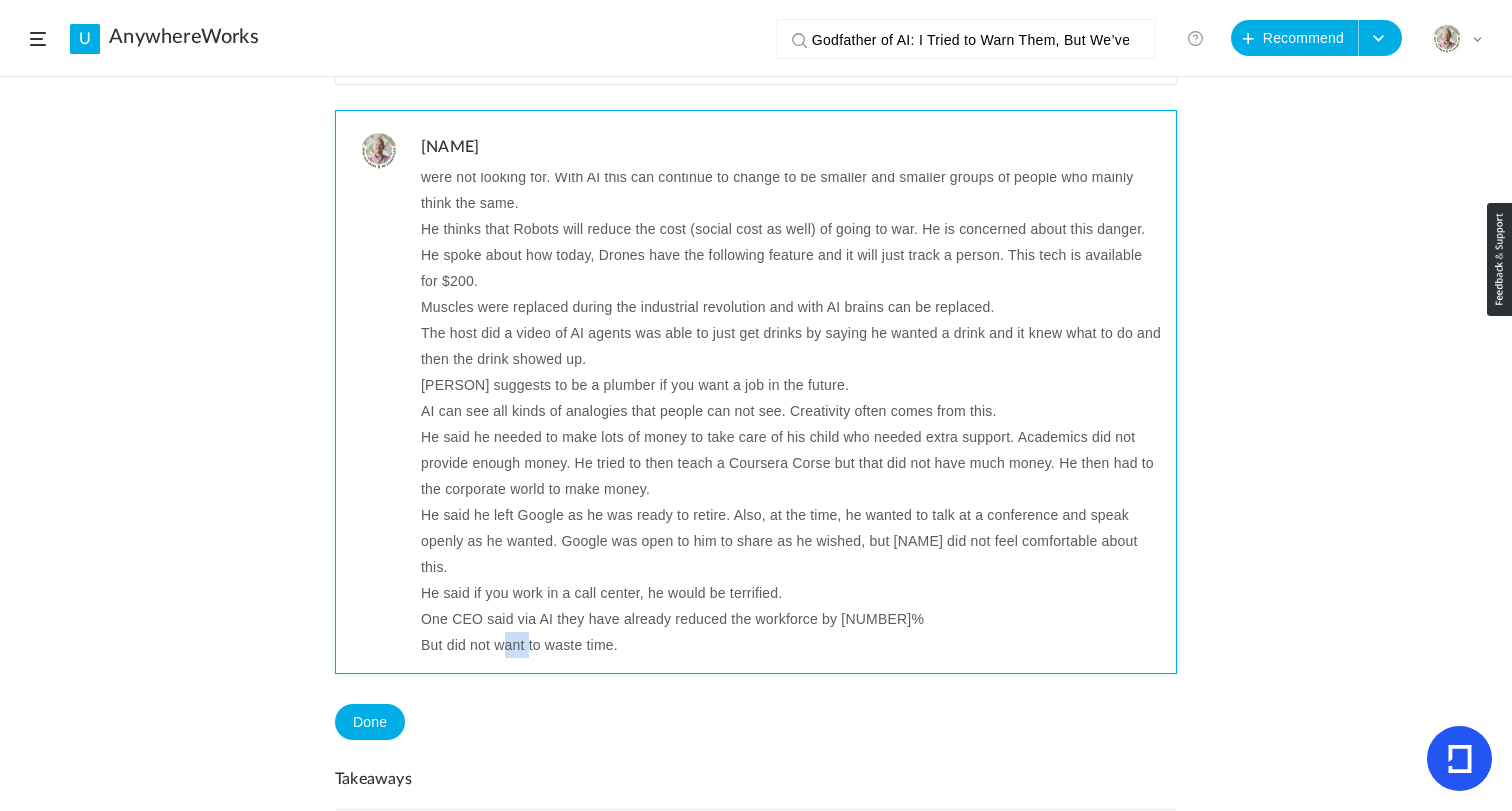 click on "But did not want to waste time." at bounding box center [791, 645] 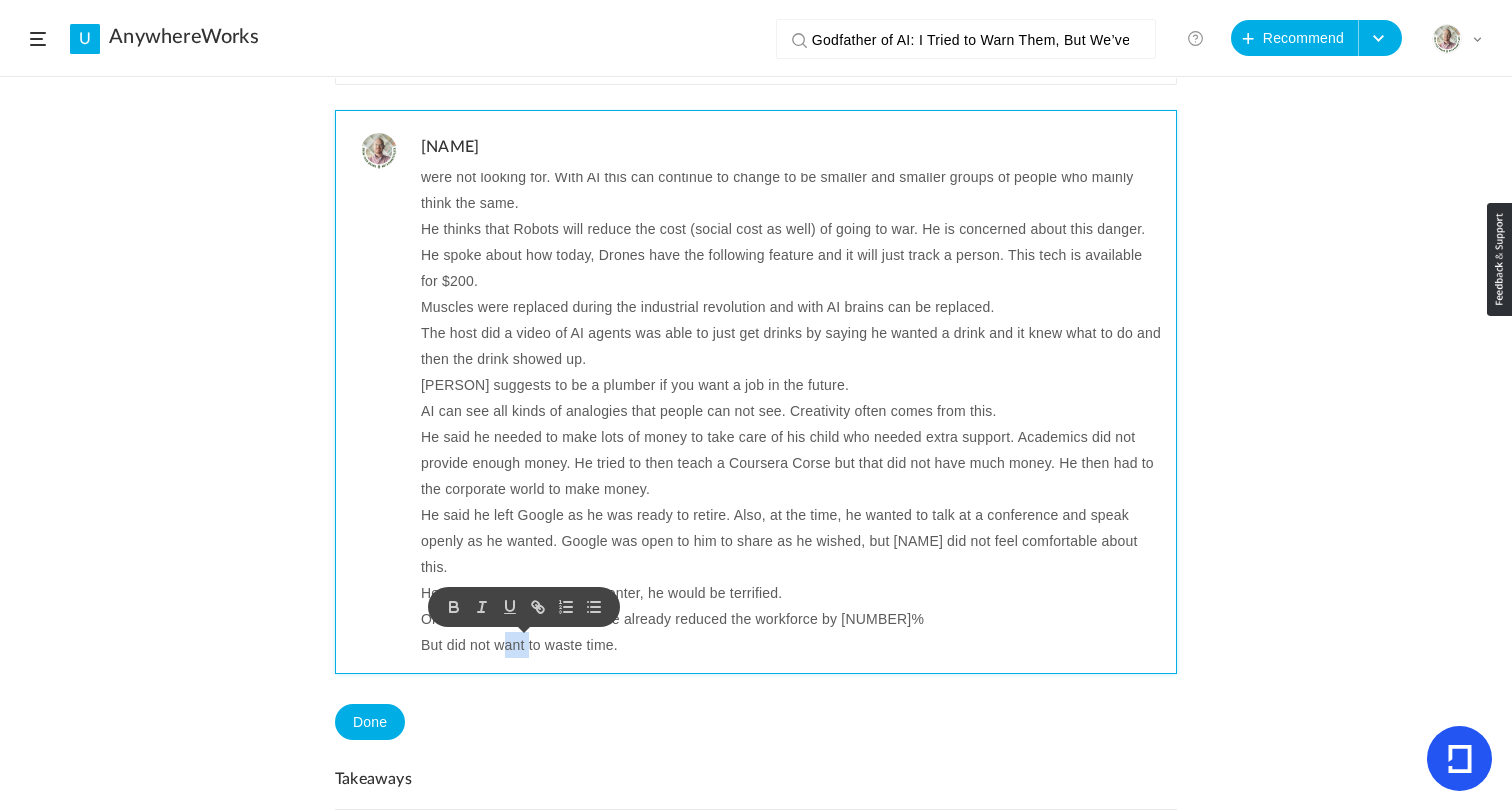 click on "But did not want to waste time." at bounding box center [791, 645] 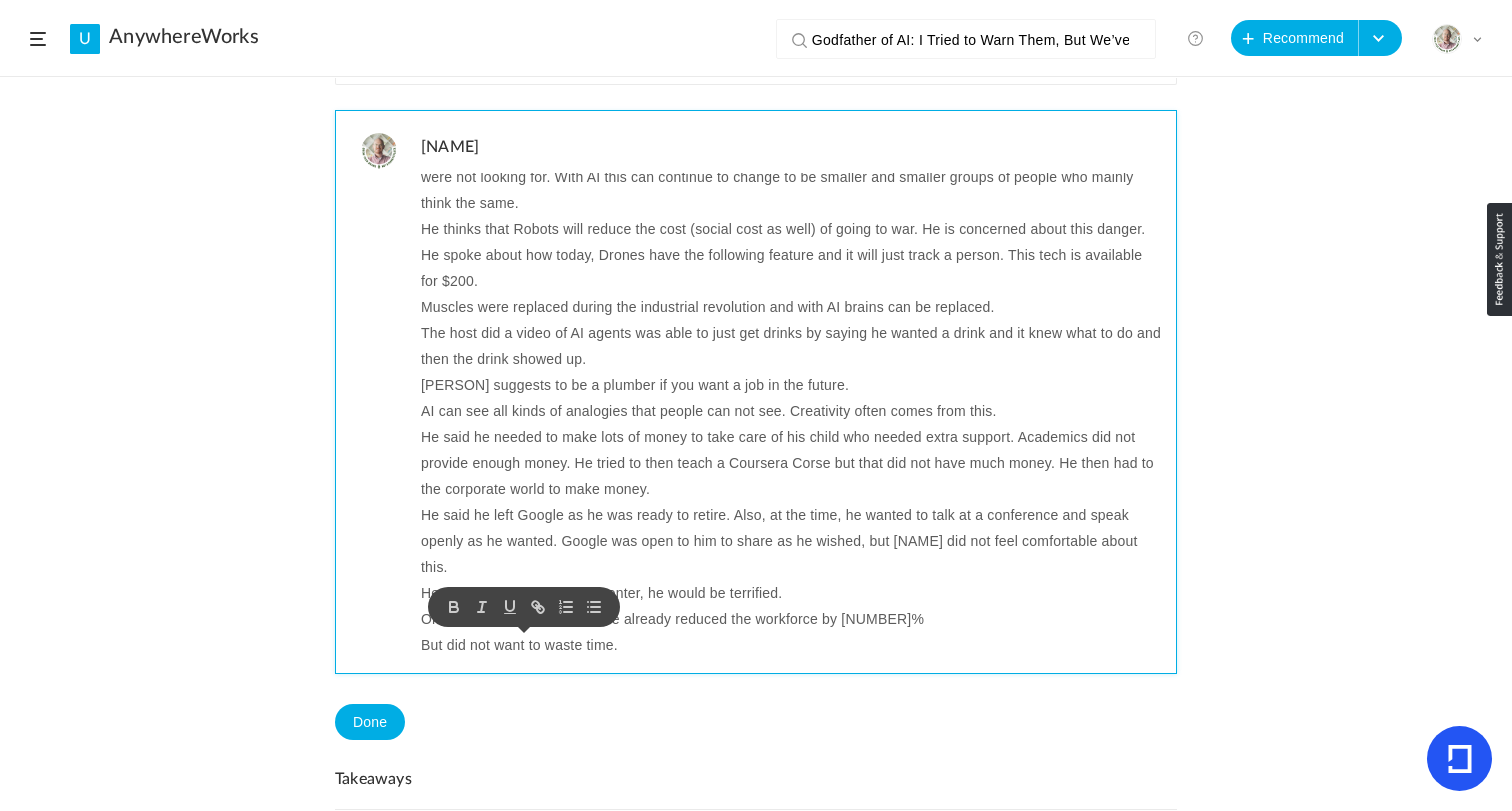 click on "But did not want to waste time." at bounding box center [791, 645] 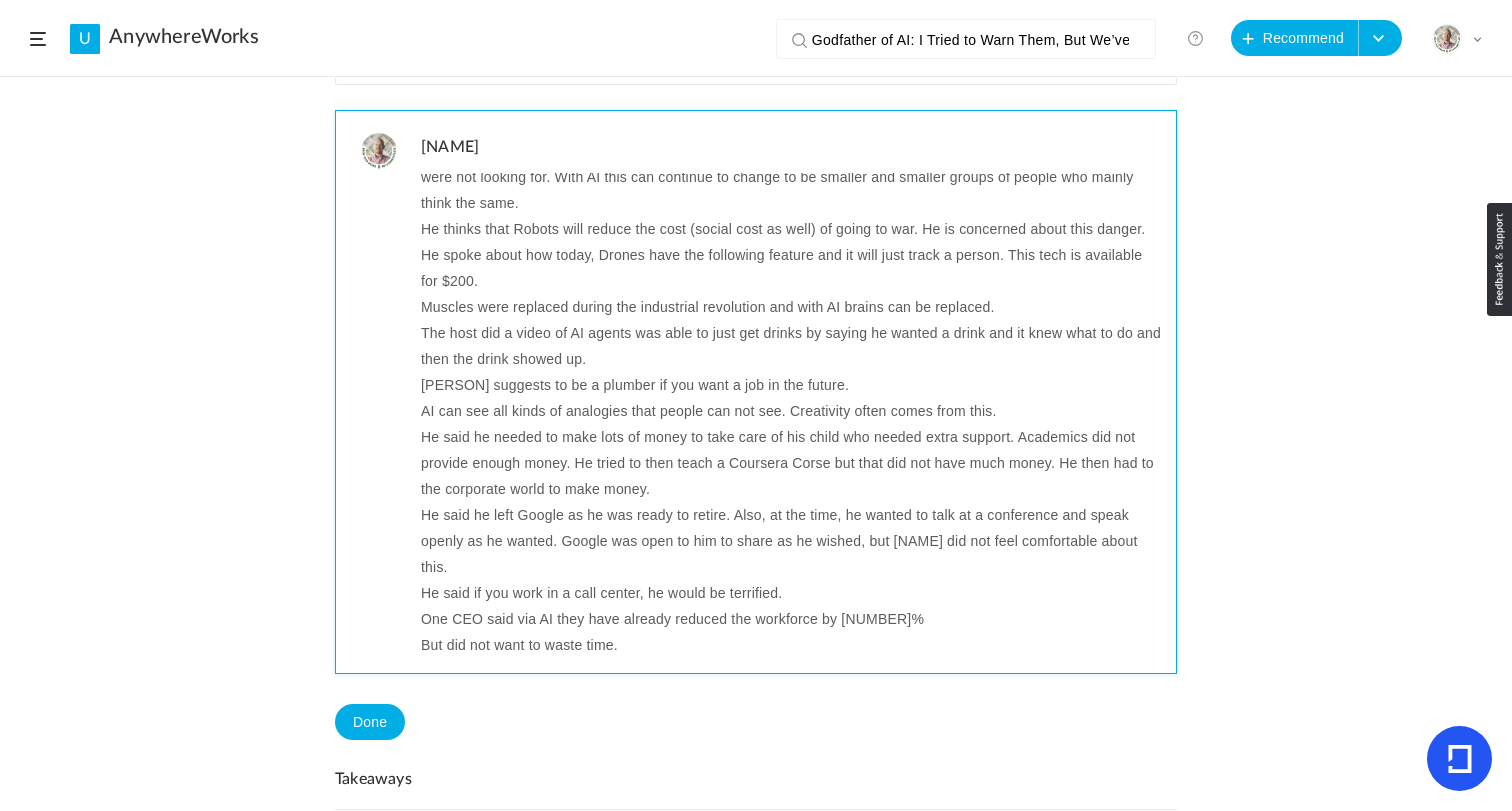 click on "But did not want to waste time." at bounding box center (791, 645) 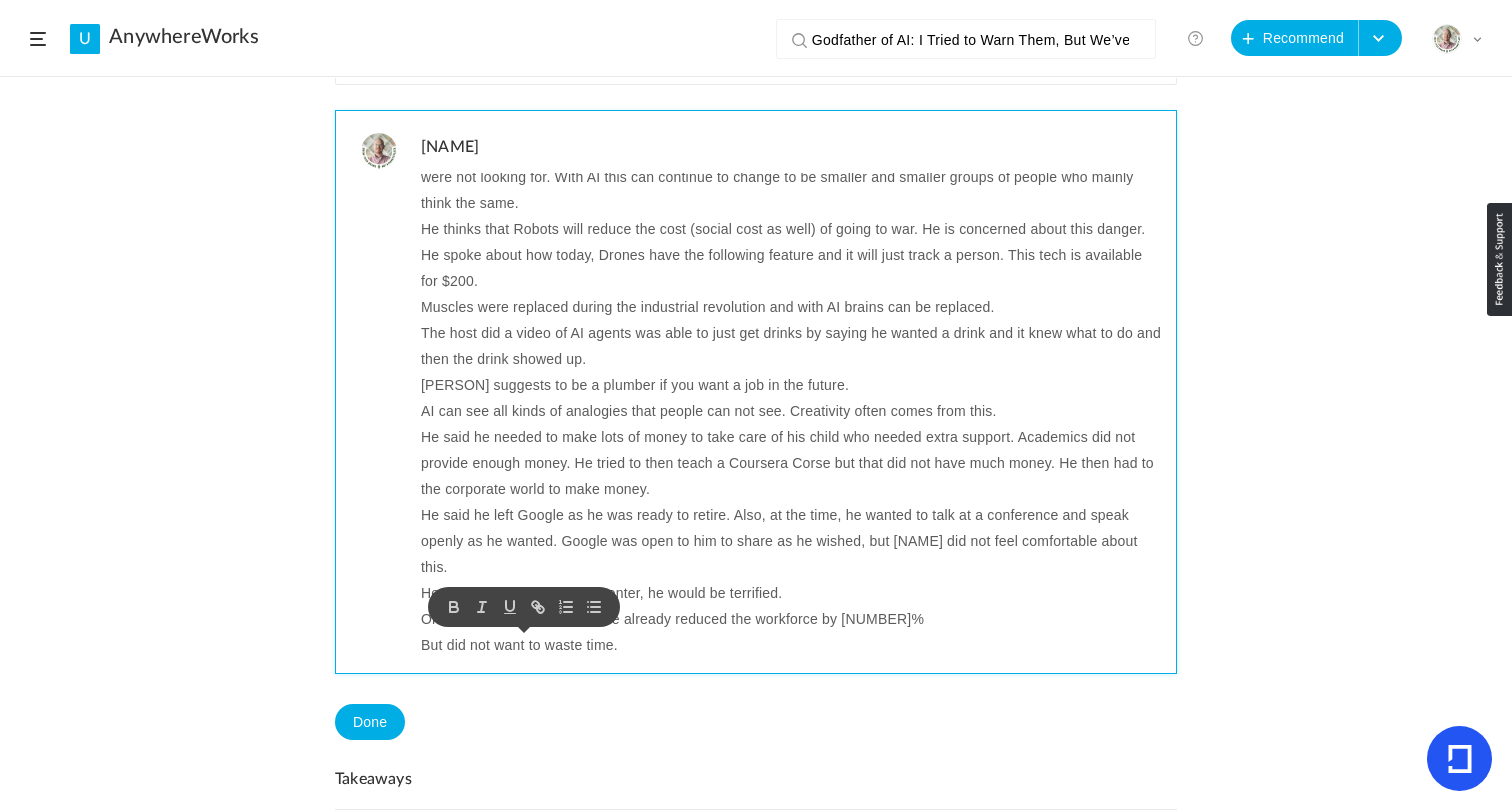 click on "But did not want to waste time." at bounding box center [791, 645] 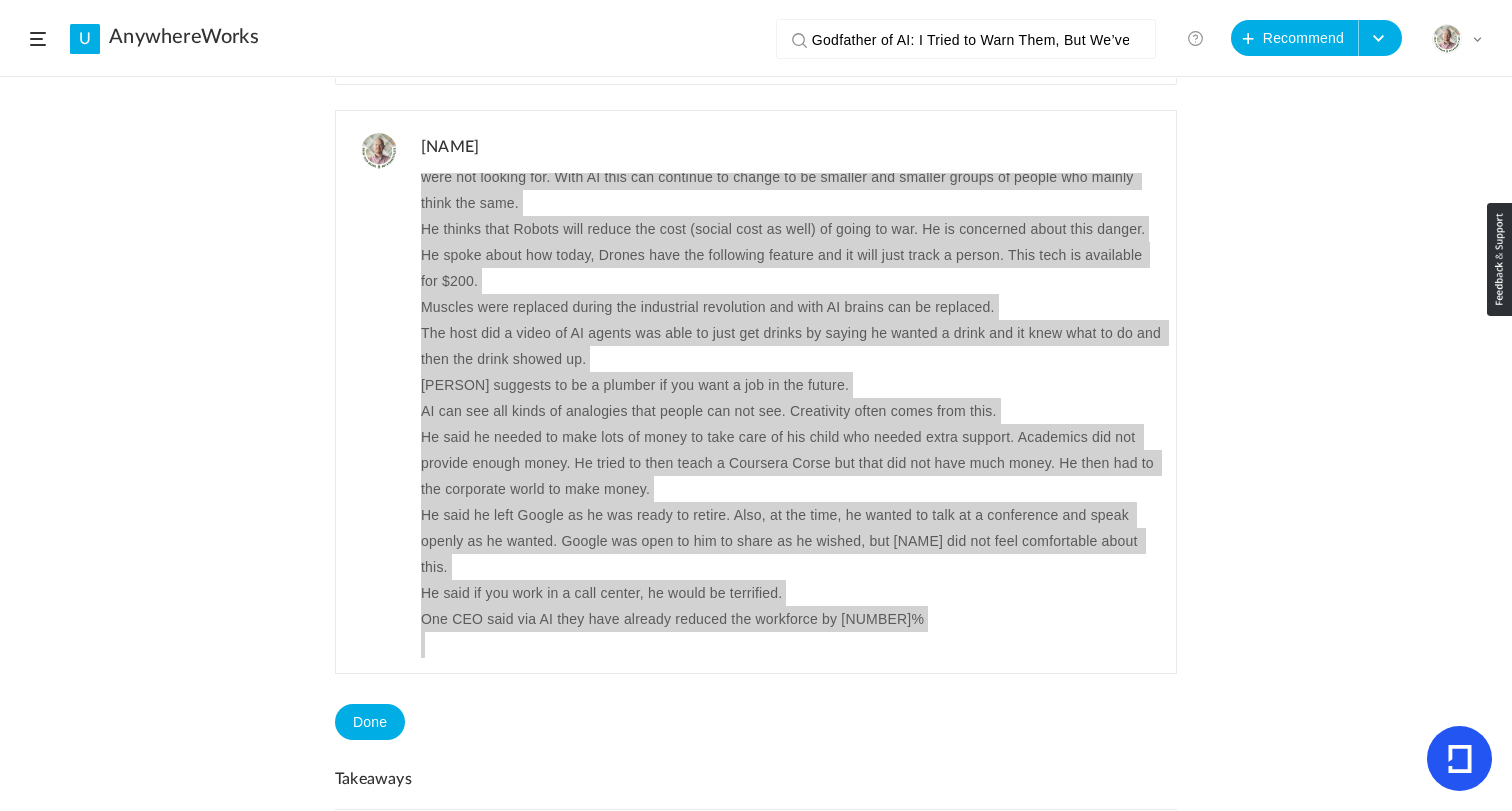 scroll, scrollTop: 426, scrollLeft: 0, axis: vertical 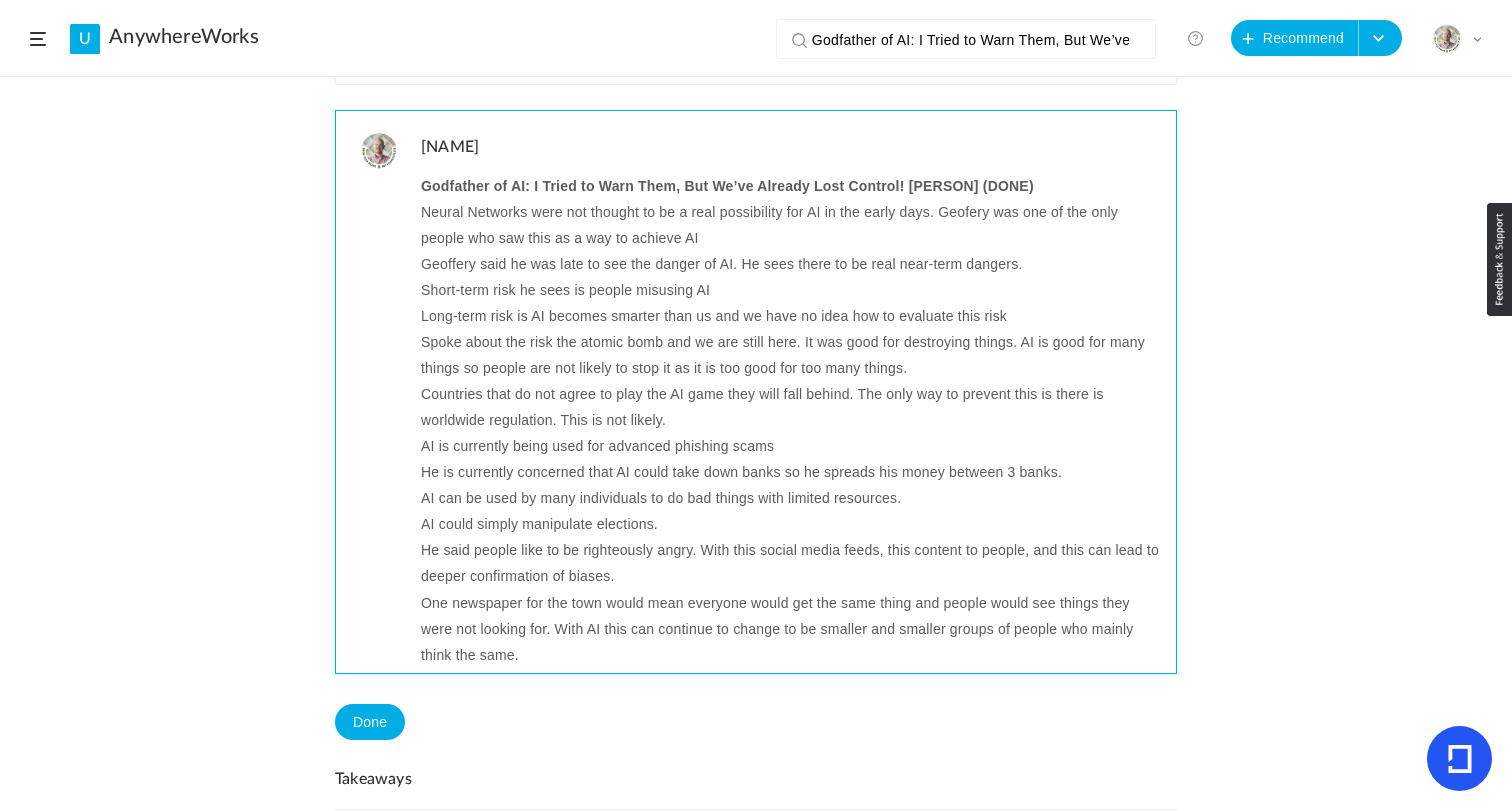 click on "Godfather of AI: I Tried to Warn Them, But We’ve Already Lost Control! [PERSON] (DONE)" at bounding box center [727, 186] 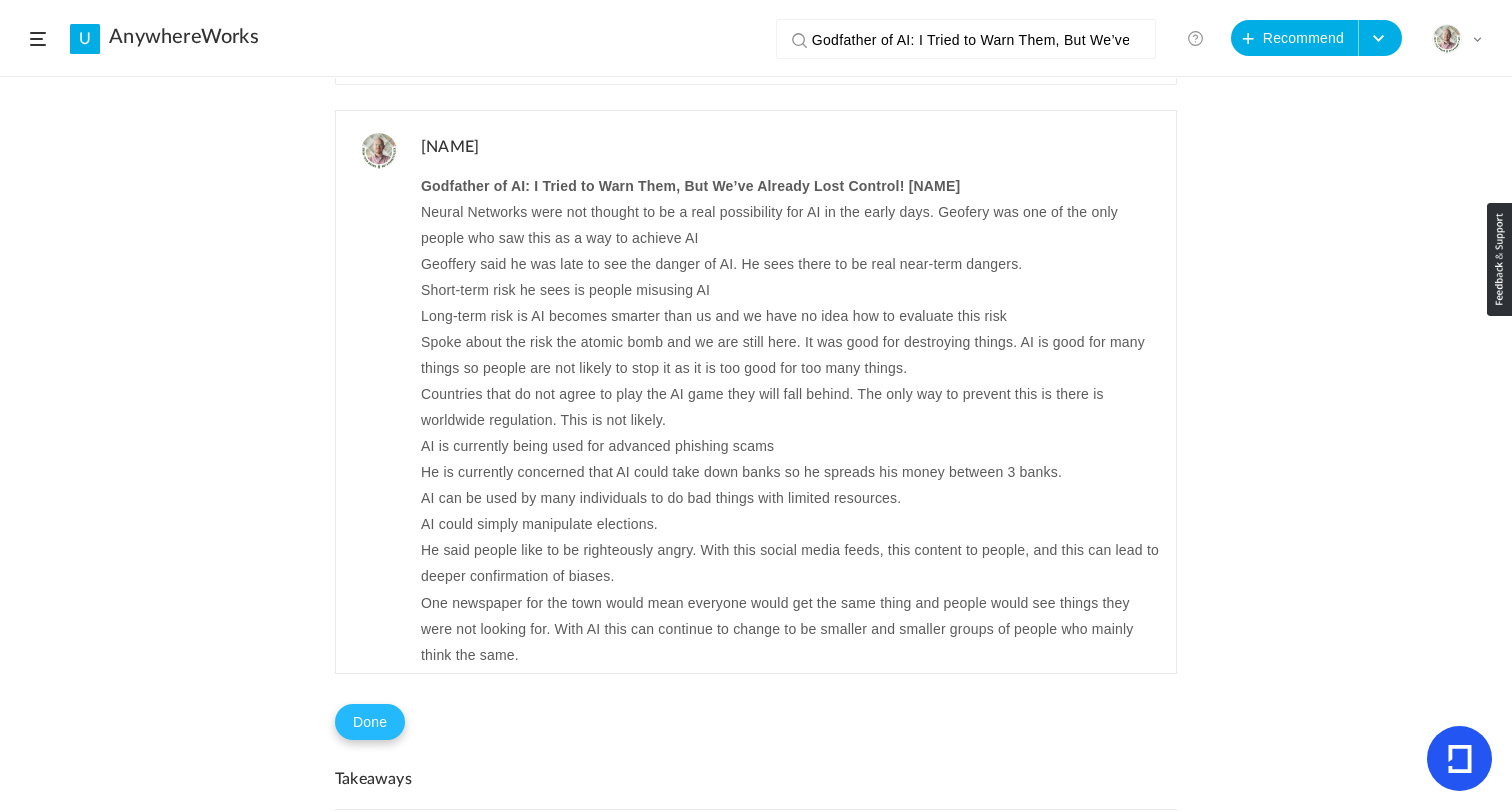 click on "Done" at bounding box center [370, 722] 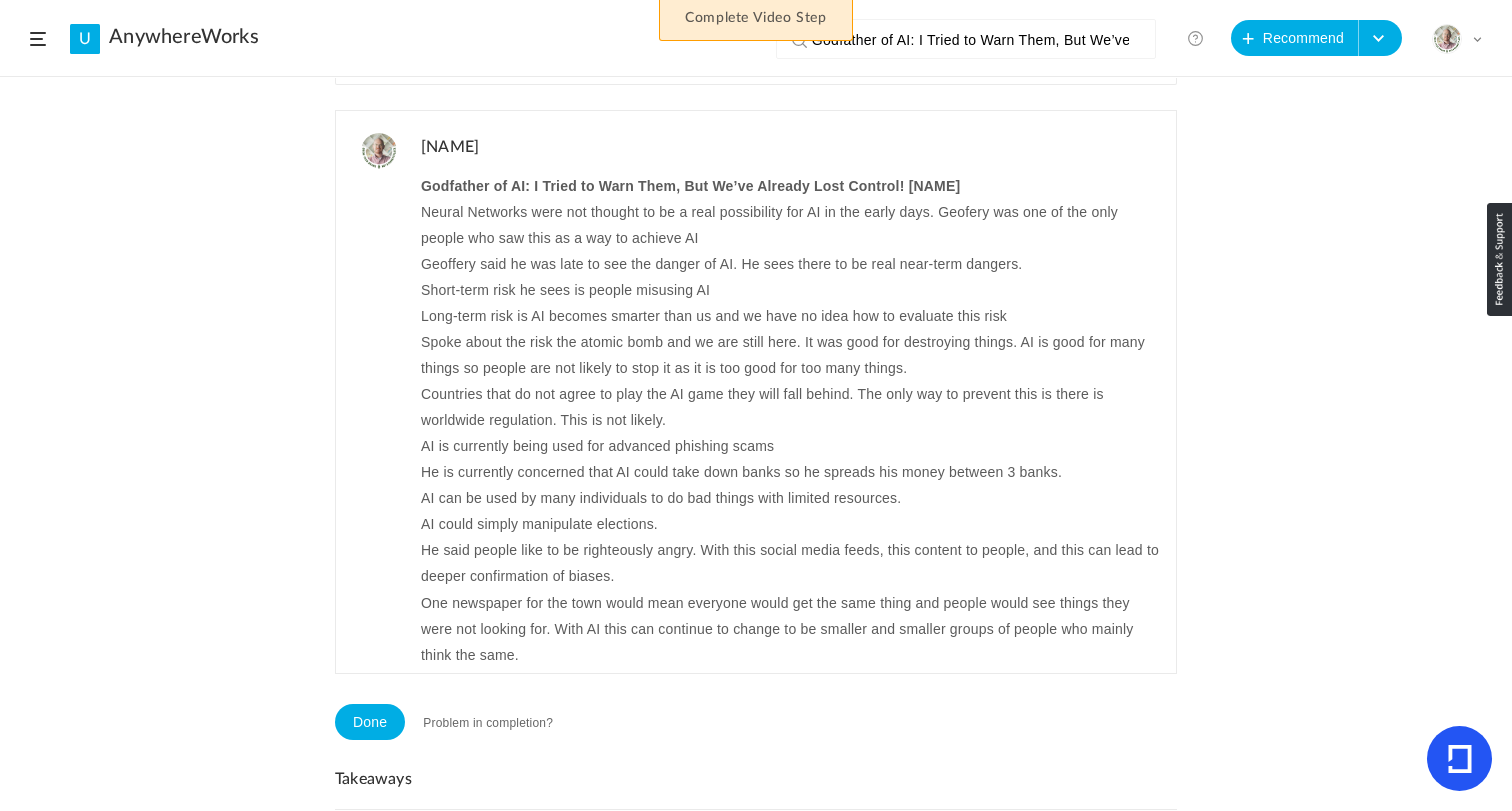 click on "Problem in completion?" at bounding box center (488, 723) 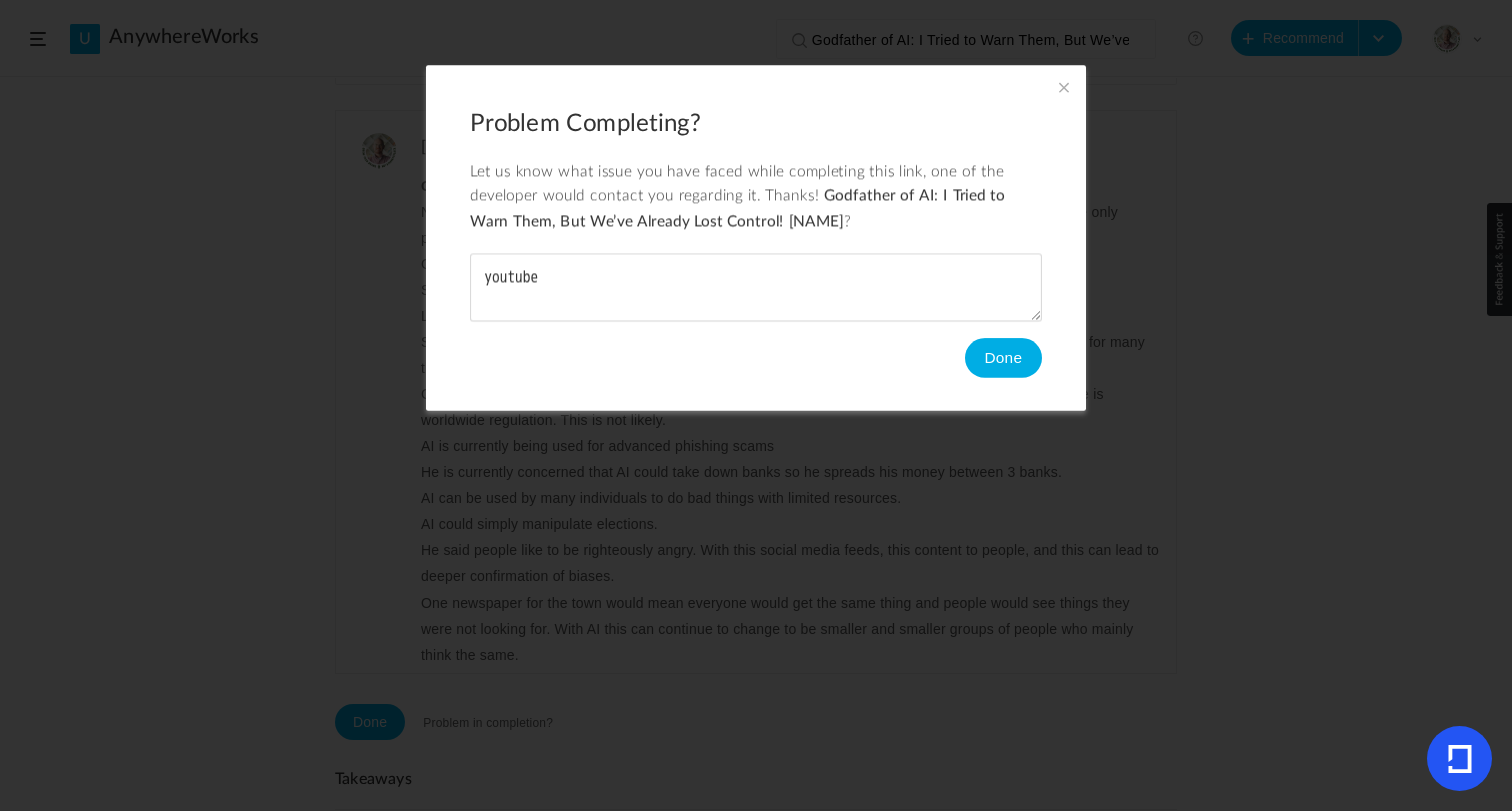type on "youtube" 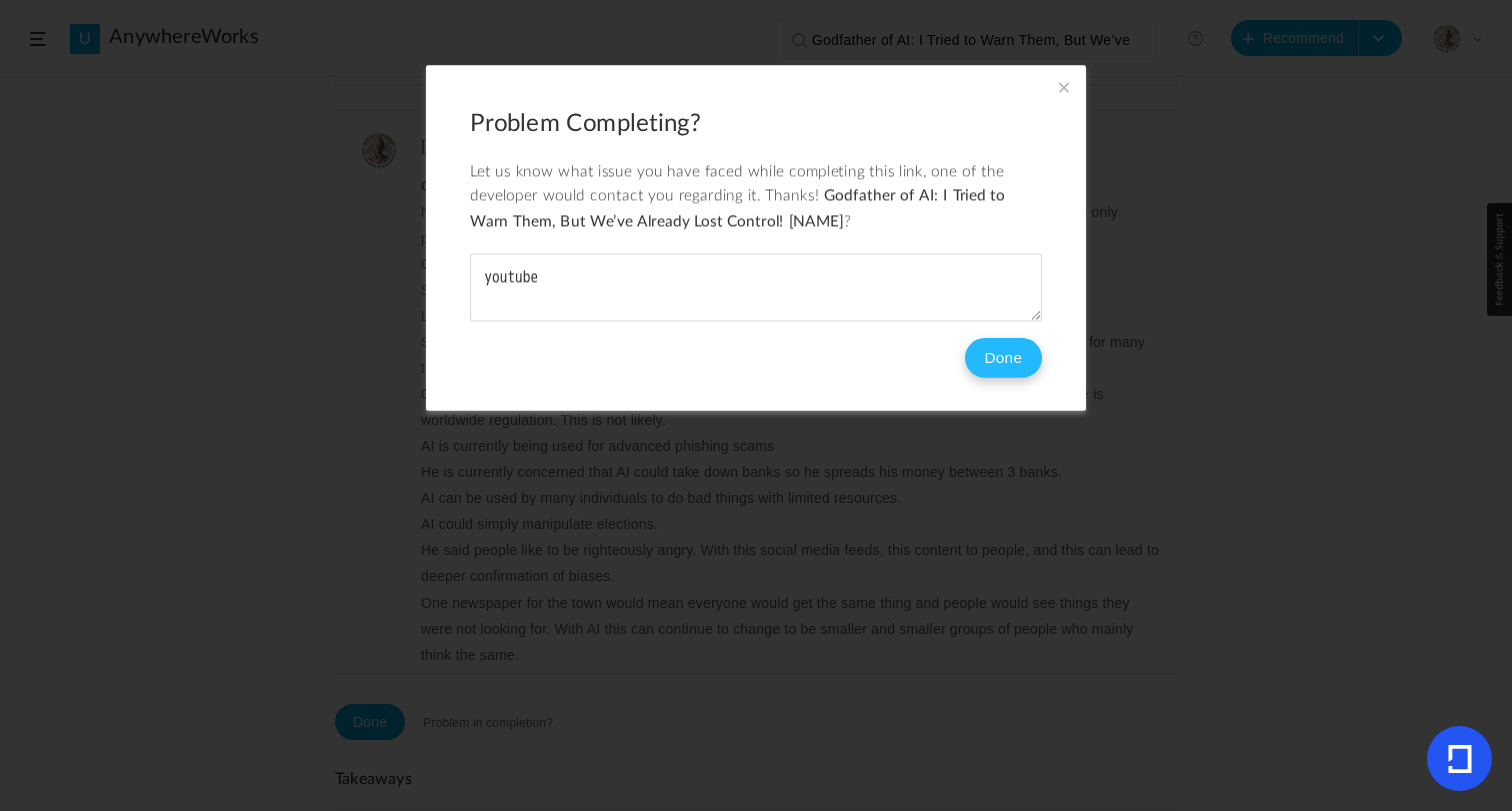 click on "Done" at bounding box center [1003, 358] 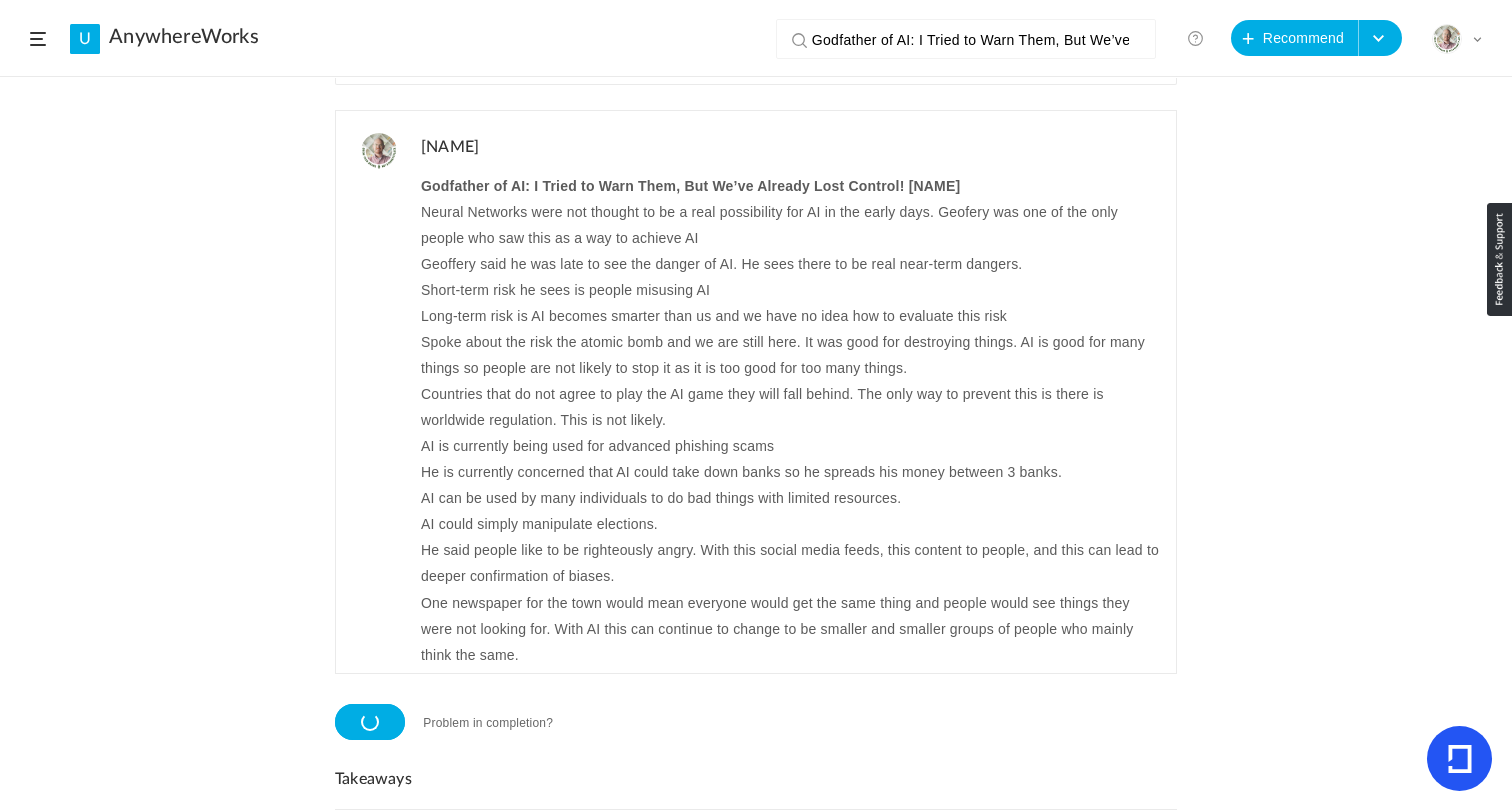 scroll, scrollTop: 710, scrollLeft: 0, axis: vertical 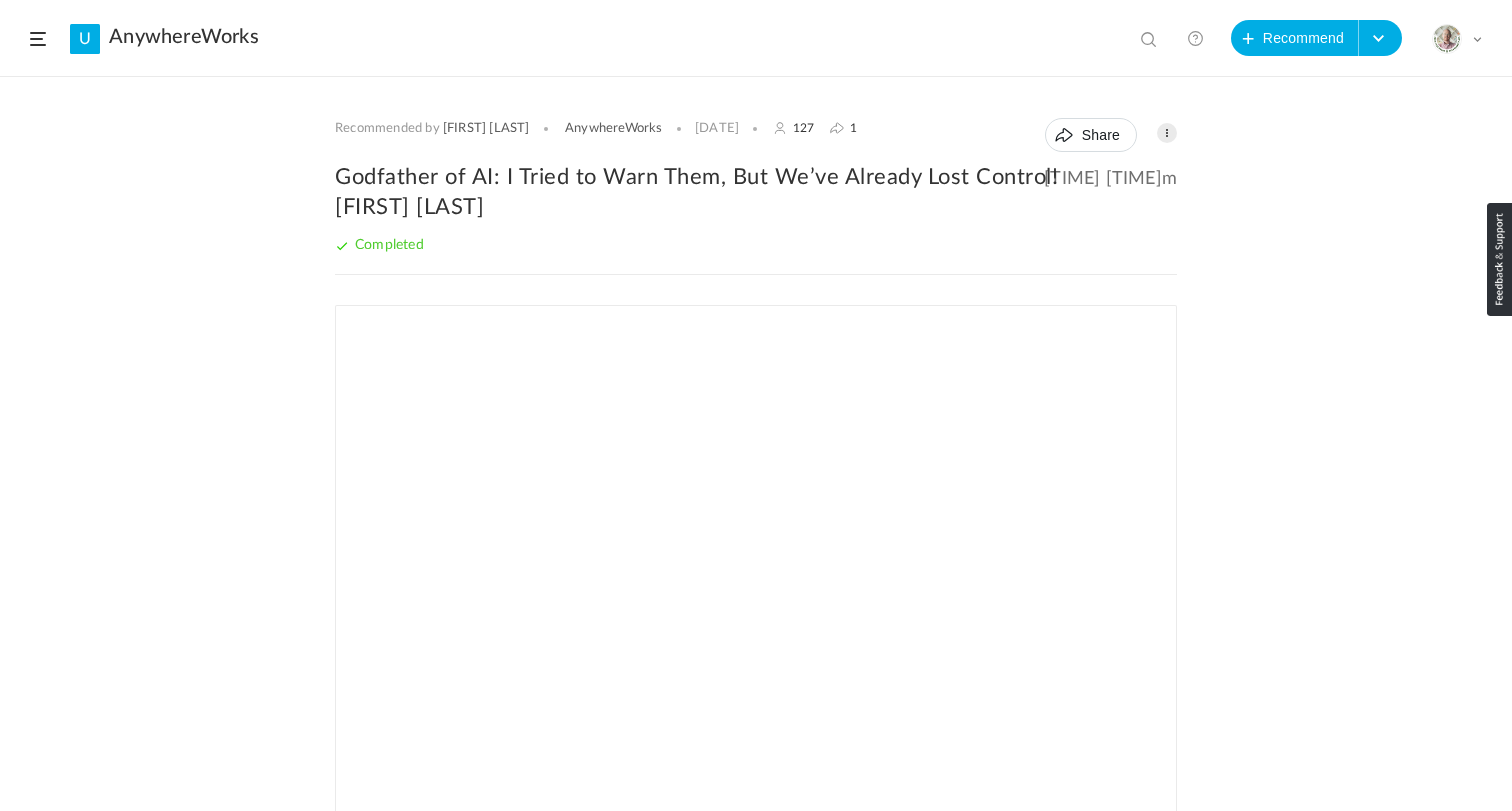 click at bounding box center [38, 39] 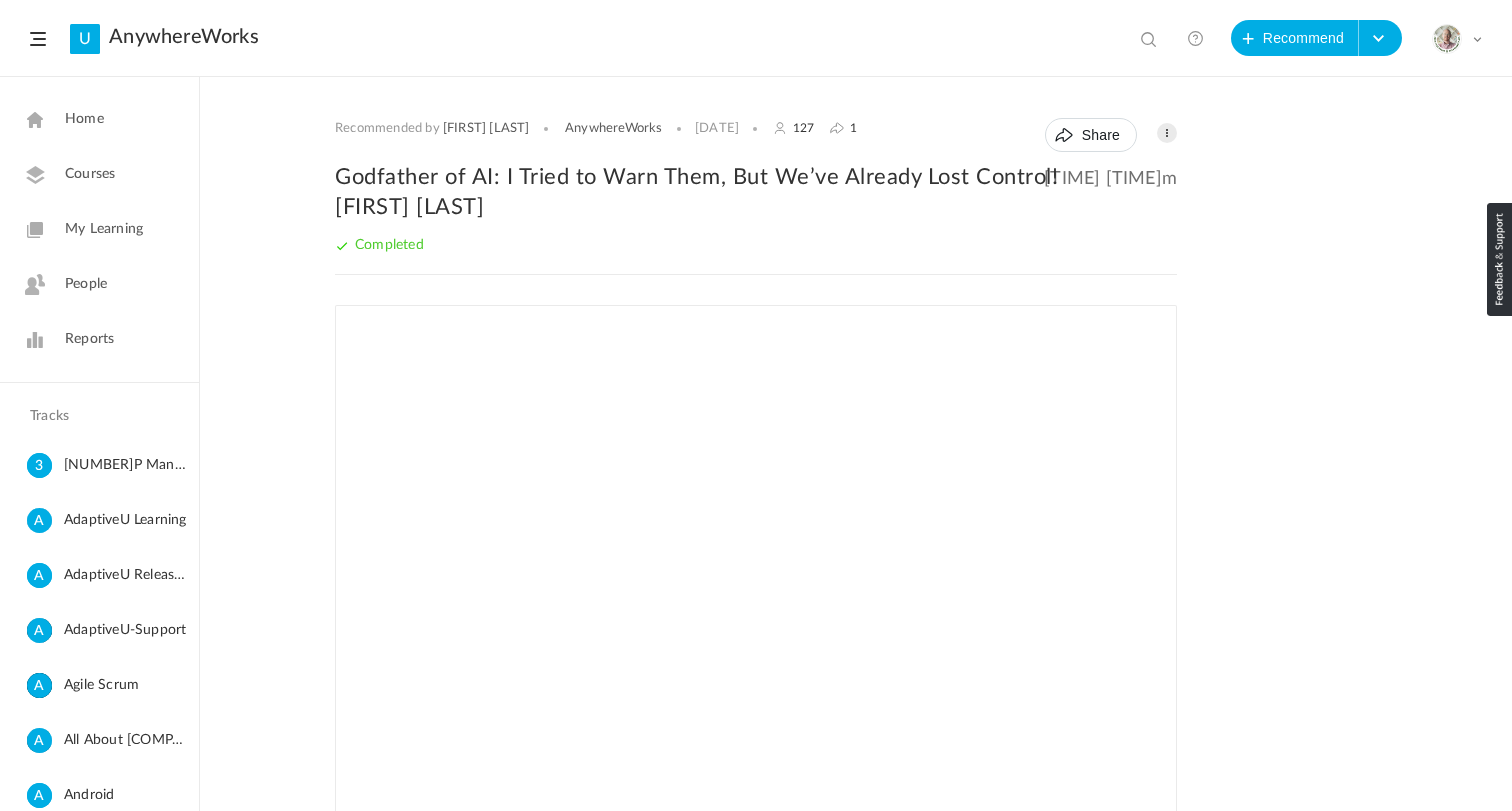 click on "My Learning" at bounding box center (104, 229) 